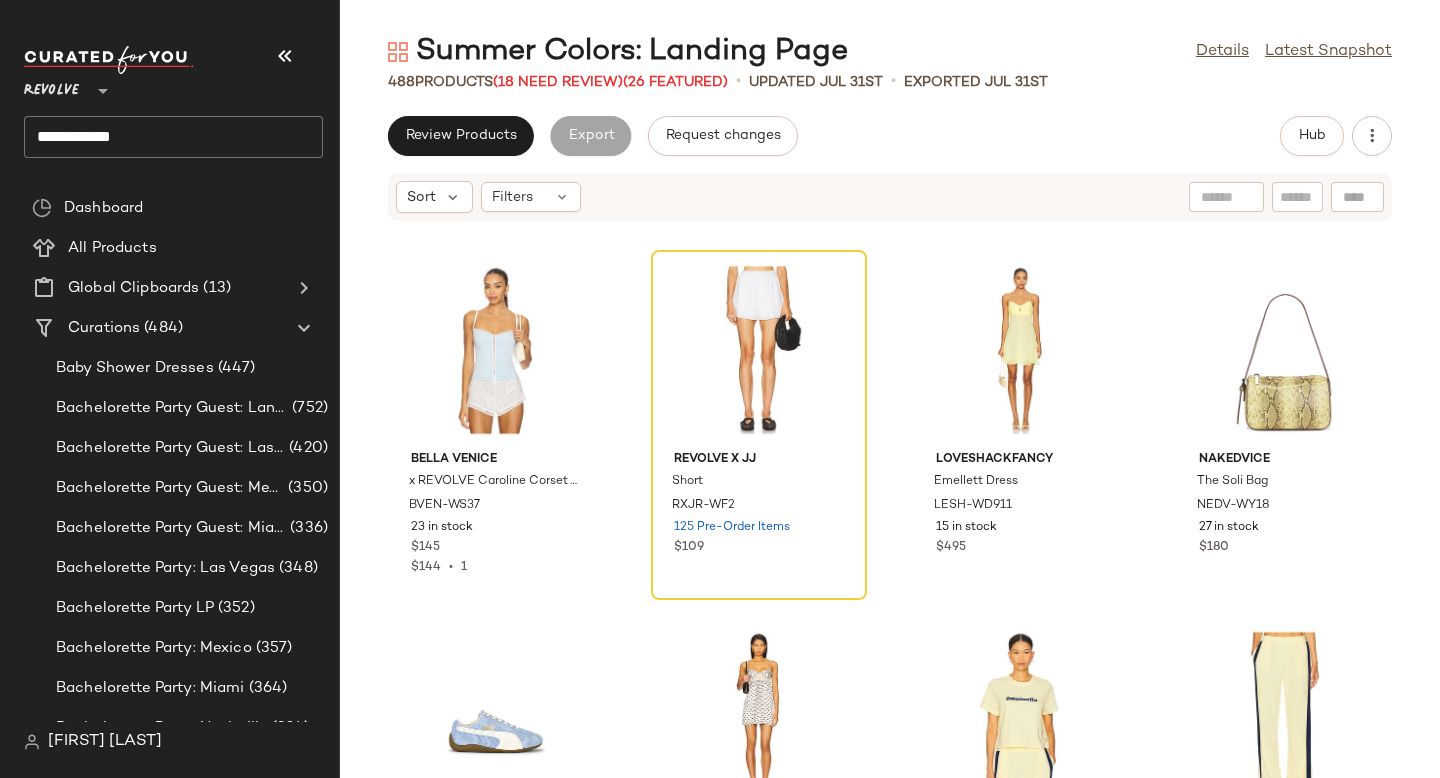 scroll, scrollTop: 0, scrollLeft: 0, axis: both 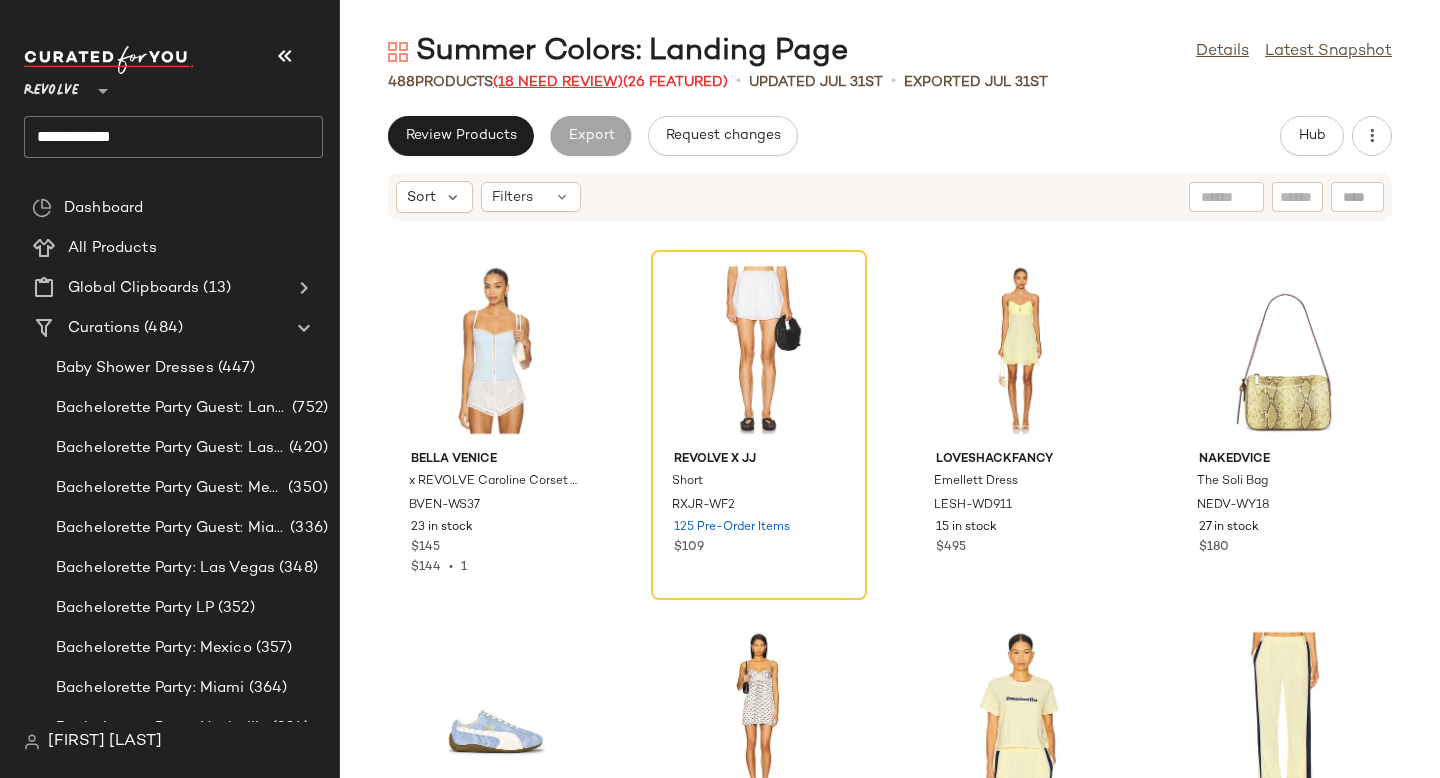 click on "(18 Need Review)" at bounding box center (558, 82) 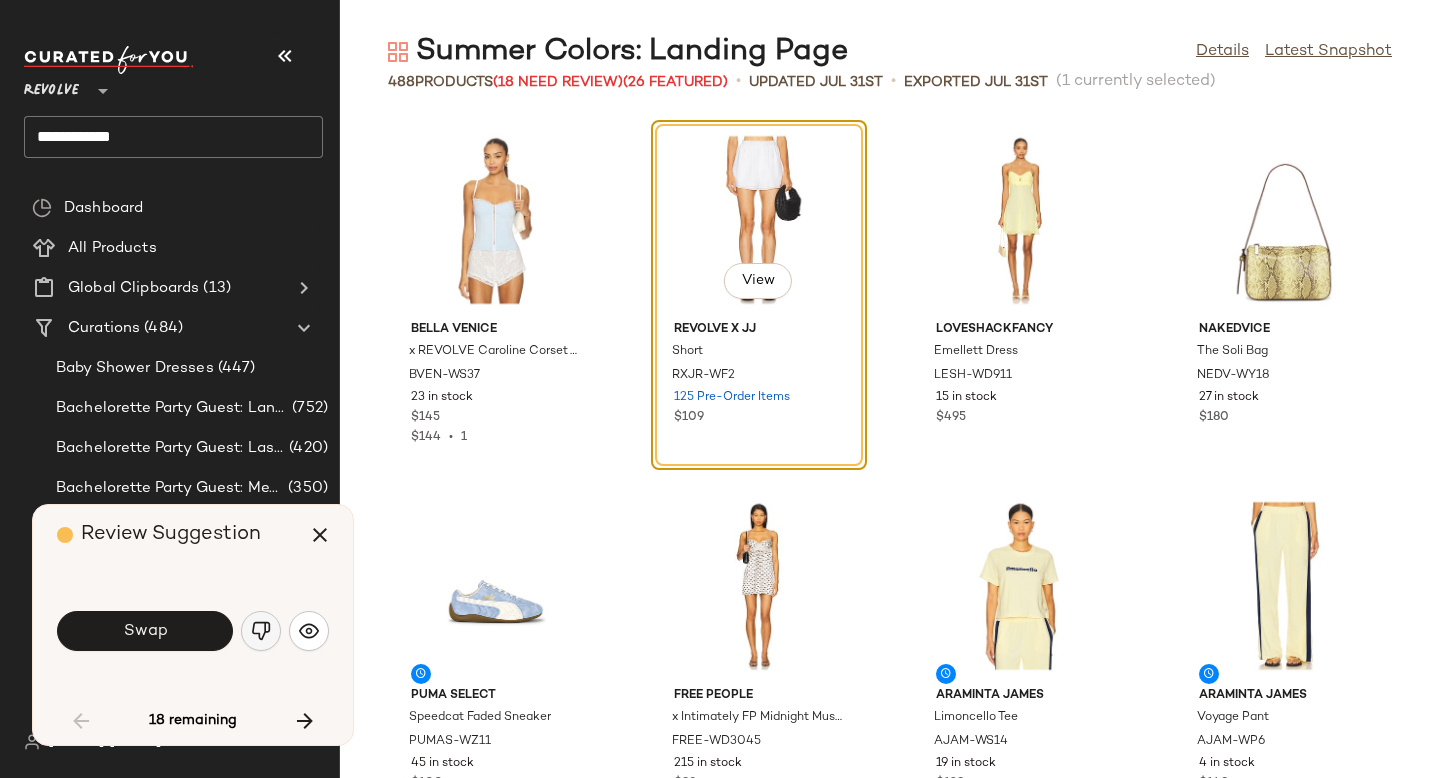 click 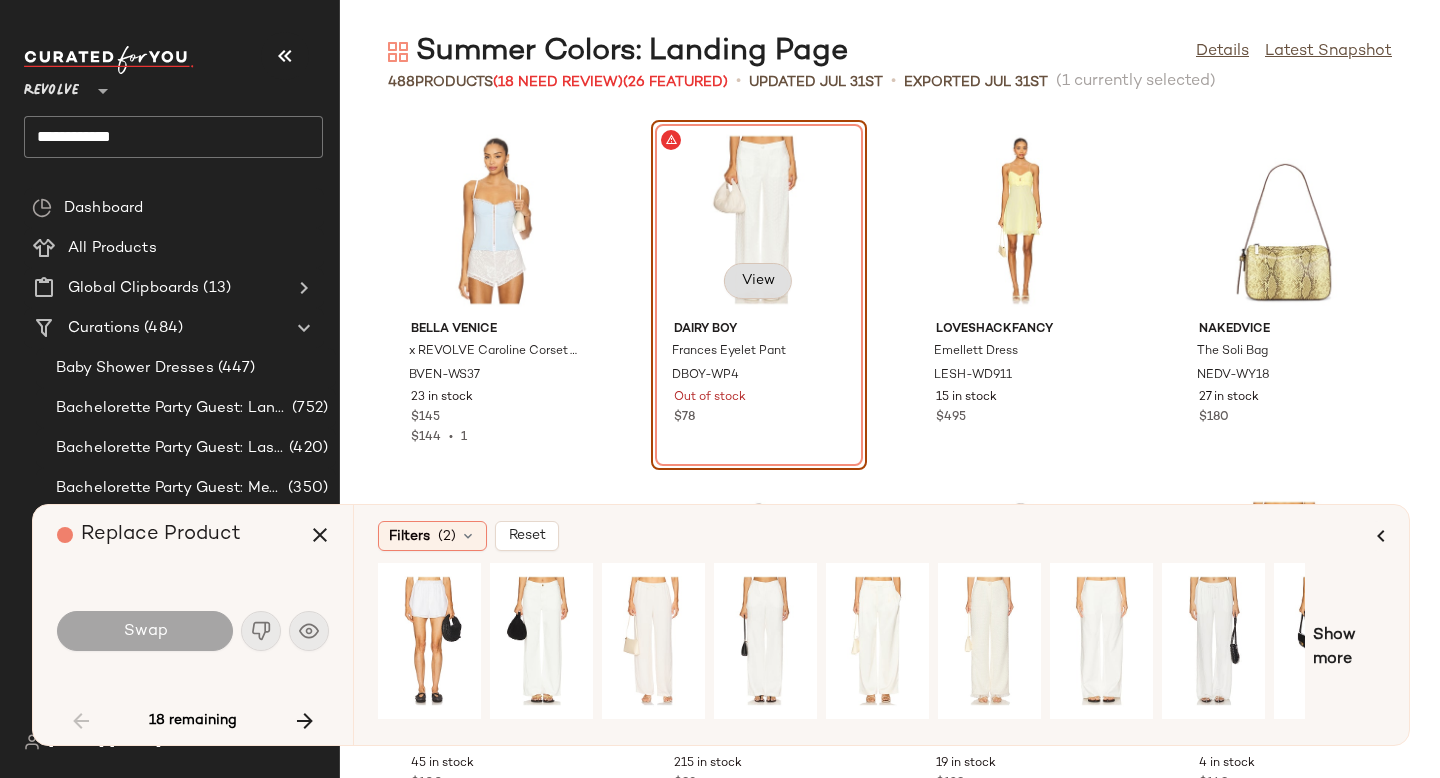 click on "View" 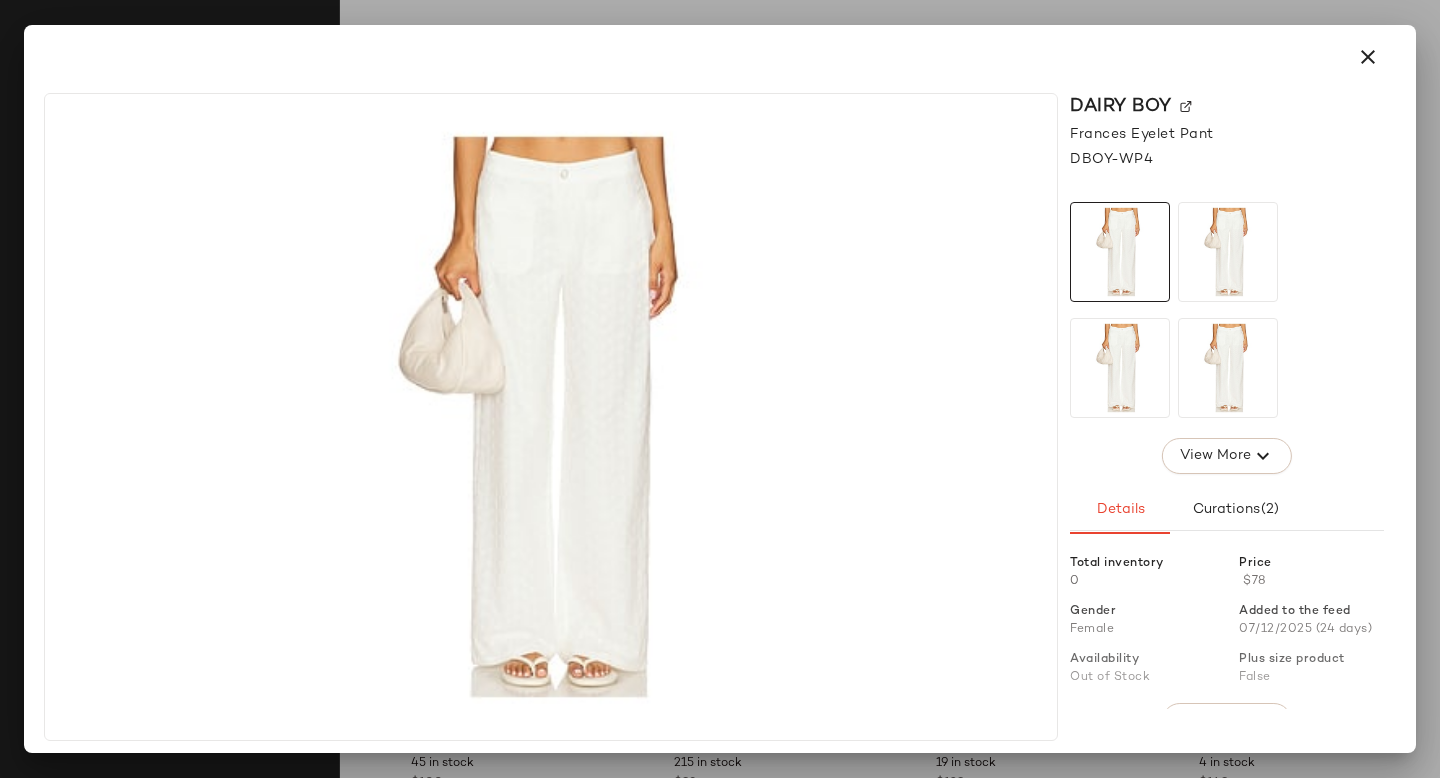 click on "Dairy Boy" at bounding box center (1227, 106) 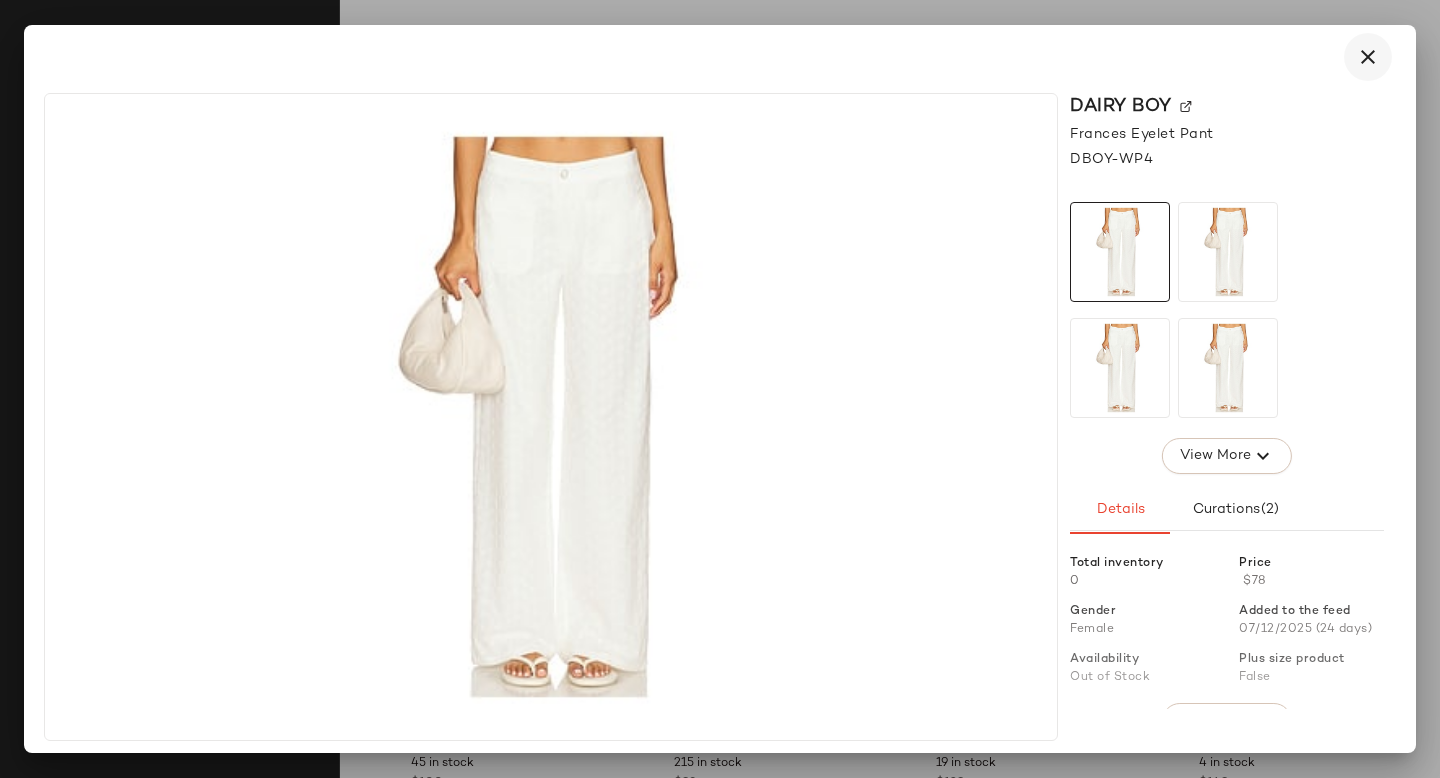 click at bounding box center [1368, 57] 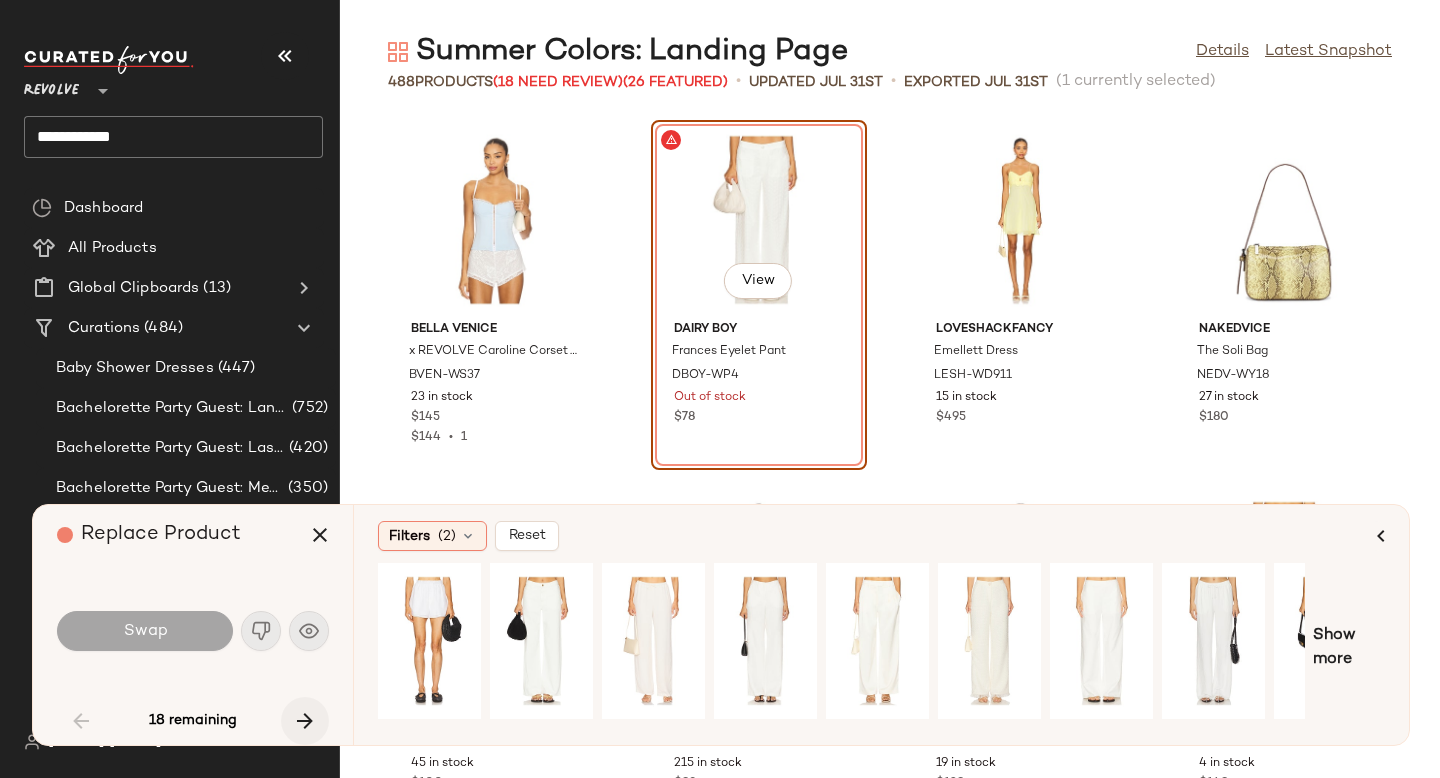 click at bounding box center (305, 721) 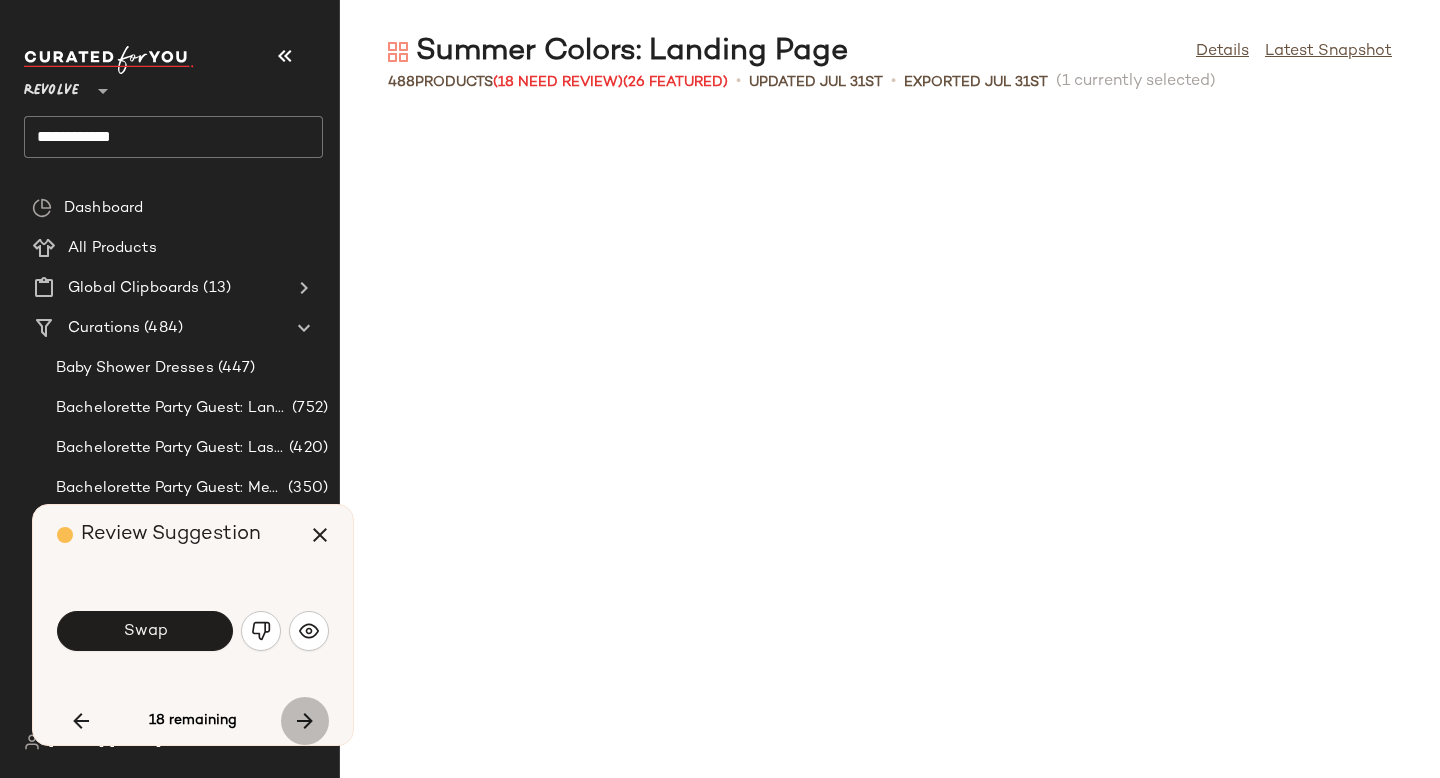 scroll, scrollTop: 748, scrollLeft: 0, axis: vertical 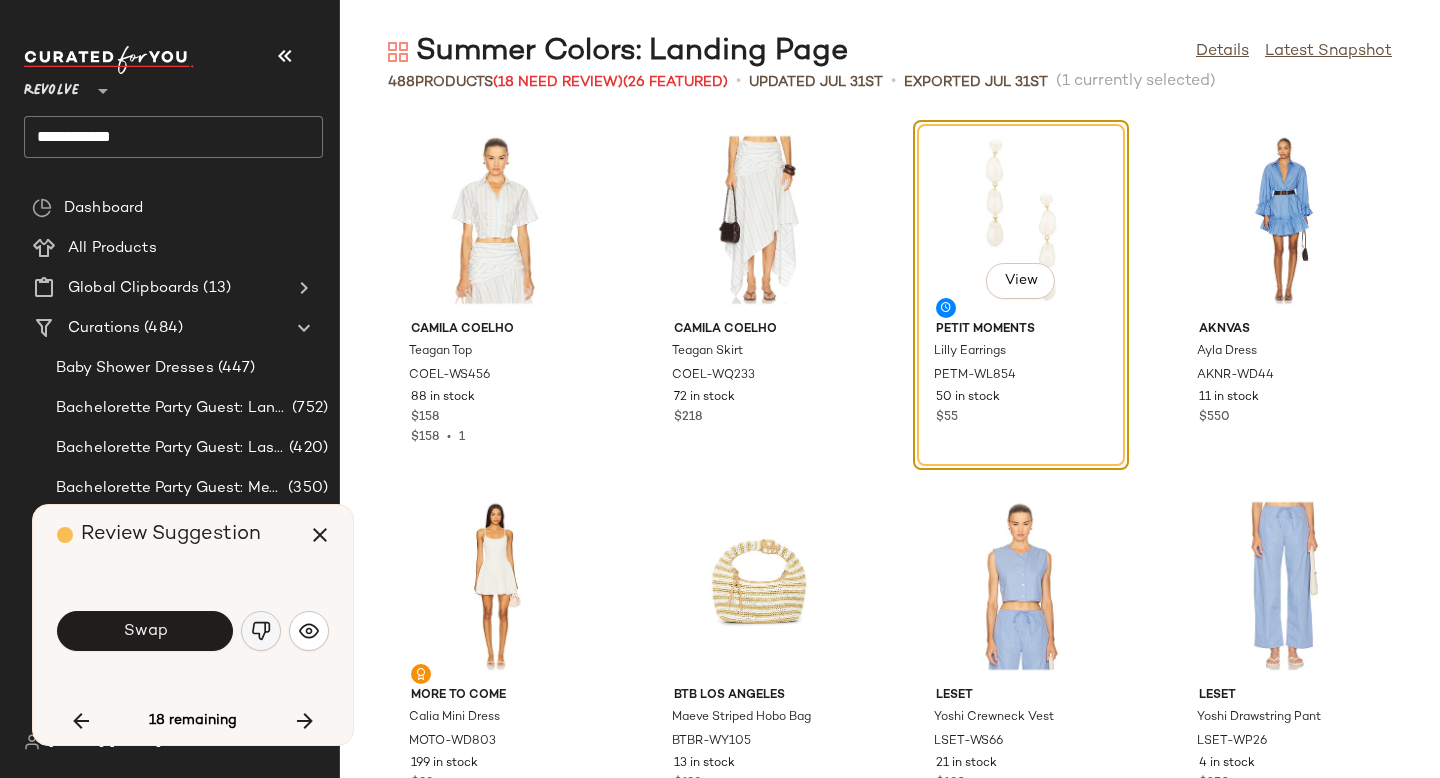 click 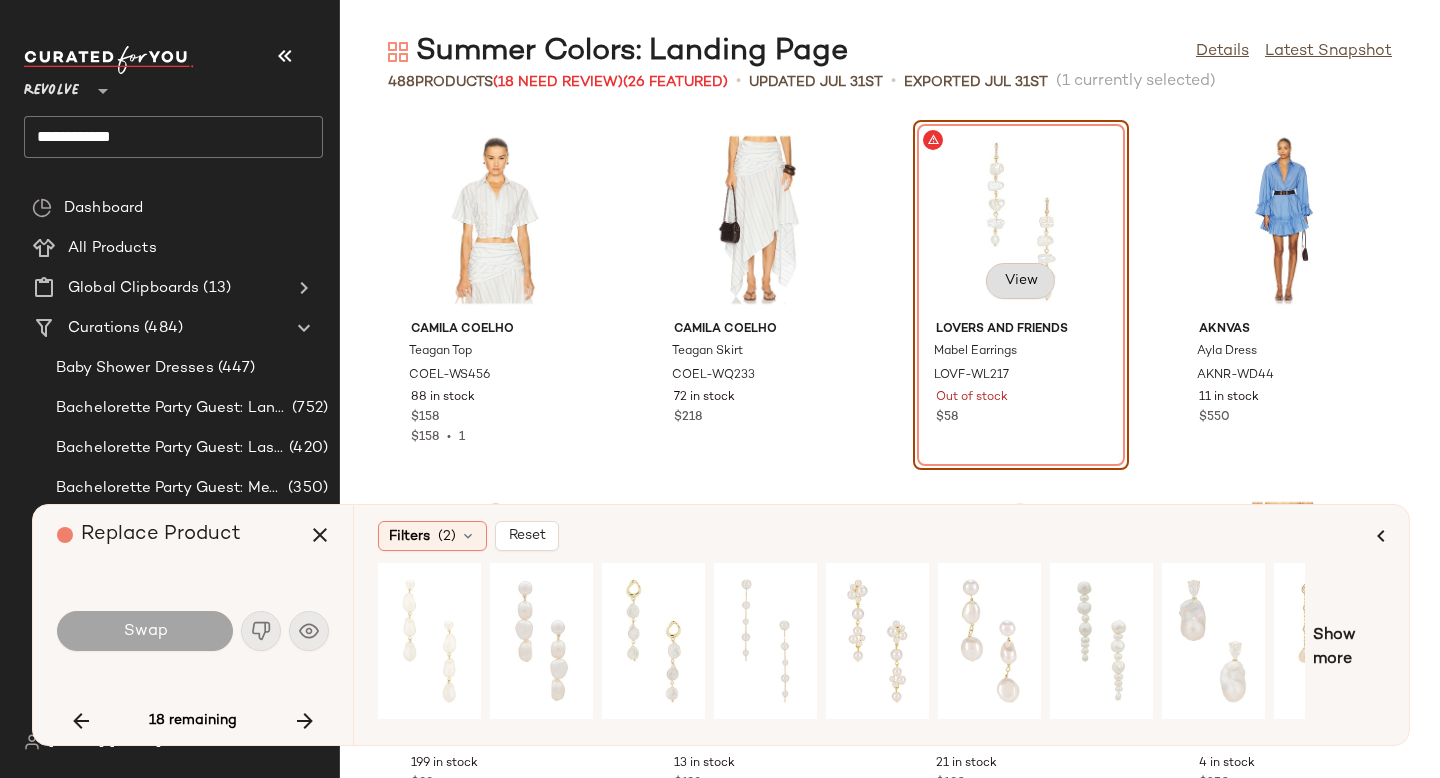 click on "View" 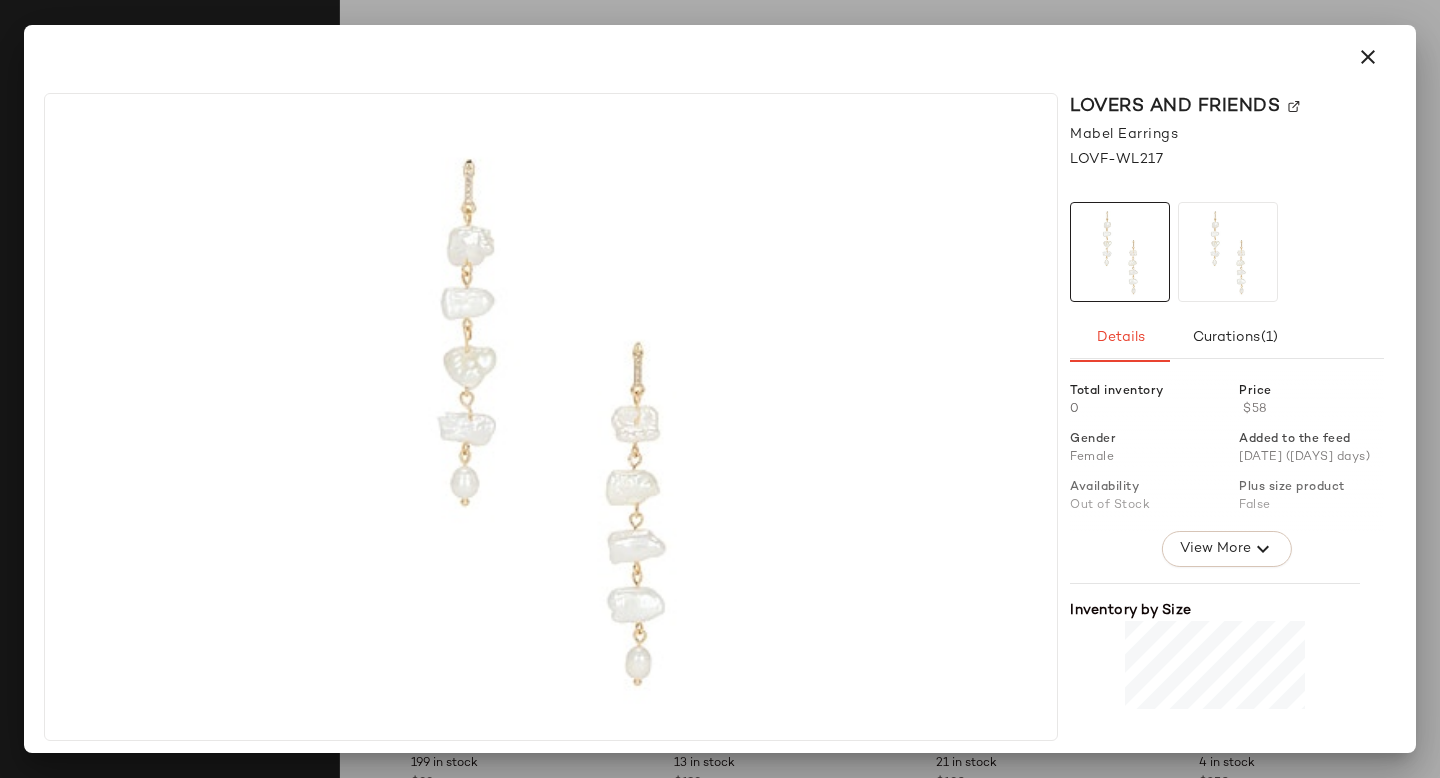 click 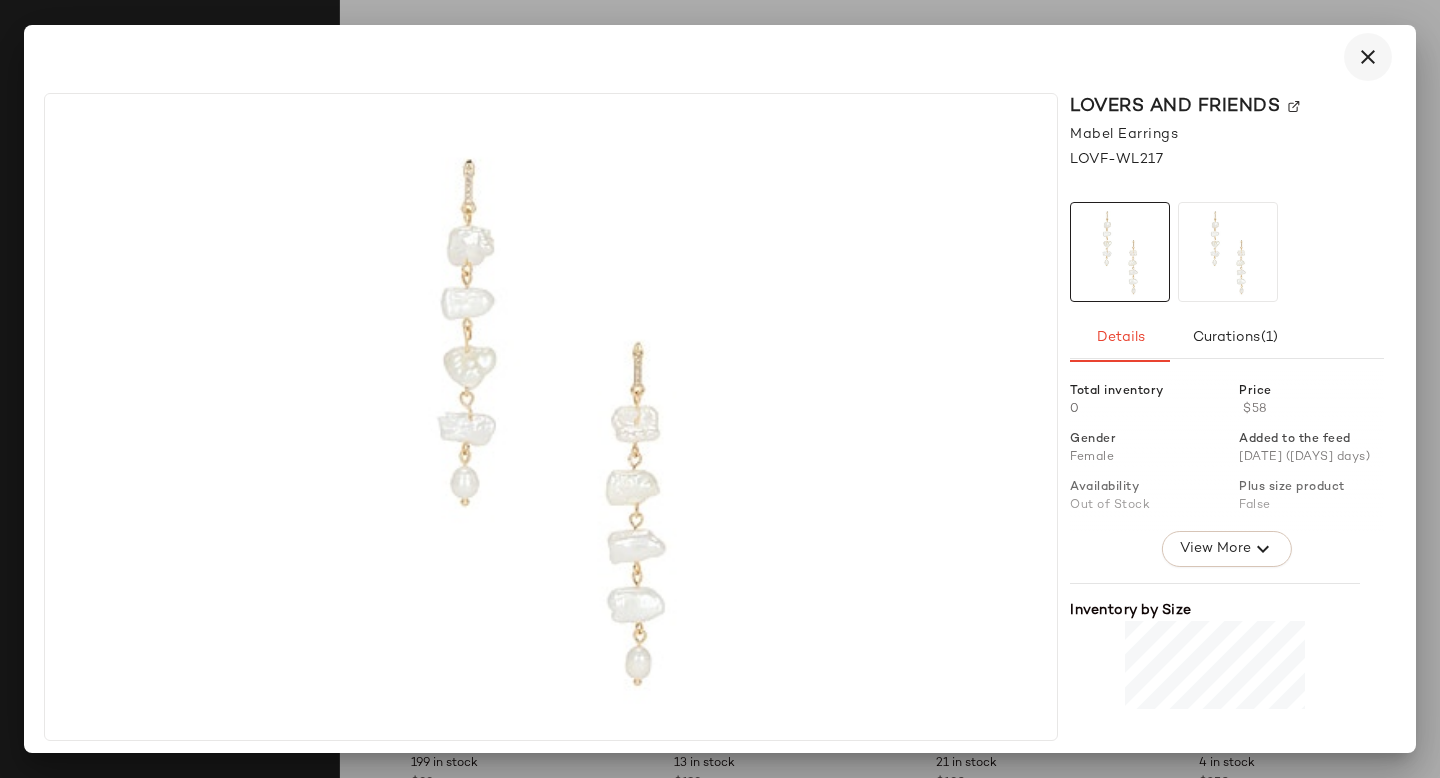 click at bounding box center [1368, 57] 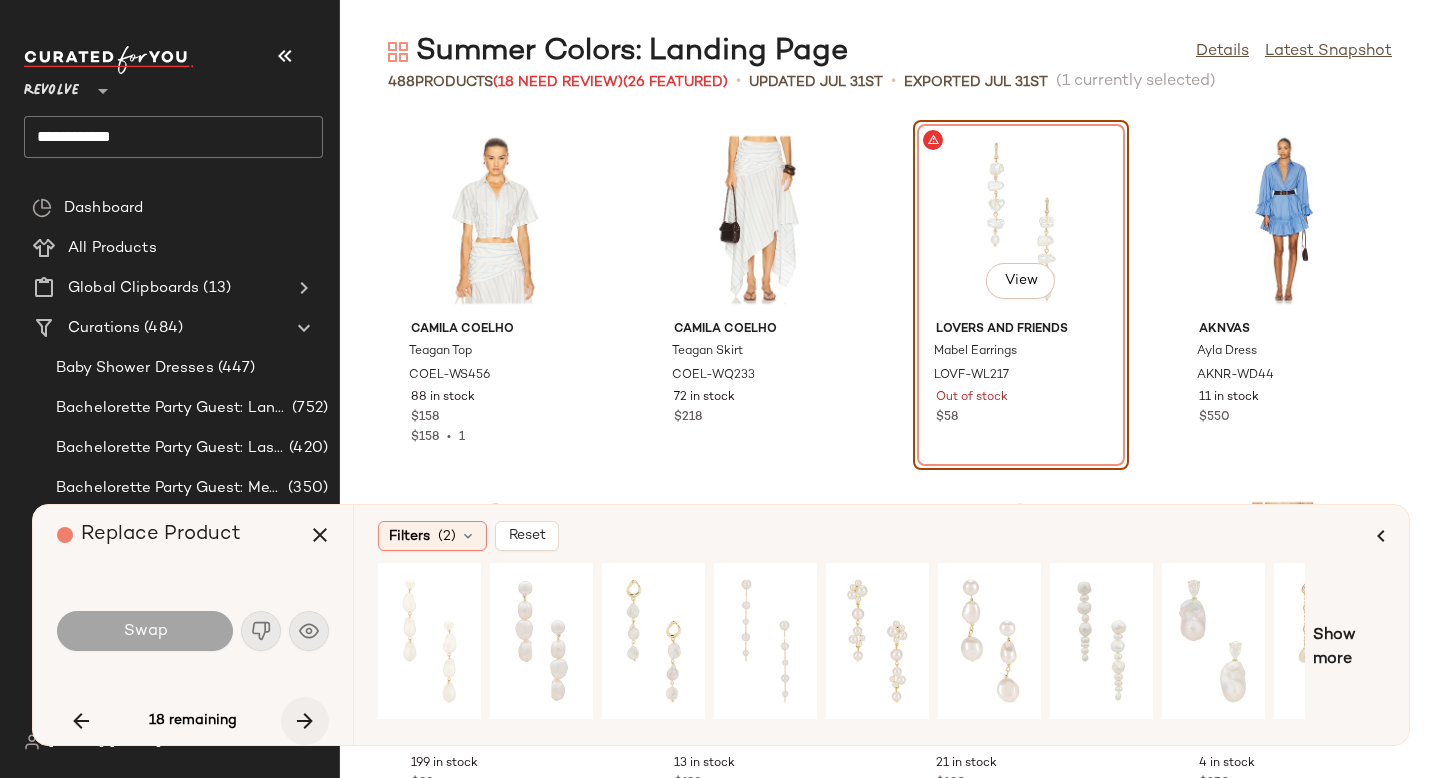 click at bounding box center [305, 721] 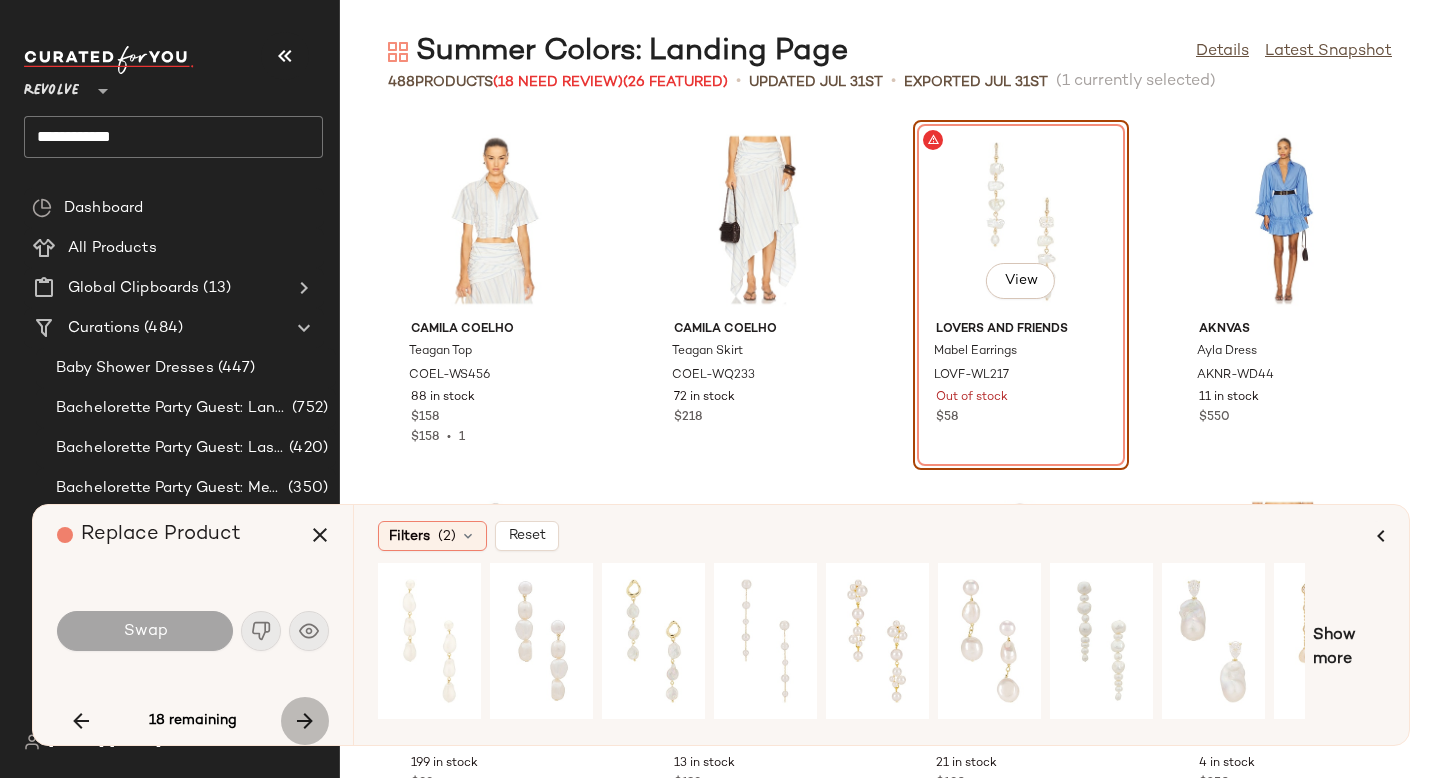 scroll, scrollTop: 12444, scrollLeft: 0, axis: vertical 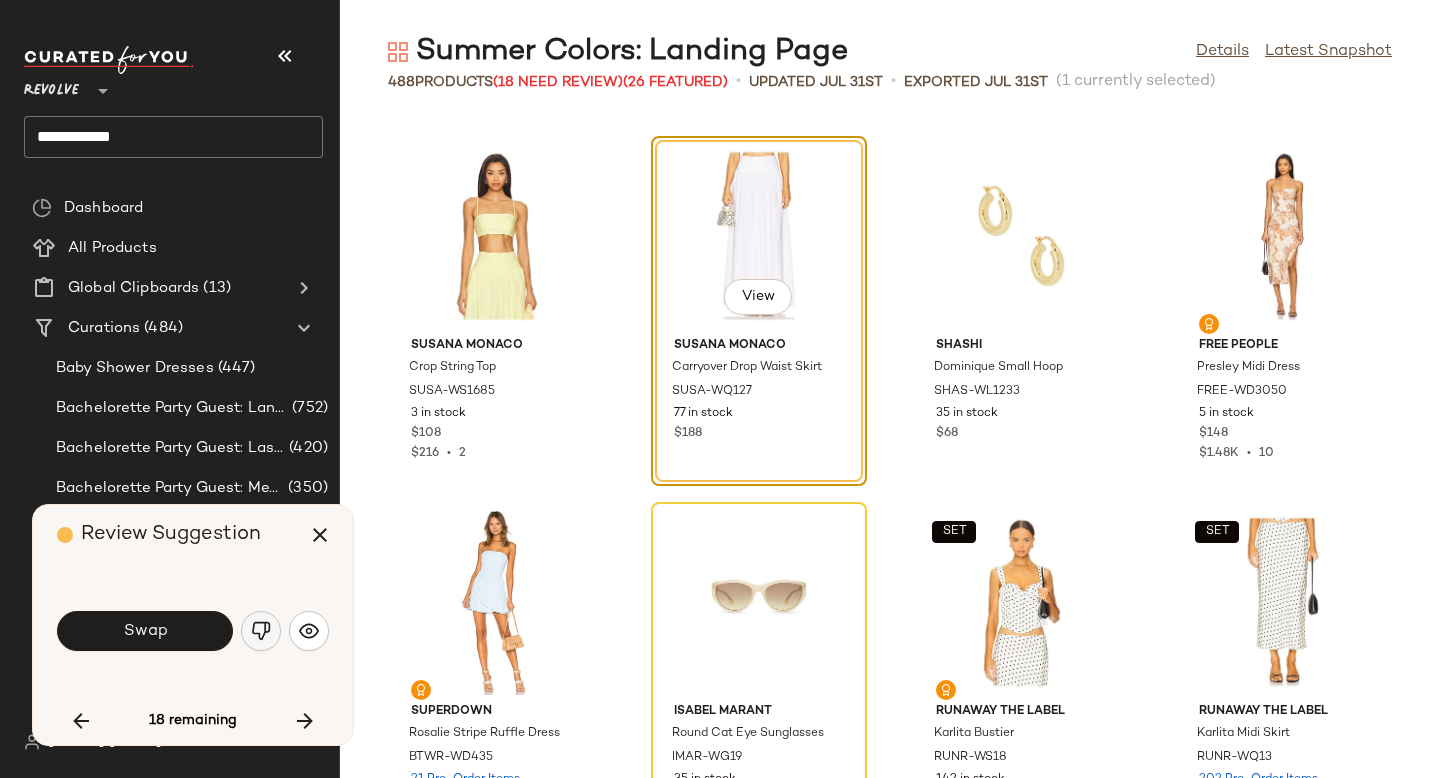 click 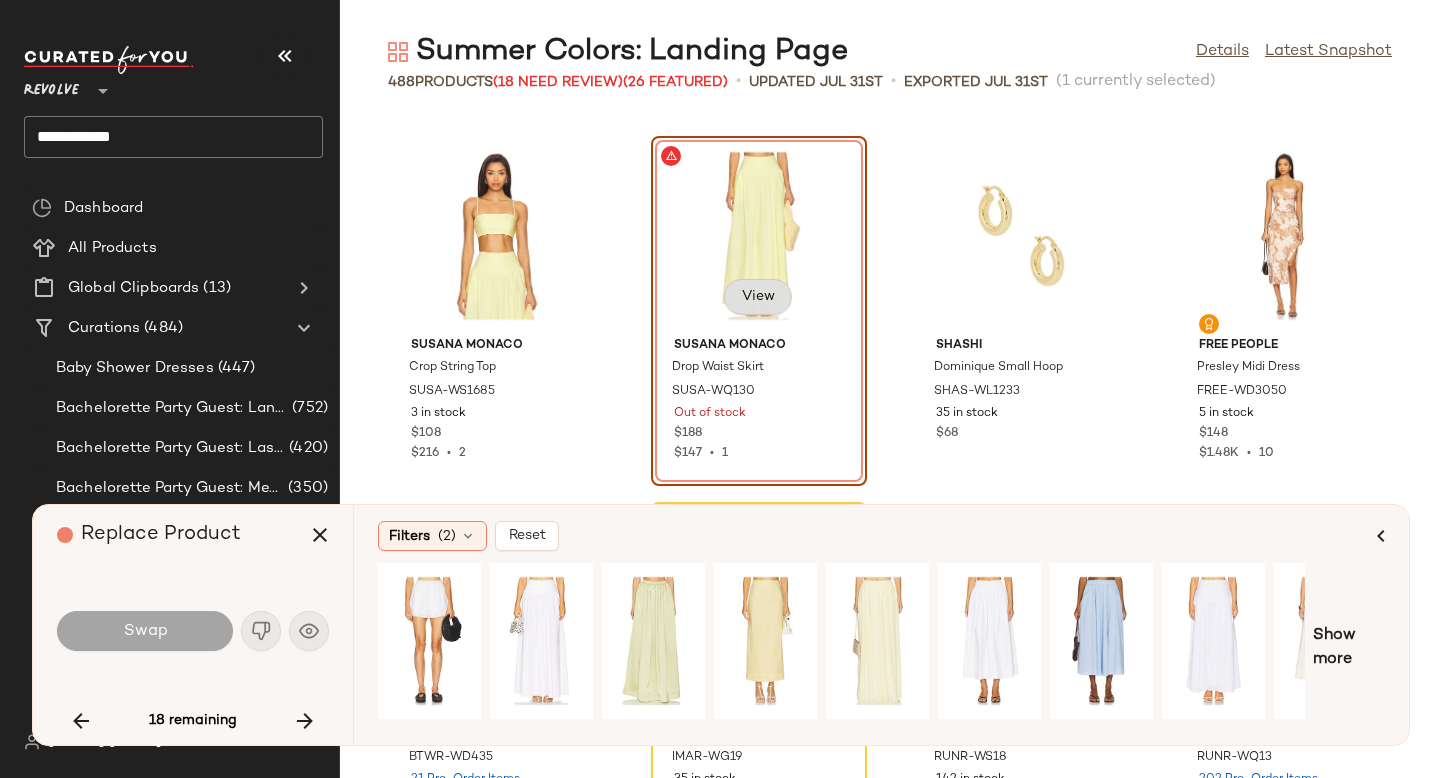 click on "View" 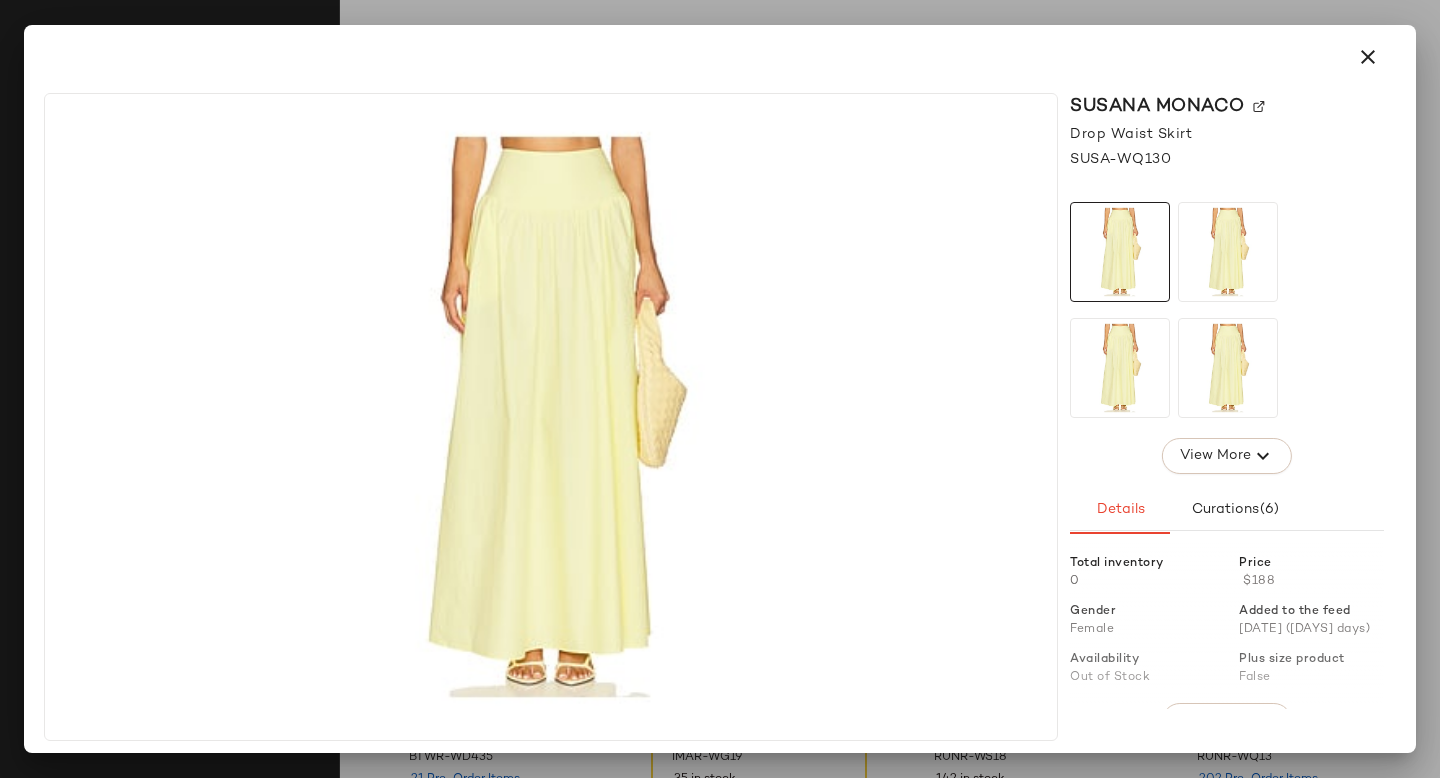 click 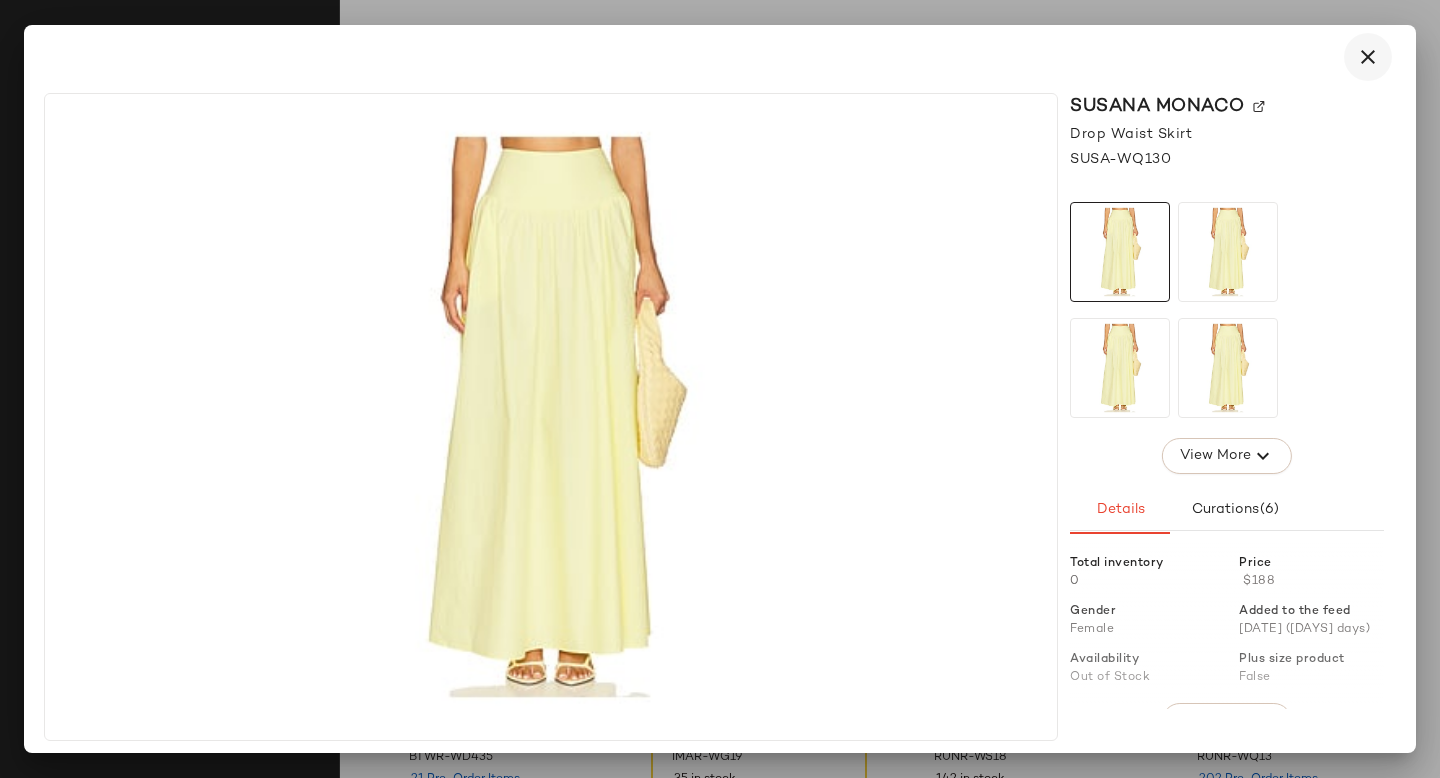 click at bounding box center (1368, 57) 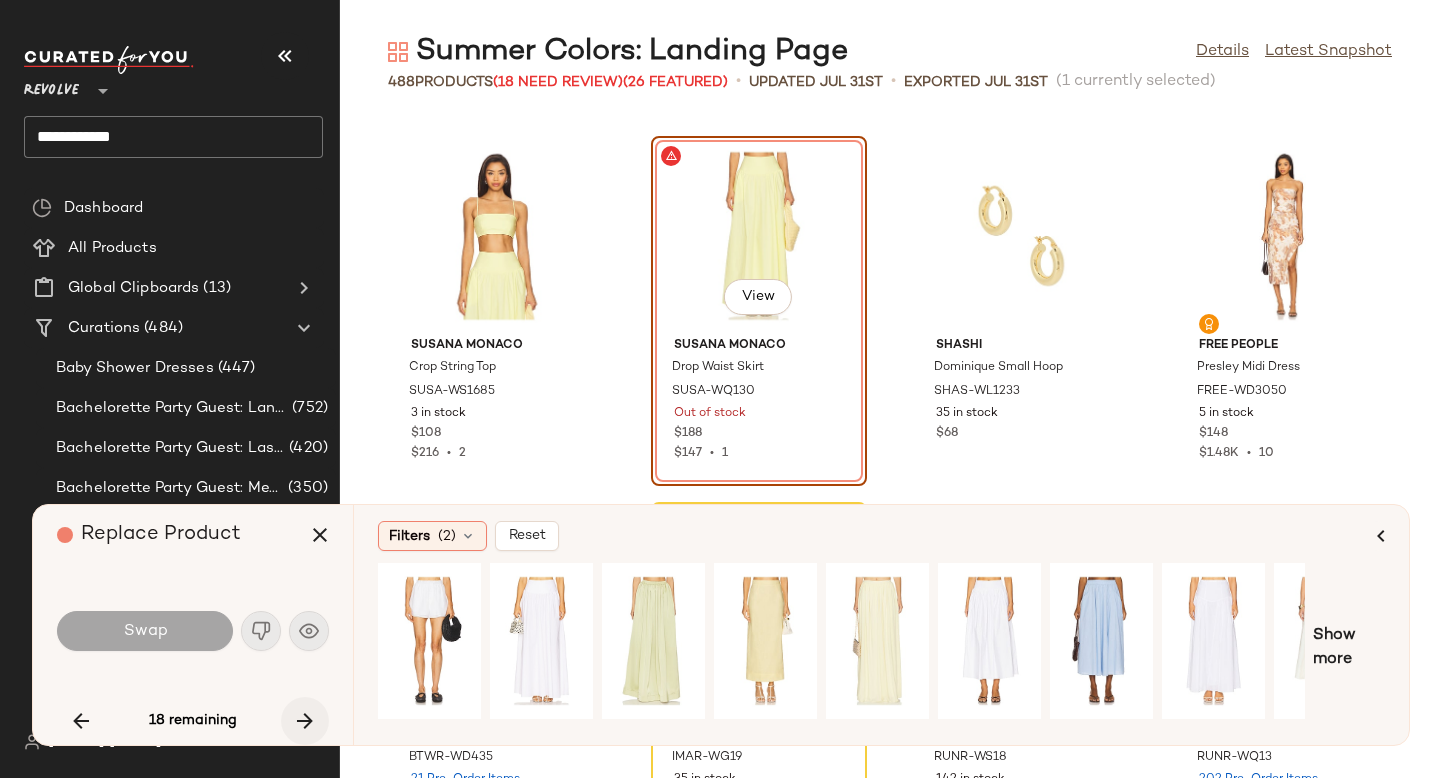 click at bounding box center [305, 721] 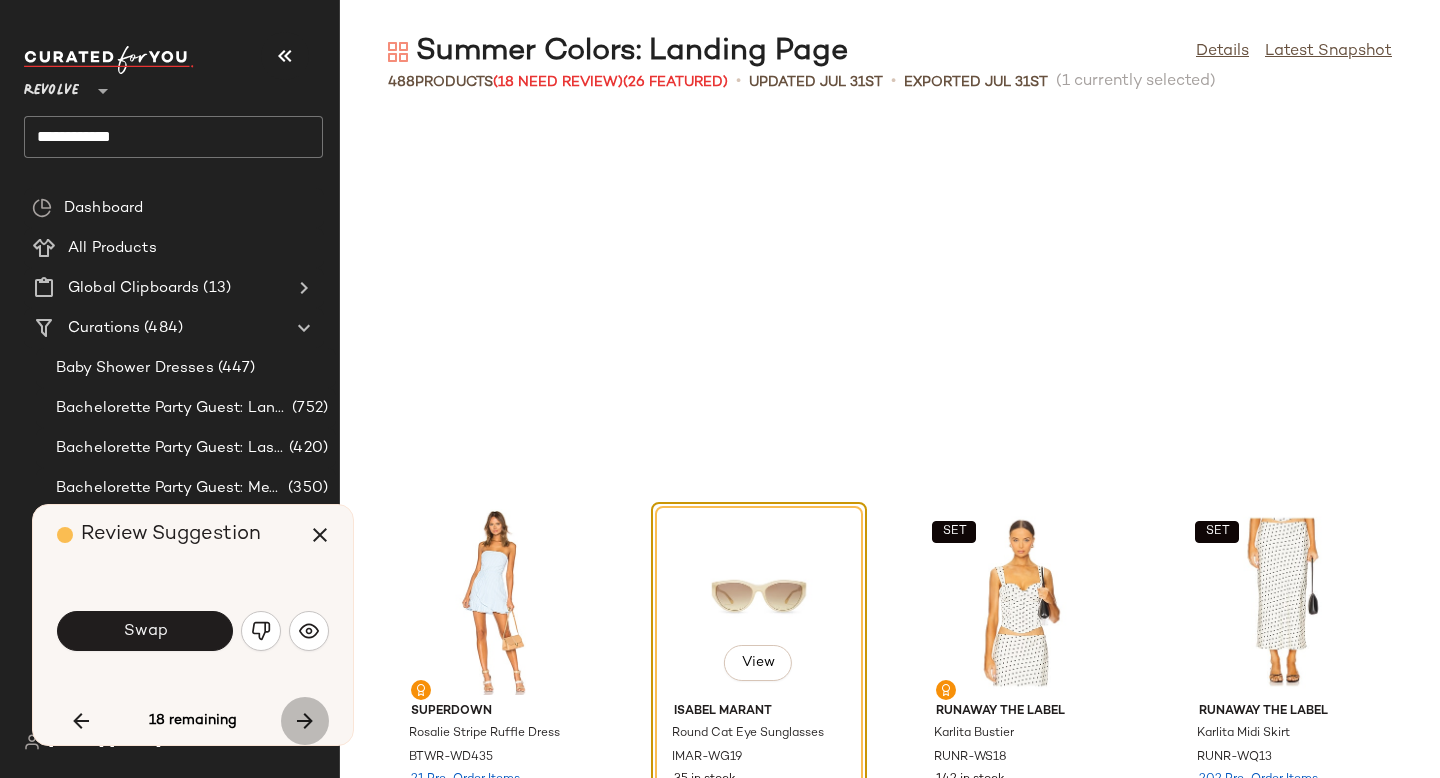 scroll, scrollTop: 12810, scrollLeft: 0, axis: vertical 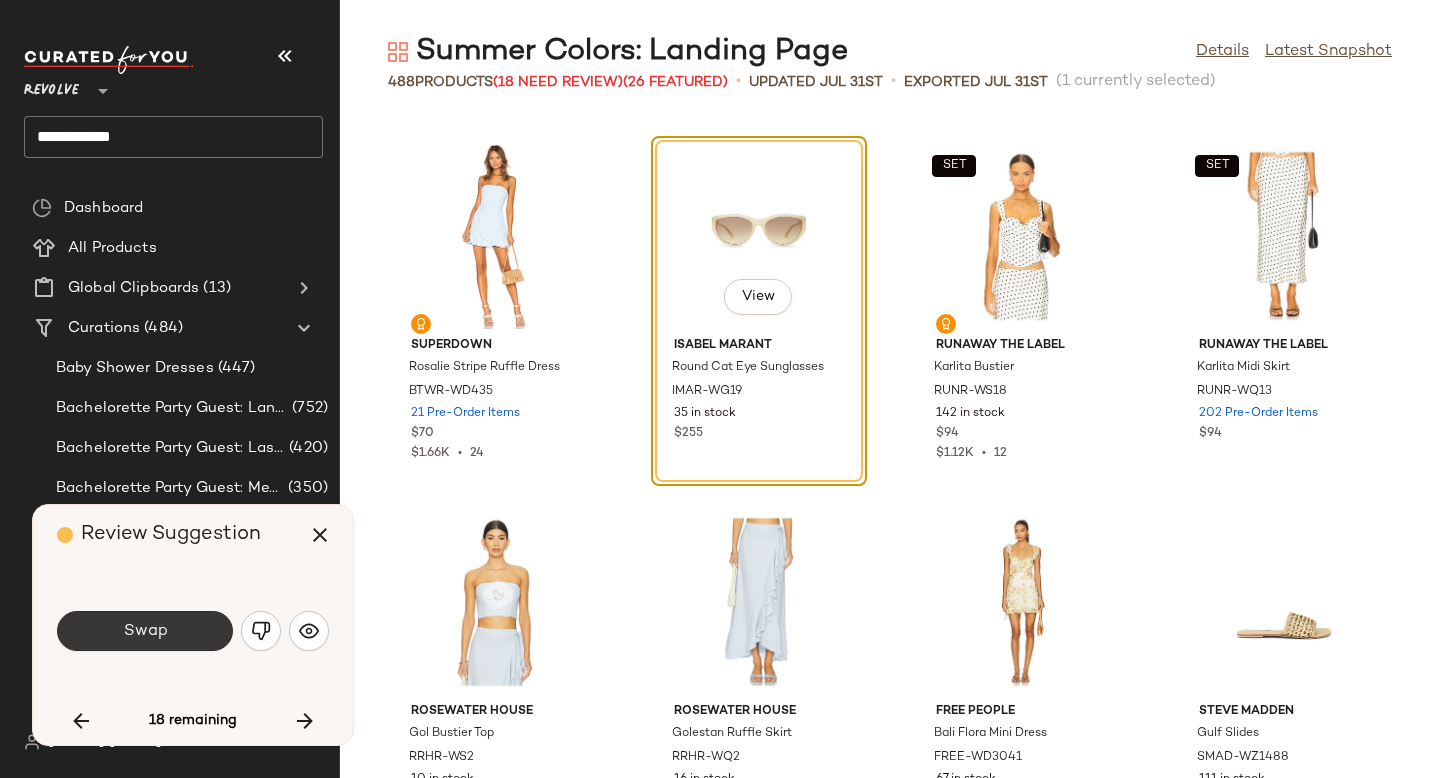 click on "Swap" at bounding box center (145, 631) 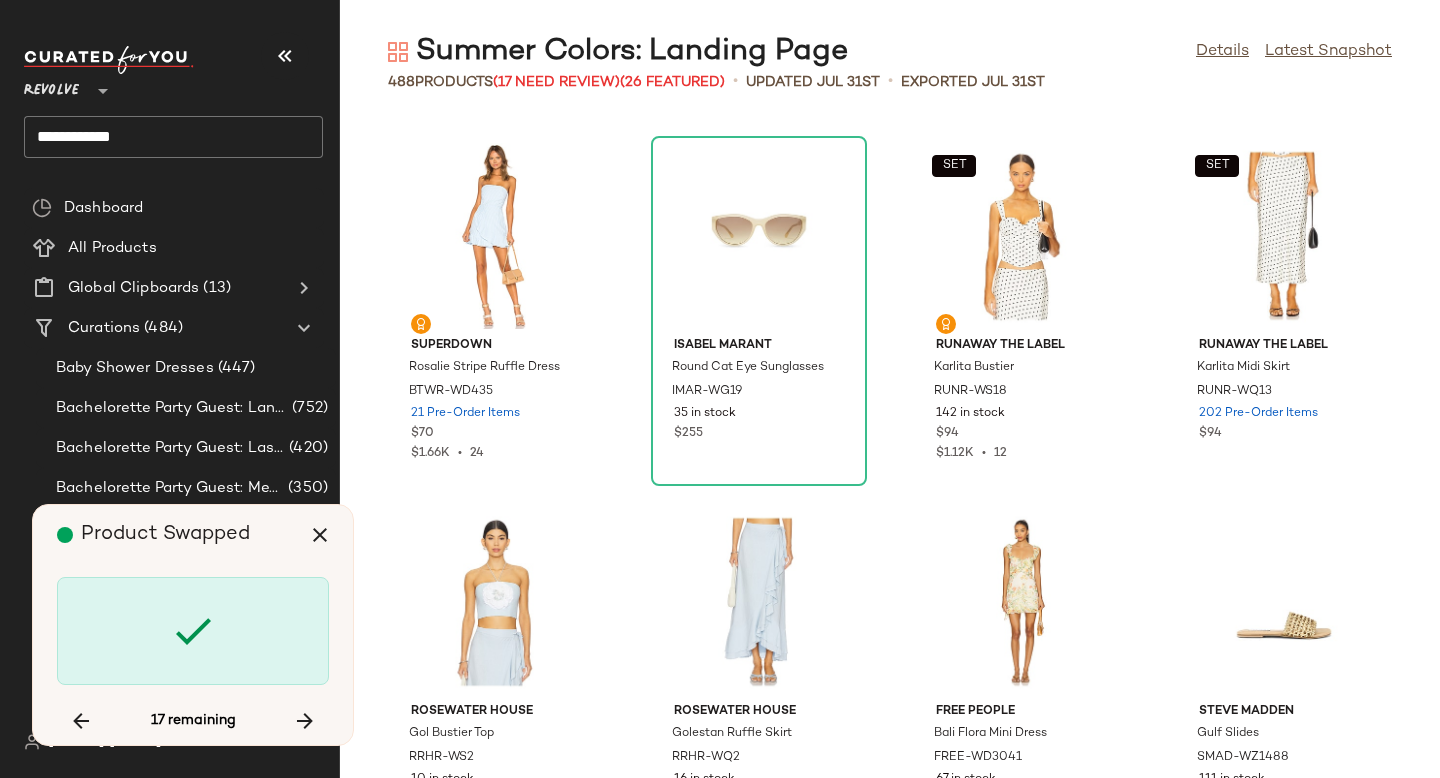 scroll, scrollTop: 14274, scrollLeft: 0, axis: vertical 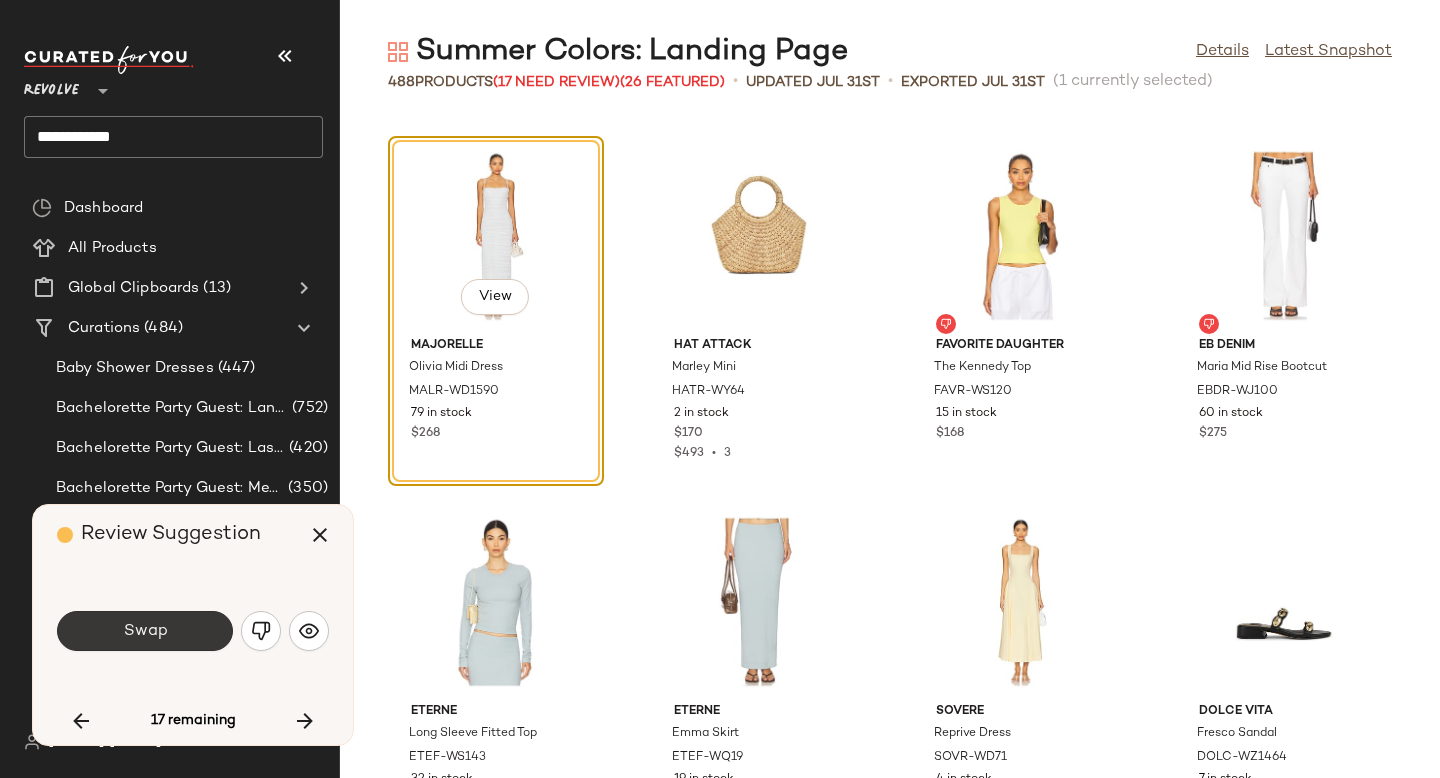 click on "Swap" at bounding box center [145, 631] 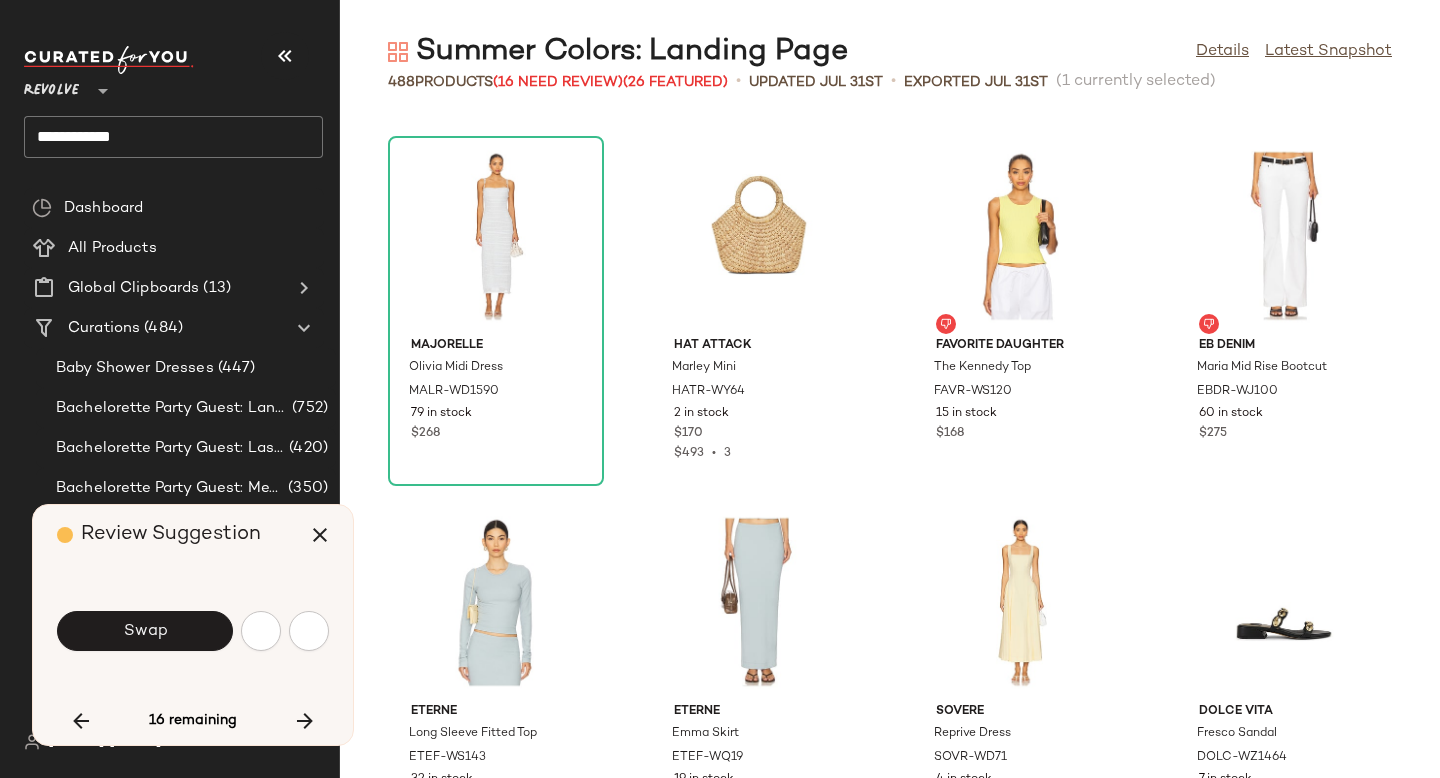 scroll, scrollTop: 15006, scrollLeft: 0, axis: vertical 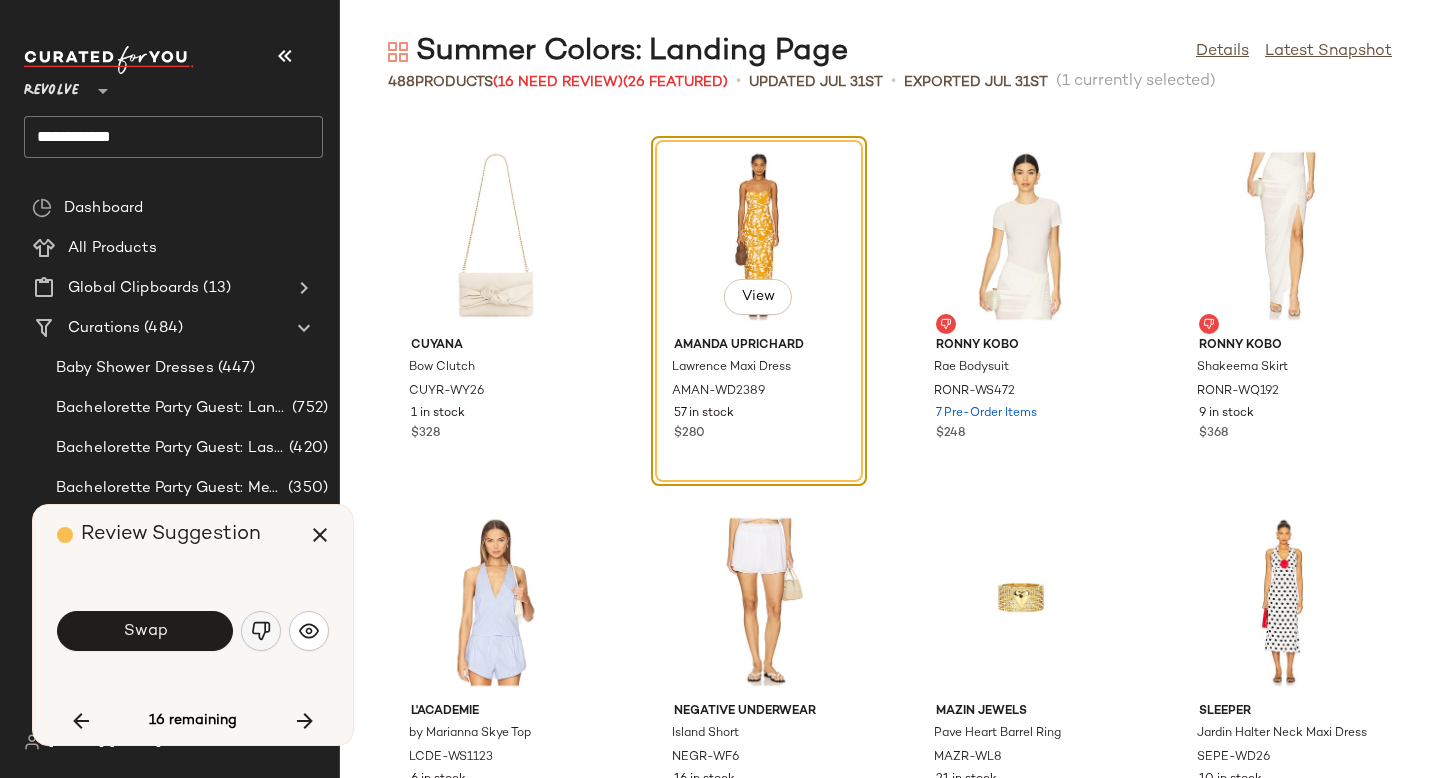 click 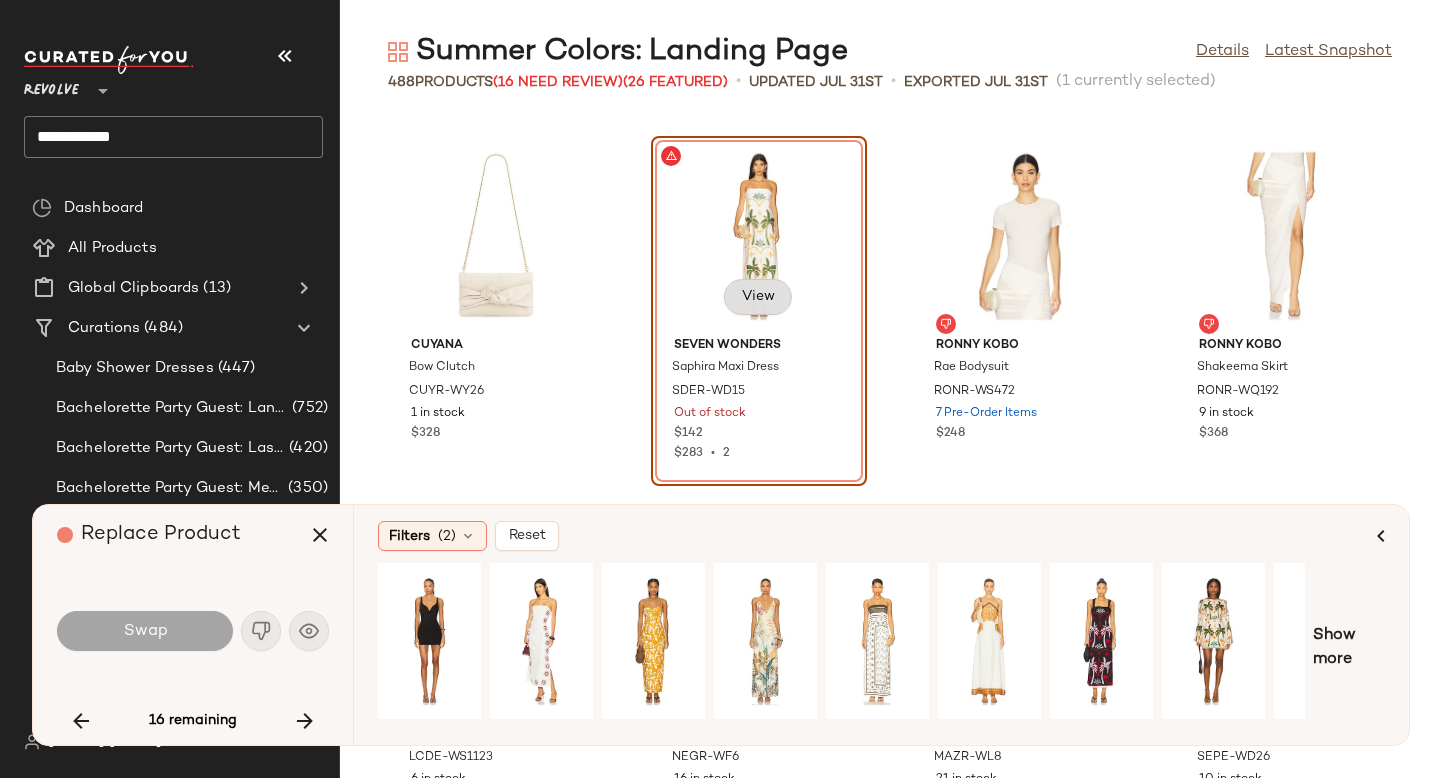 click on "View" 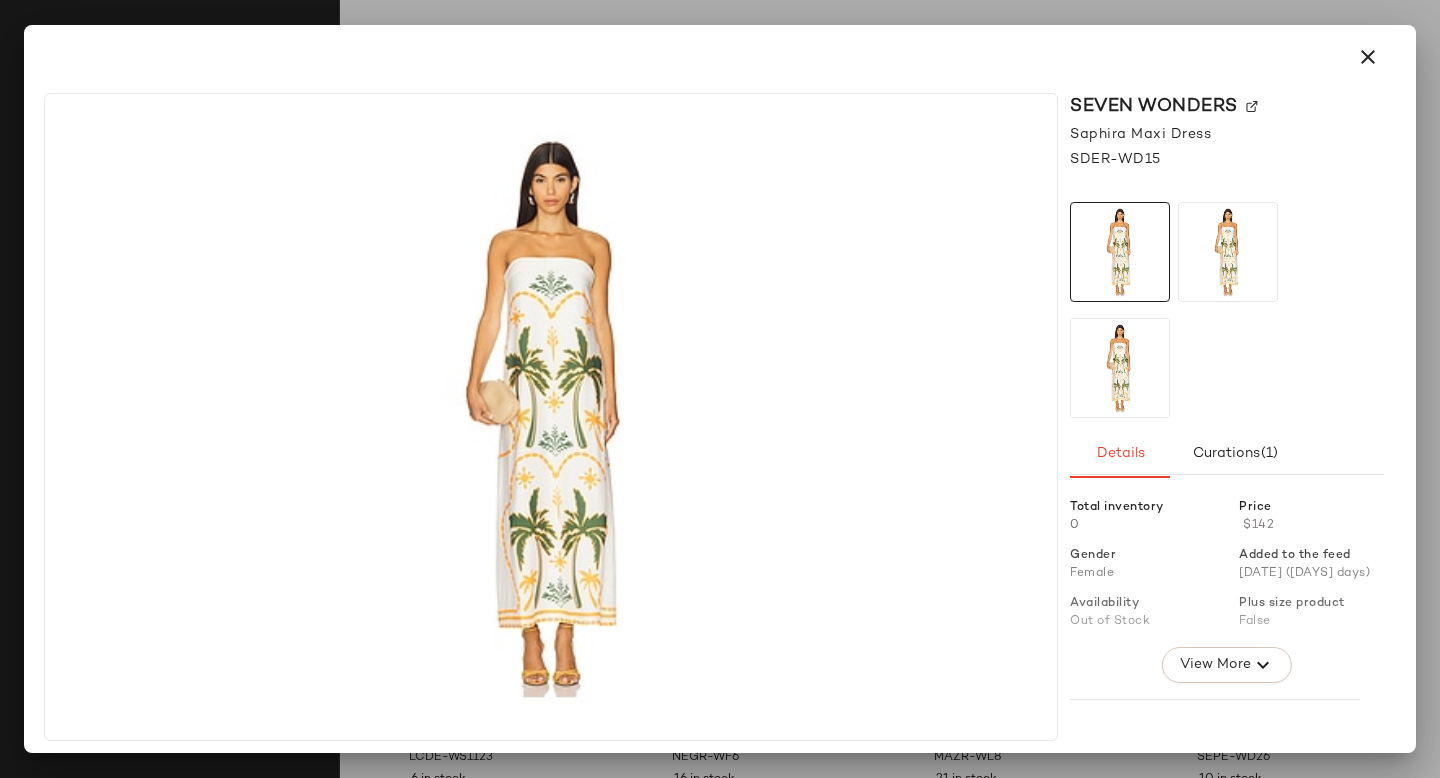 click 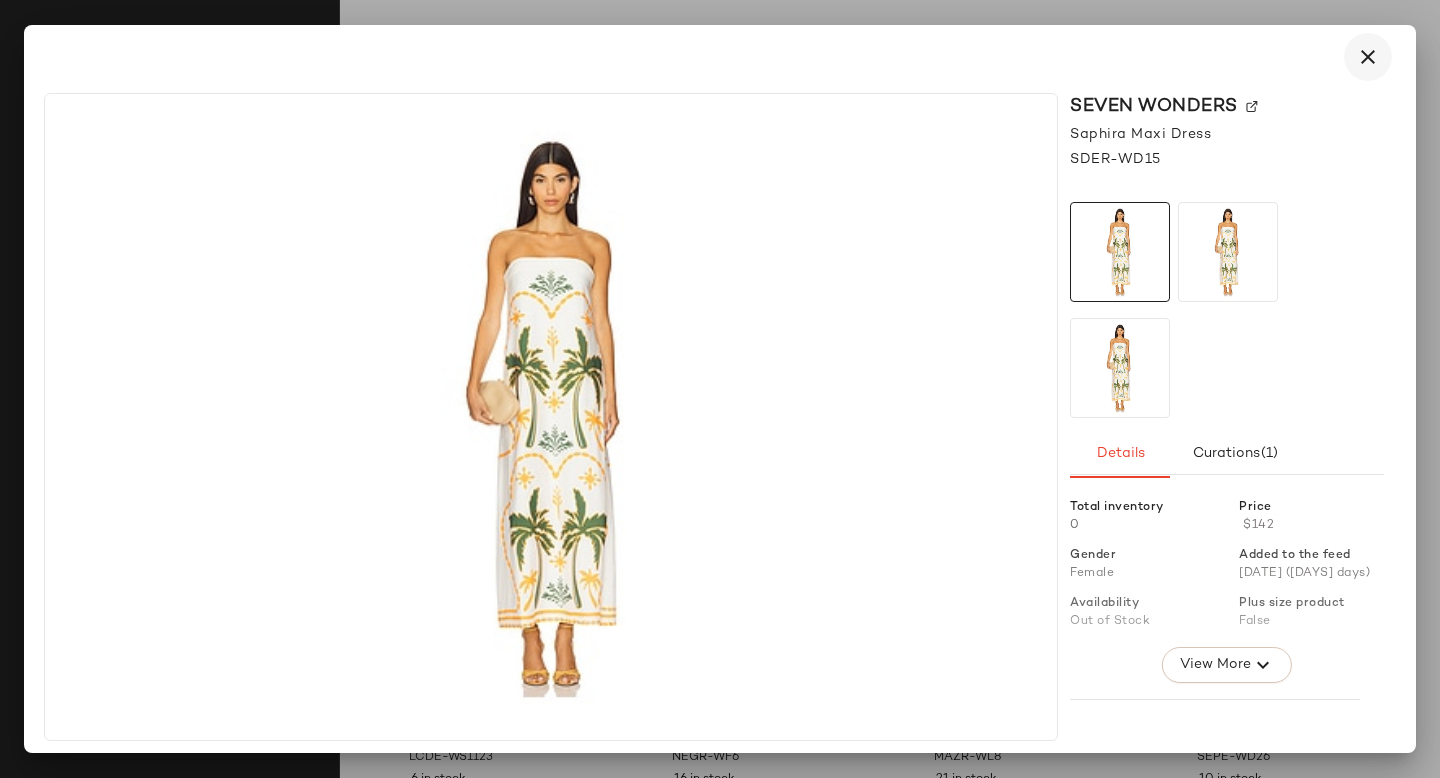 click at bounding box center (1368, 57) 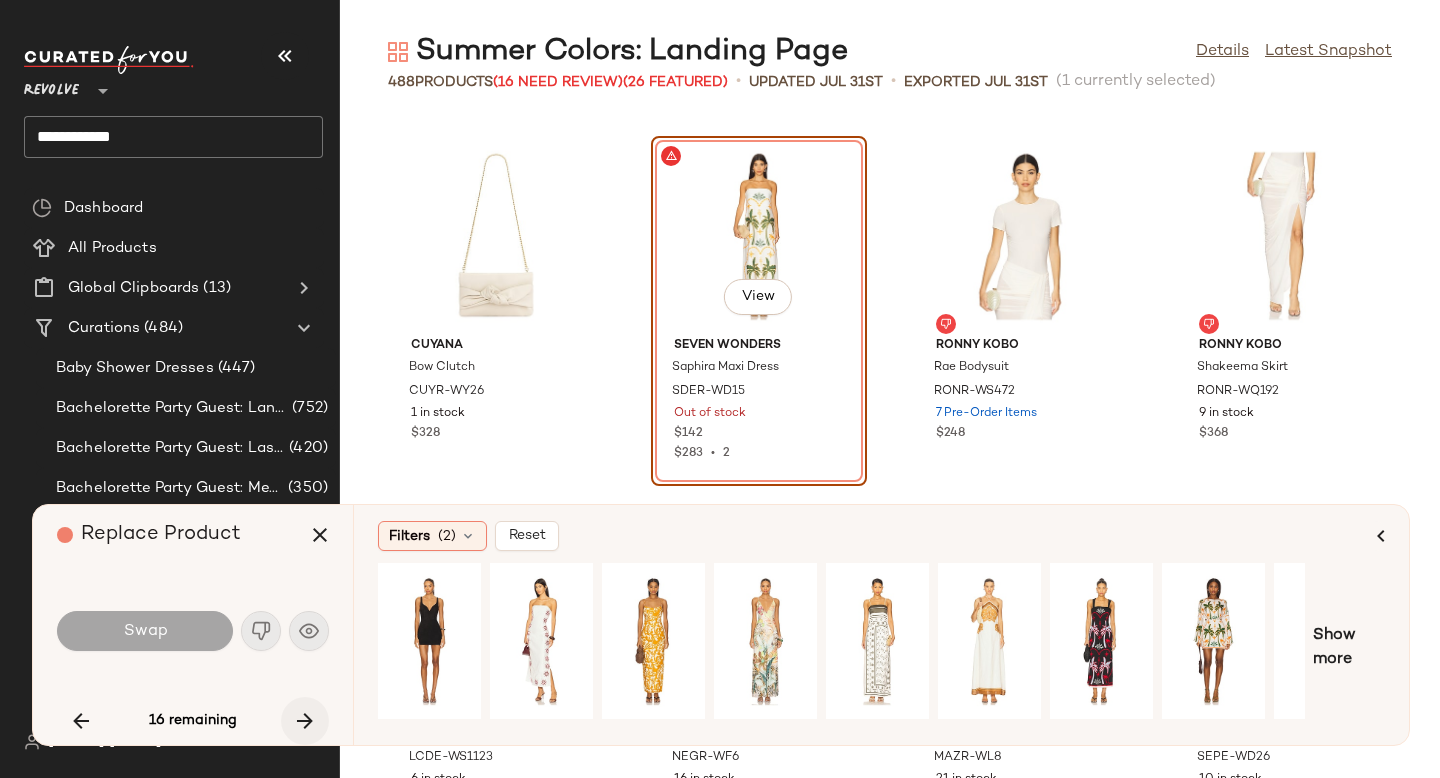 click at bounding box center (305, 721) 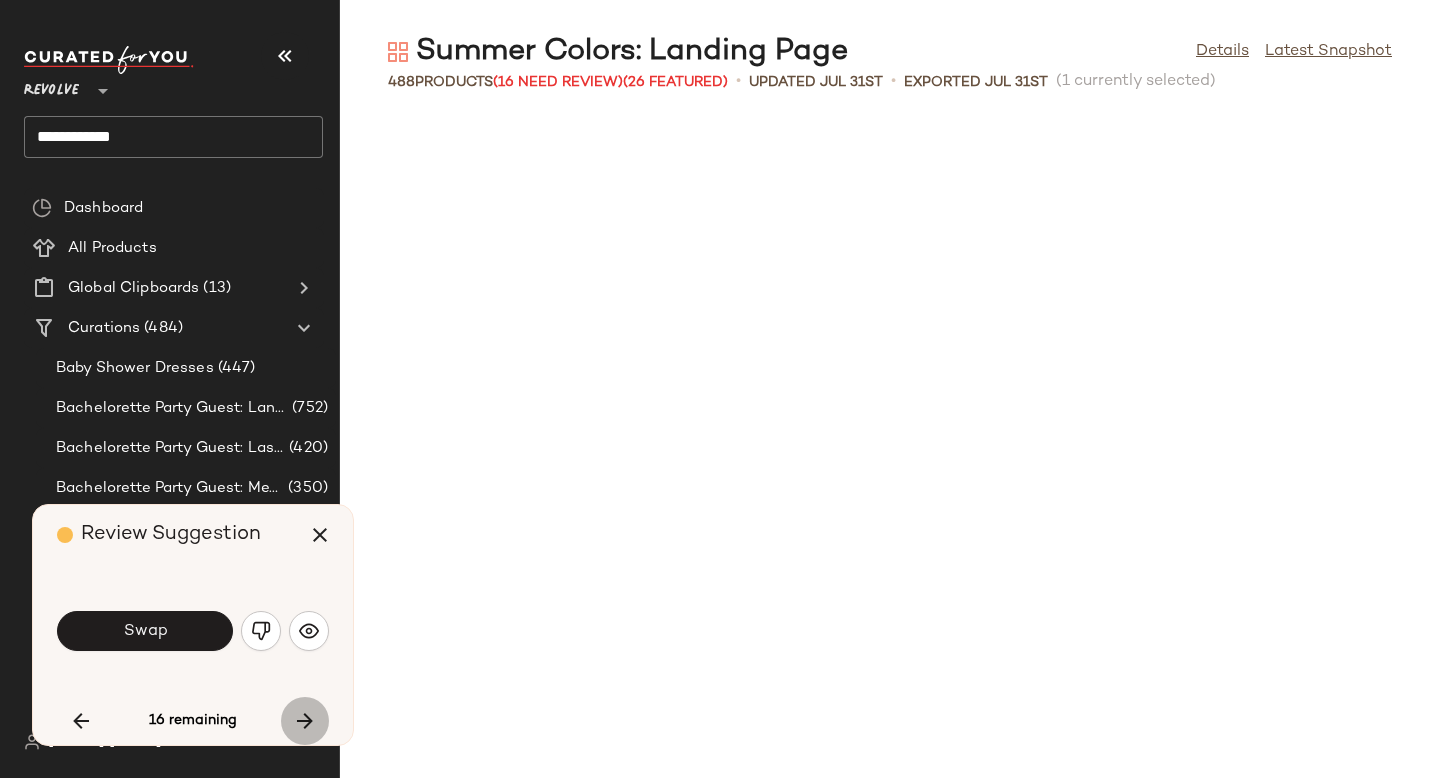 scroll, scrollTop: 16104, scrollLeft: 0, axis: vertical 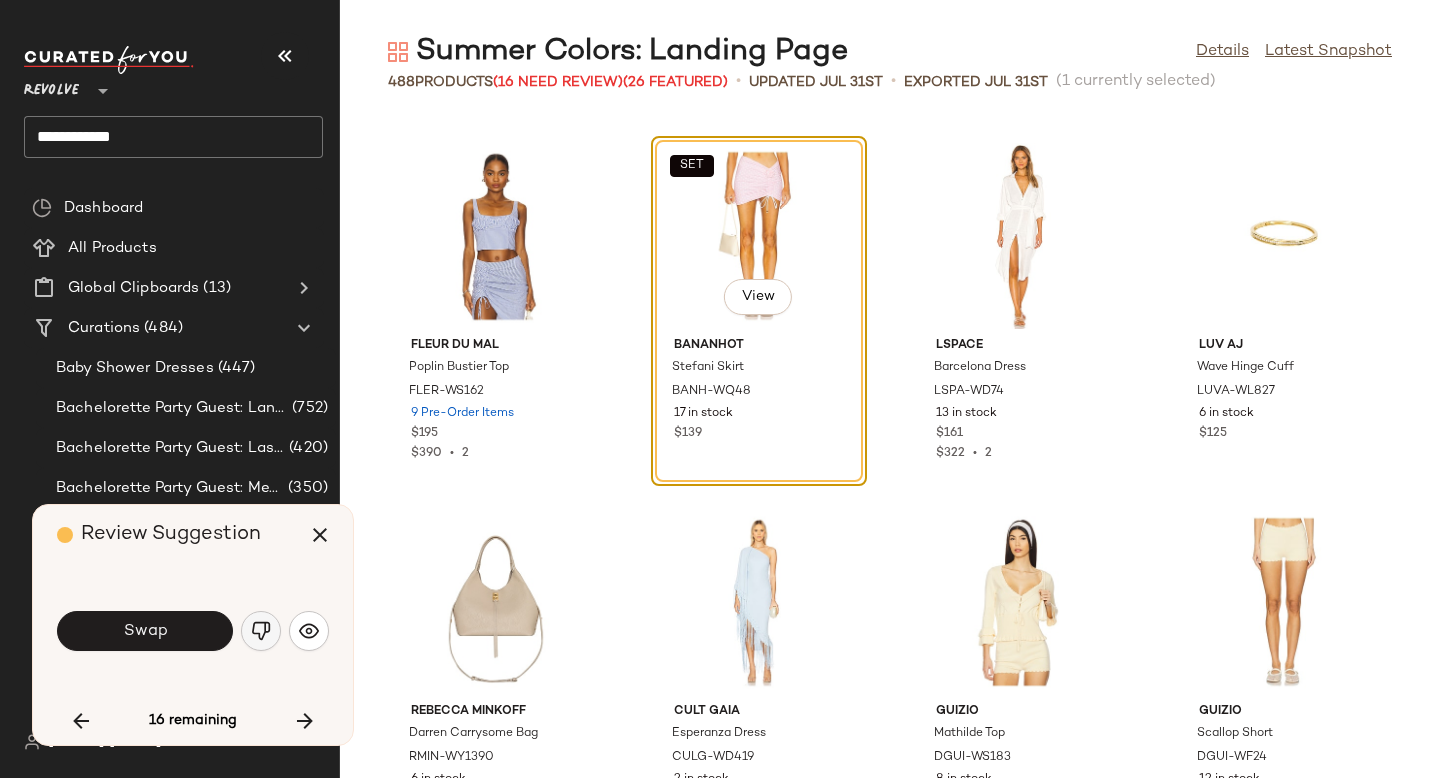 click at bounding box center (261, 631) 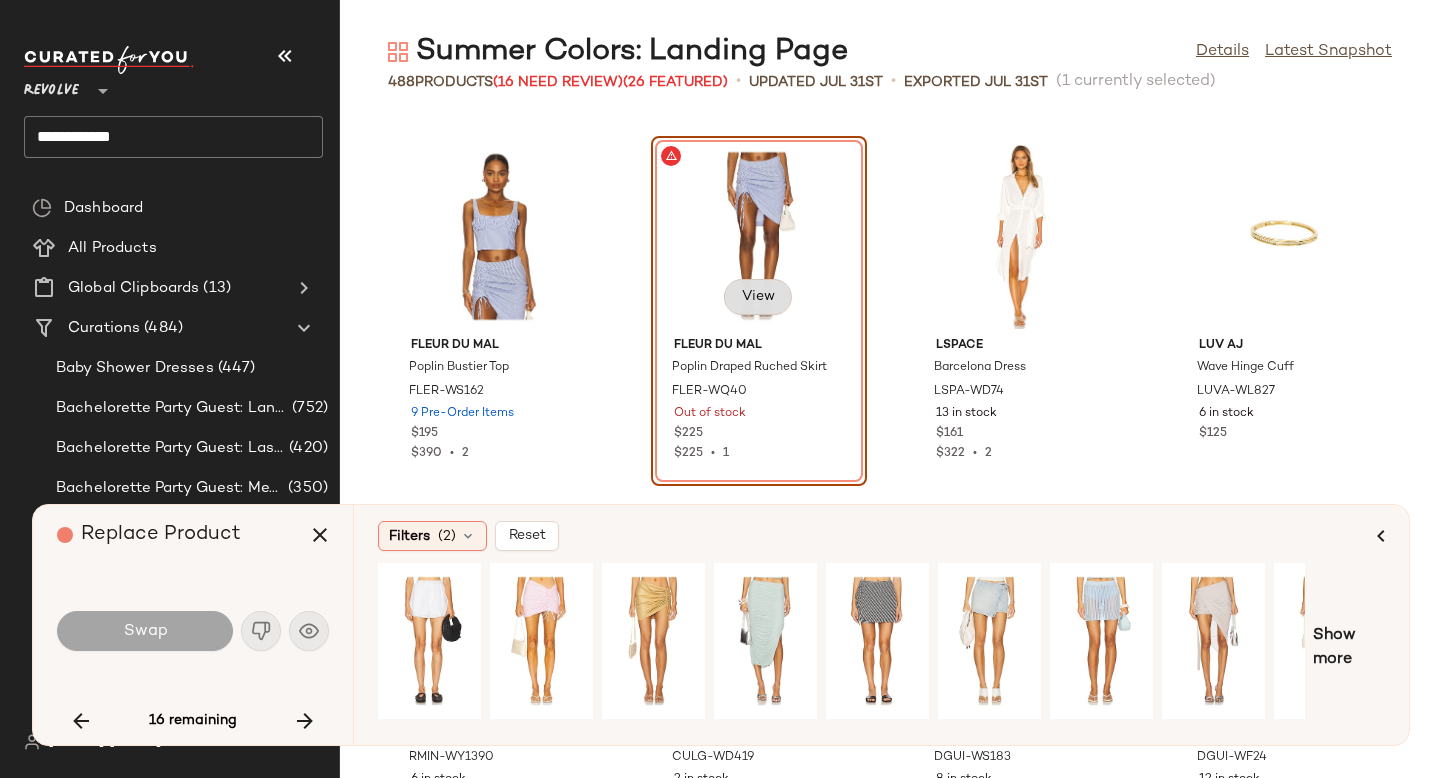 click on "View" 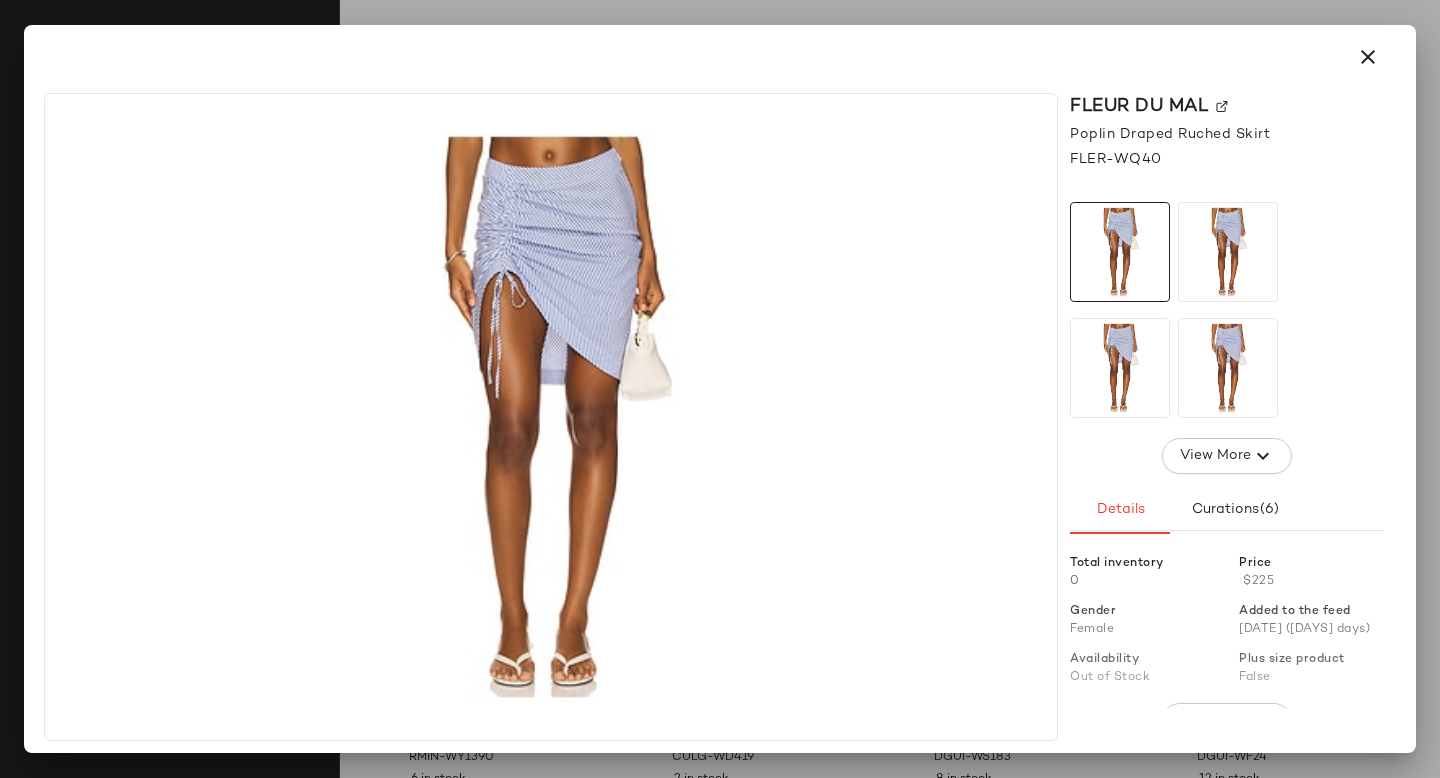 click 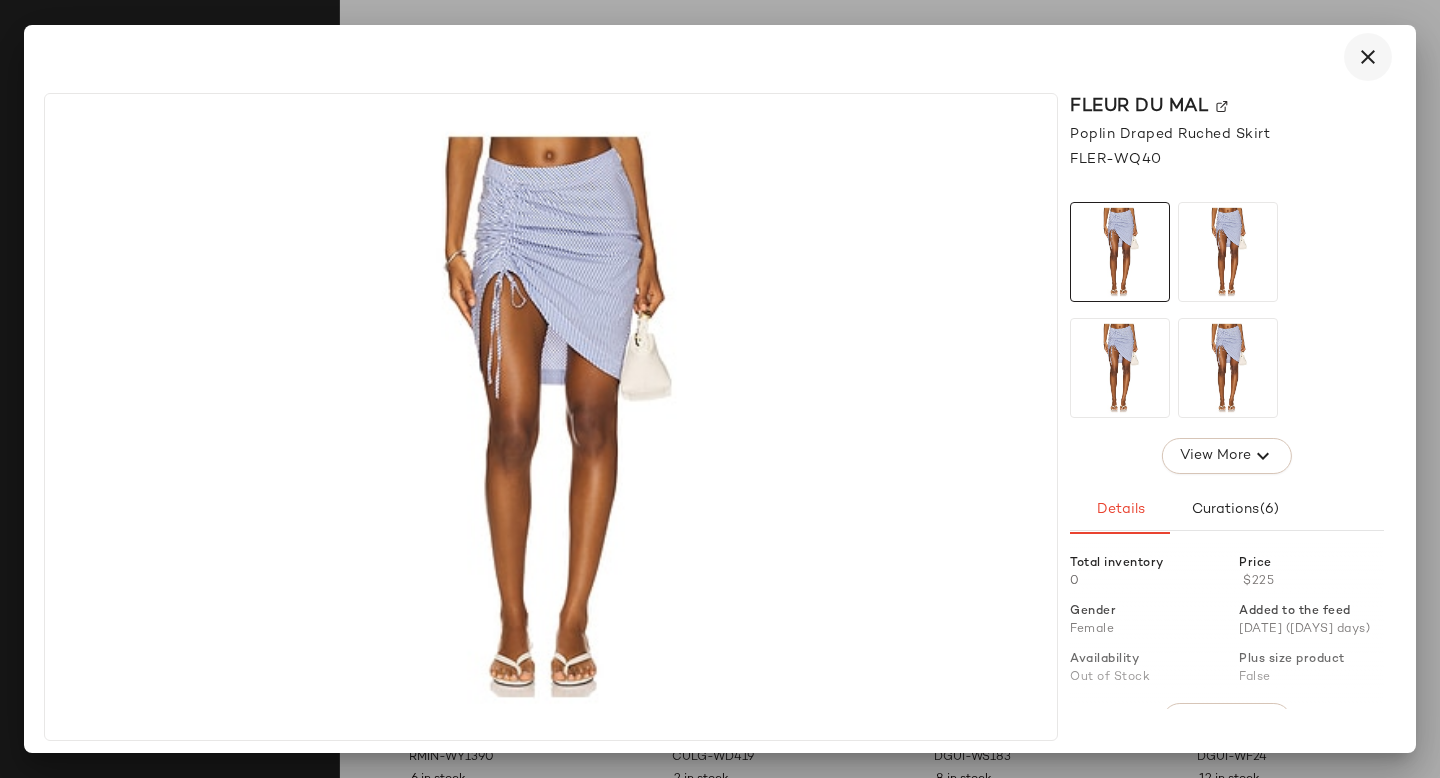 click at bounding box center [1368, 57] 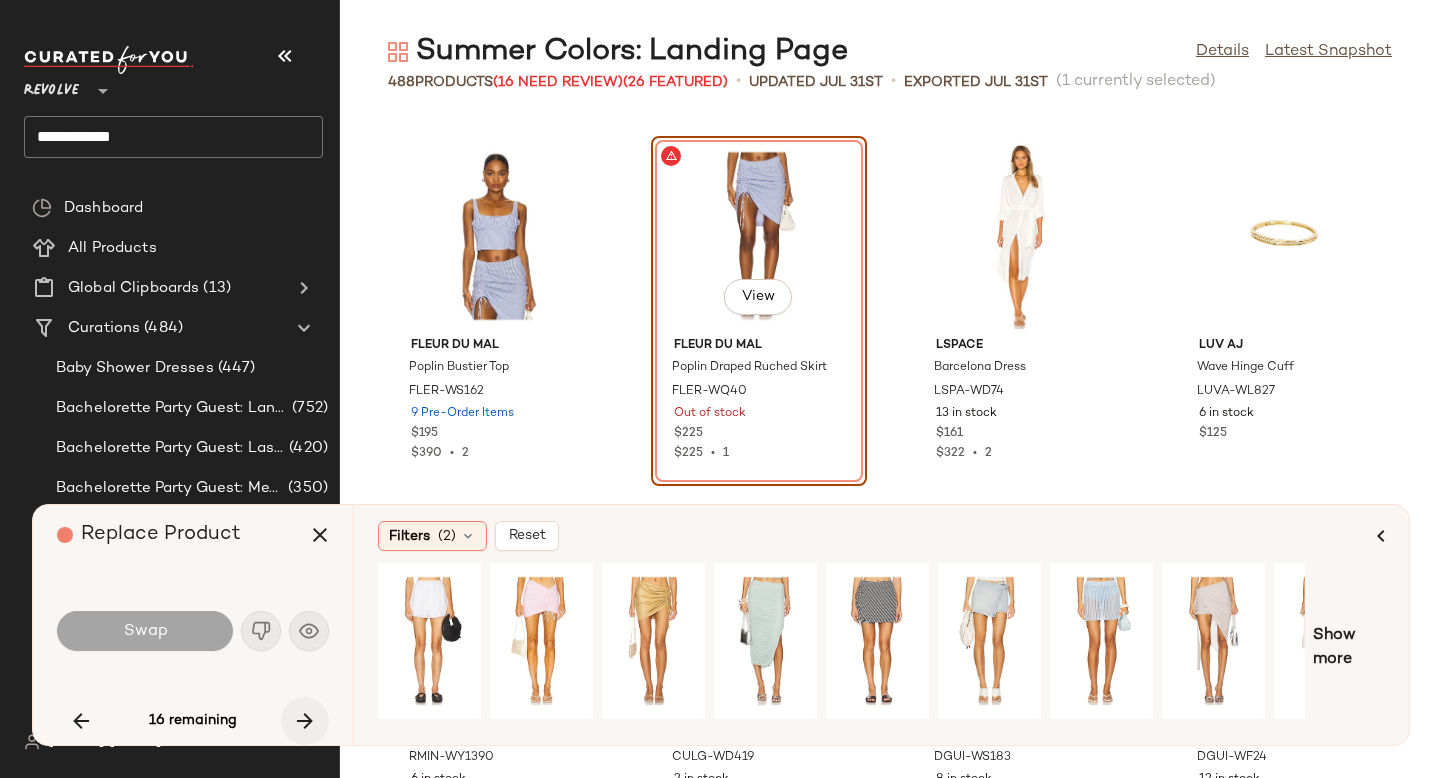 click at bounding box center [305, 721] 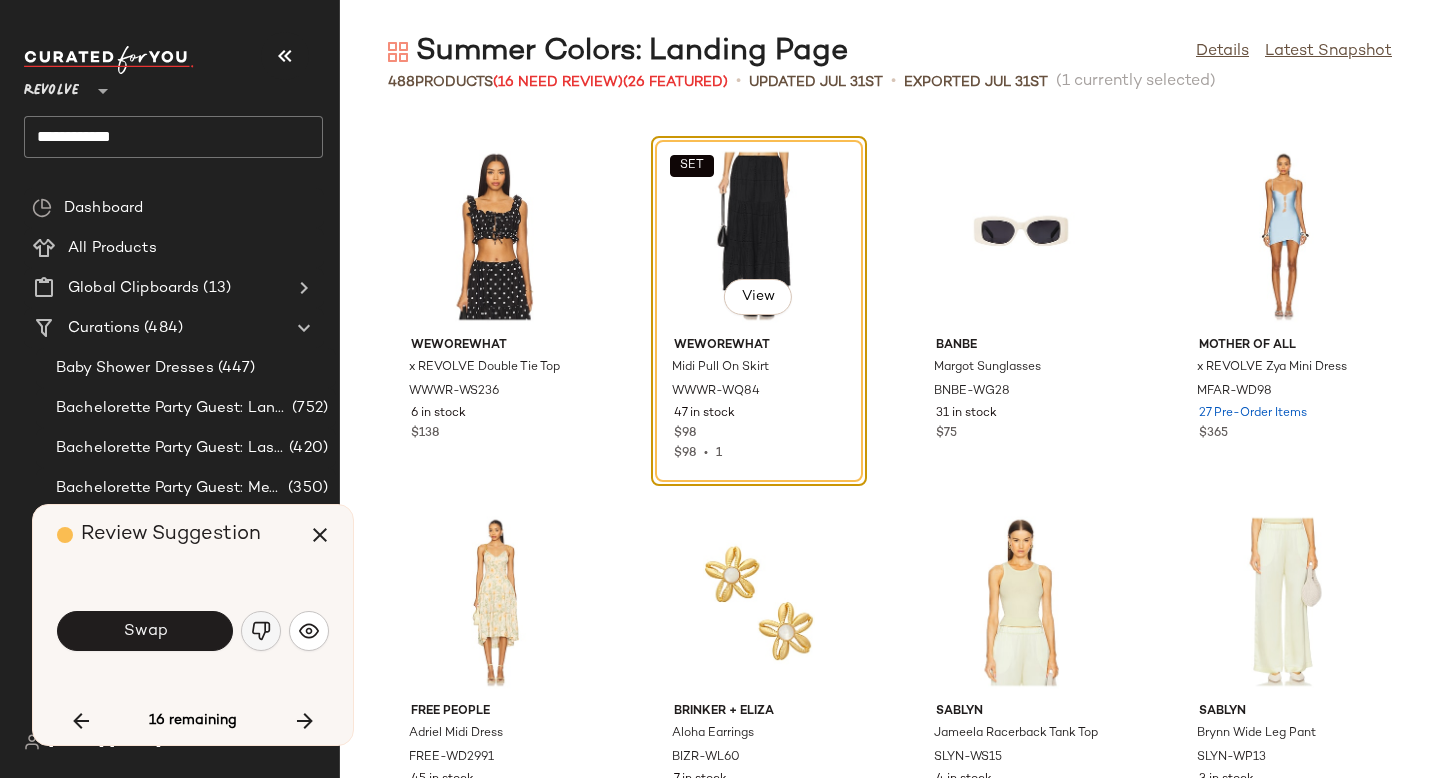 click at bounding box center (261, 631) 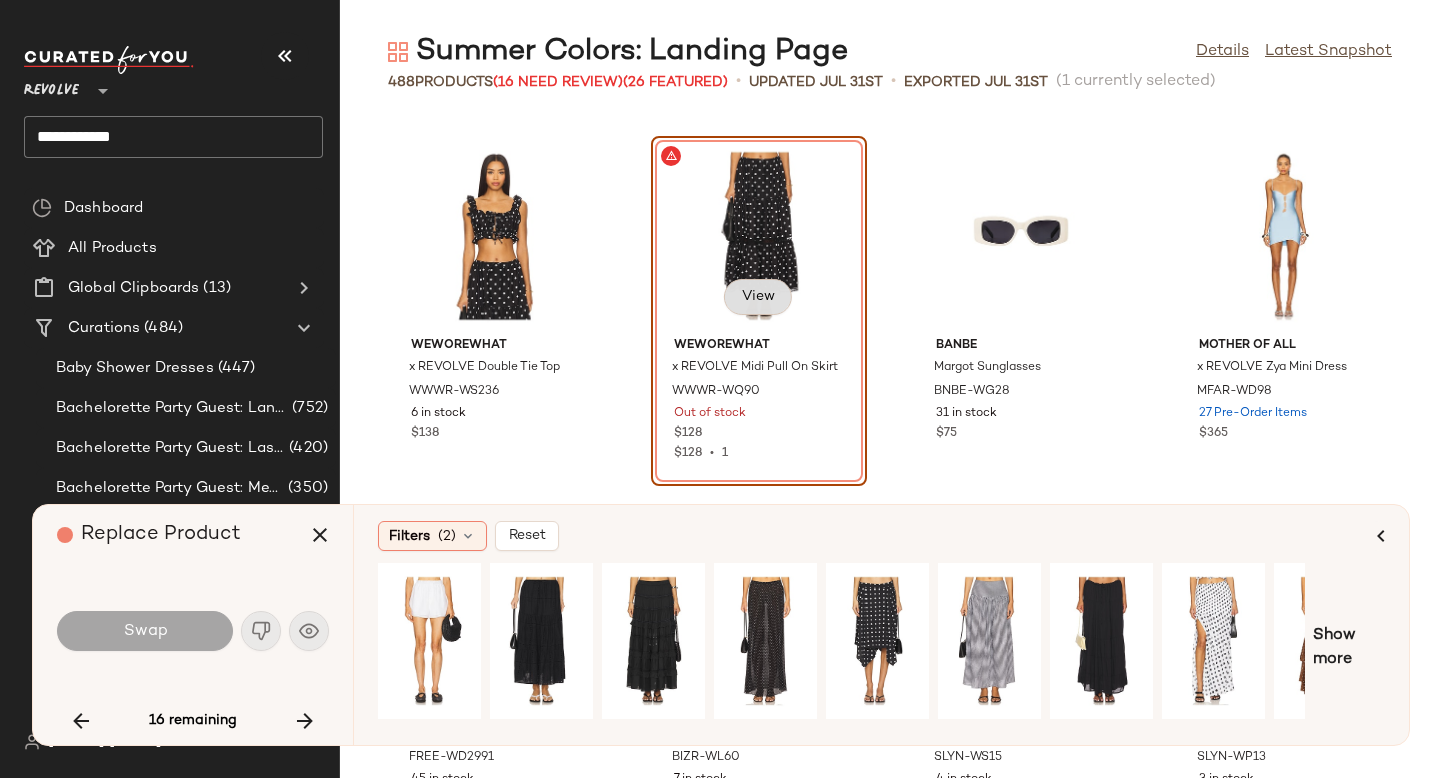 click on "View" 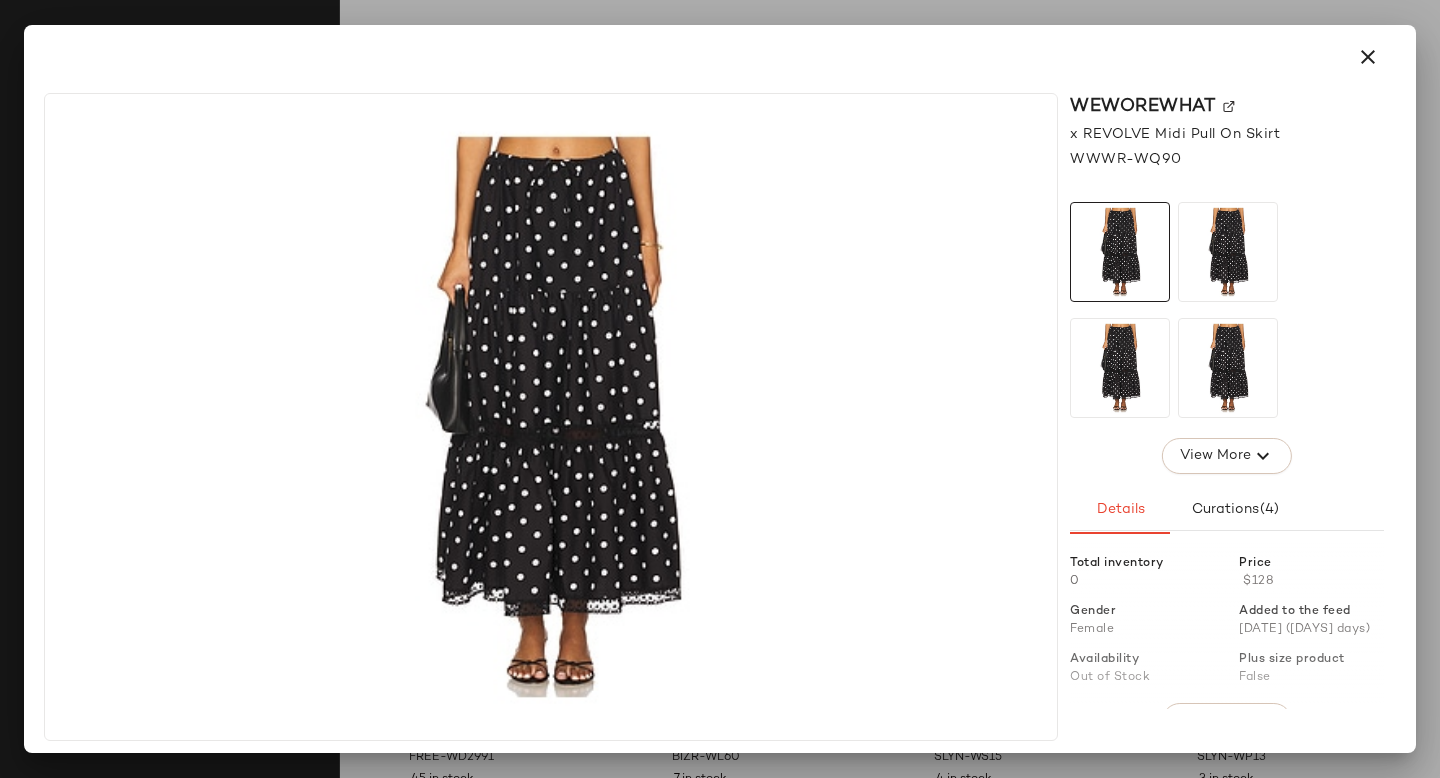 click on "WeWoreWhat" at bounding box center (1227, 106) 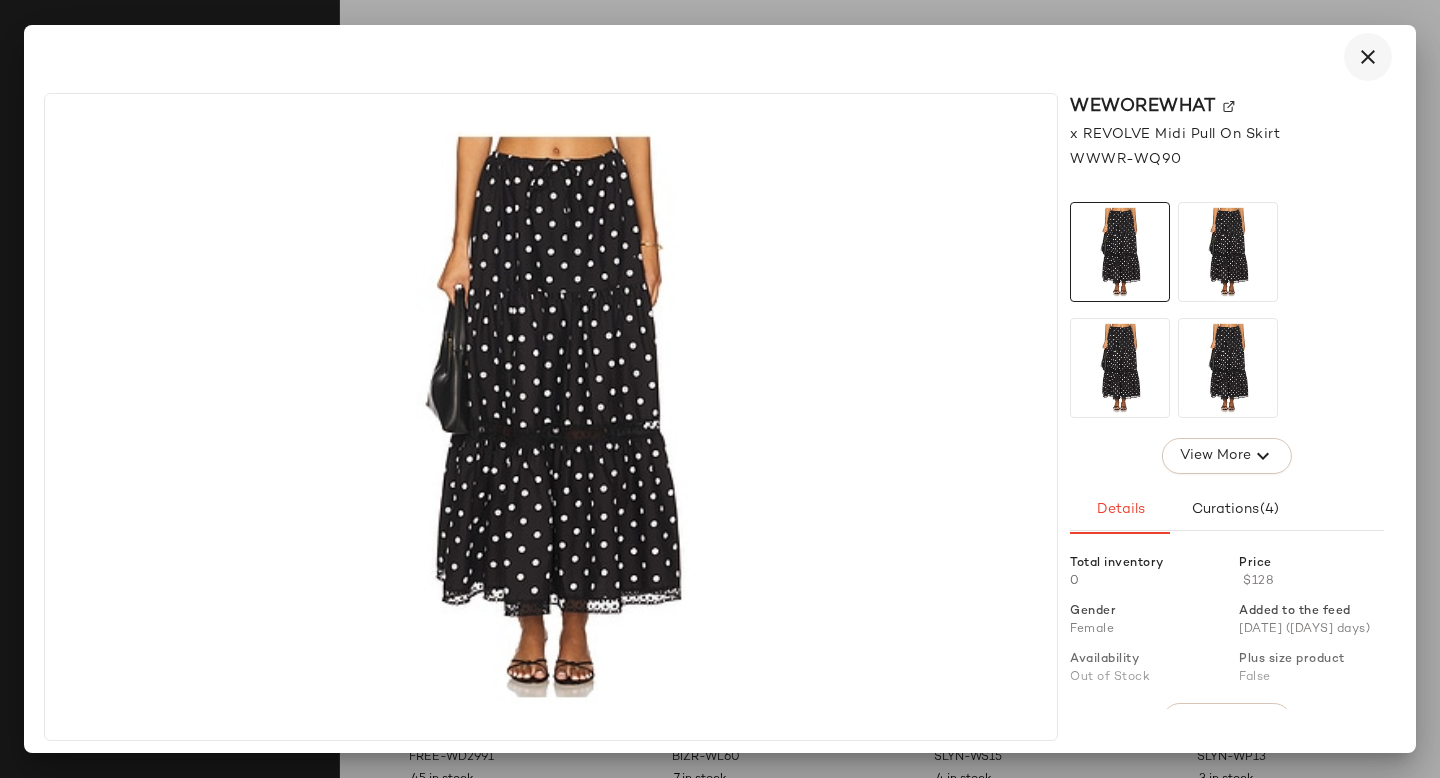 click at bounding box center [1368, 57] 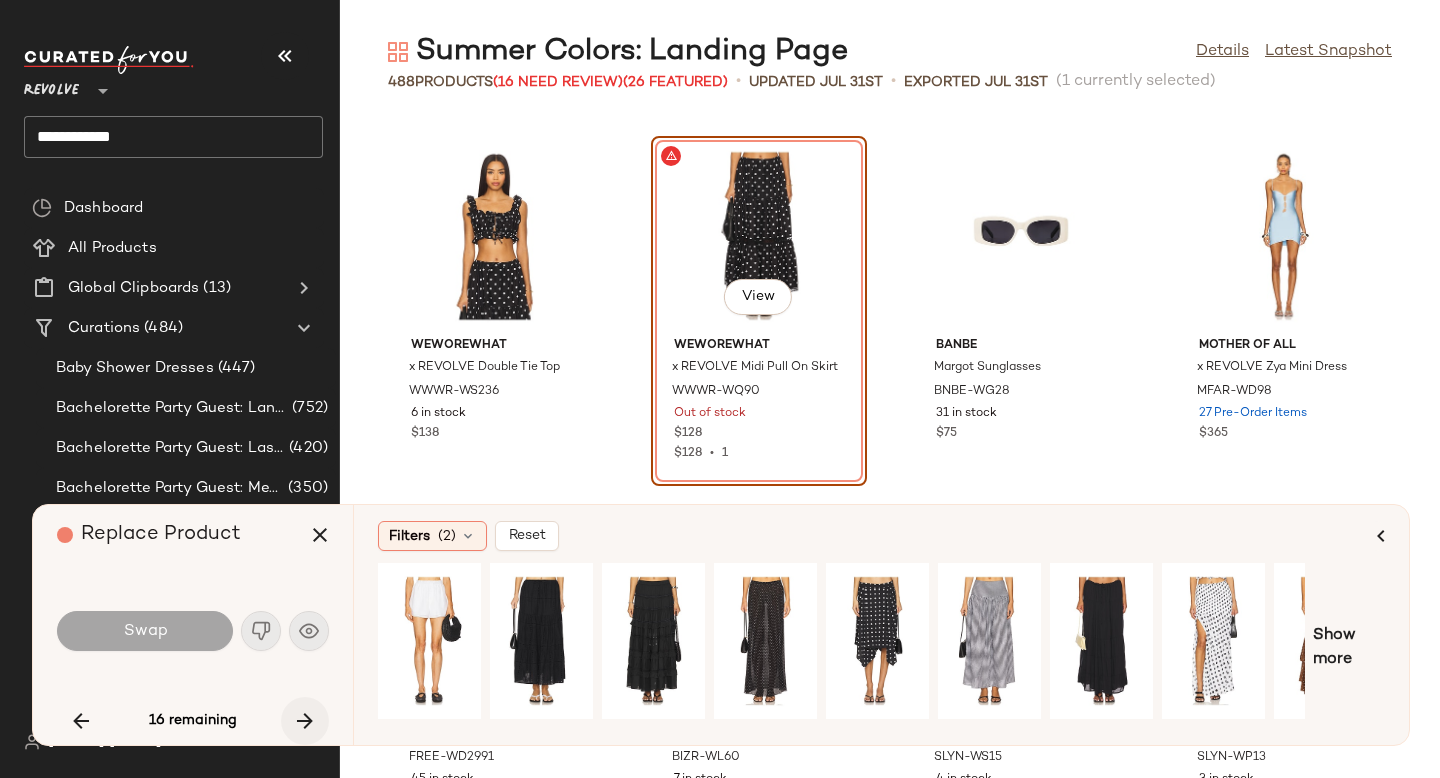 click at bounding box center [305, 721] 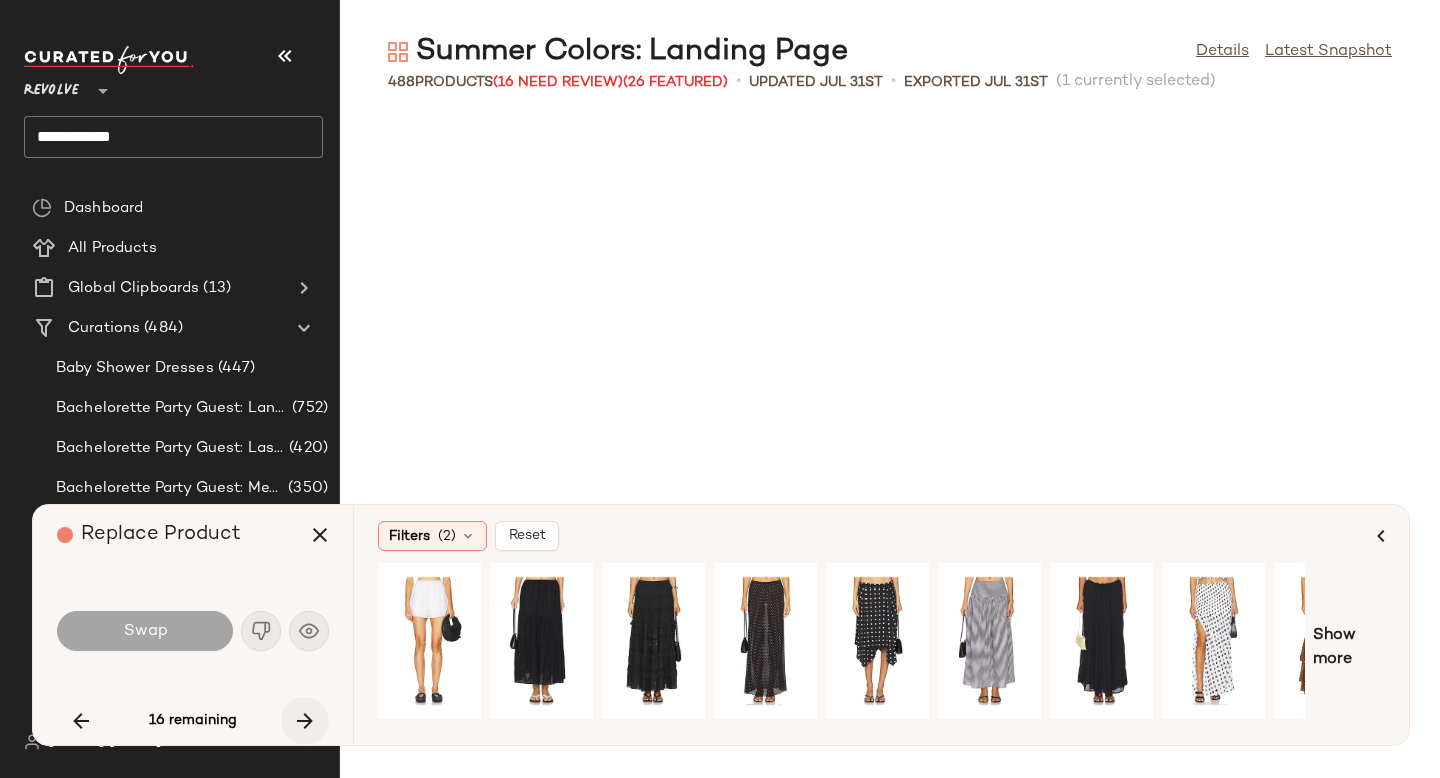 scroll, scrollTop: 20496, scrollLeft: 0, axis: vertical 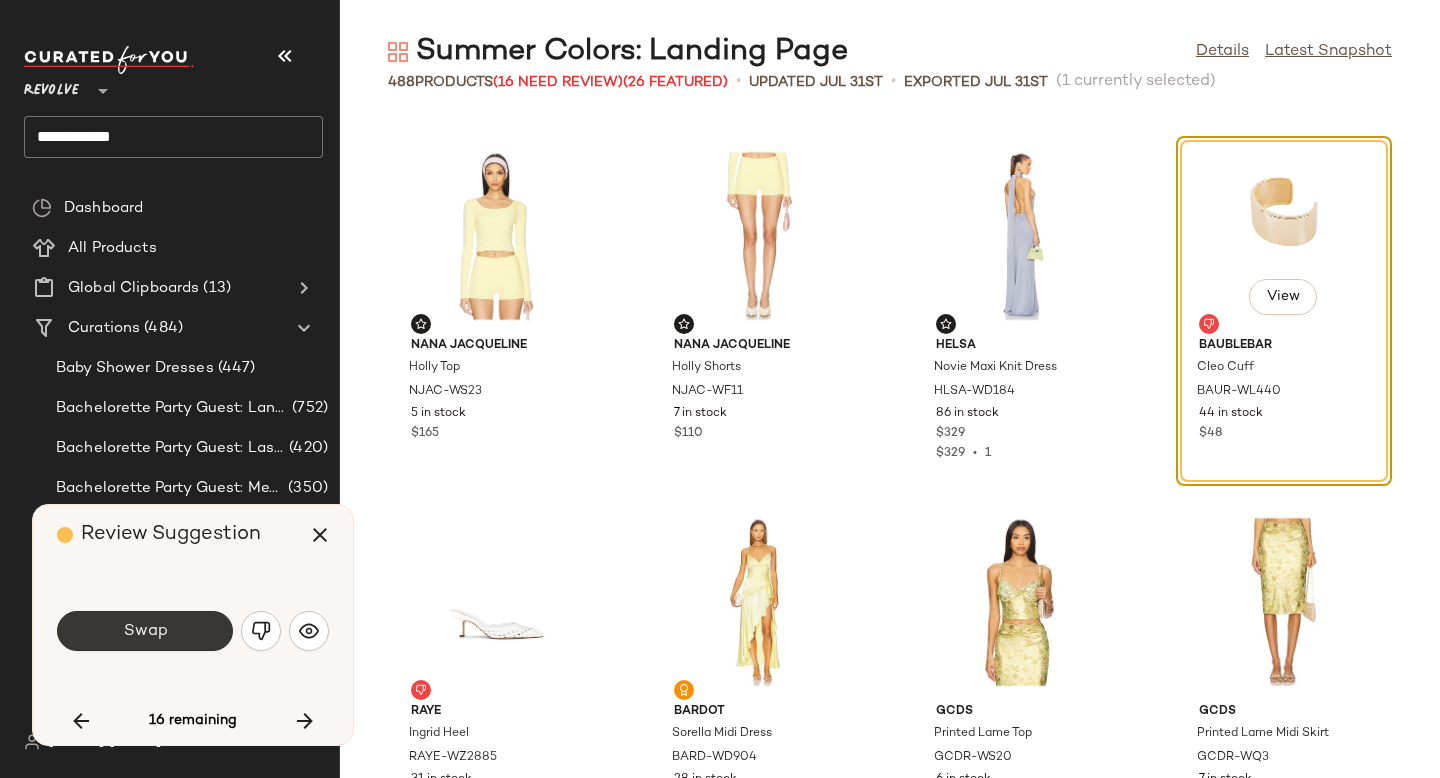 click on "Swap" 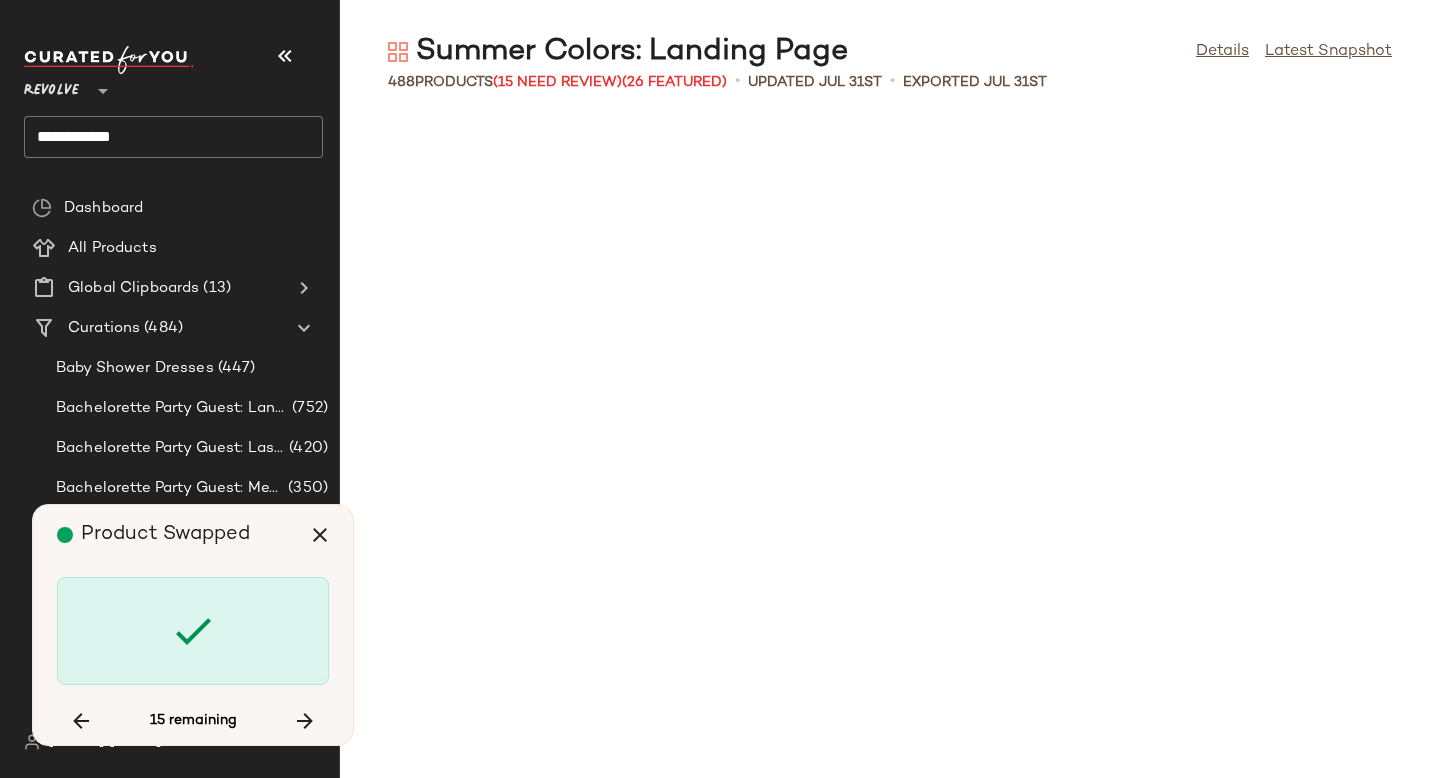 scroll, scrollTop: 21960, scrollLeft: 0, axis: vertical 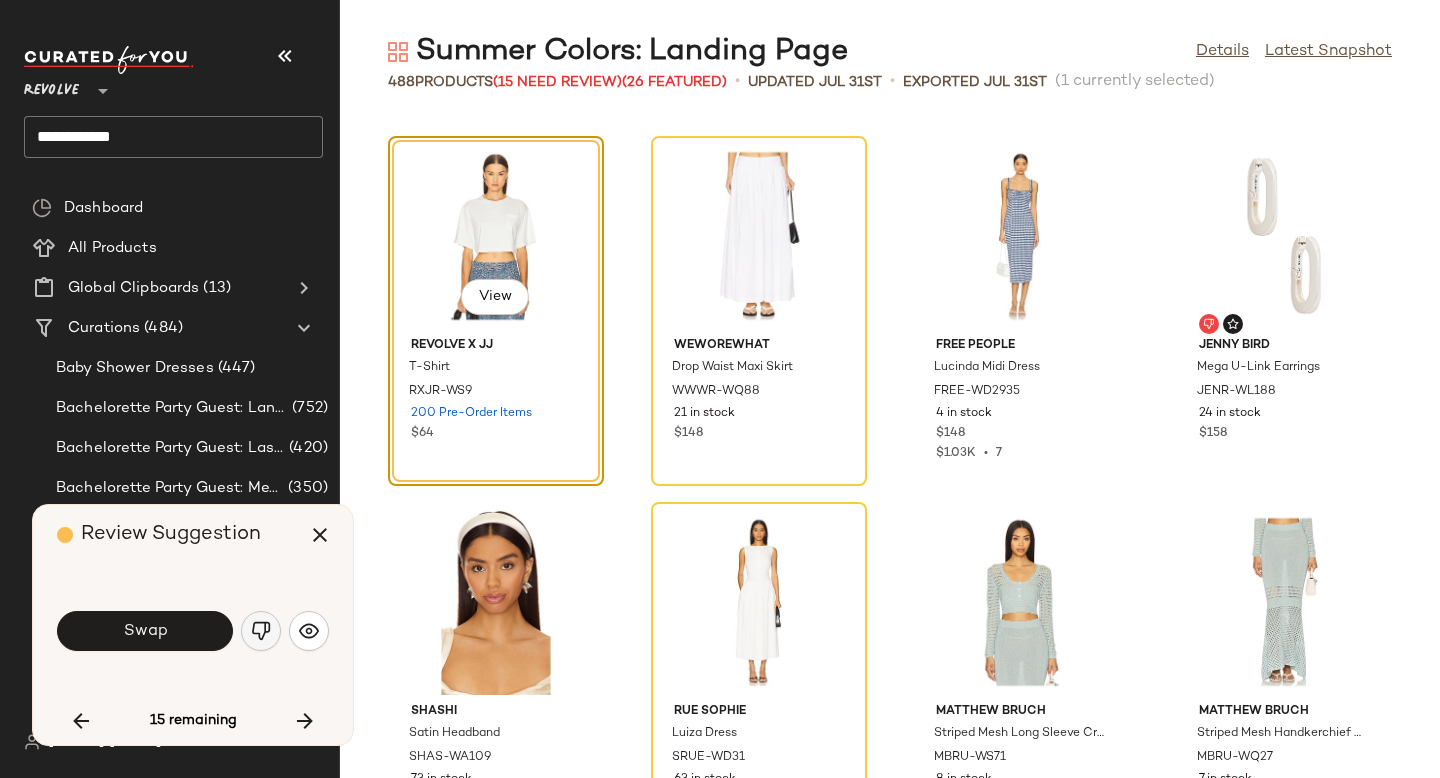 click 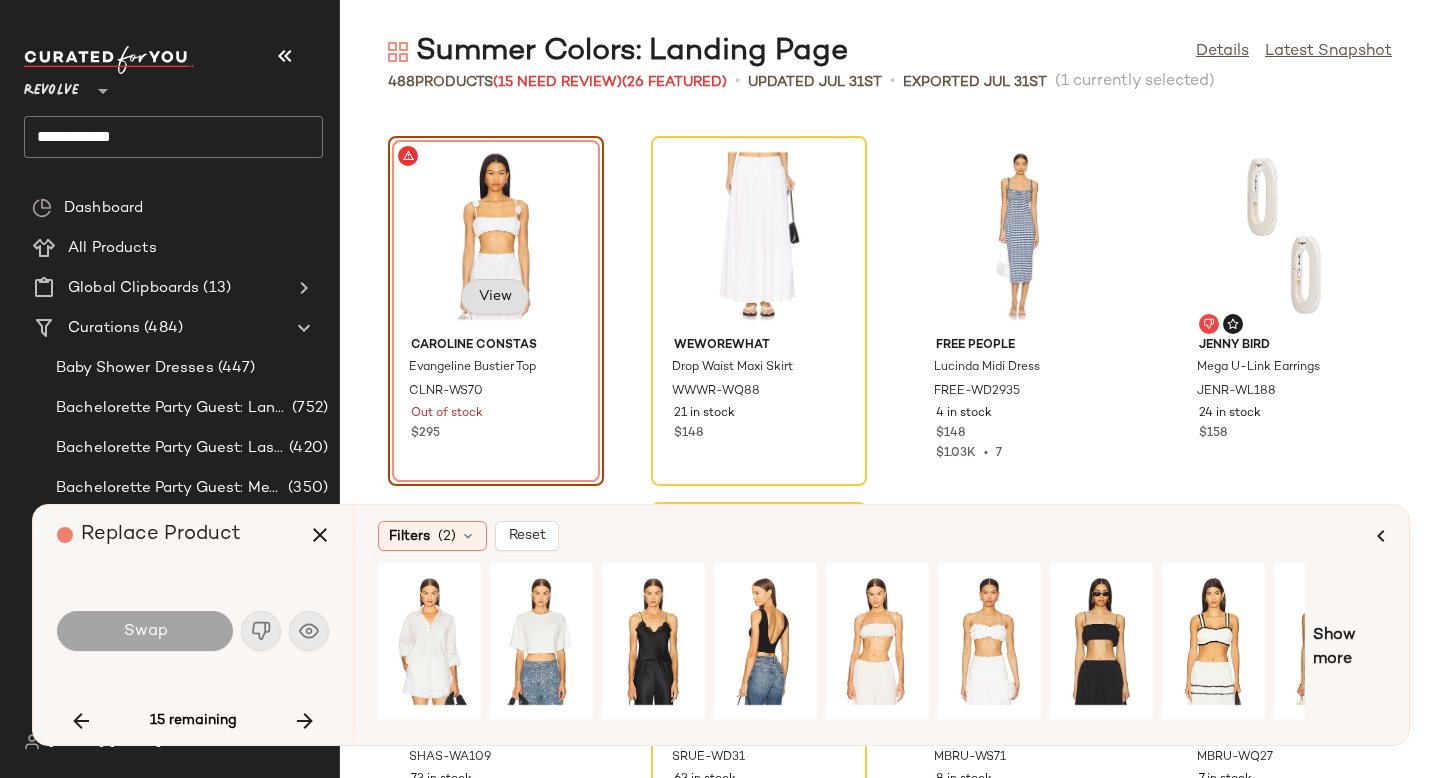 click on "View" at bounding box center [495, 297] 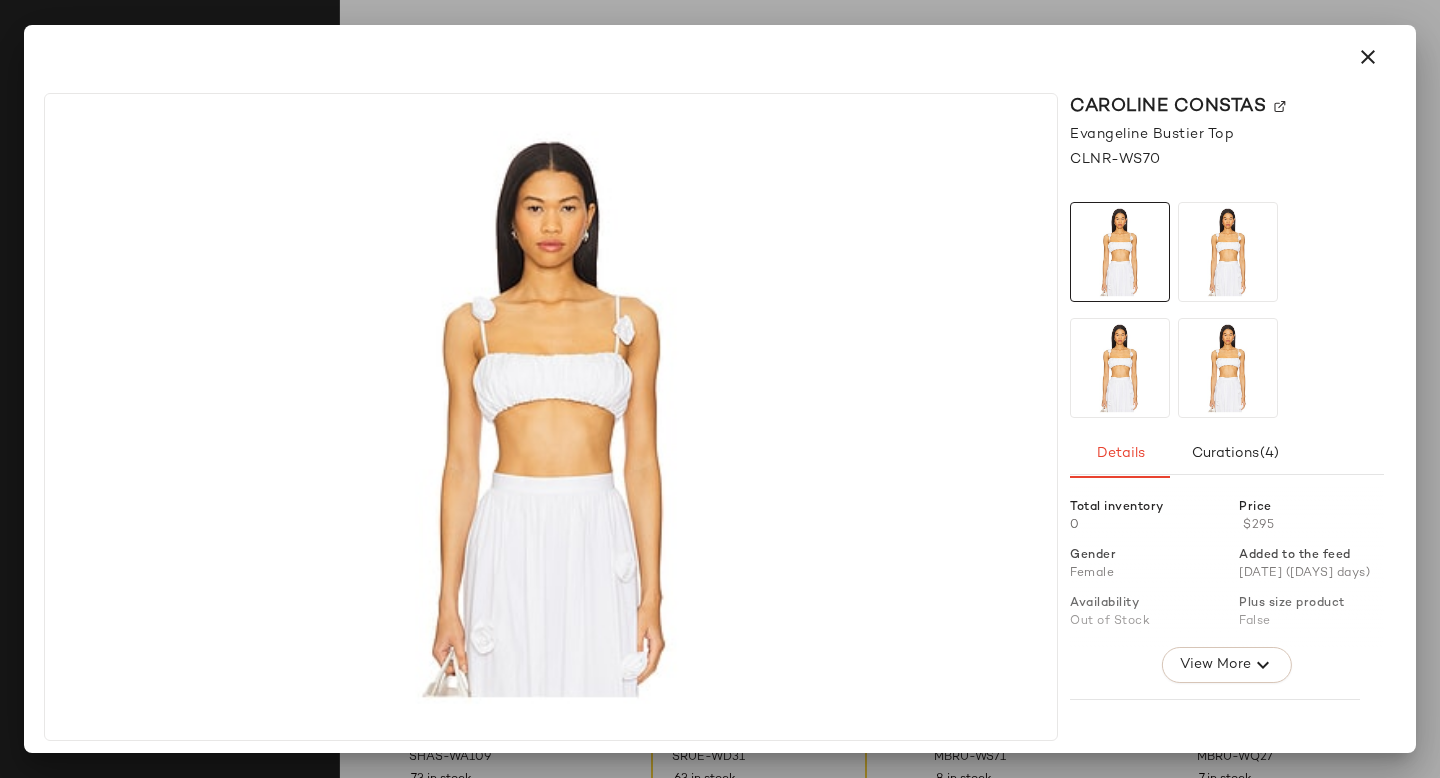 click 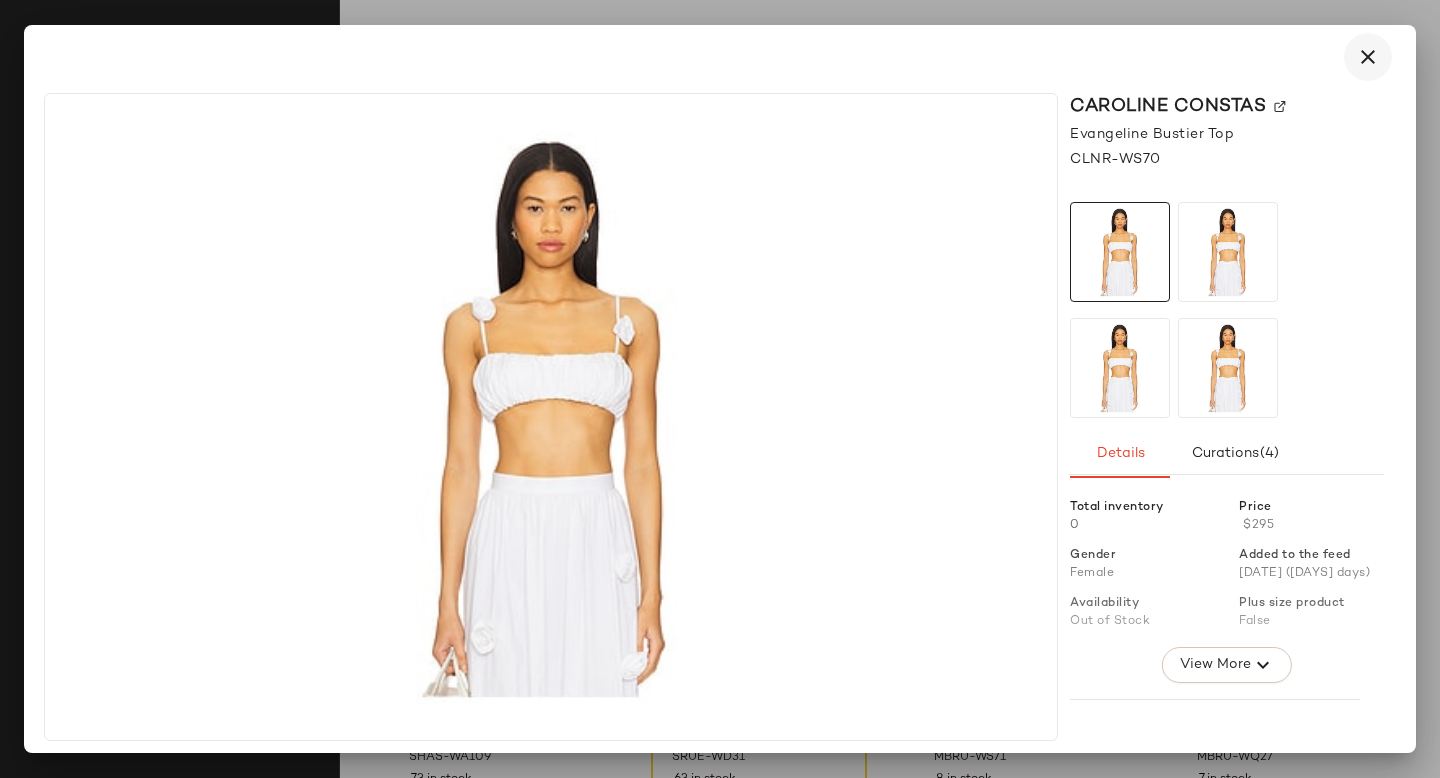 click at bounding box center (1368, 57) 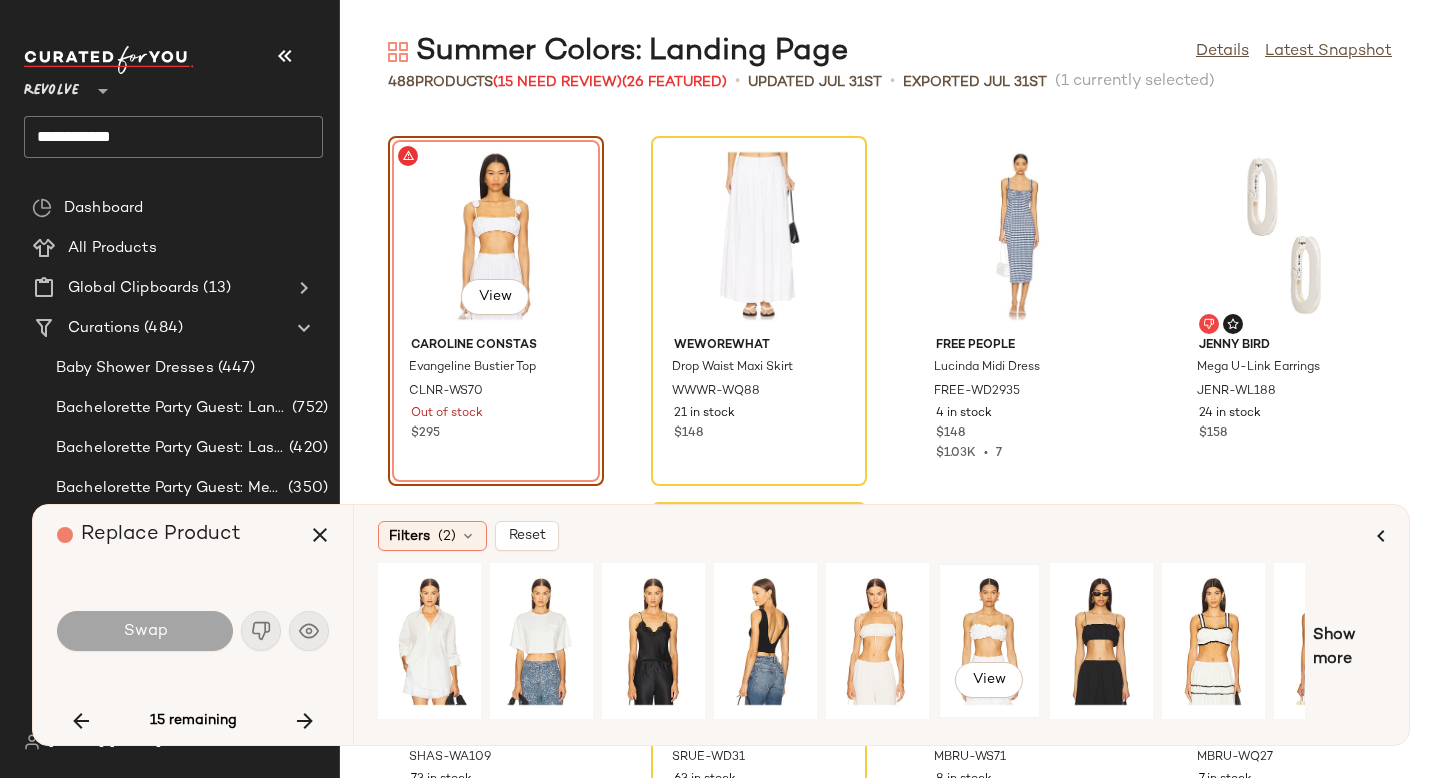 click on "View" 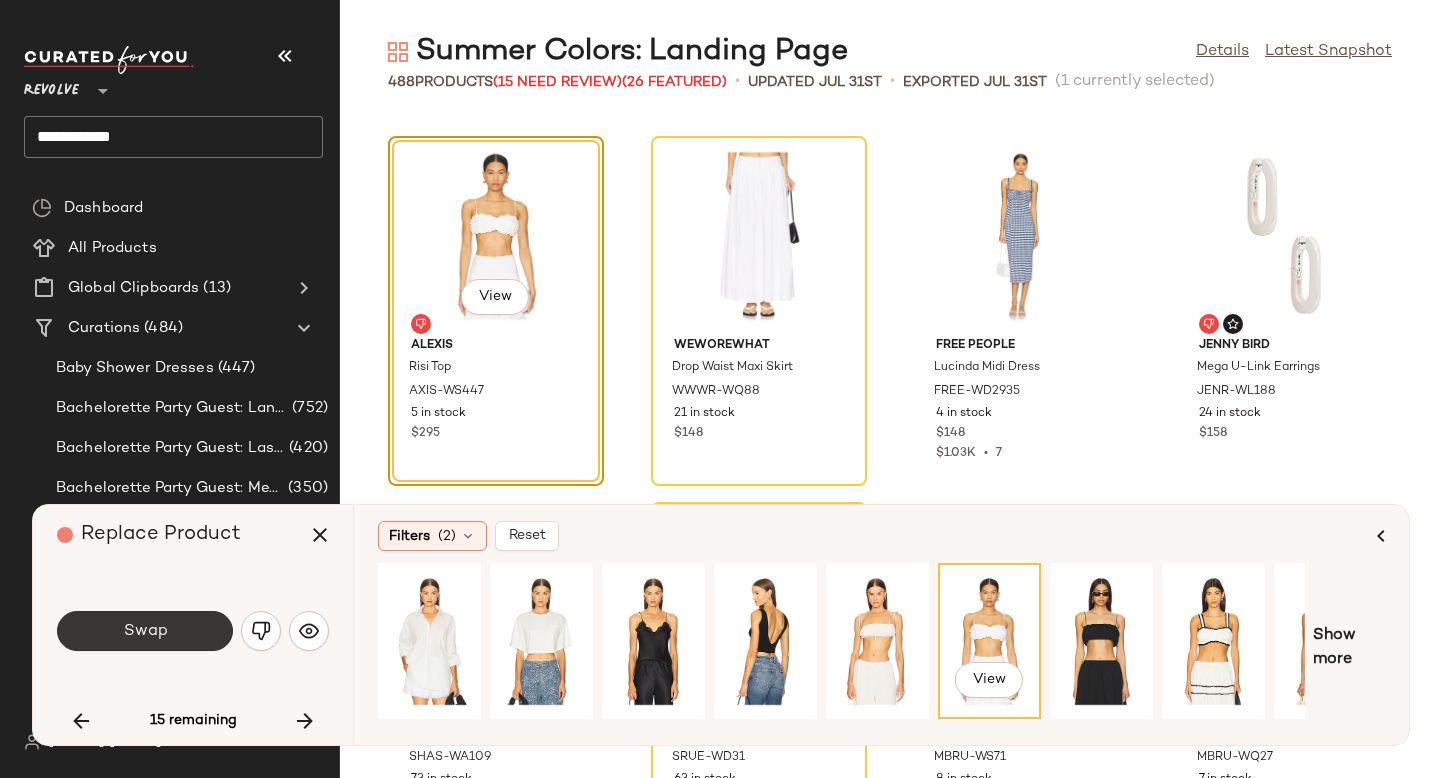 click on "Swap" 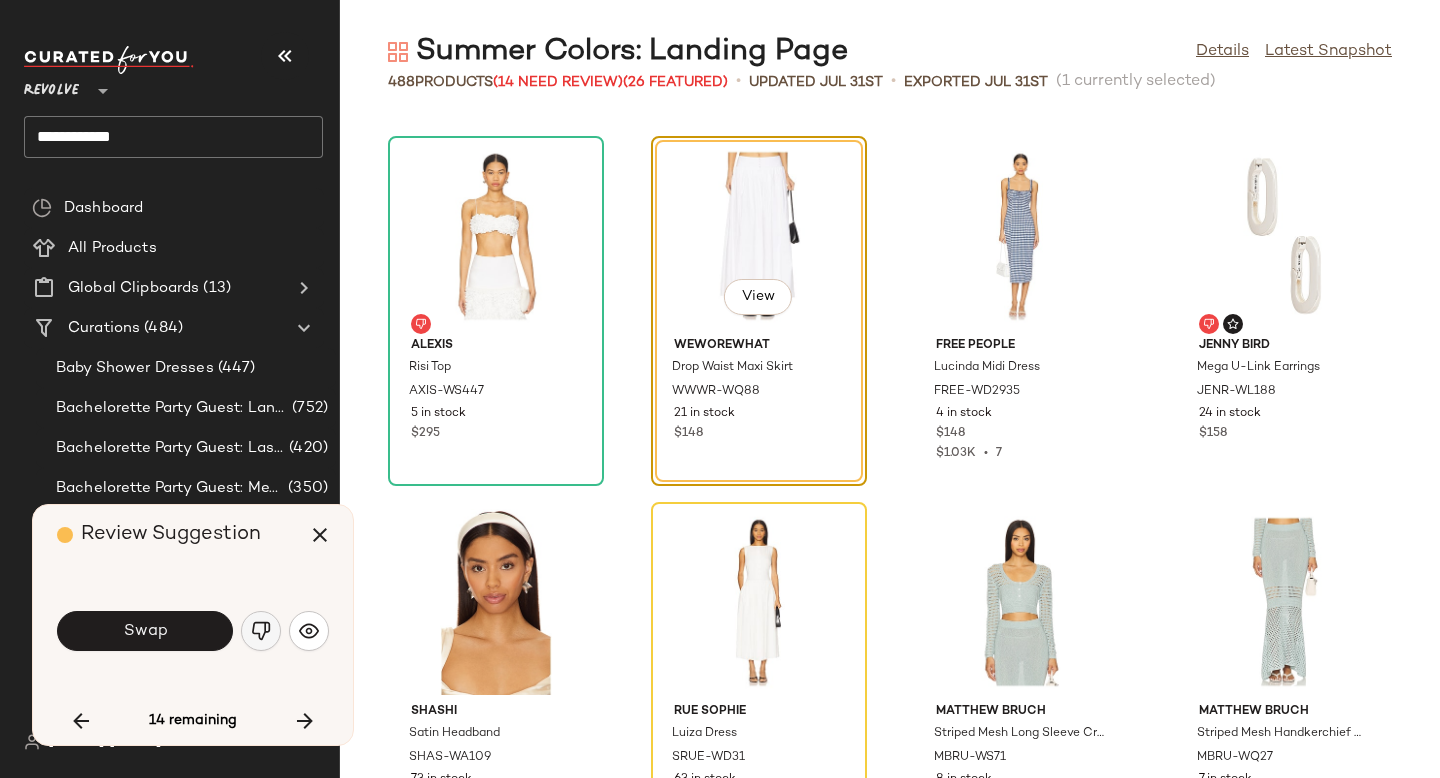 click 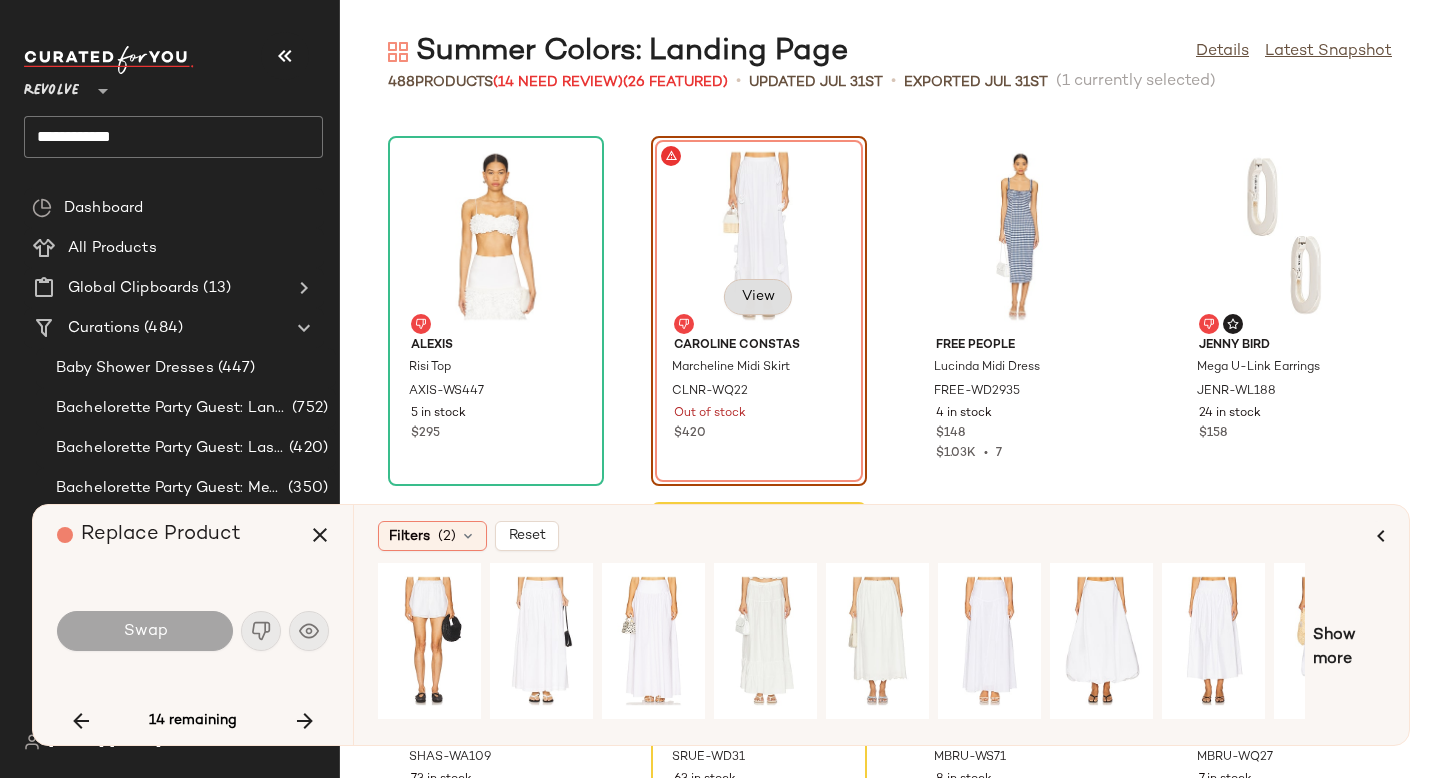 click on "View" 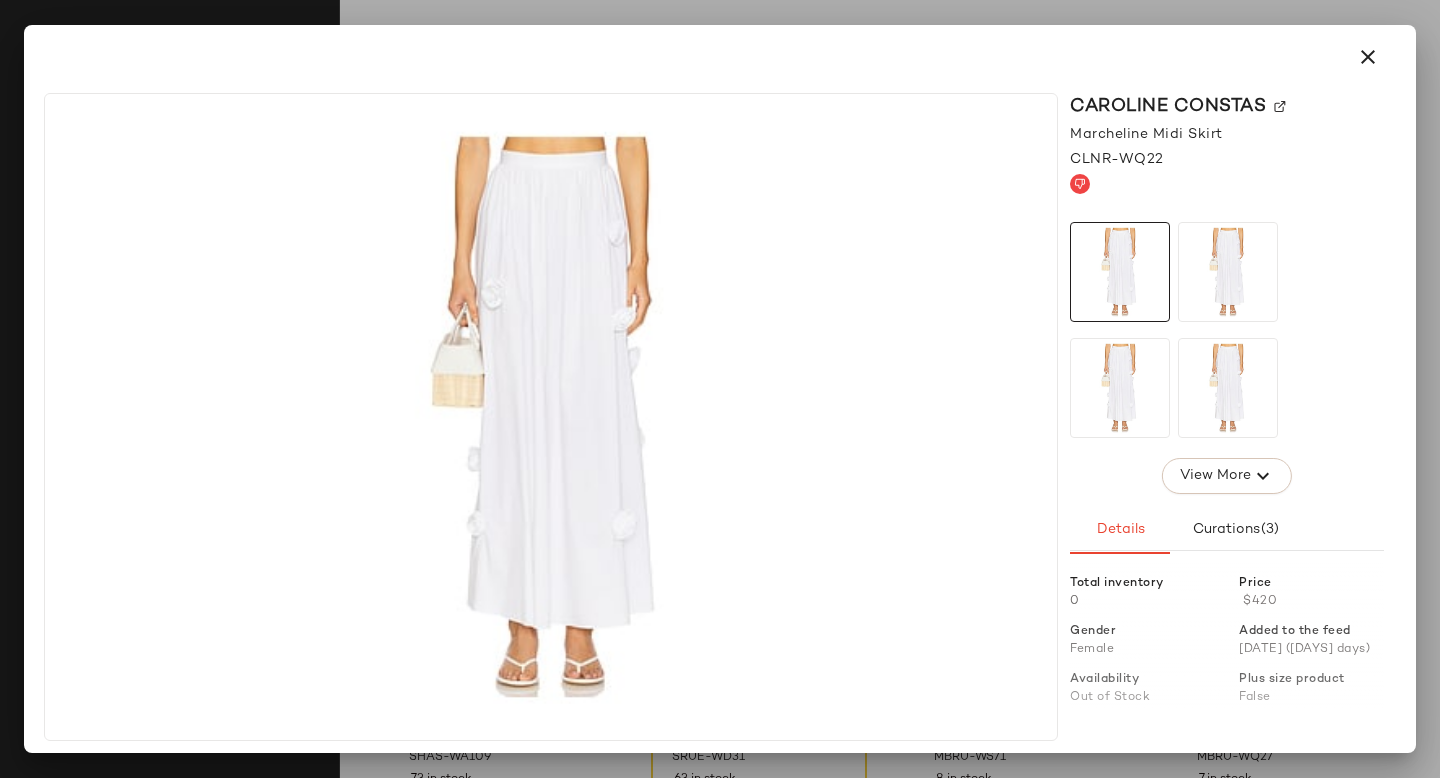 click 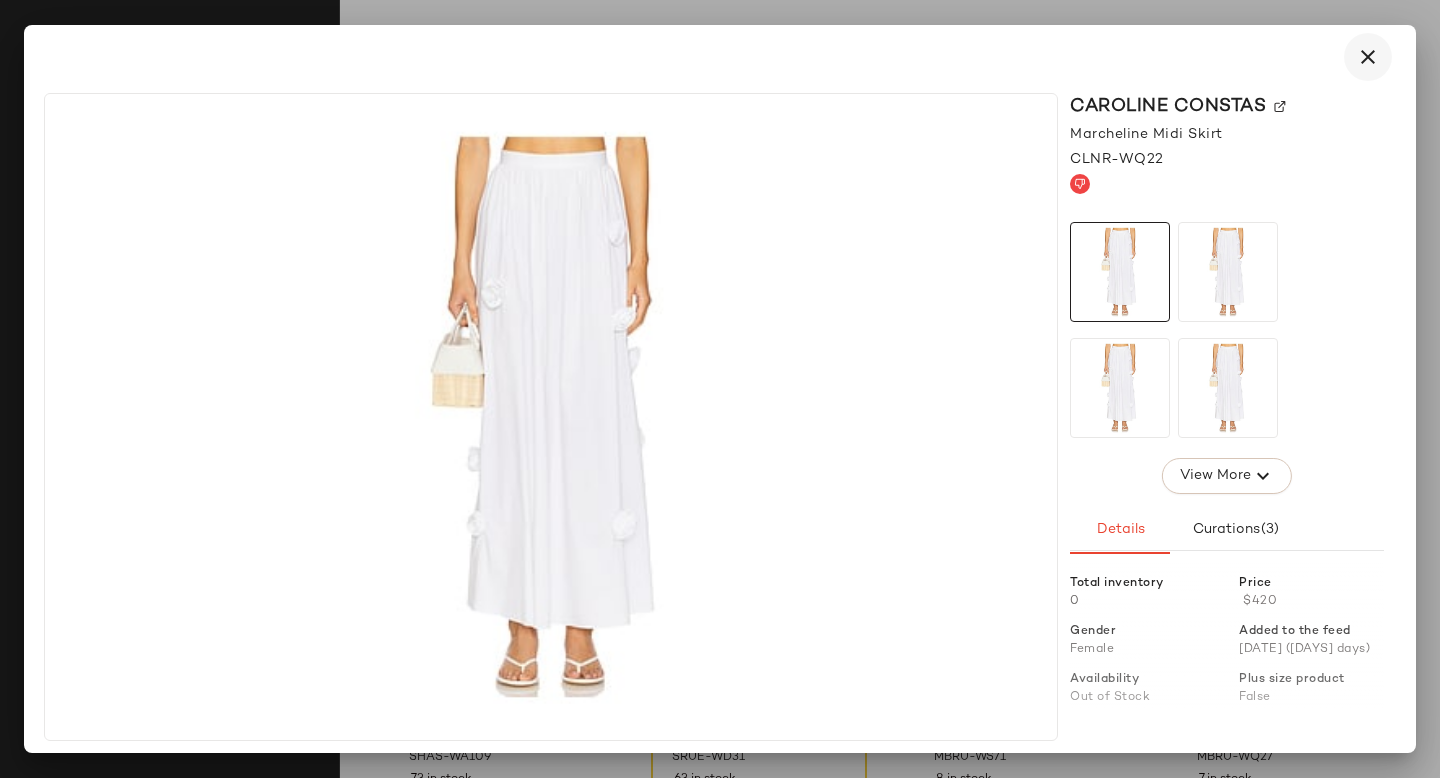 click at bounding box center (1368, 57) 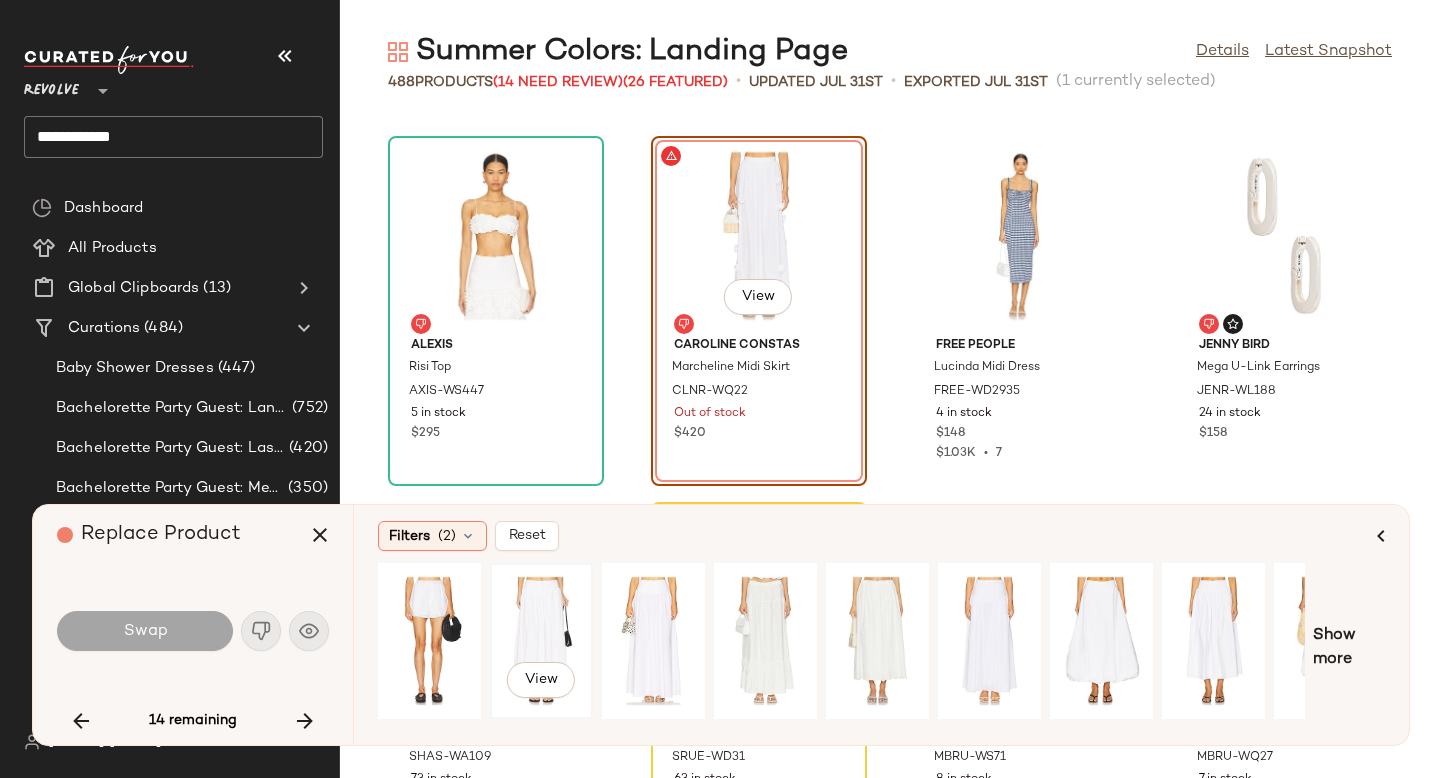 click on "View" 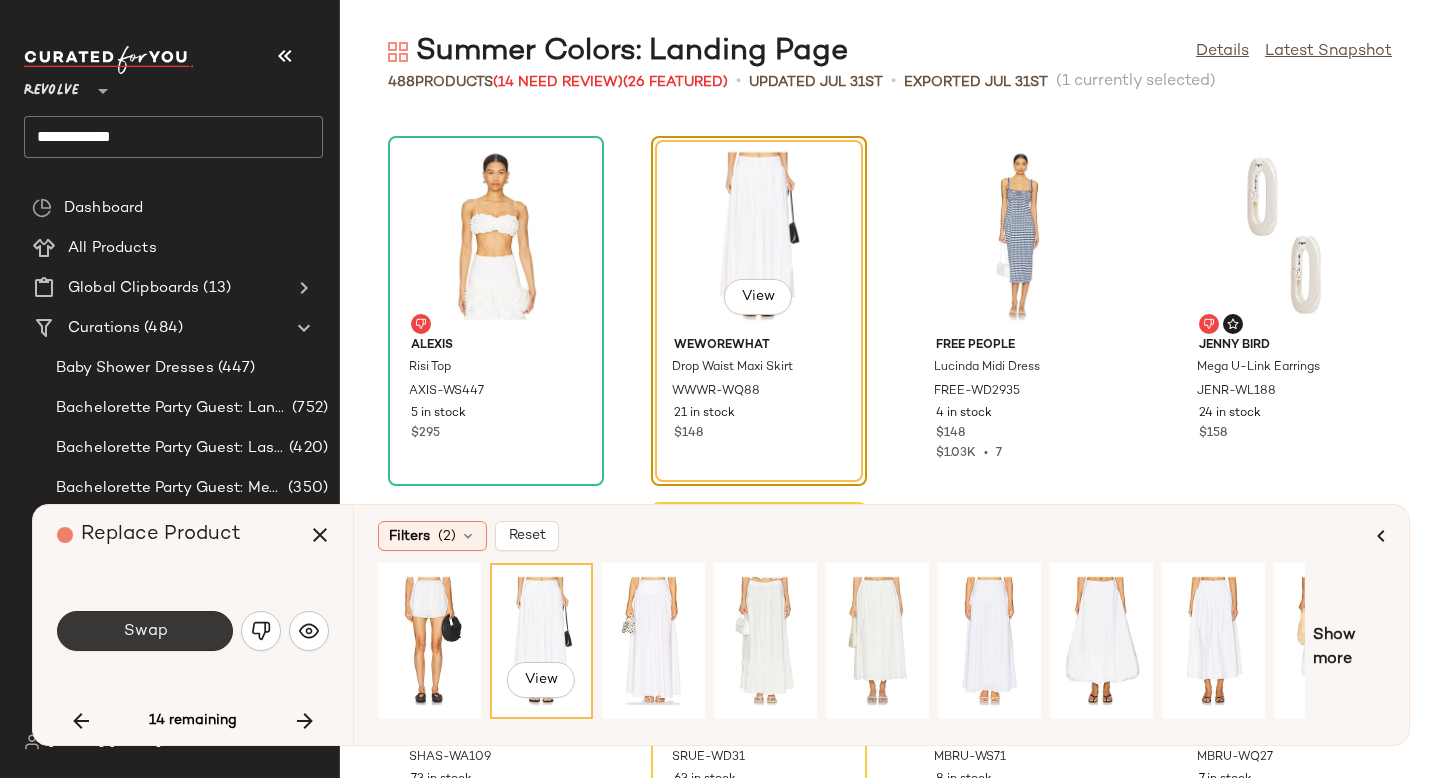 click on "Swap" 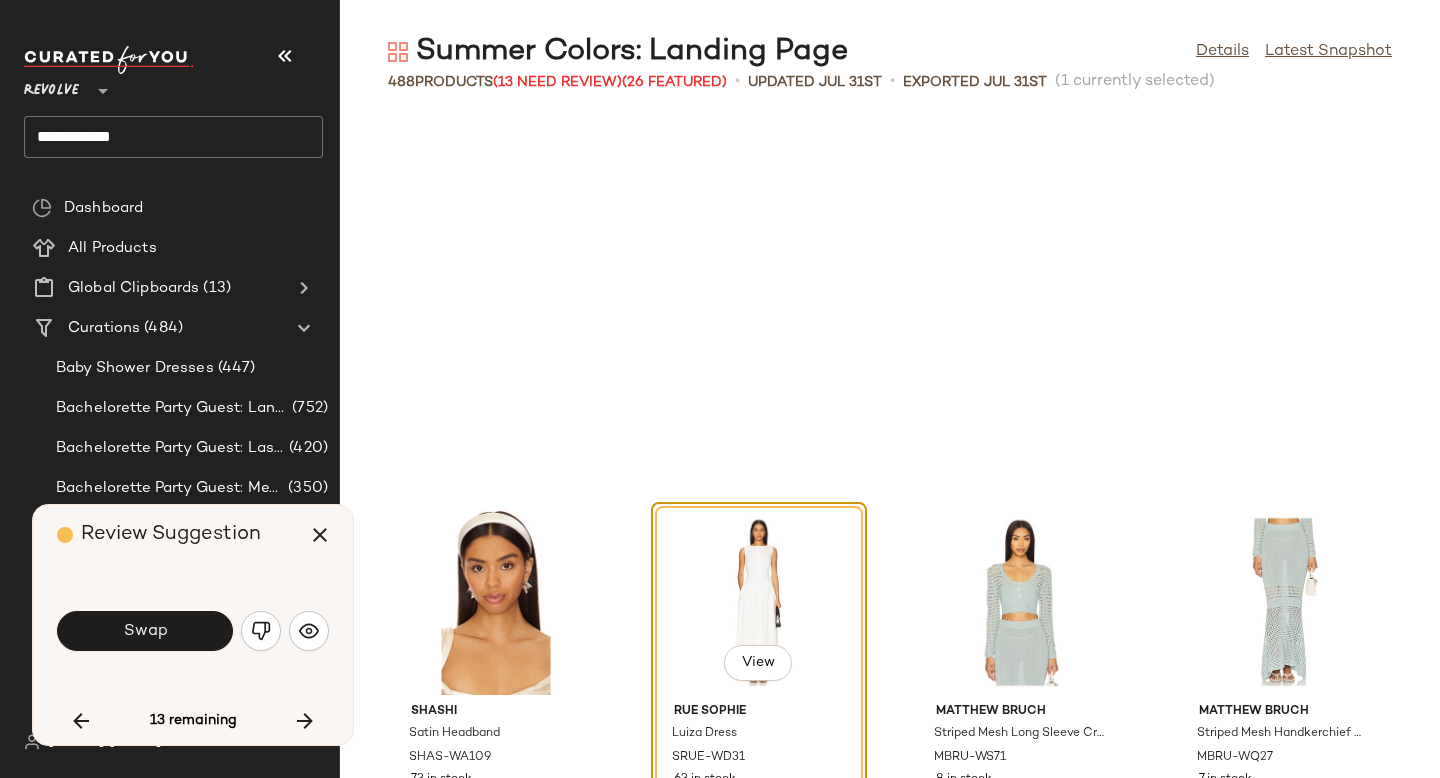 scroll, scrollTop: 22326, scrollLeft: 0, axis: vertical 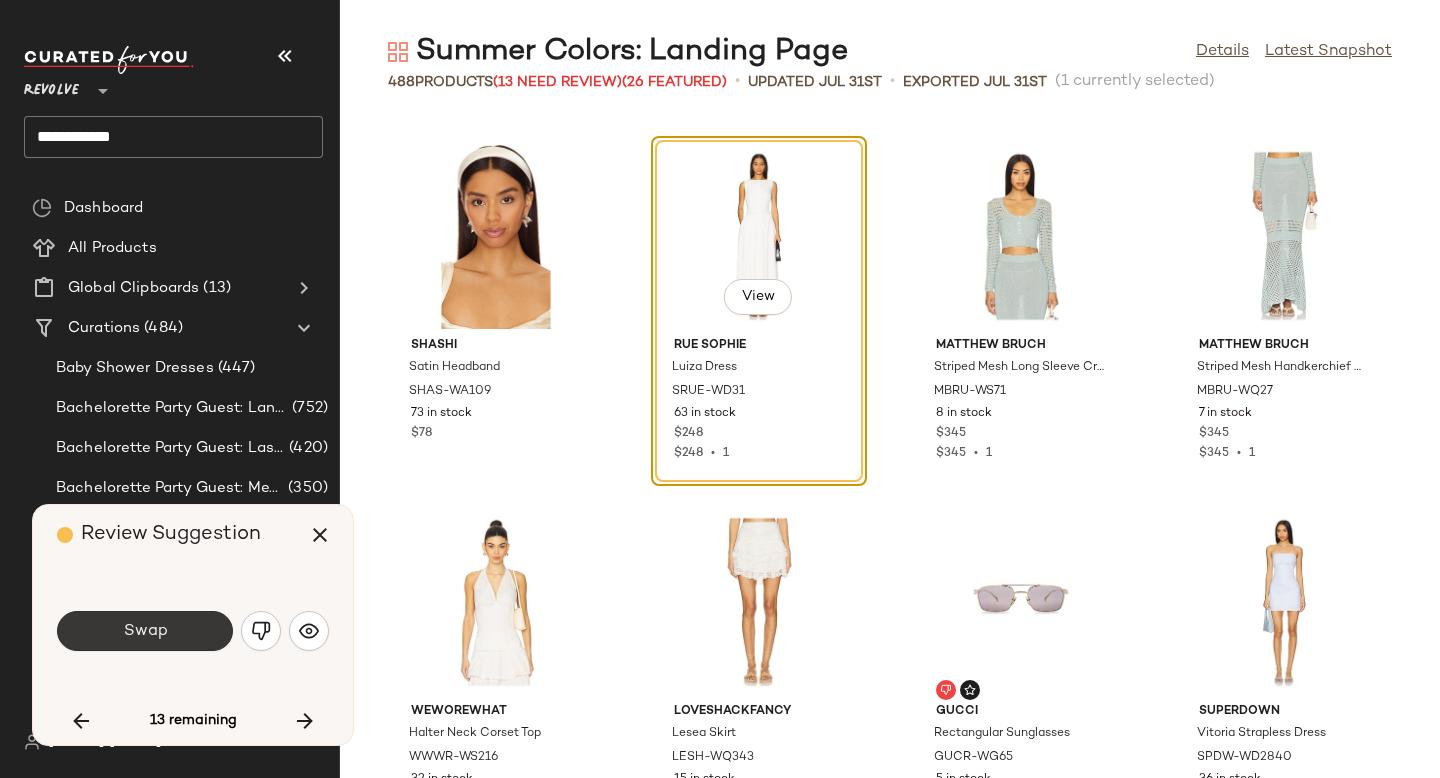 click on "Swap" at bounding box center (145, 631) 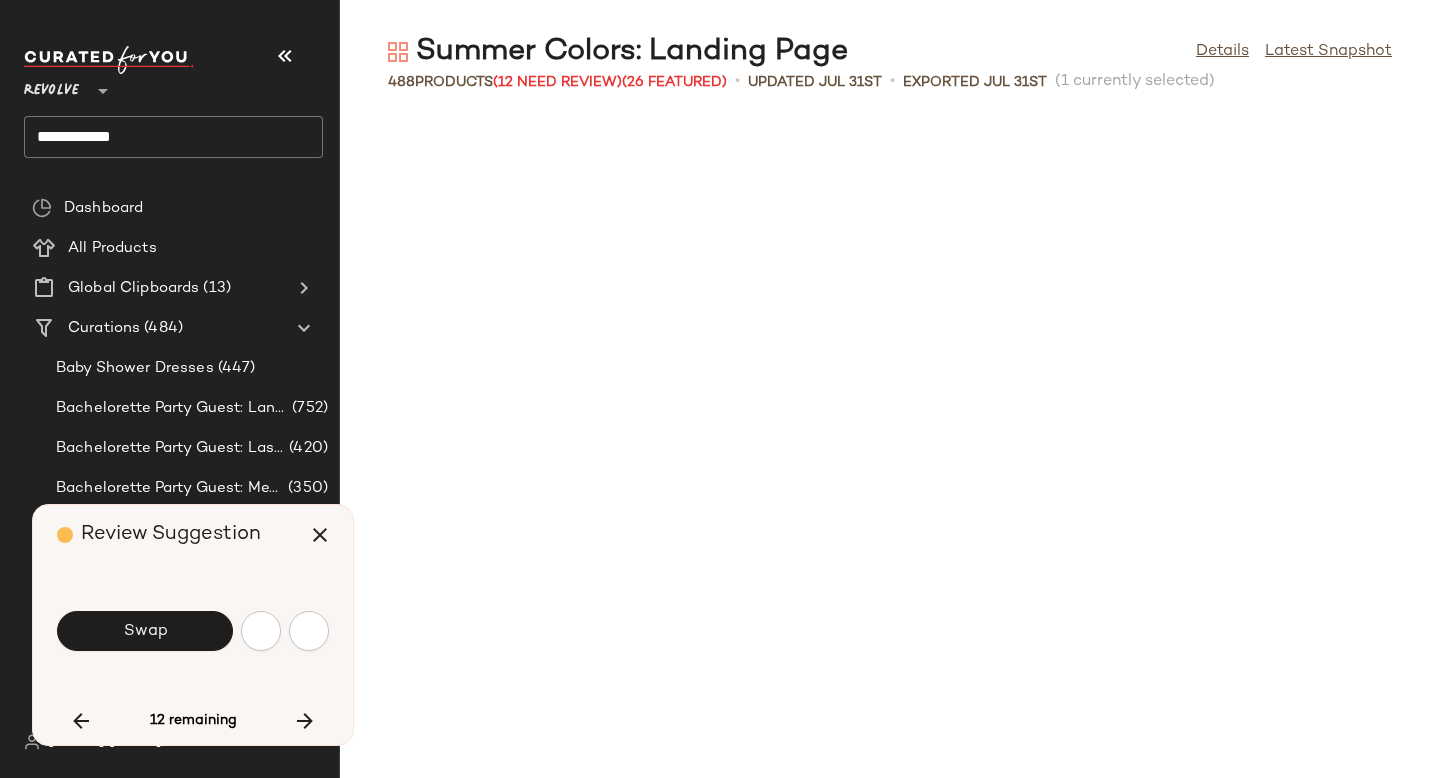 scroll, scrollTop: 23058, scrollLeft: 0, axis: vertical 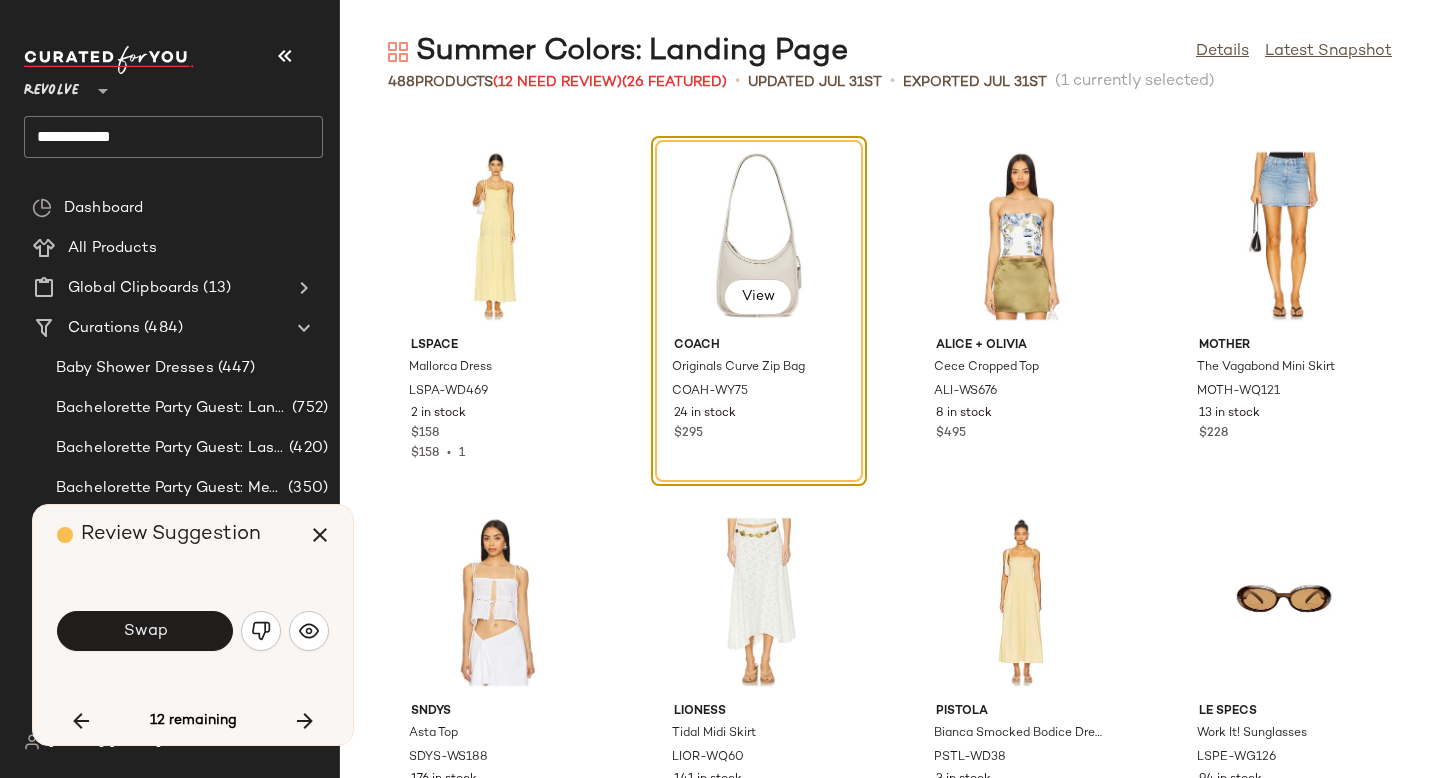 click on "Swap" at bounding box center (145, 631) 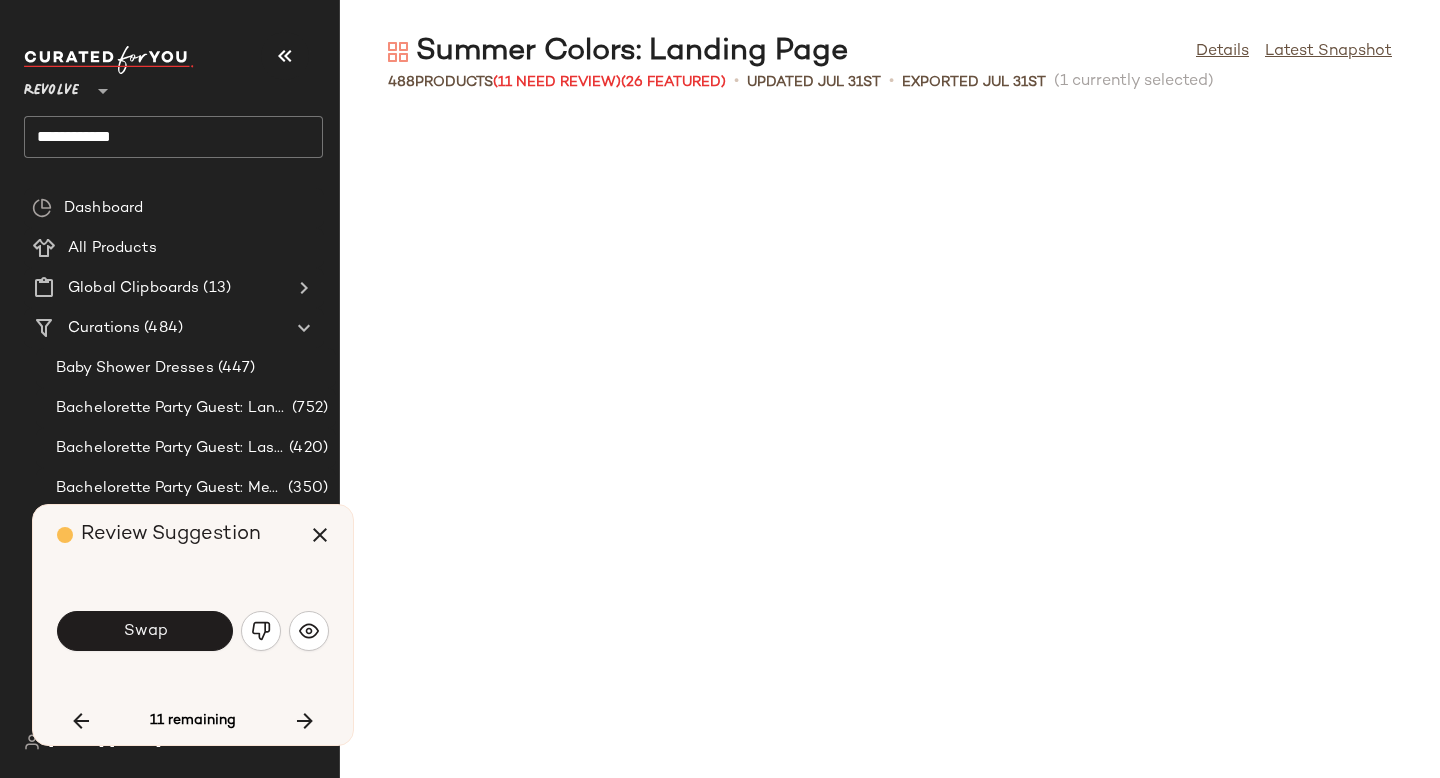 scroll, scrollTop: 23790, scrollLeft: 0, axis: vertical 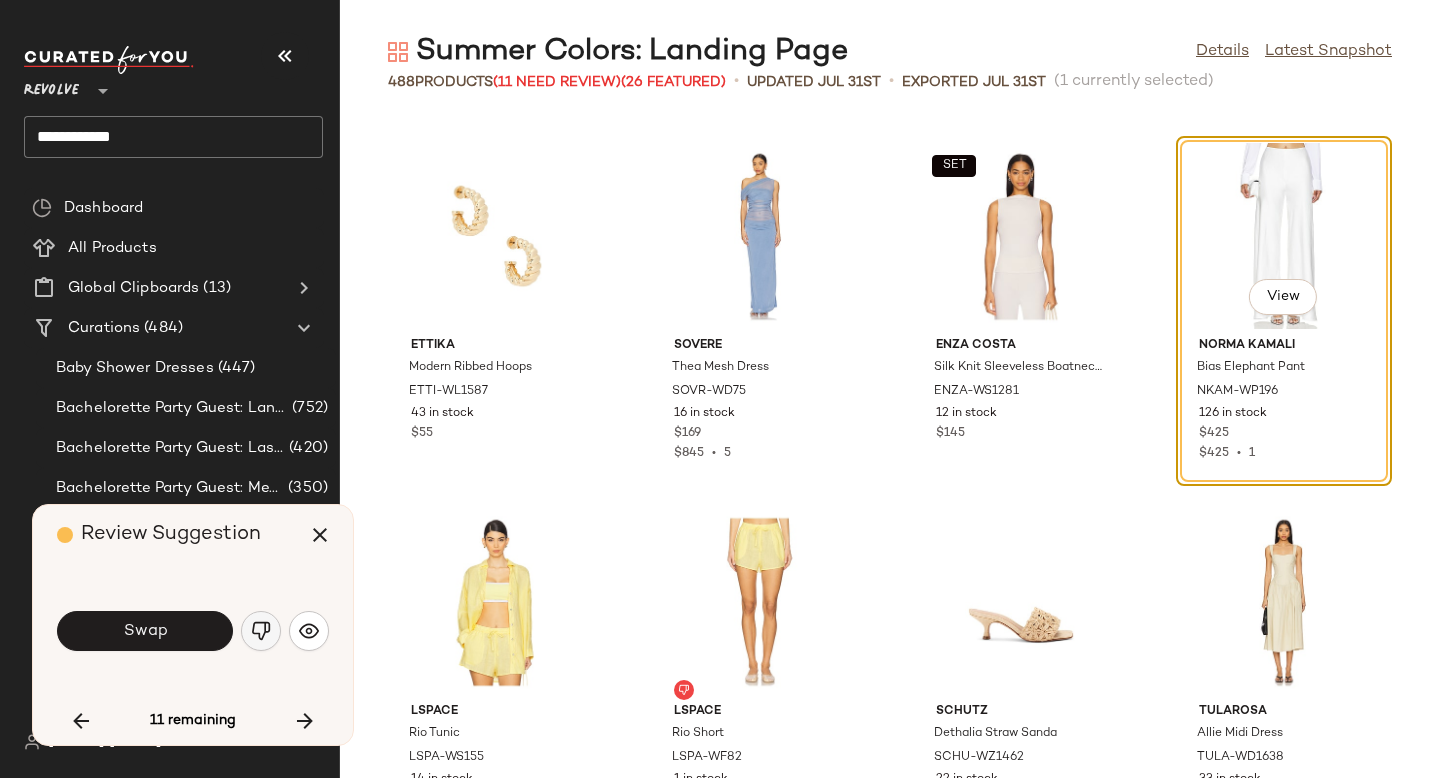 click 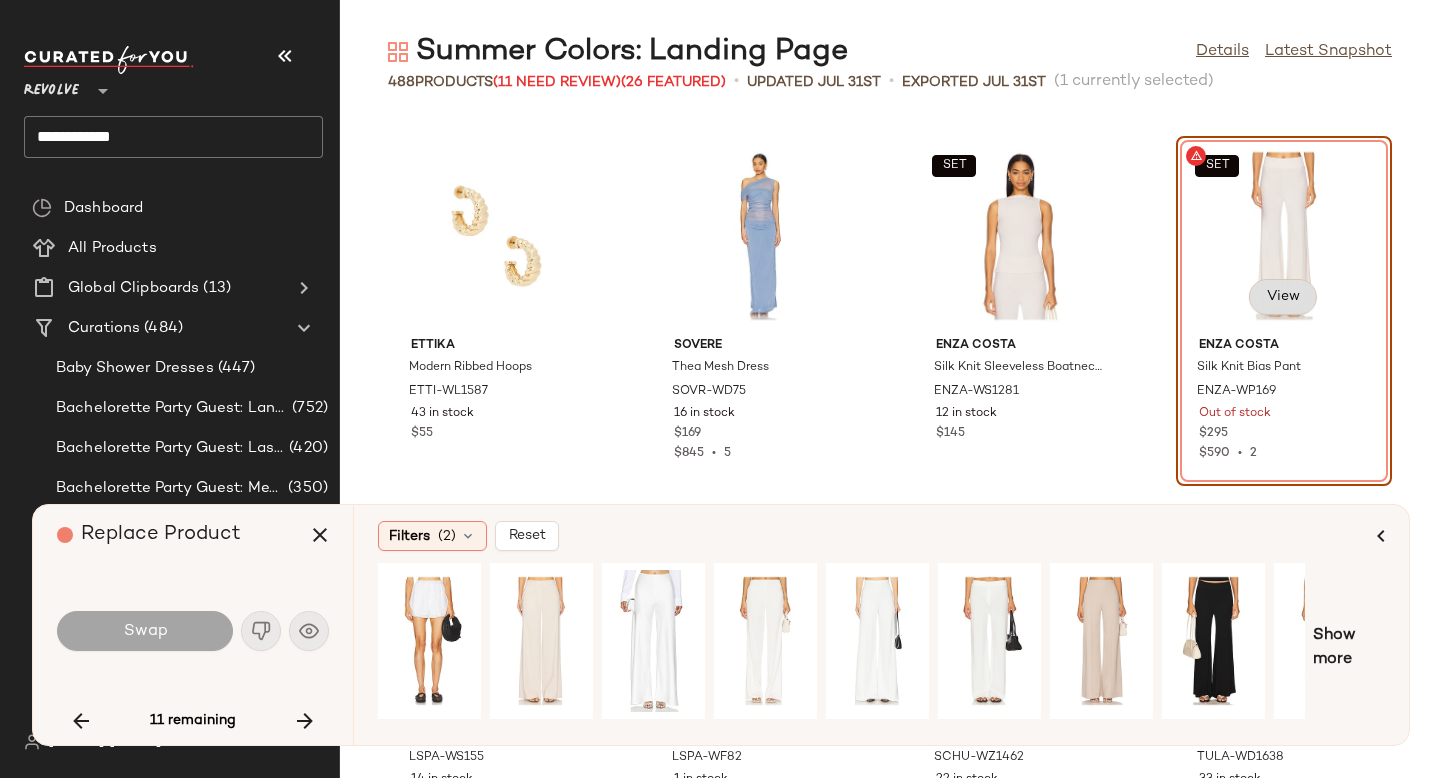 click on "View" at bounding box center [1283, 297] 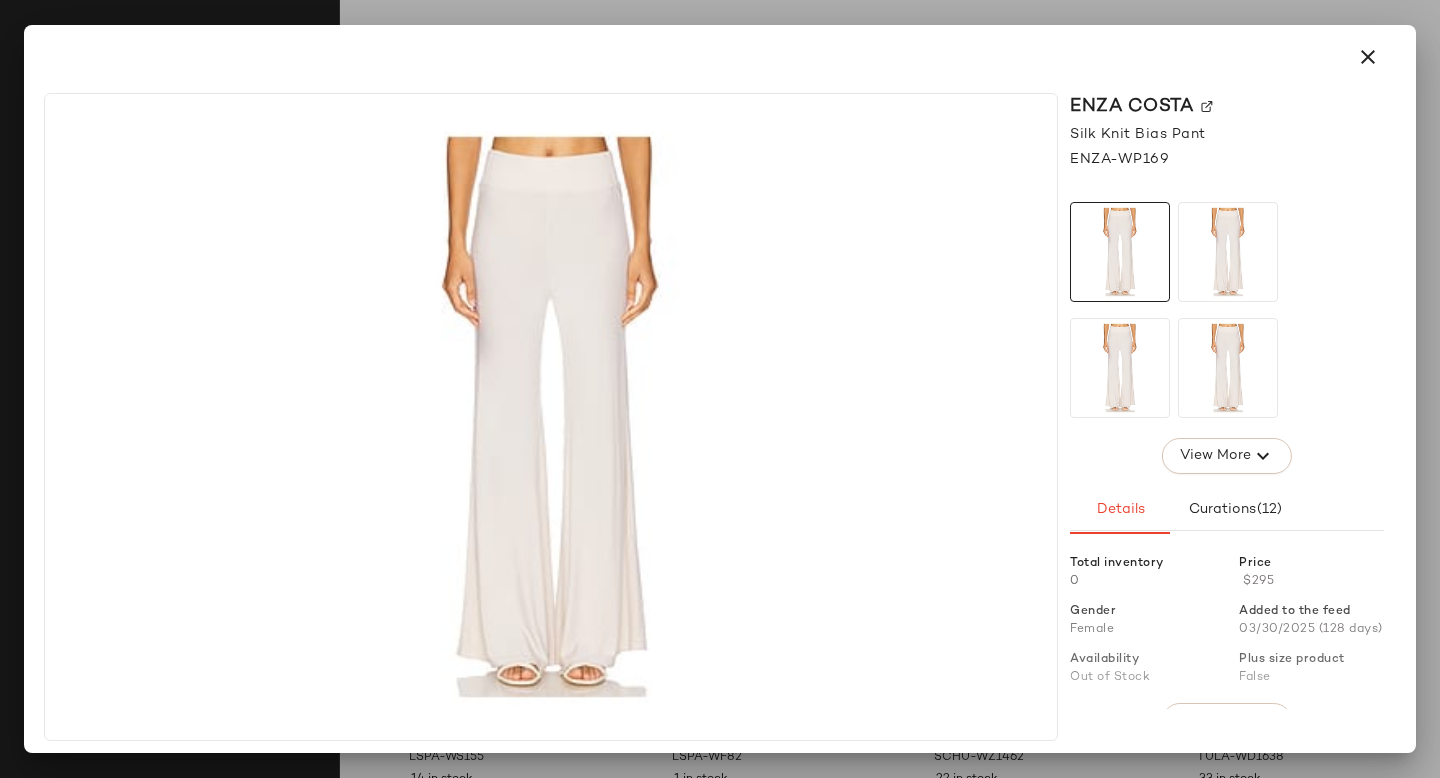 click 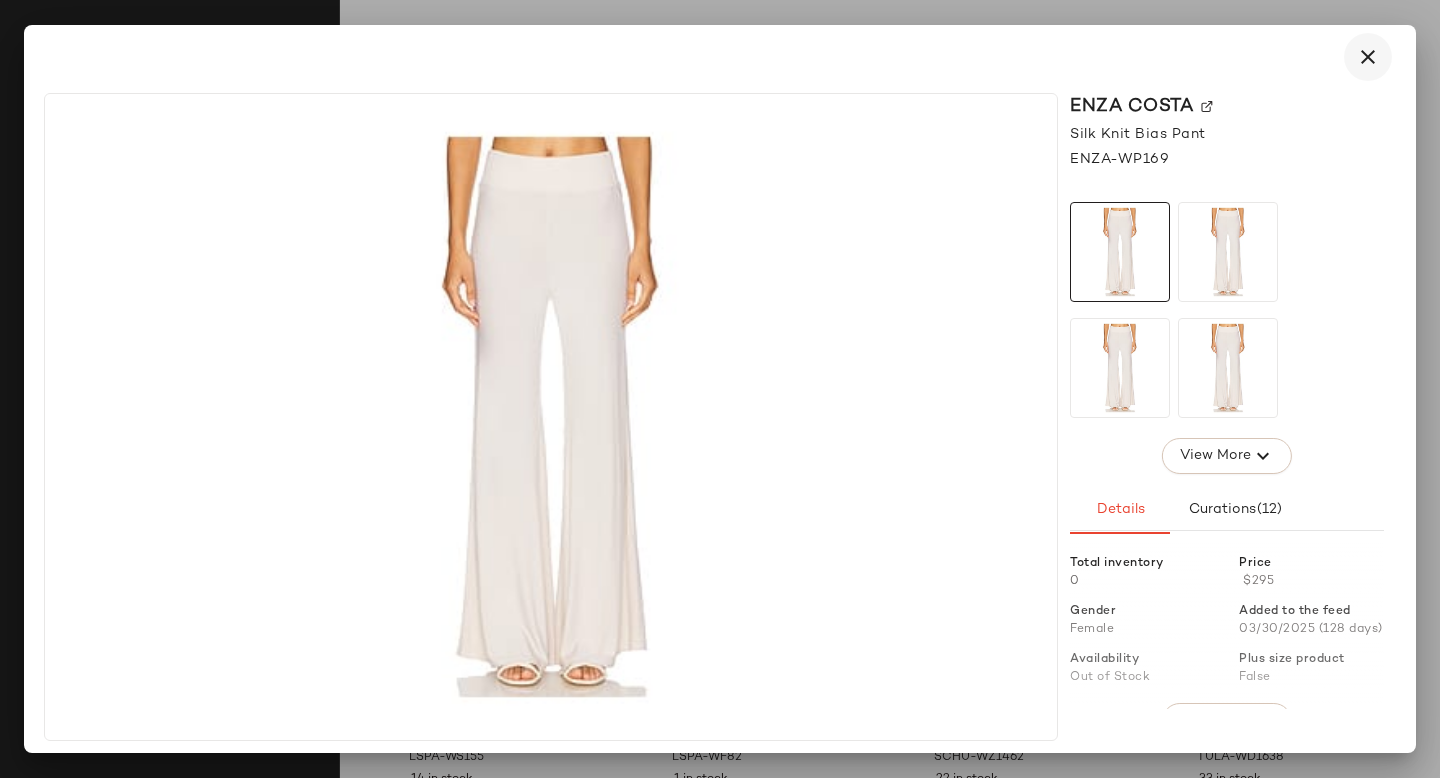 click at bounding box center (1368, 57) 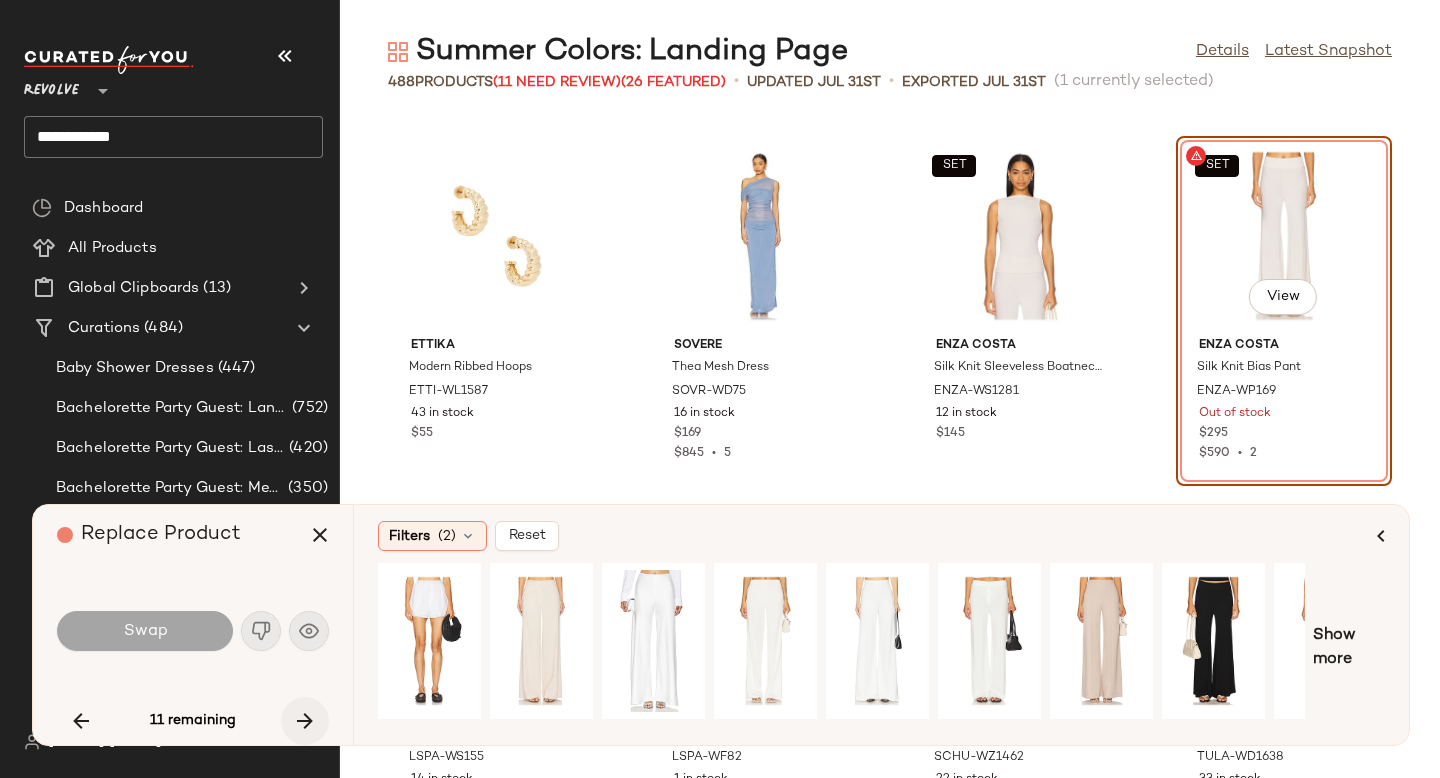click at bounding box center (305, 721) 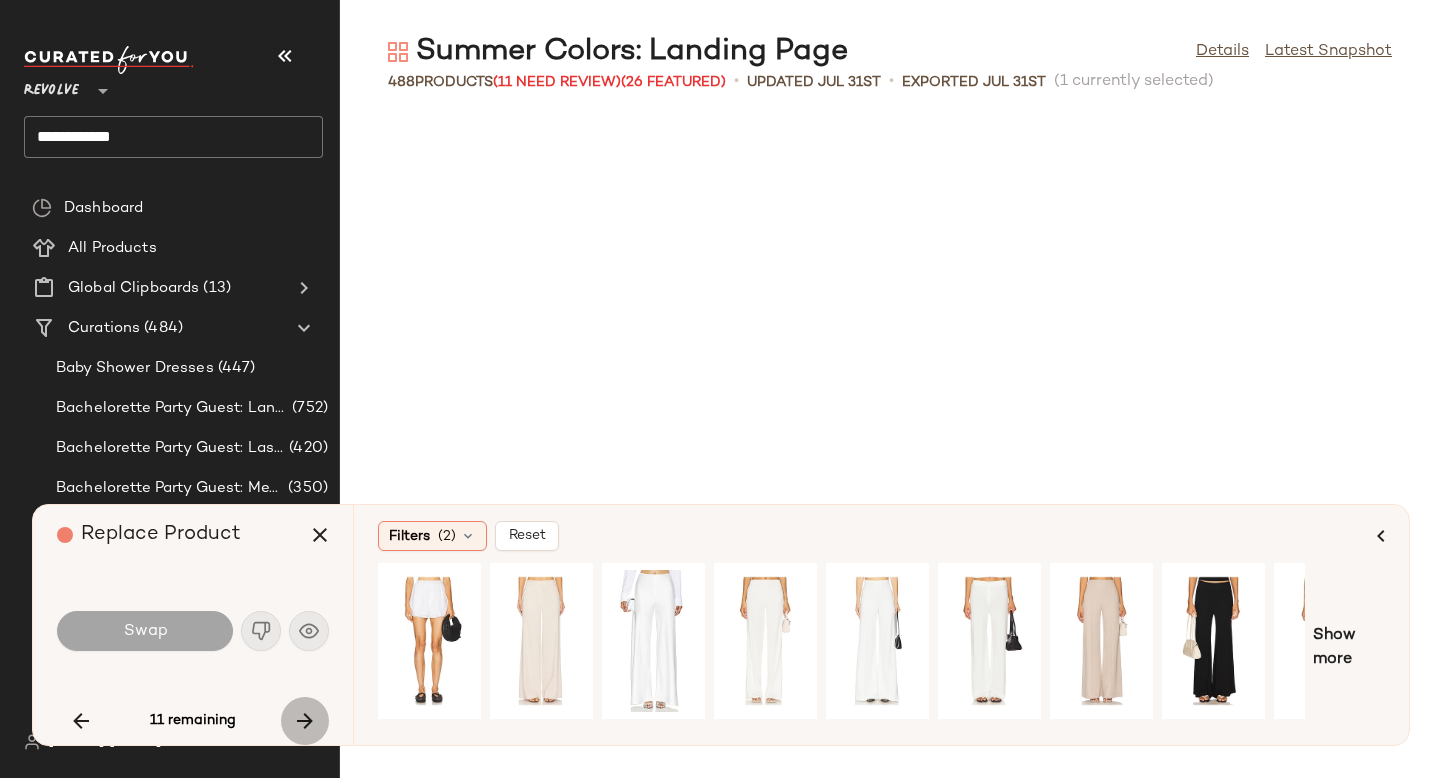 scroll, scrollTop: 33306, scrollLeft: 0, axis: vertical 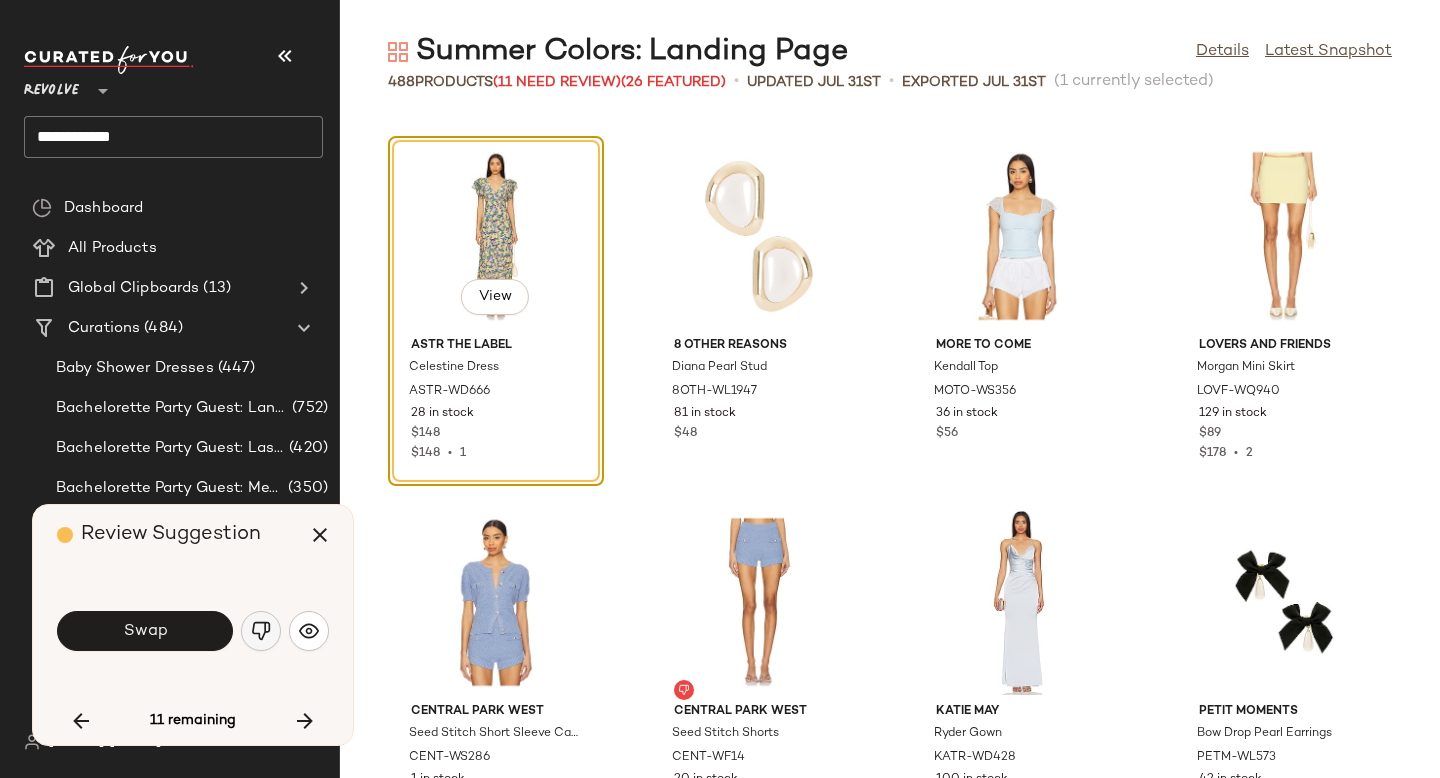 click 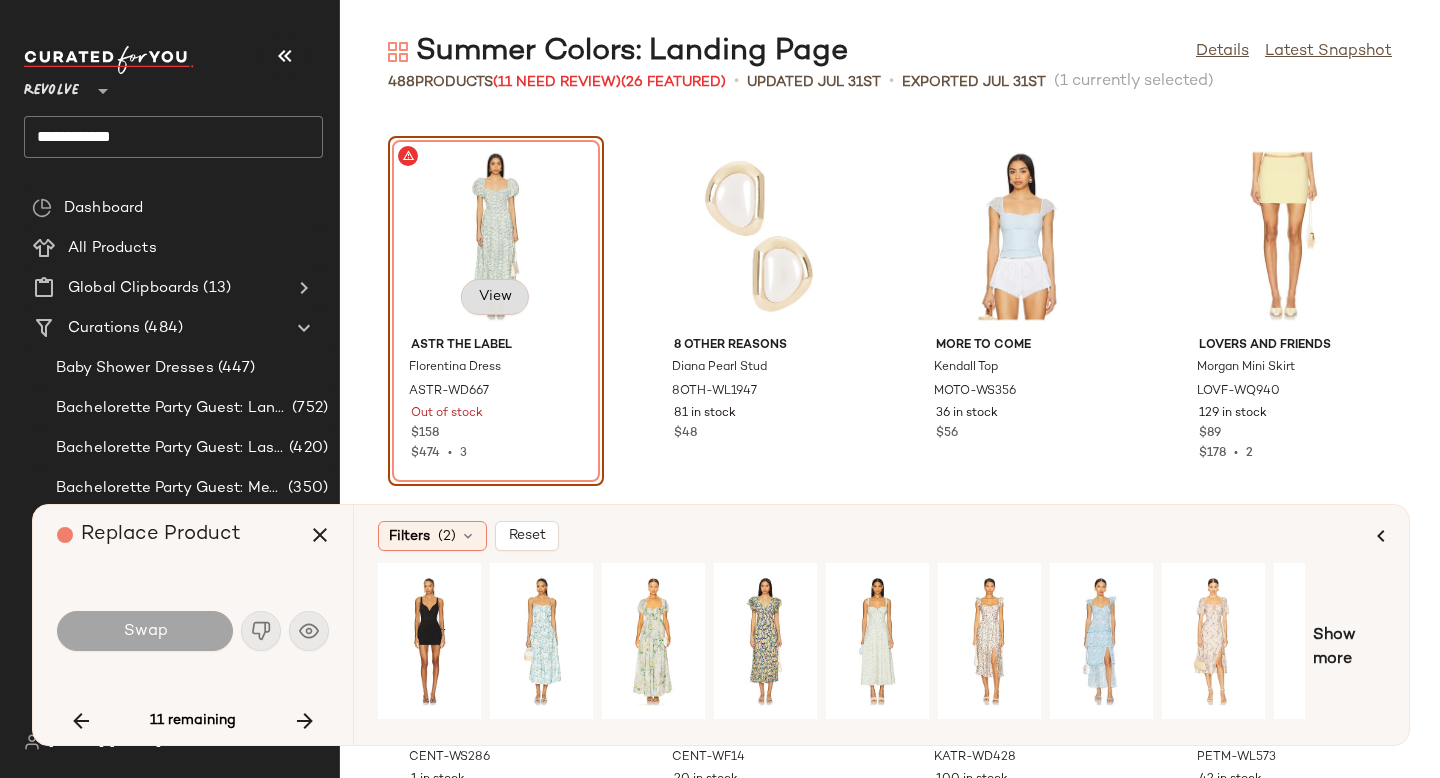 click on "View" 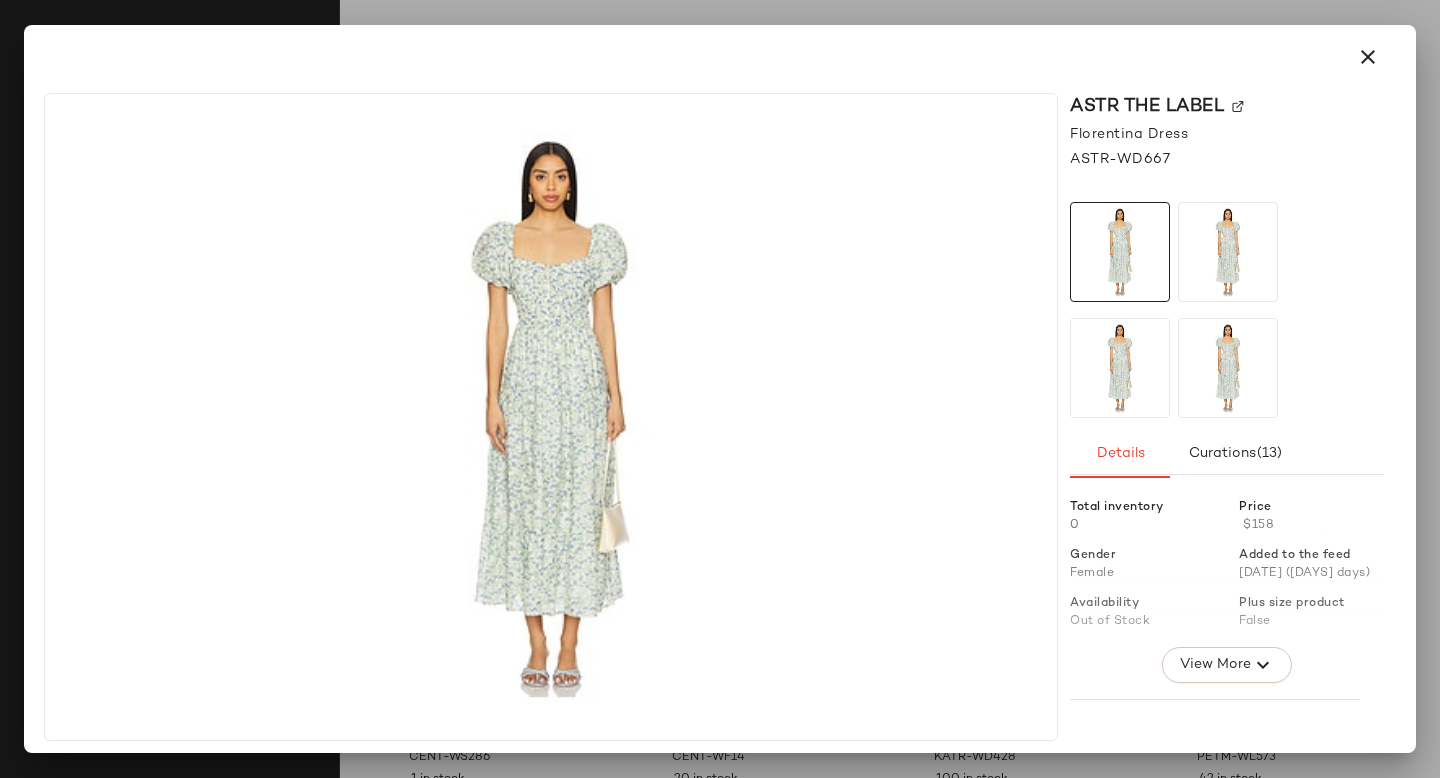 click 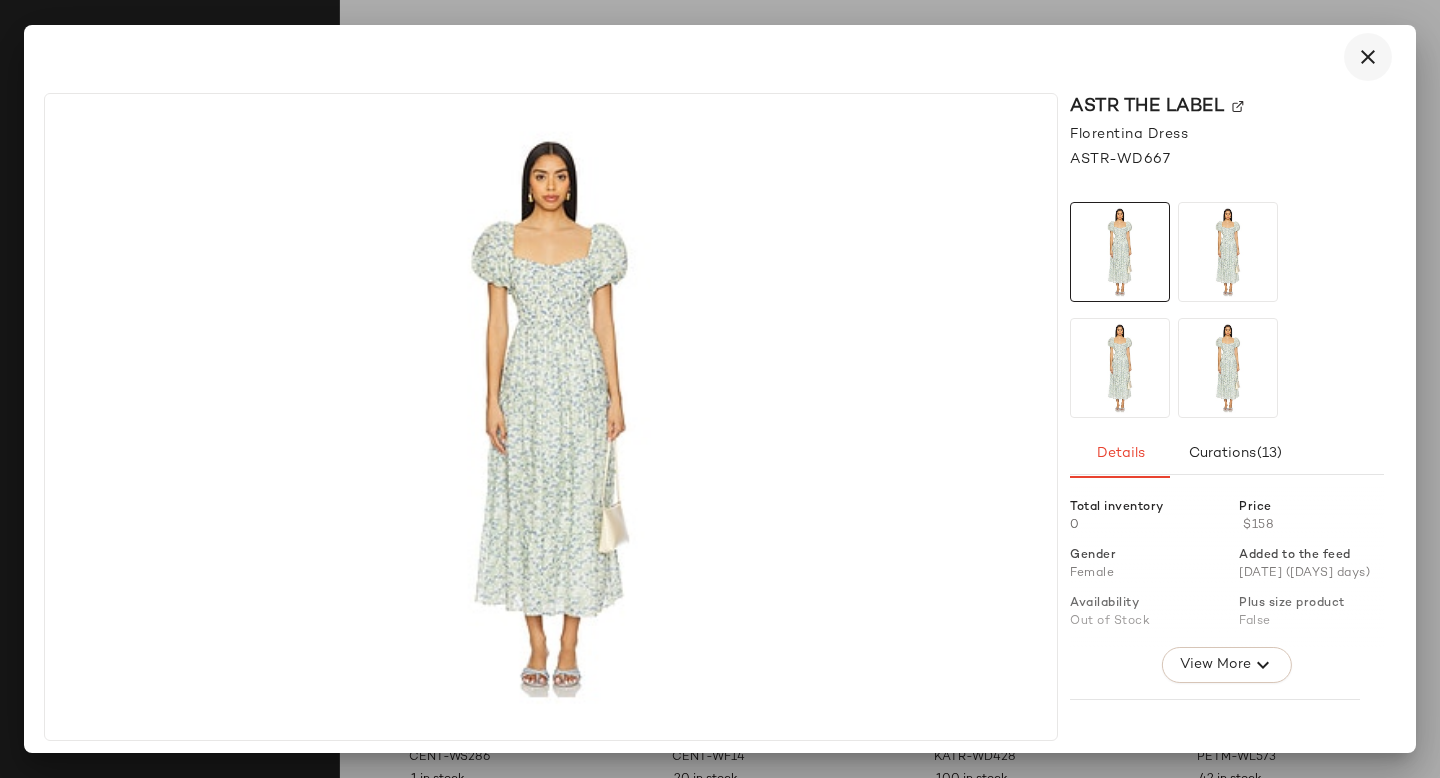 click at bounding box center [1368, 57] 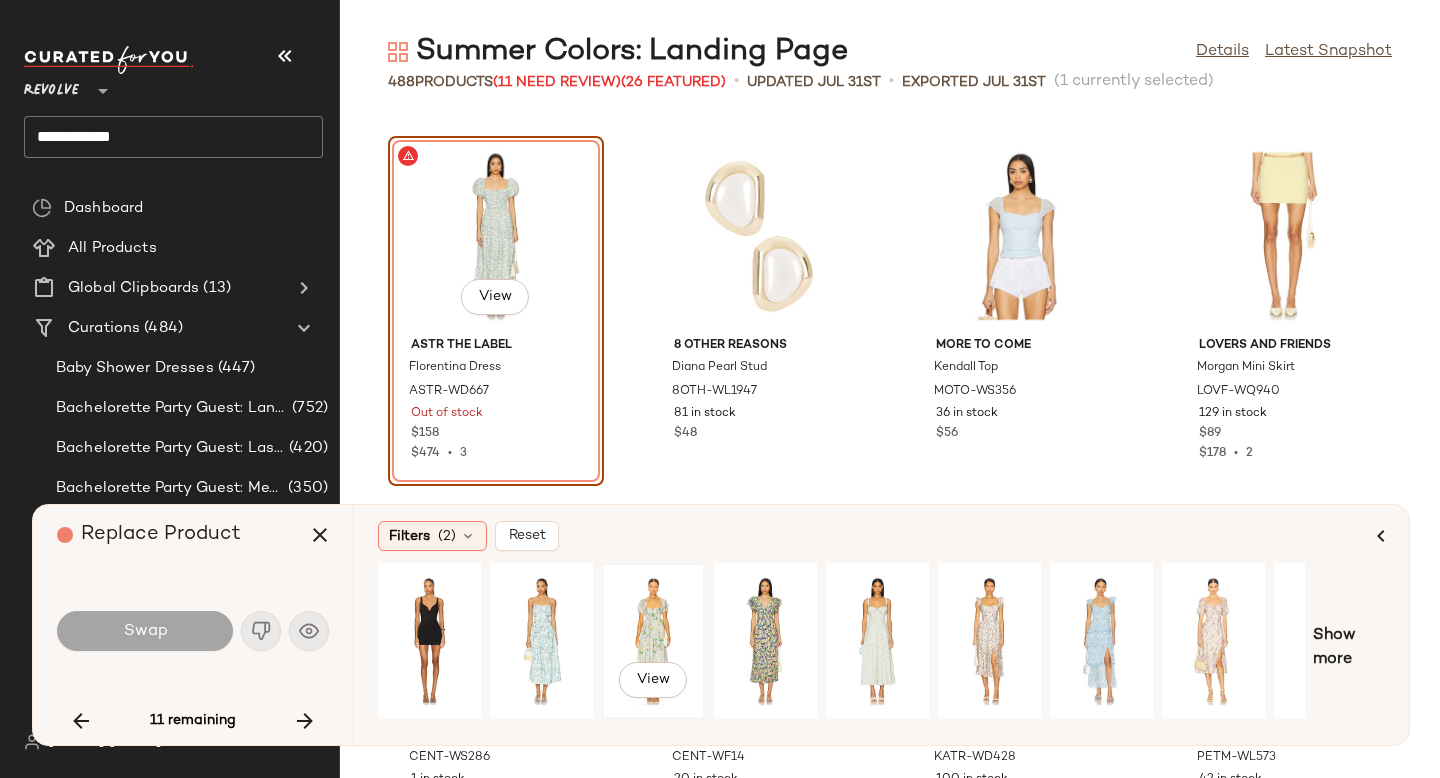 click on "View" 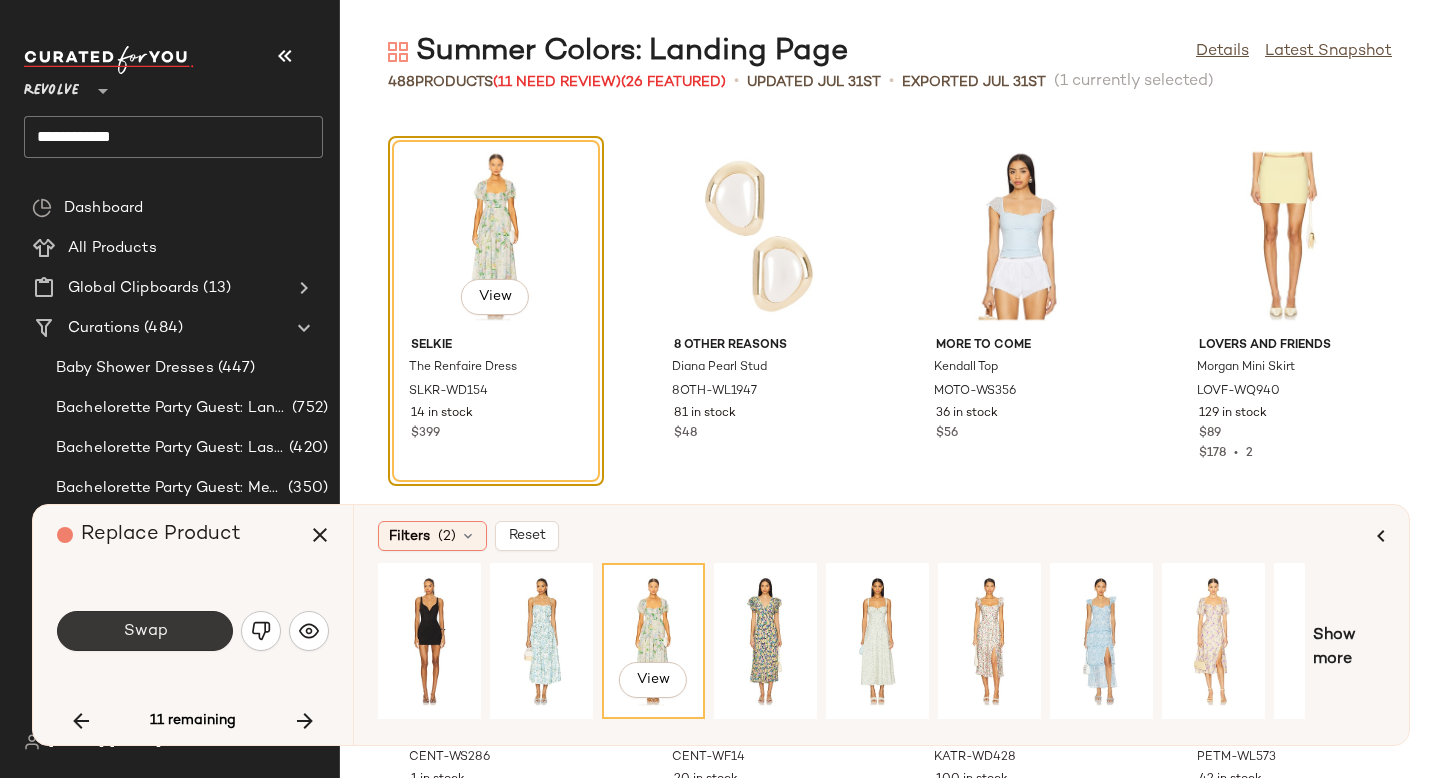 click on "Swap" 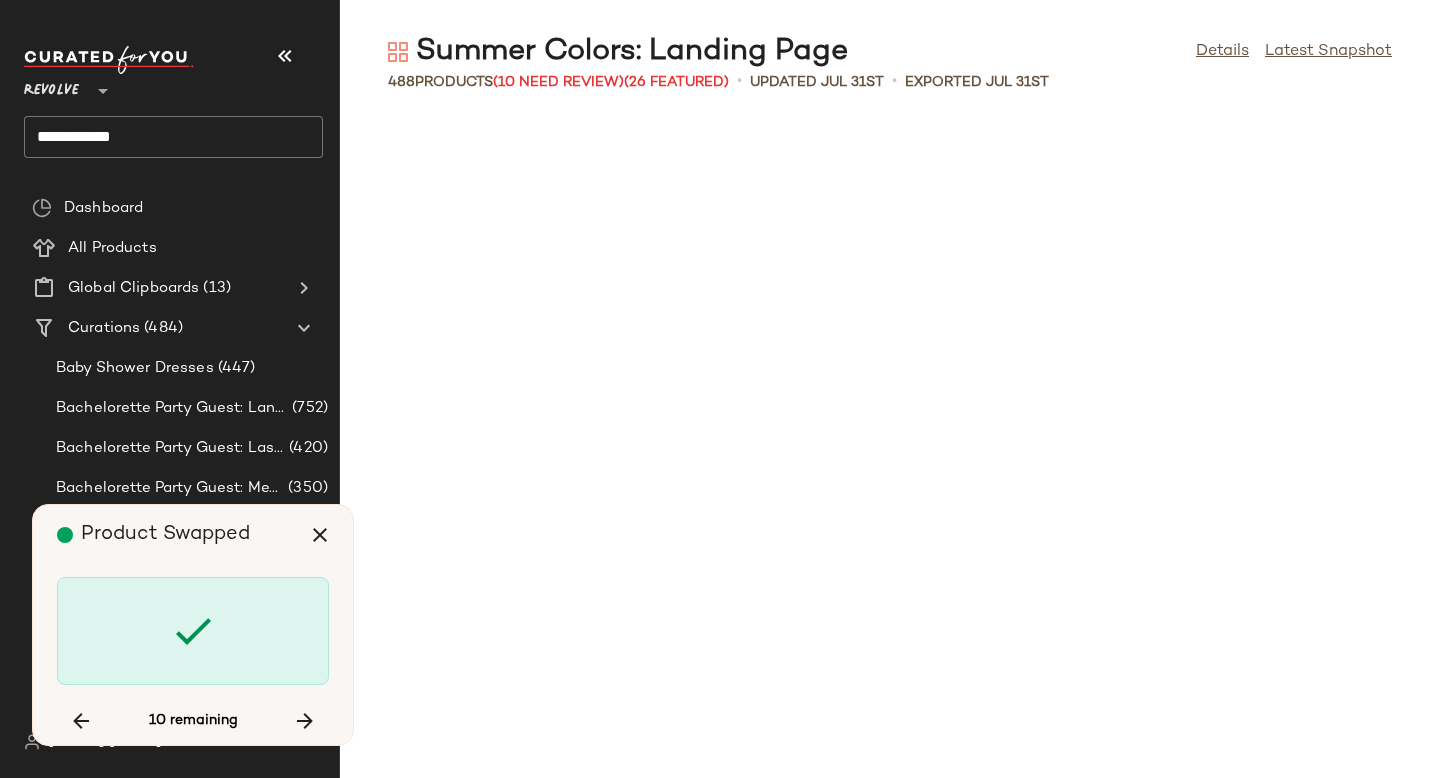 scroll, scrollTop: 37332, scrollLeft: 0, axis: vertical 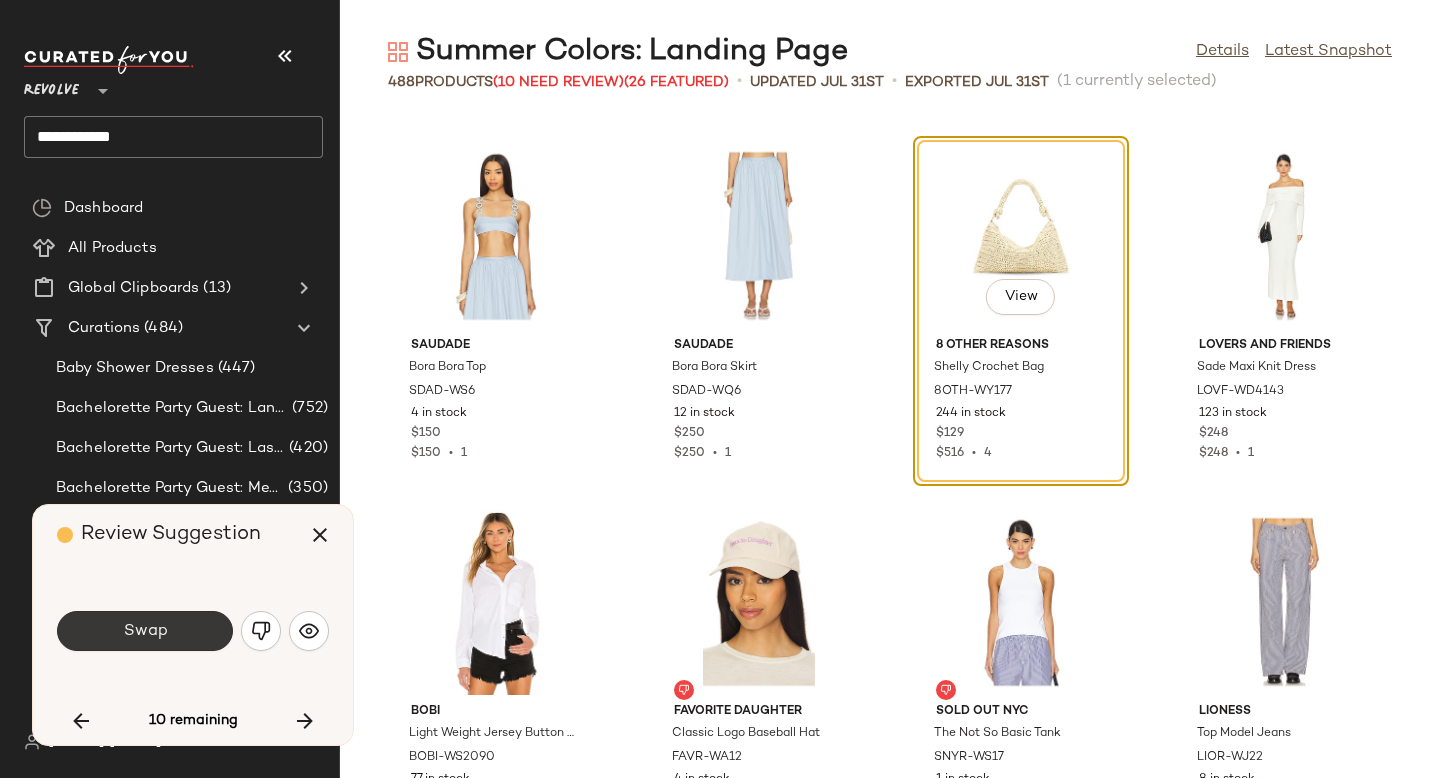 click on "Swap" at bounding box center (145, 631) 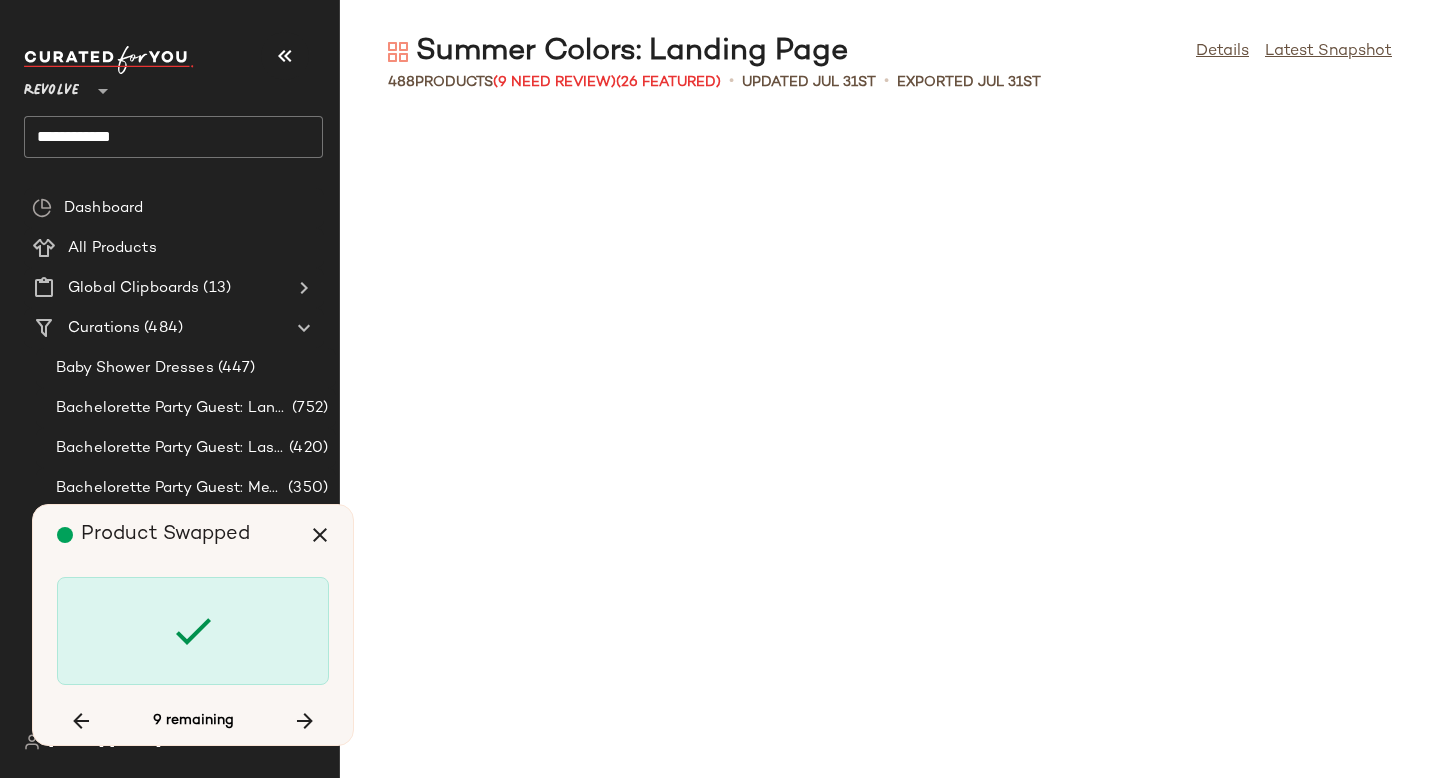 scroll, scrollTop: 40992, scrollLeft: 0, axis: vertical 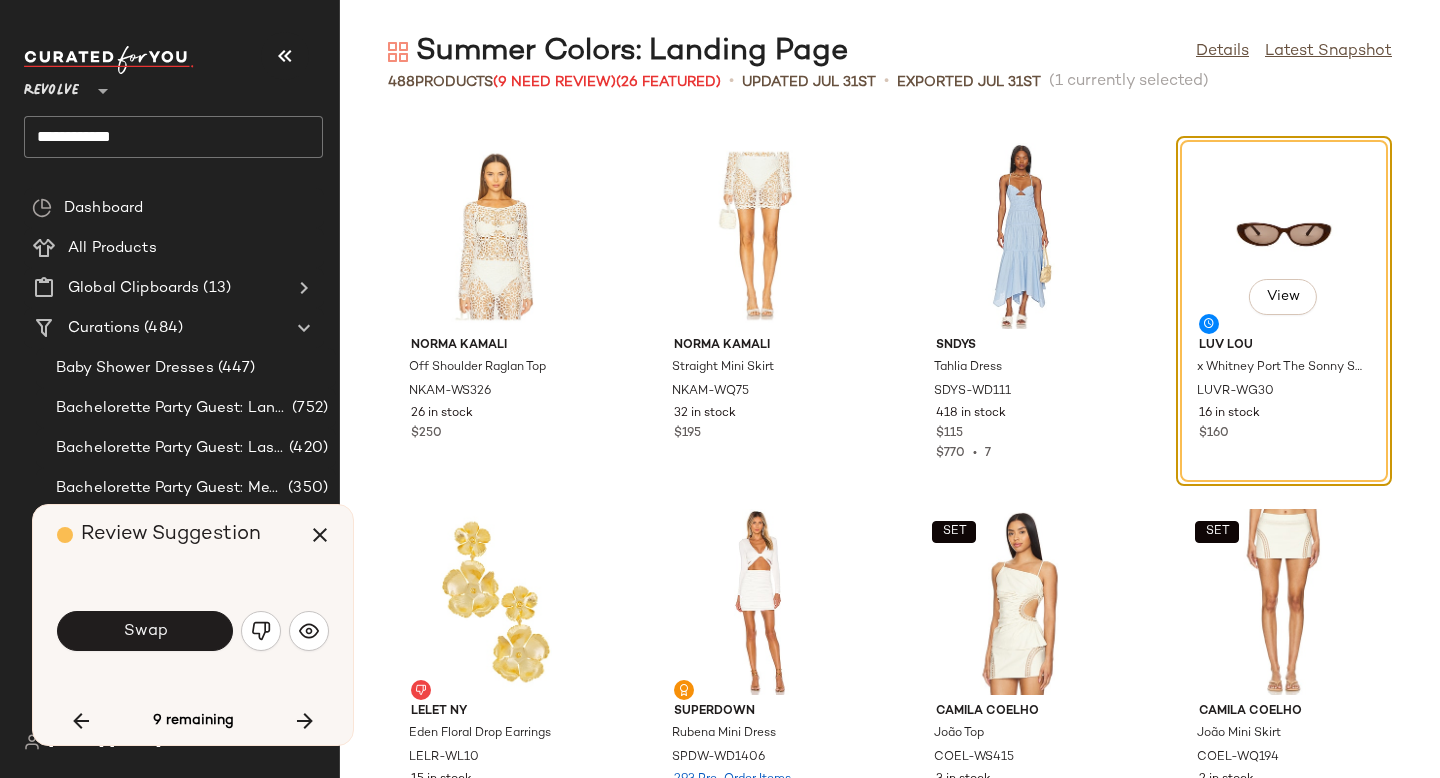 click on "Swap" at bounding box center [145, 631] 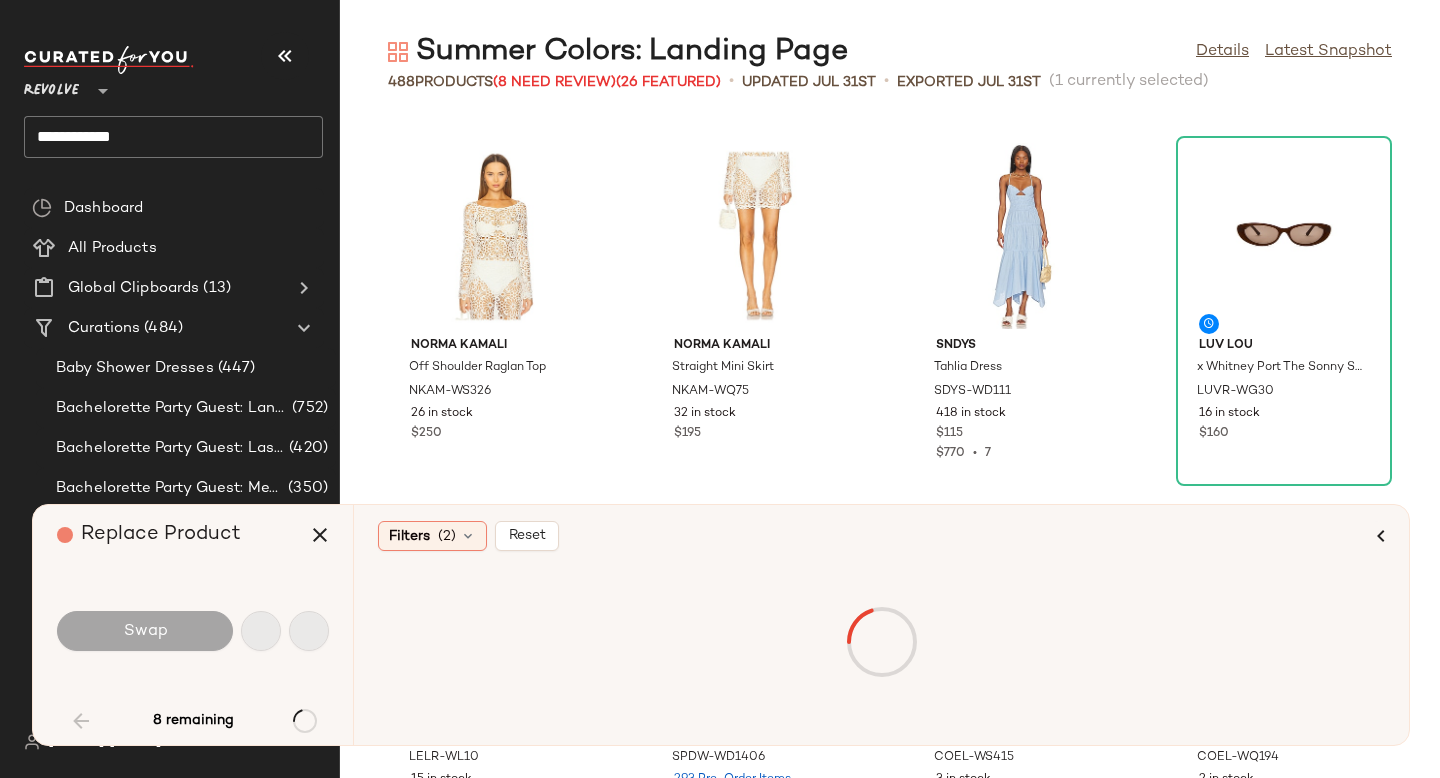 scroll, scrollTop: 0, scrollLeft: 0, axis: both 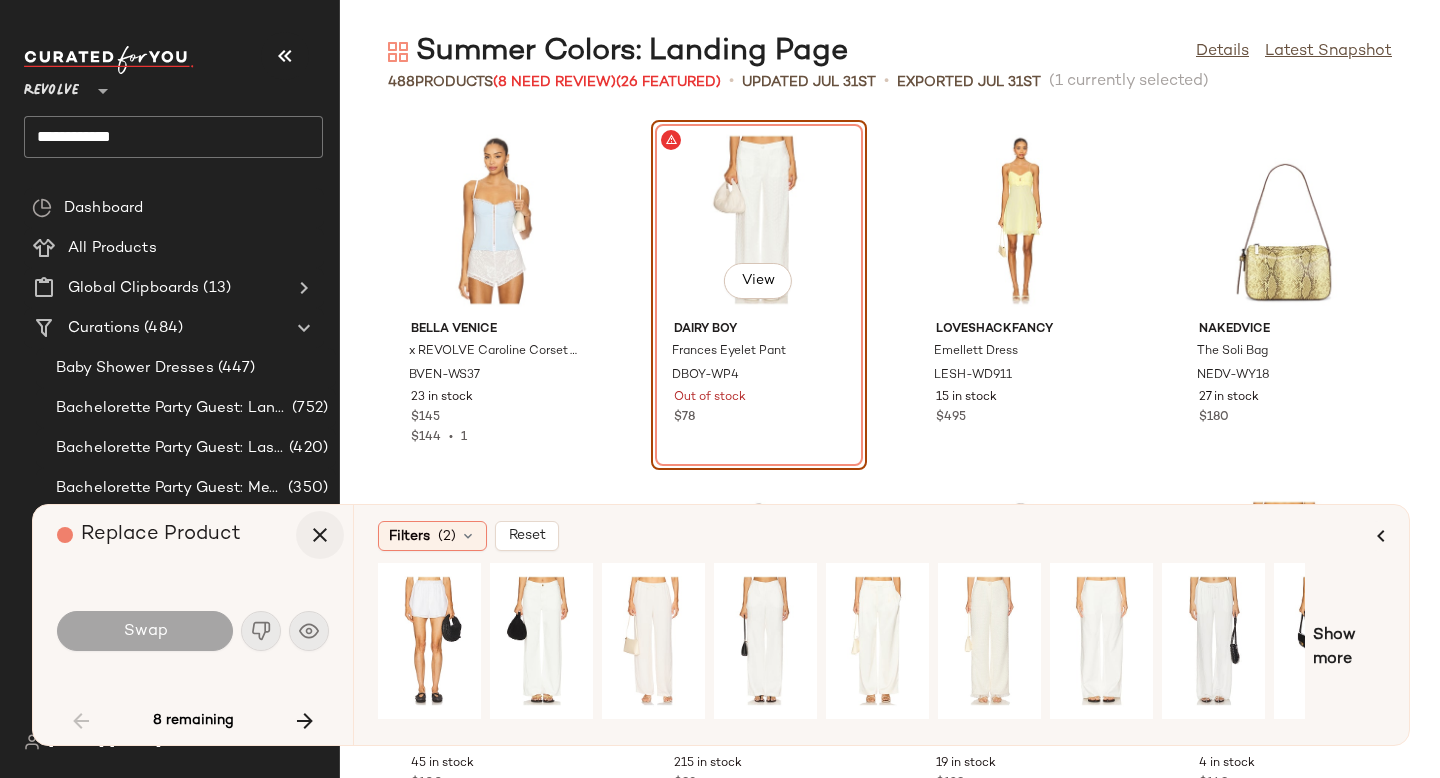 click at bounding box center [320, 535] 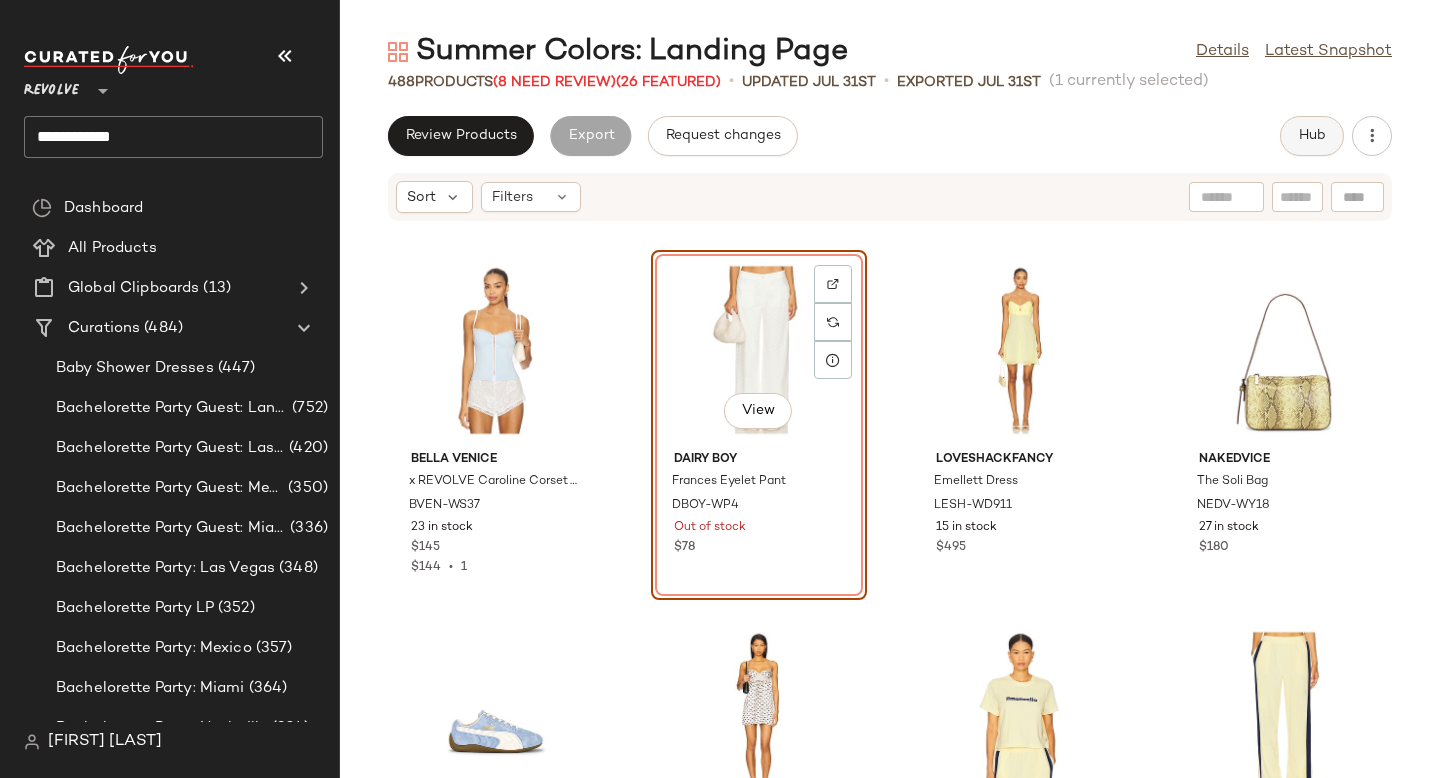 click on "Hub" 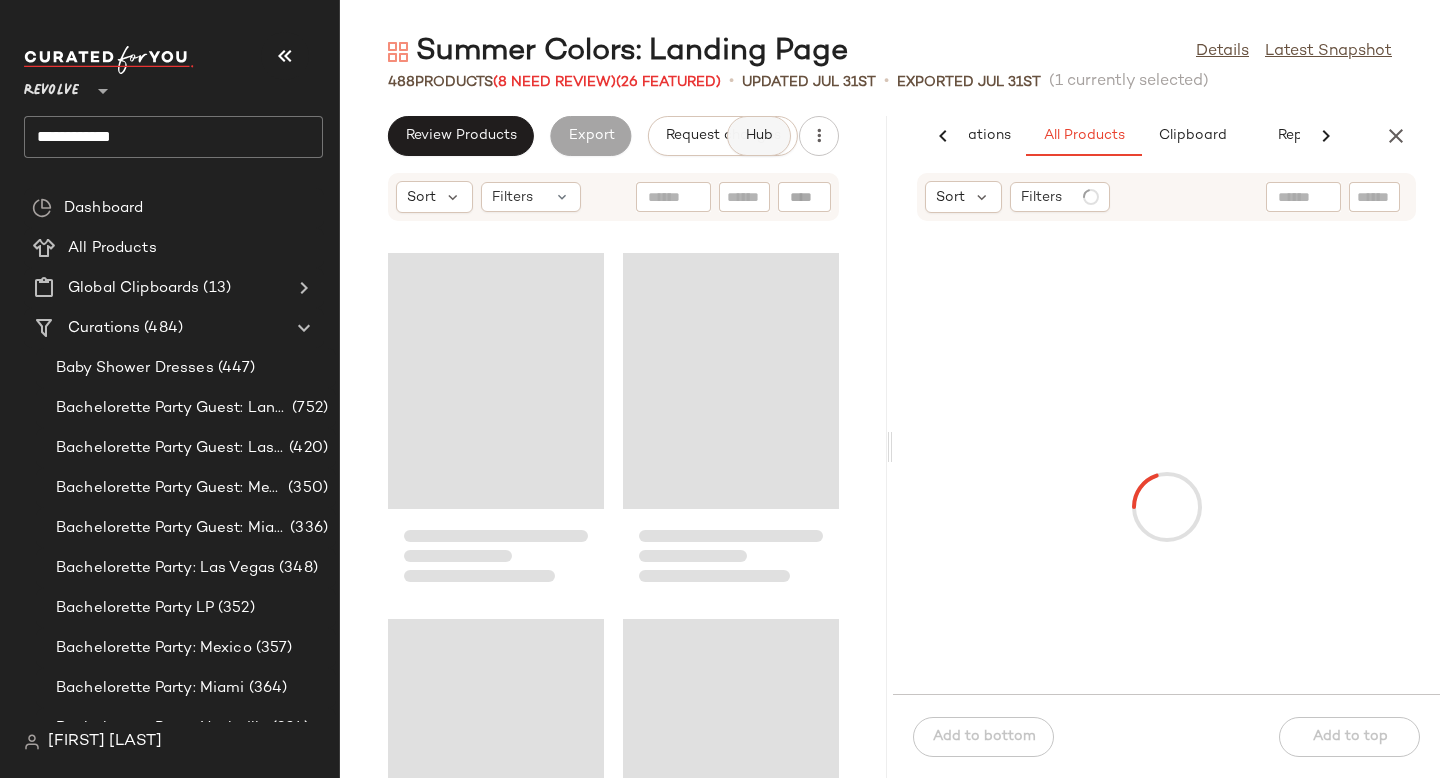 scroll, scrollTop: 0, scrollLeft: 119, axis: horizontal 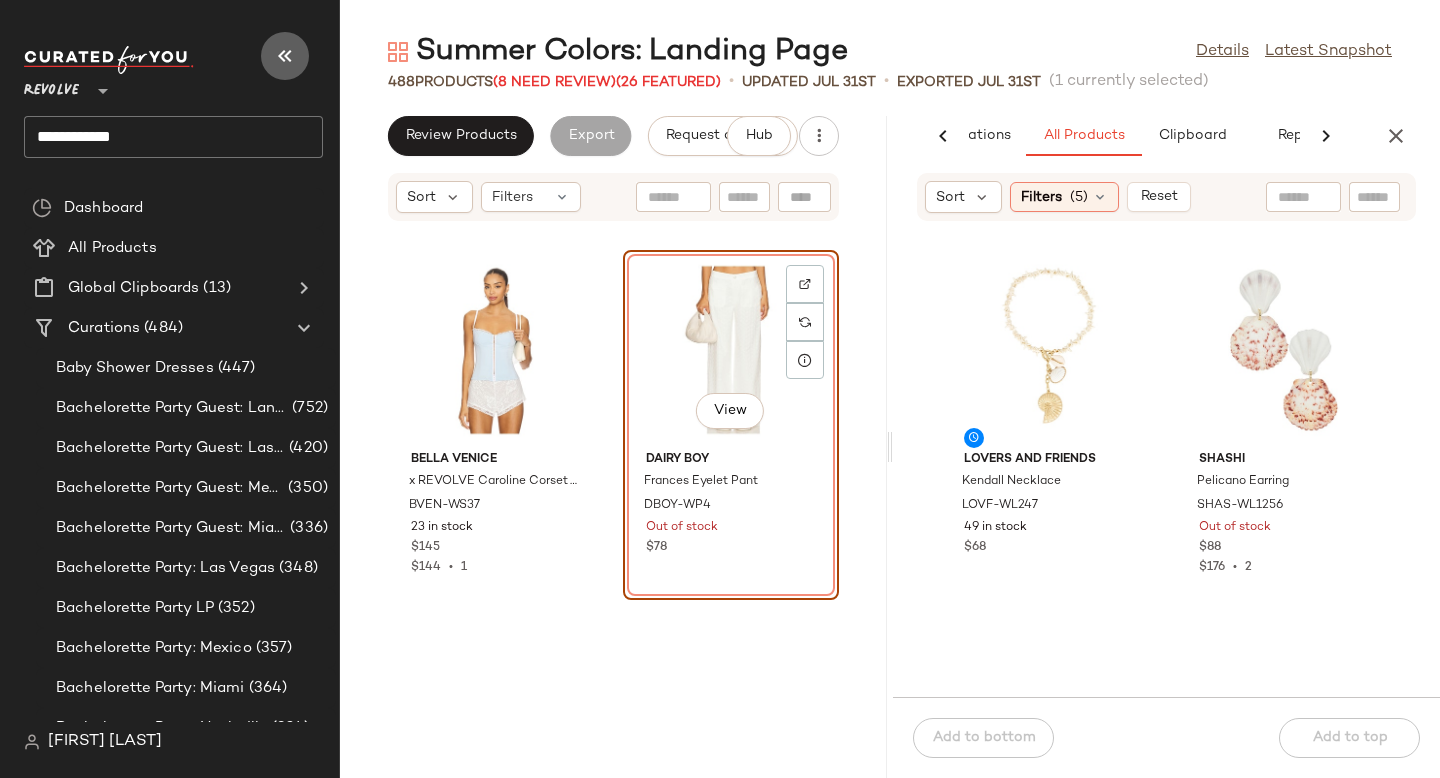 click at bounding box center (285, 56) 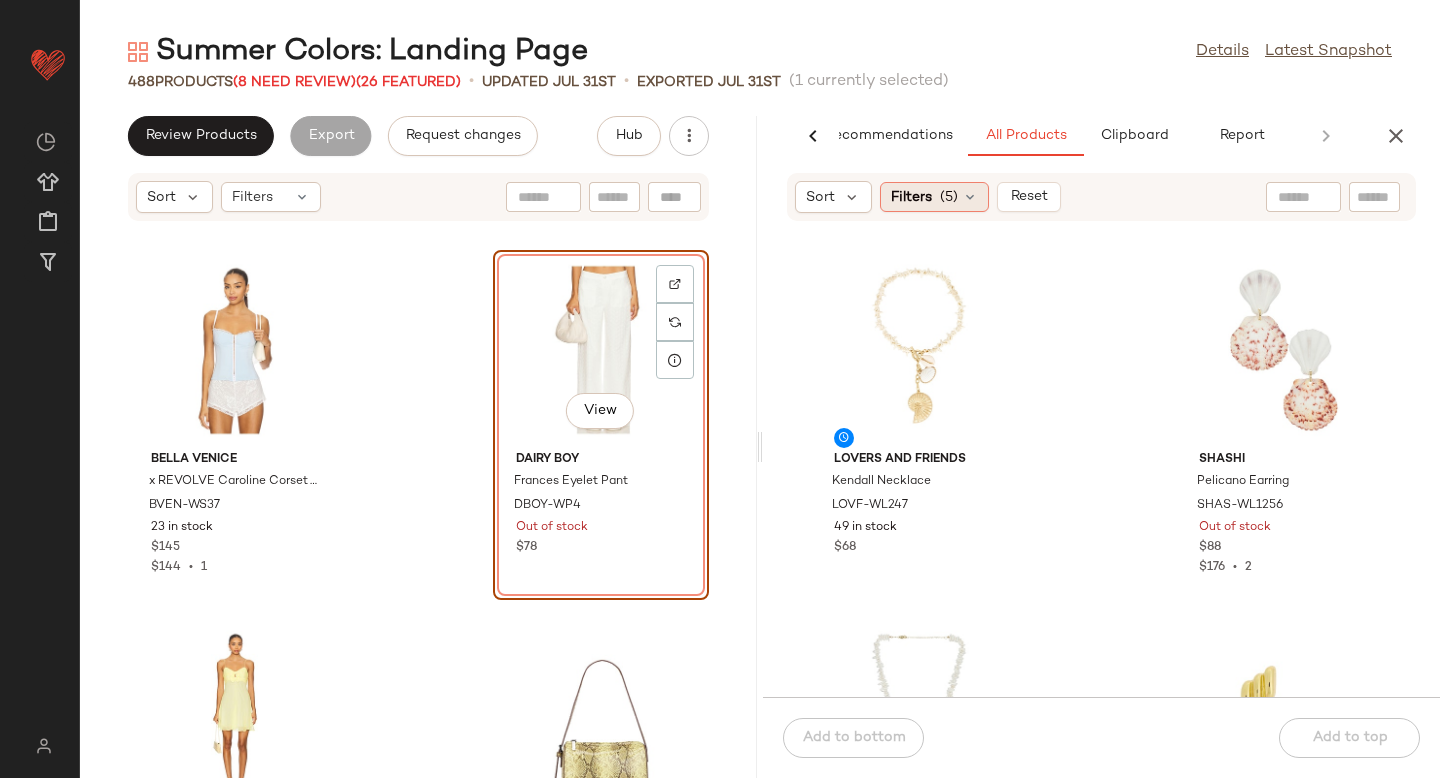 click at bounding box center (970, 197) 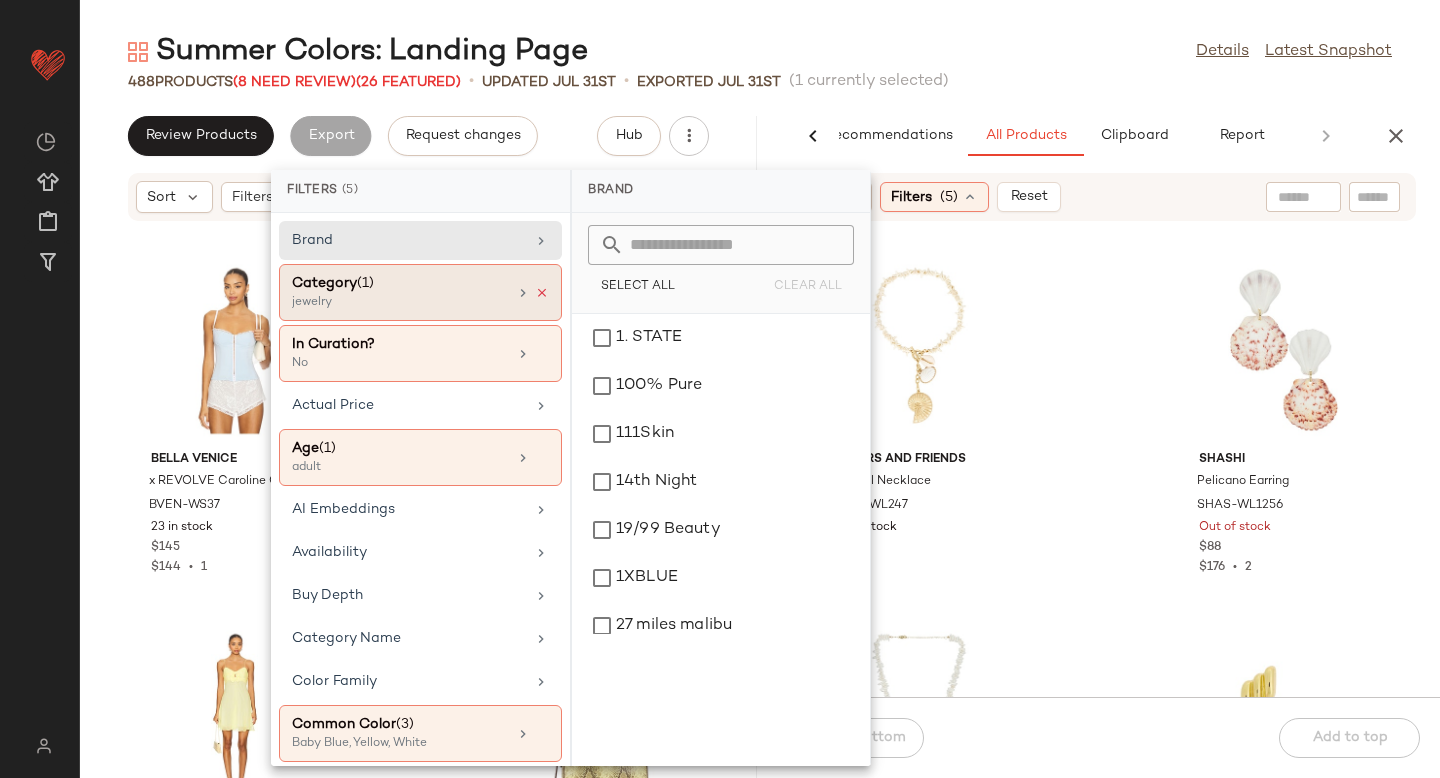 click at bounding box center (542, 293) 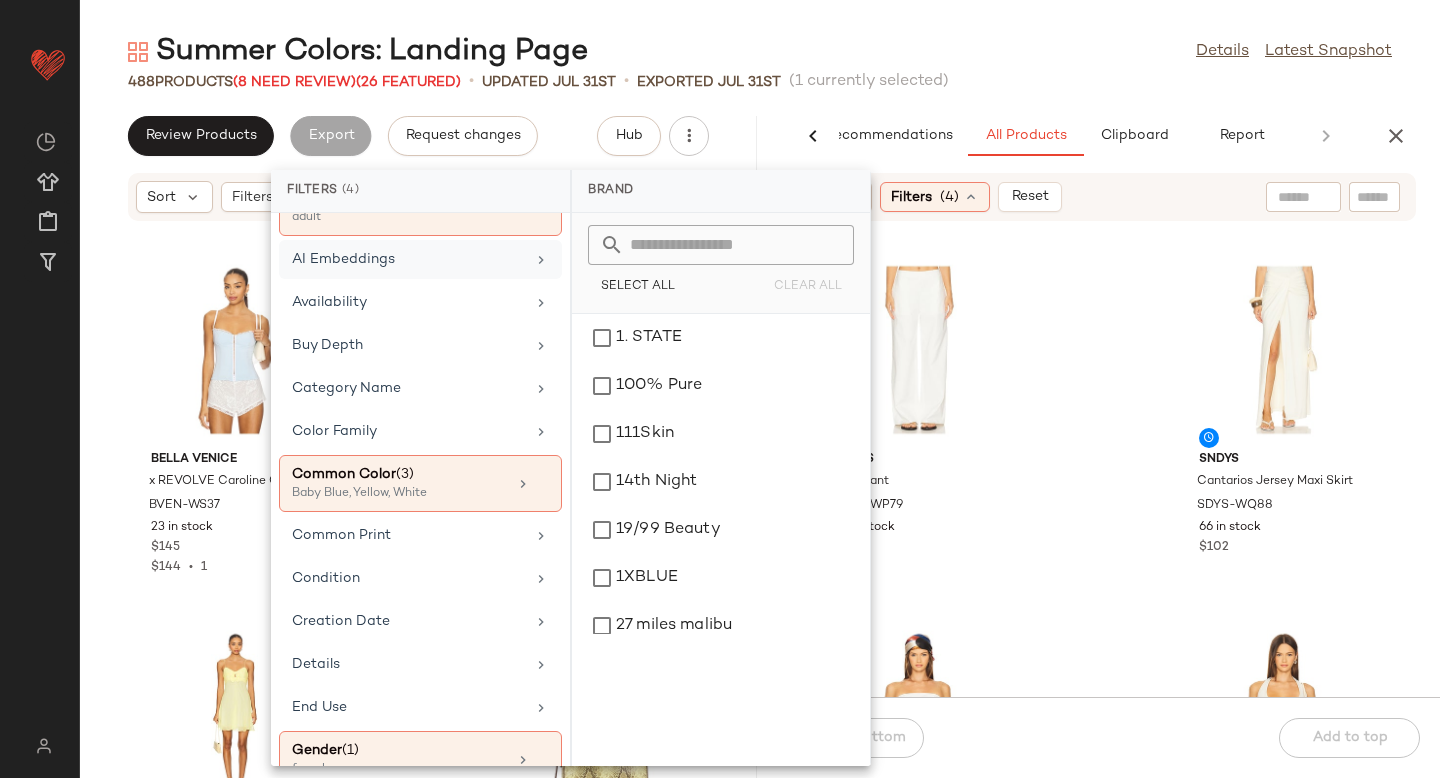 scroll, scrollTop: 327, scrollLeft: 0, axis: vertical 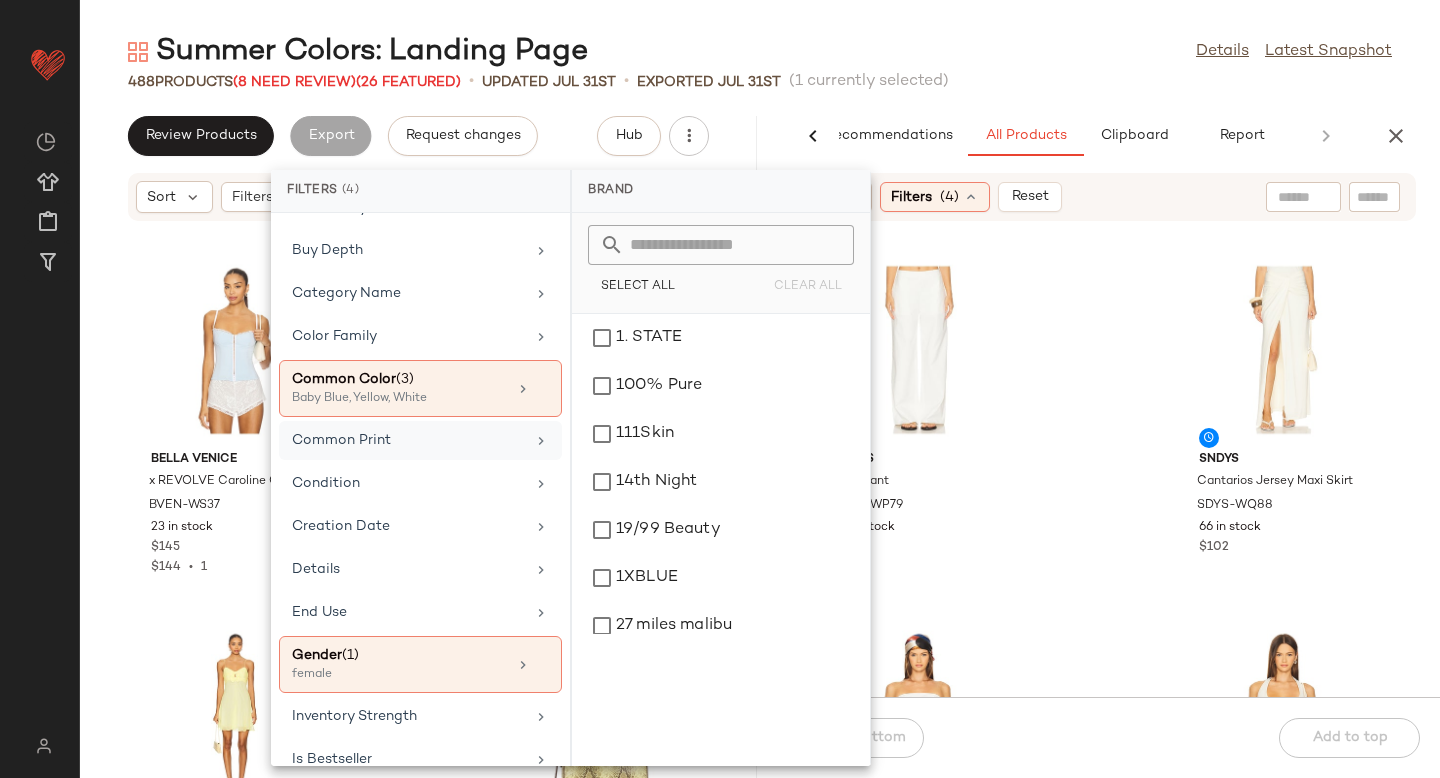 click on "Common Print" 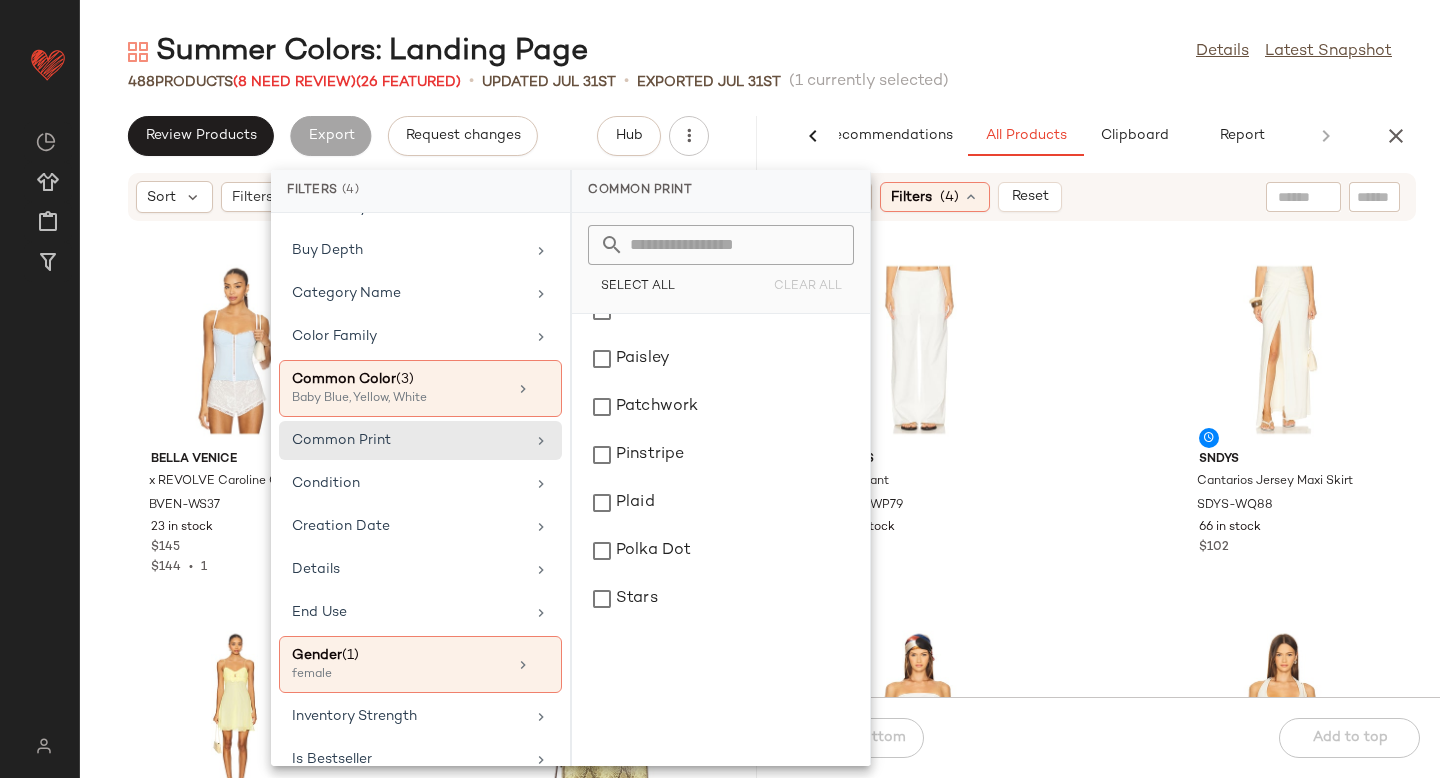 scroll, scrollTop: 1272, scrollLeft: 0, axis: vertical 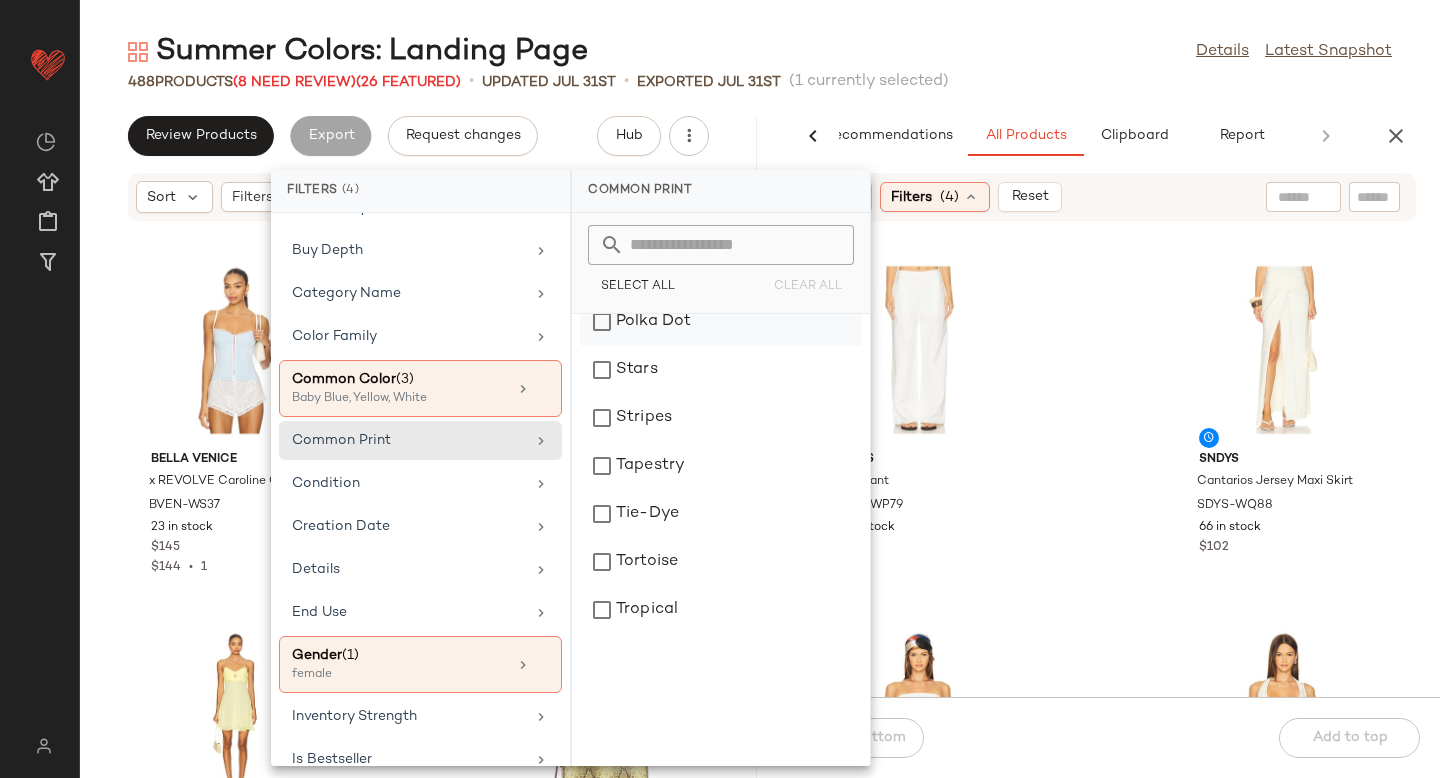click on "Polka Dot" 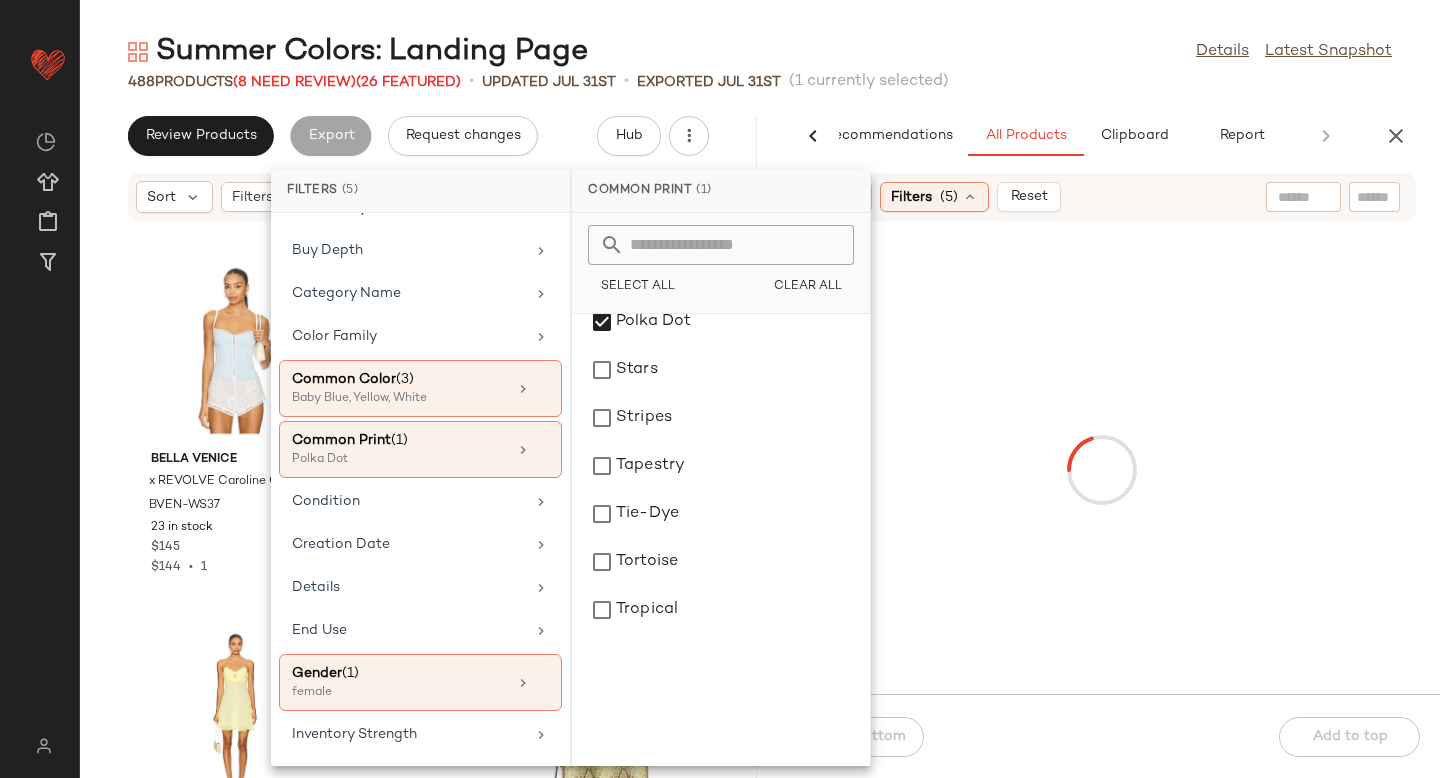 click at bounding box center [1101, 470] 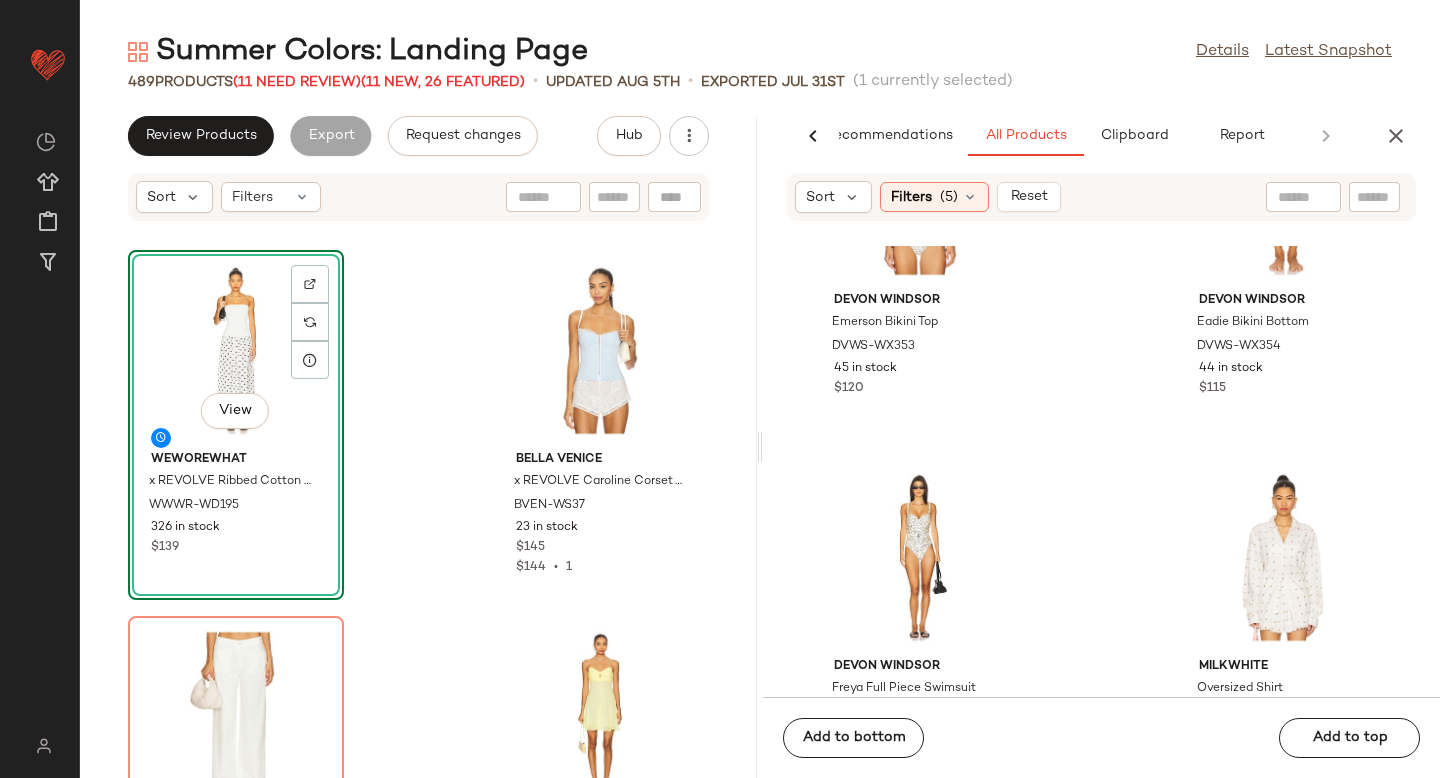 scroll, scrollTop: 1095, scrollLeft: 0, axis: vertical 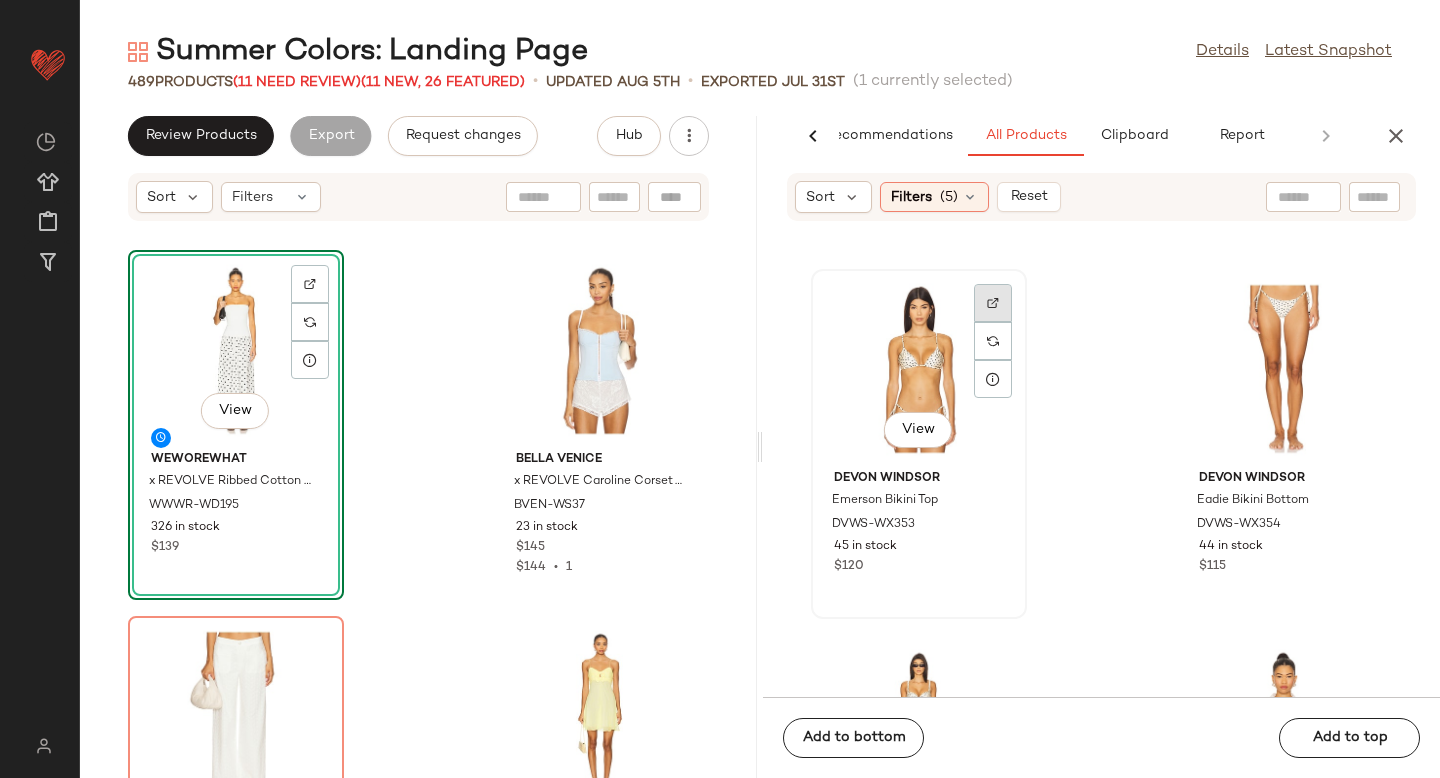click 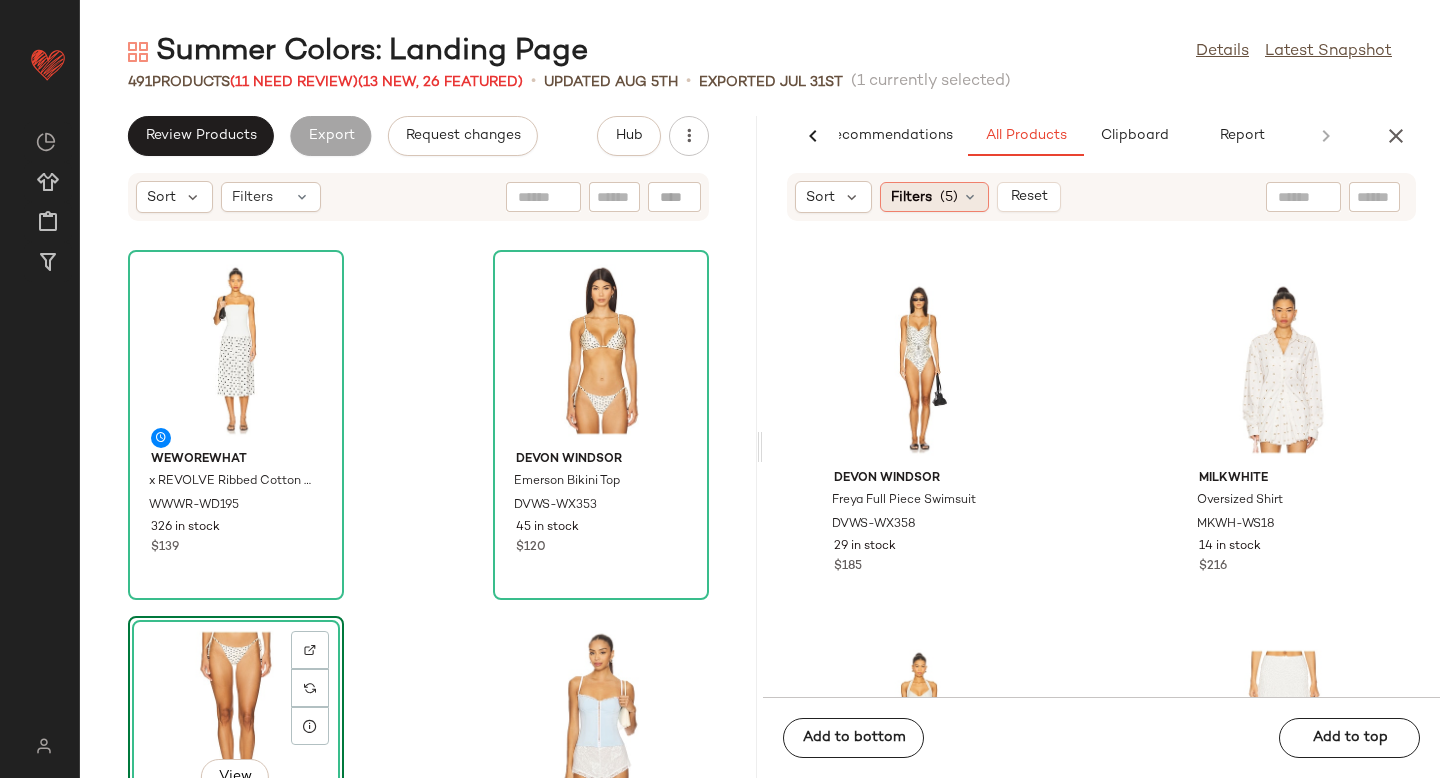 click on "Filters  (5)" 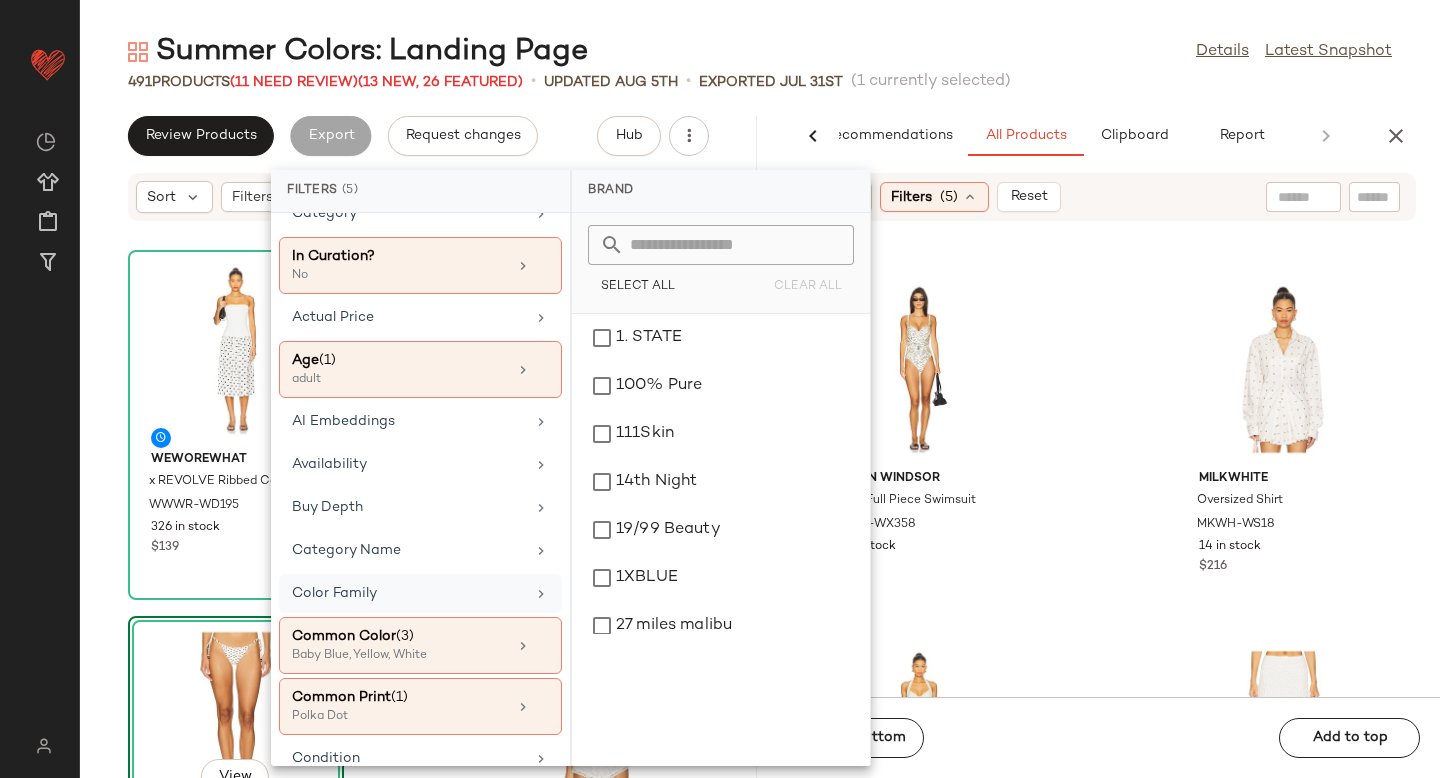 scroll, scrollTop: 75, scrollLeft: 0, axis: vertical 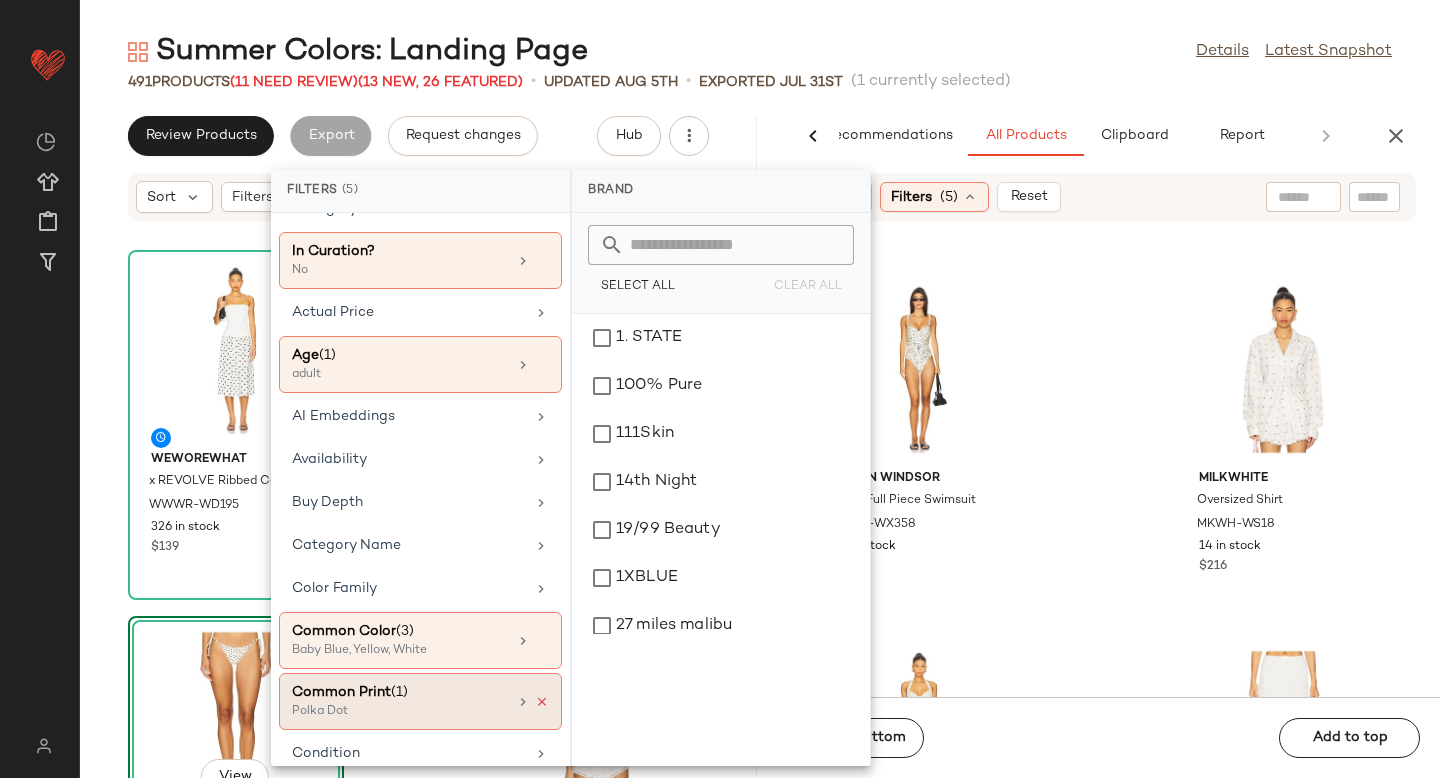 click at bounding box center (542, 702) 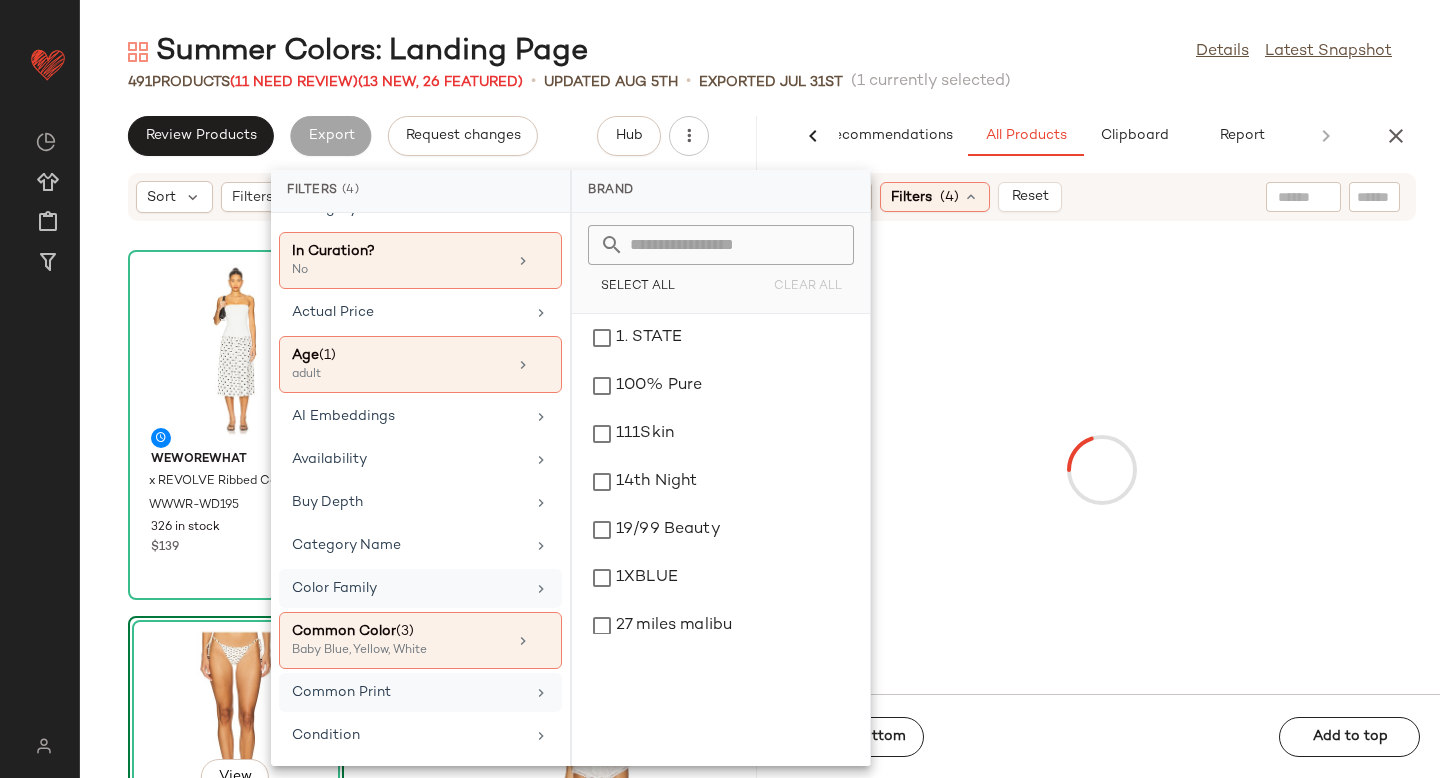 scroll, scrollTop: 0, scrollLeft: 0, axis: both 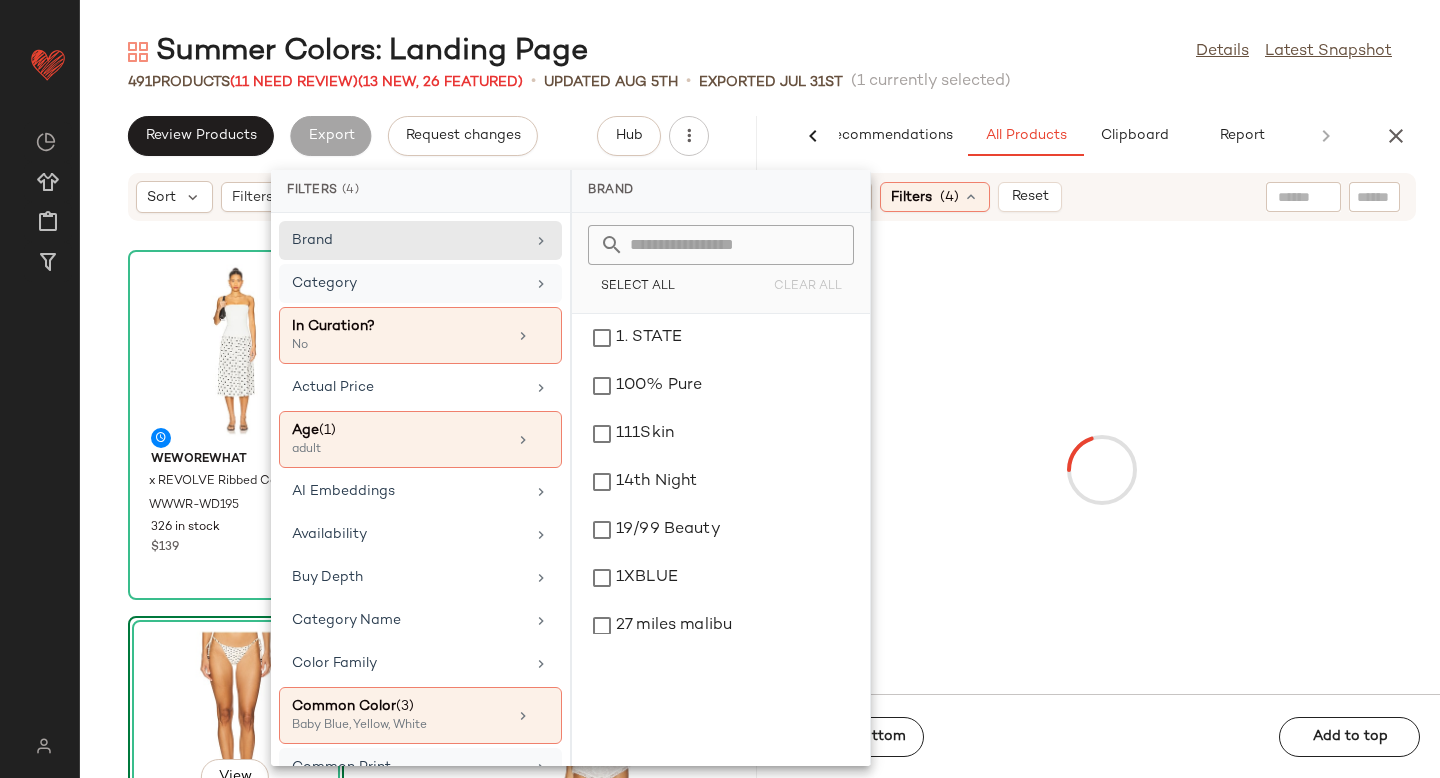 click on "Category" at bounding box center (408, 283) 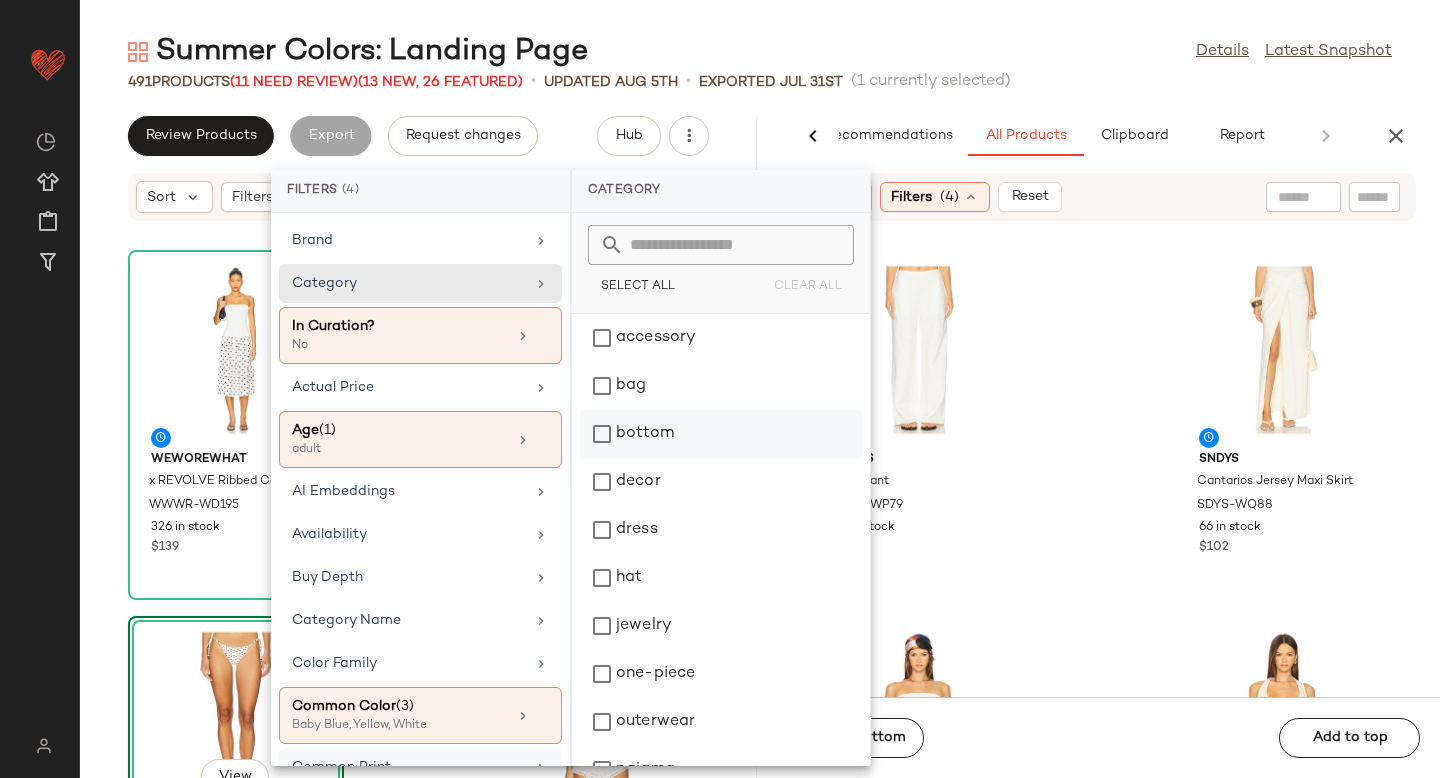 click on "bottom" 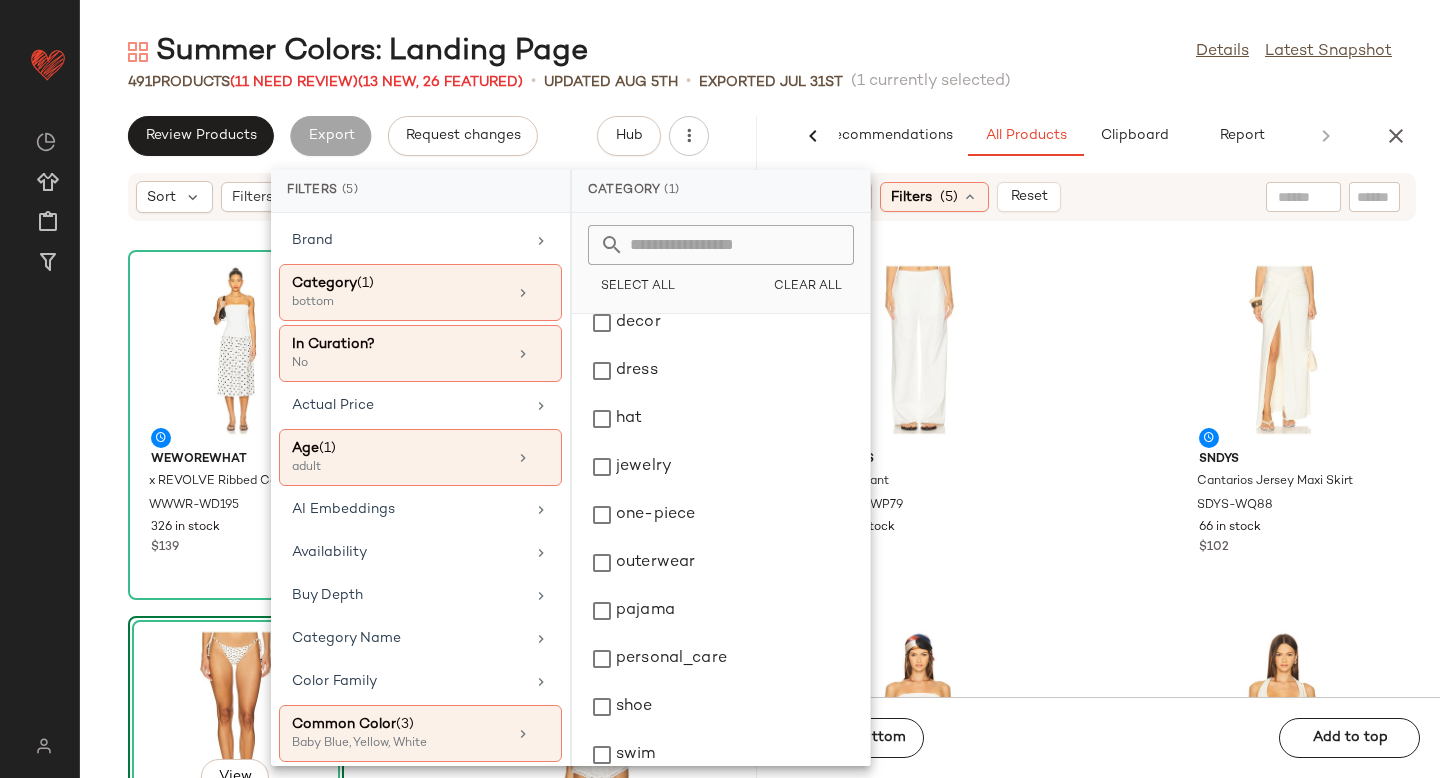scroll, scrollTop: 276, scrollLeft: 0, axis: vertical 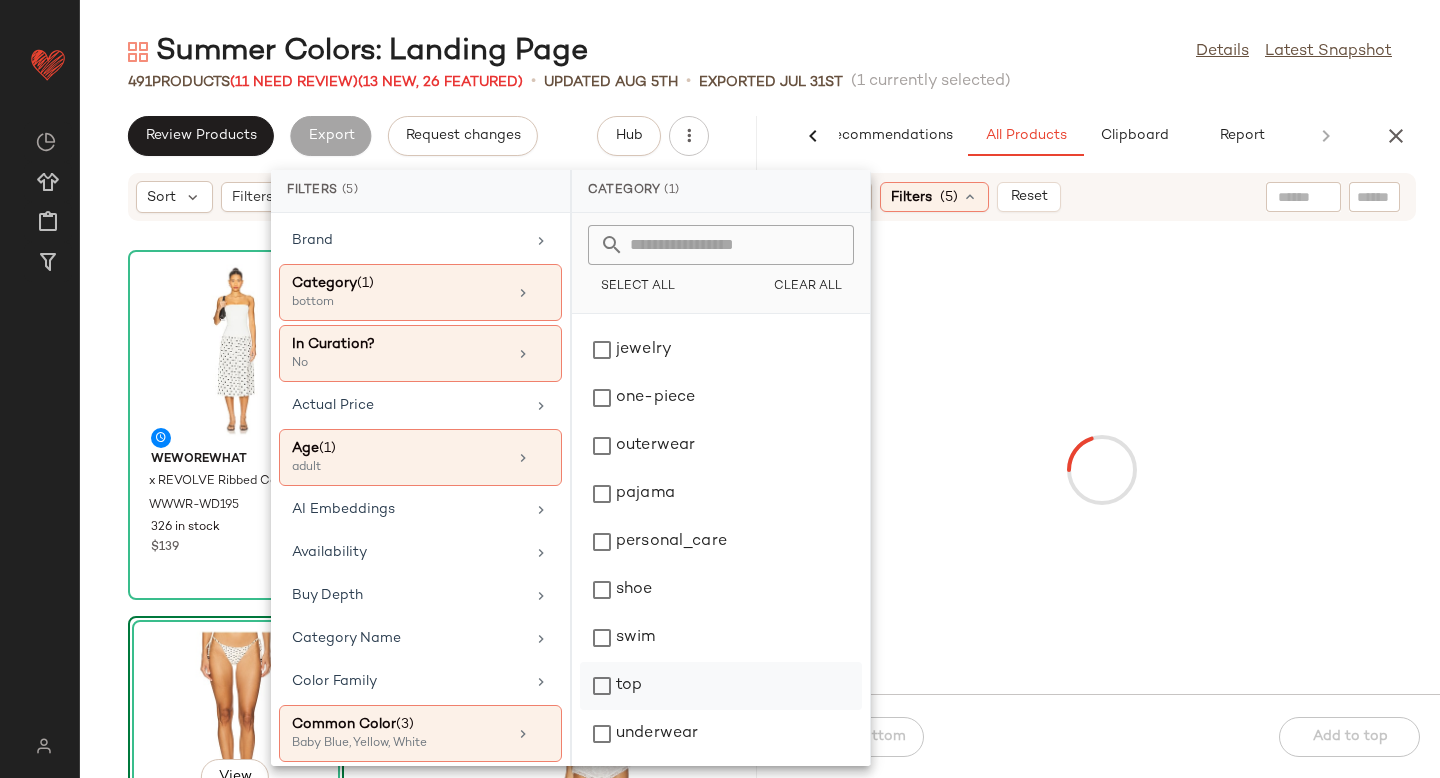 click on "top" 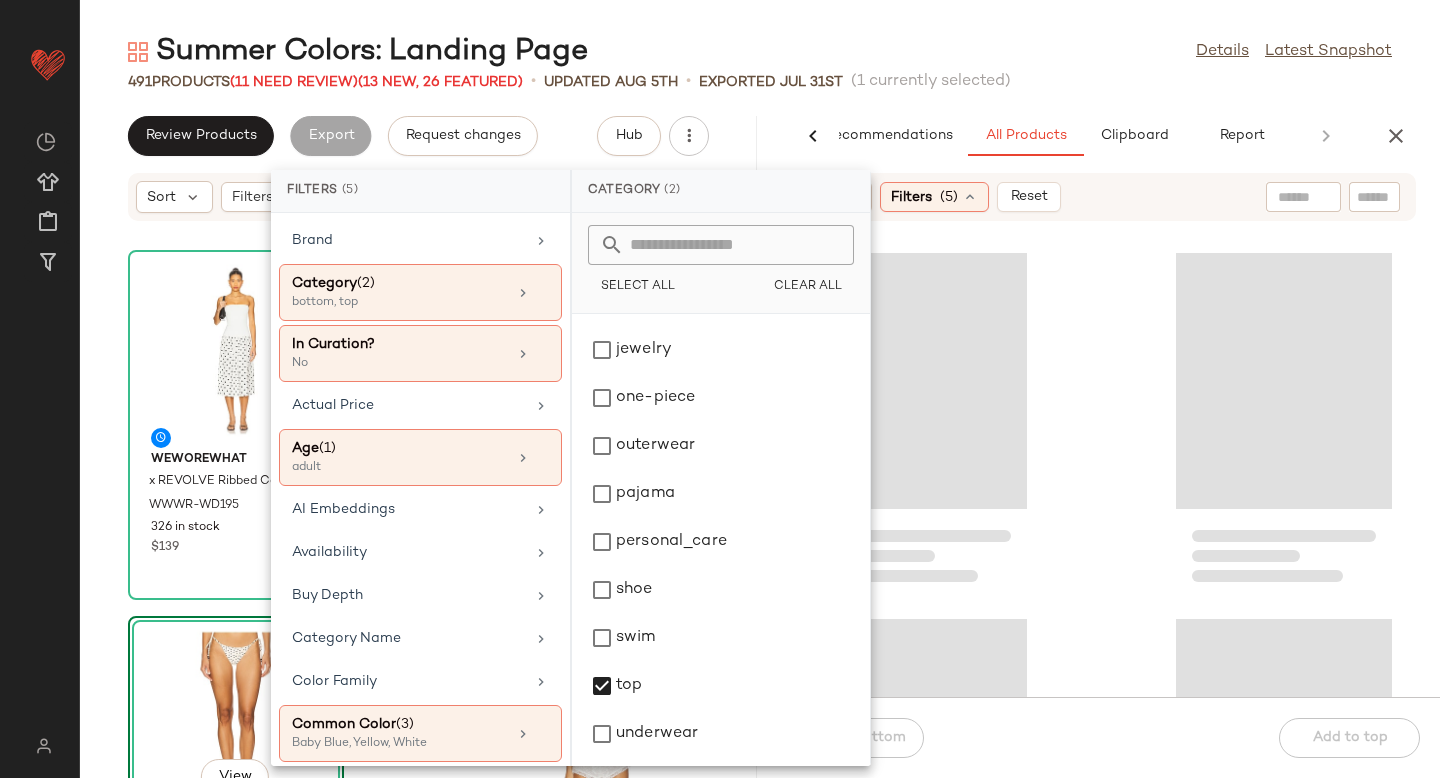 click 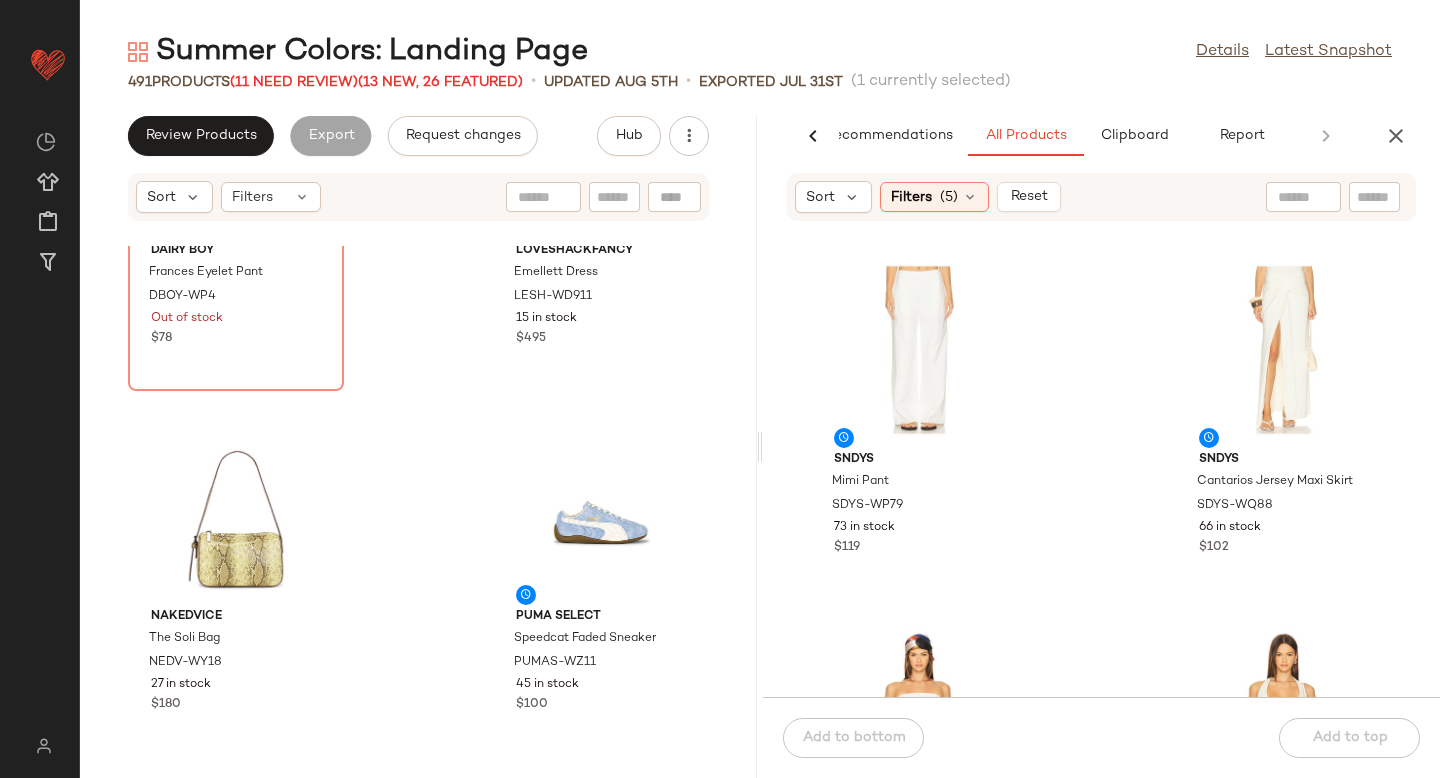 scroll, scrollTop: 0, scrollLeft: 0, axis: both 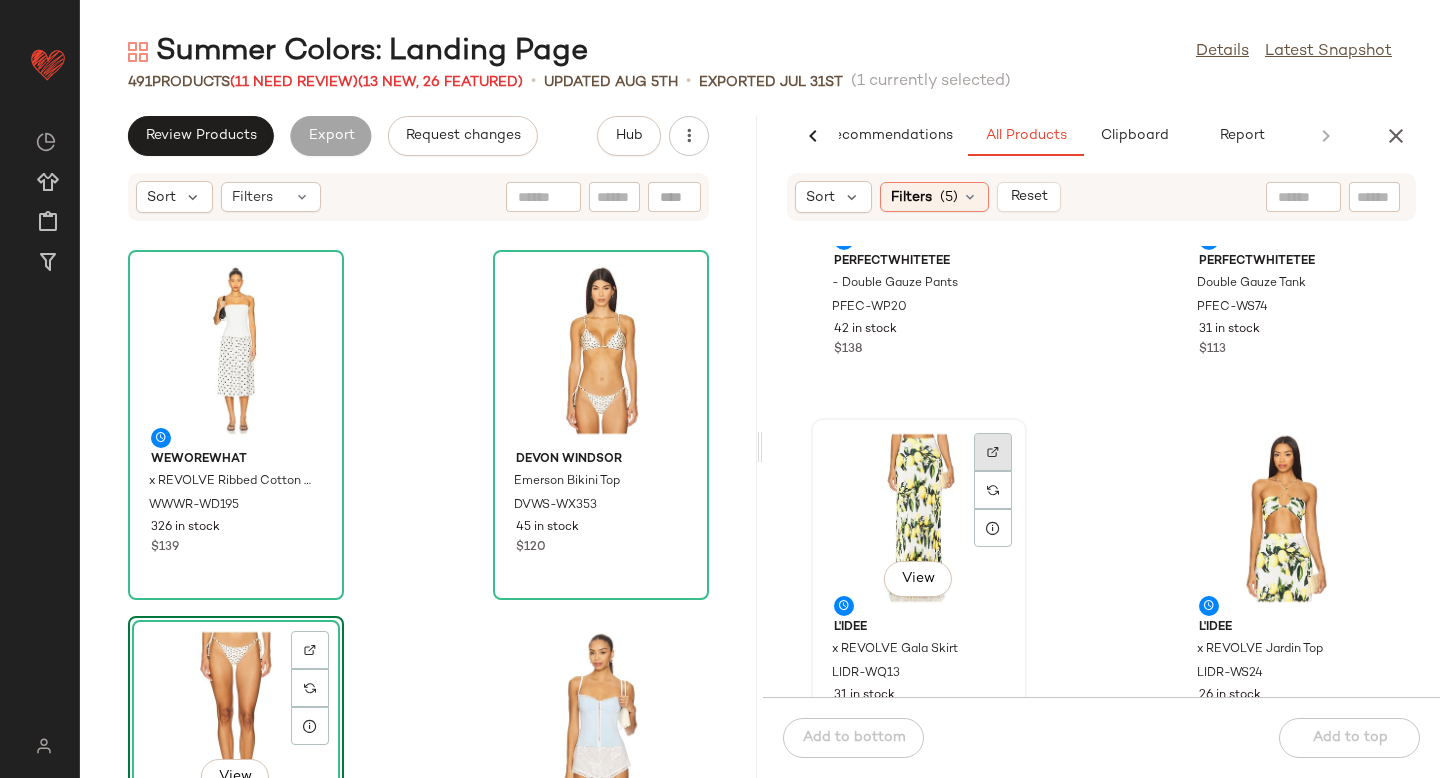 click 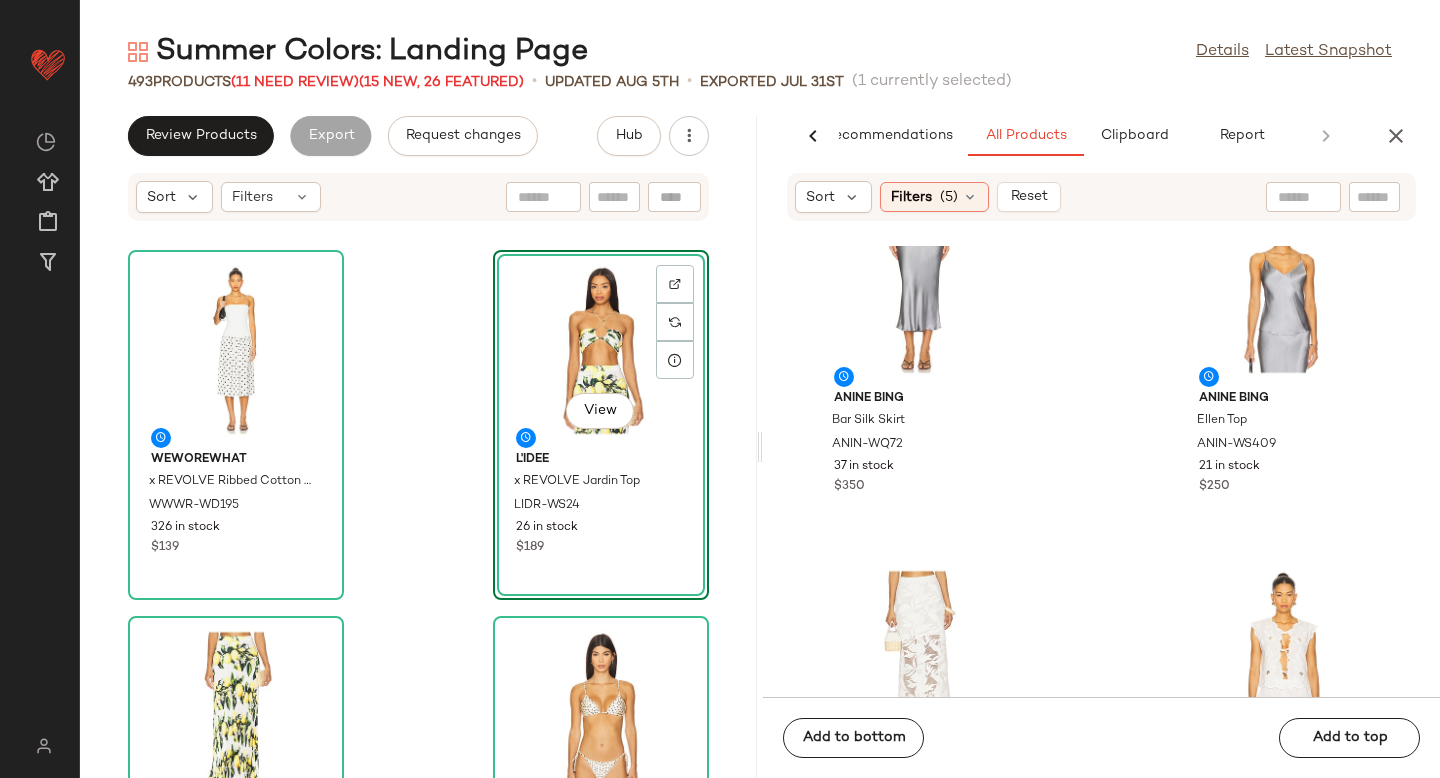scroll, scrollTop: 4773, scrollLeft: 0, axis: vertical 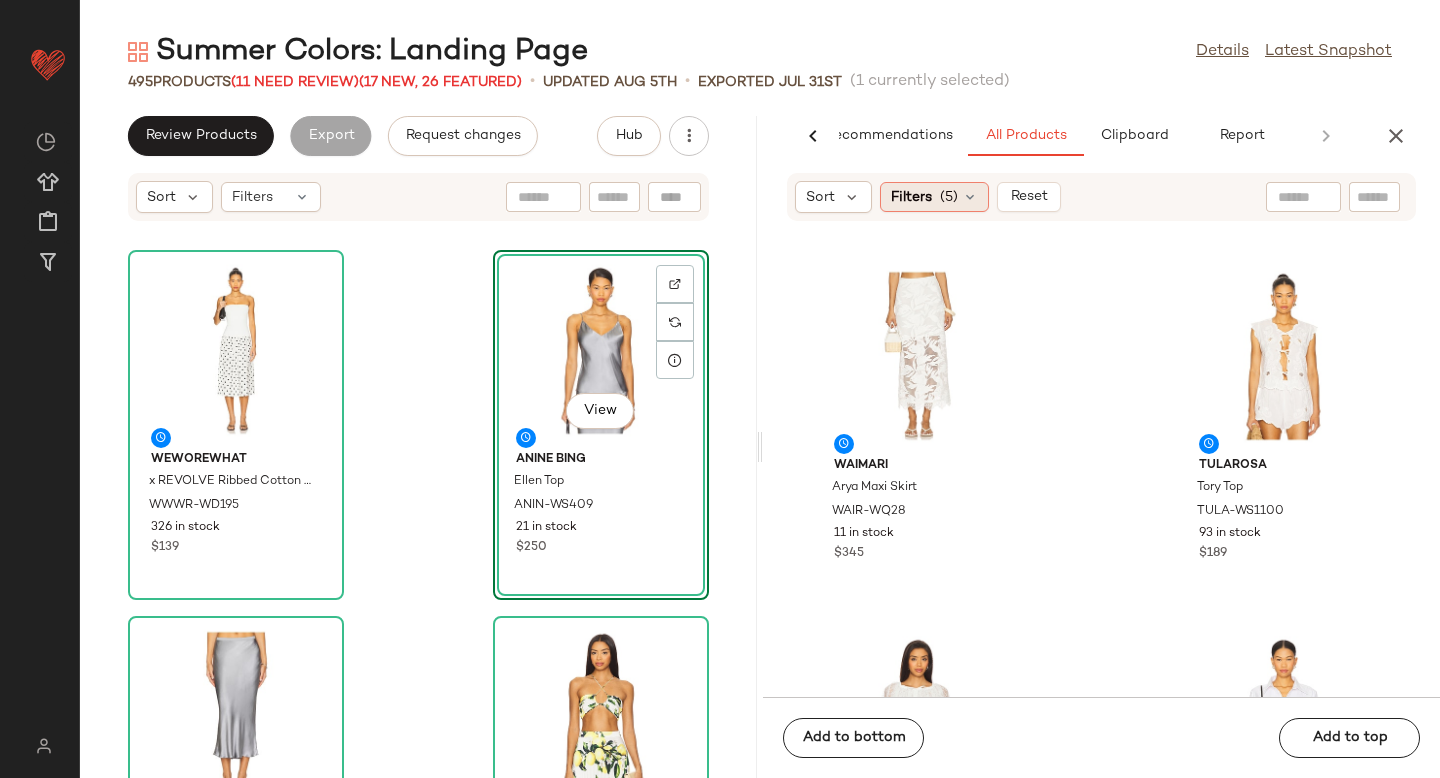 click on "(5)" at bounding box center [949, 197] 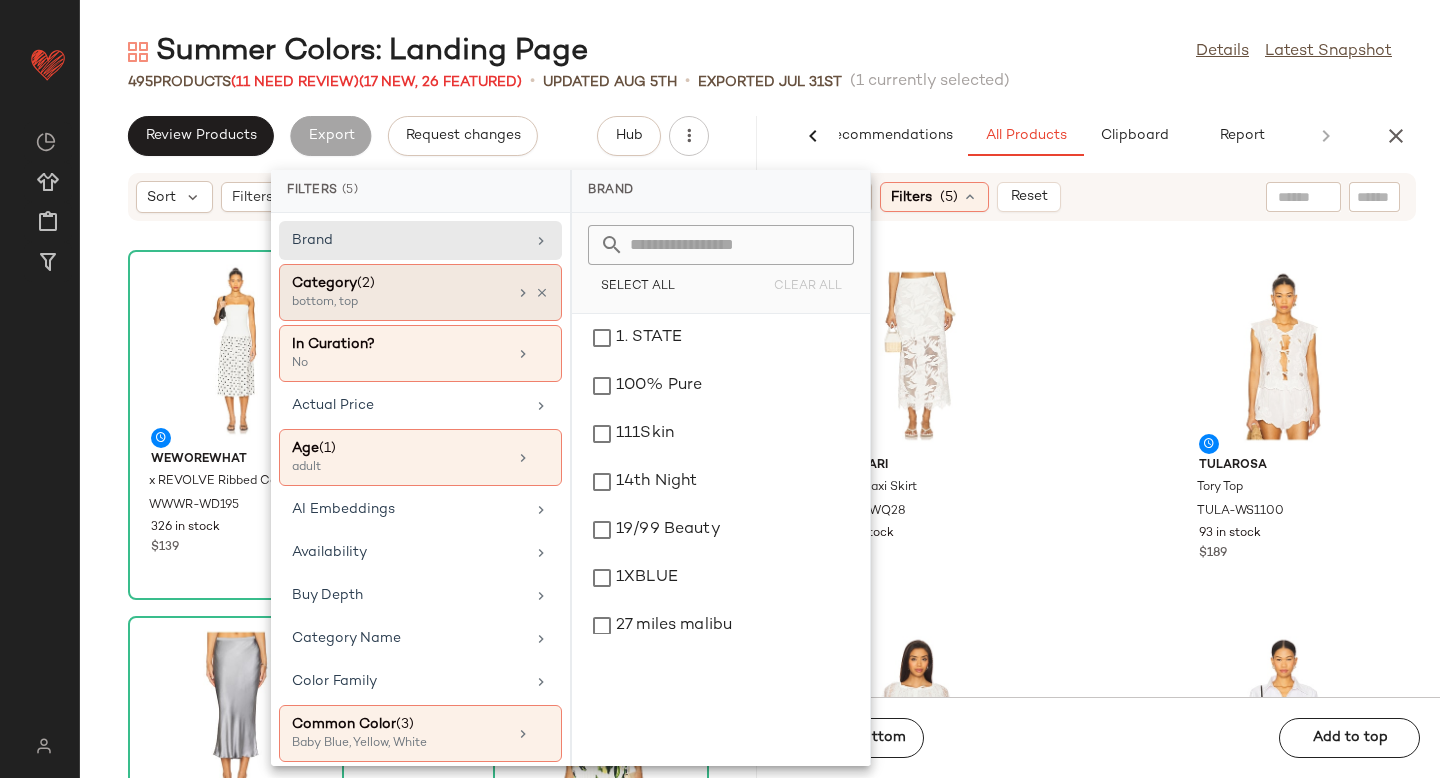 click on "Category  (2)" at bounding box center [399, 283] 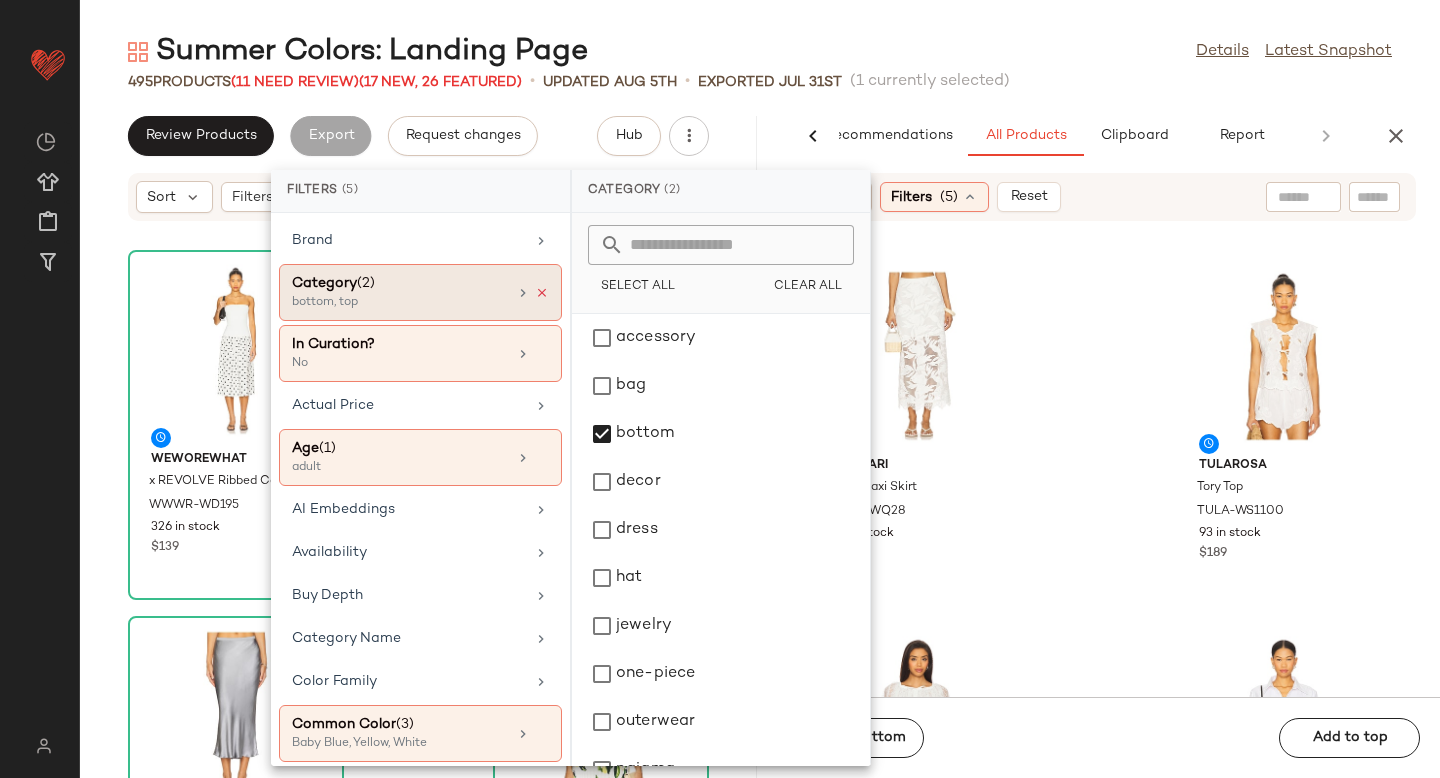 click at bounding box center (542, 293) 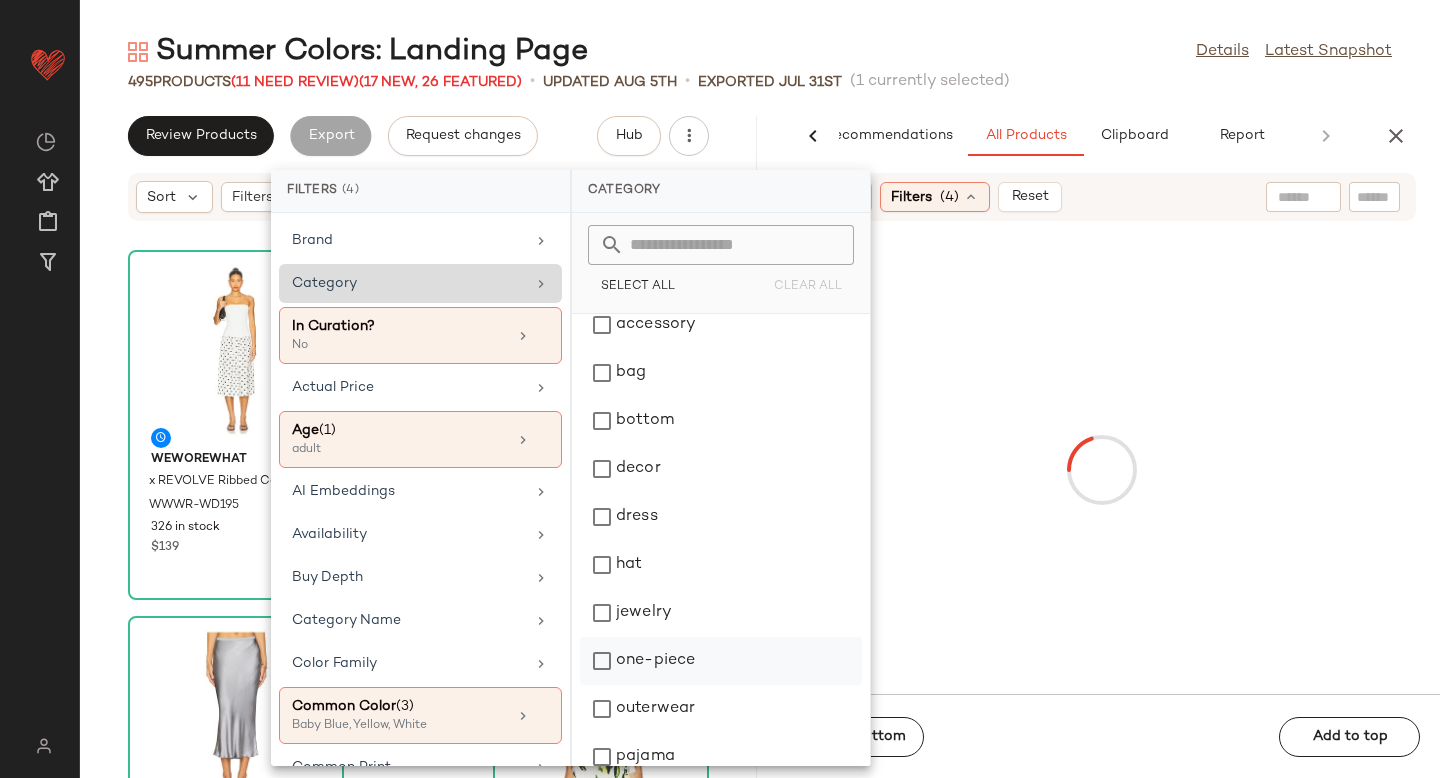 scroll, scrollTop: 18, scrollLeft: 0, axis: vertical 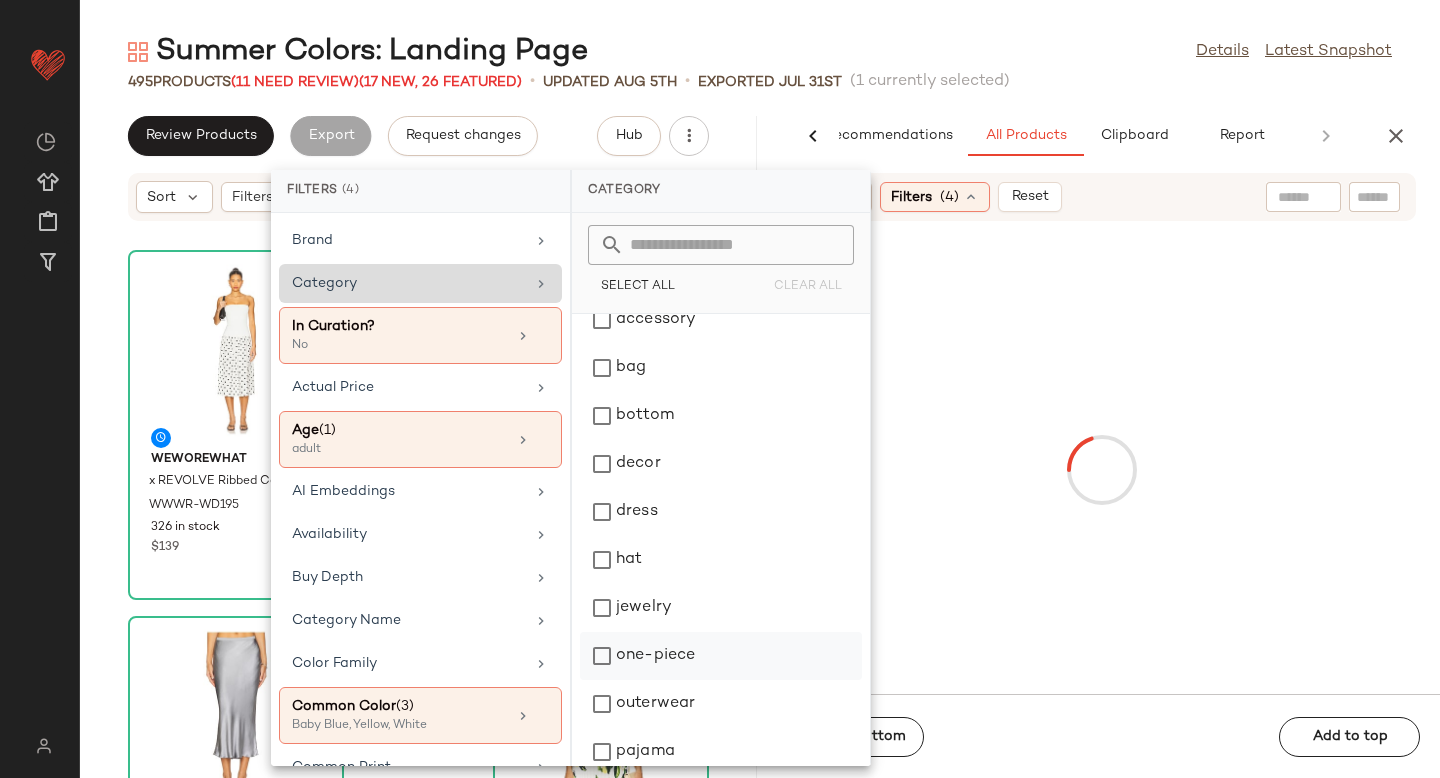 click on "one-piece" 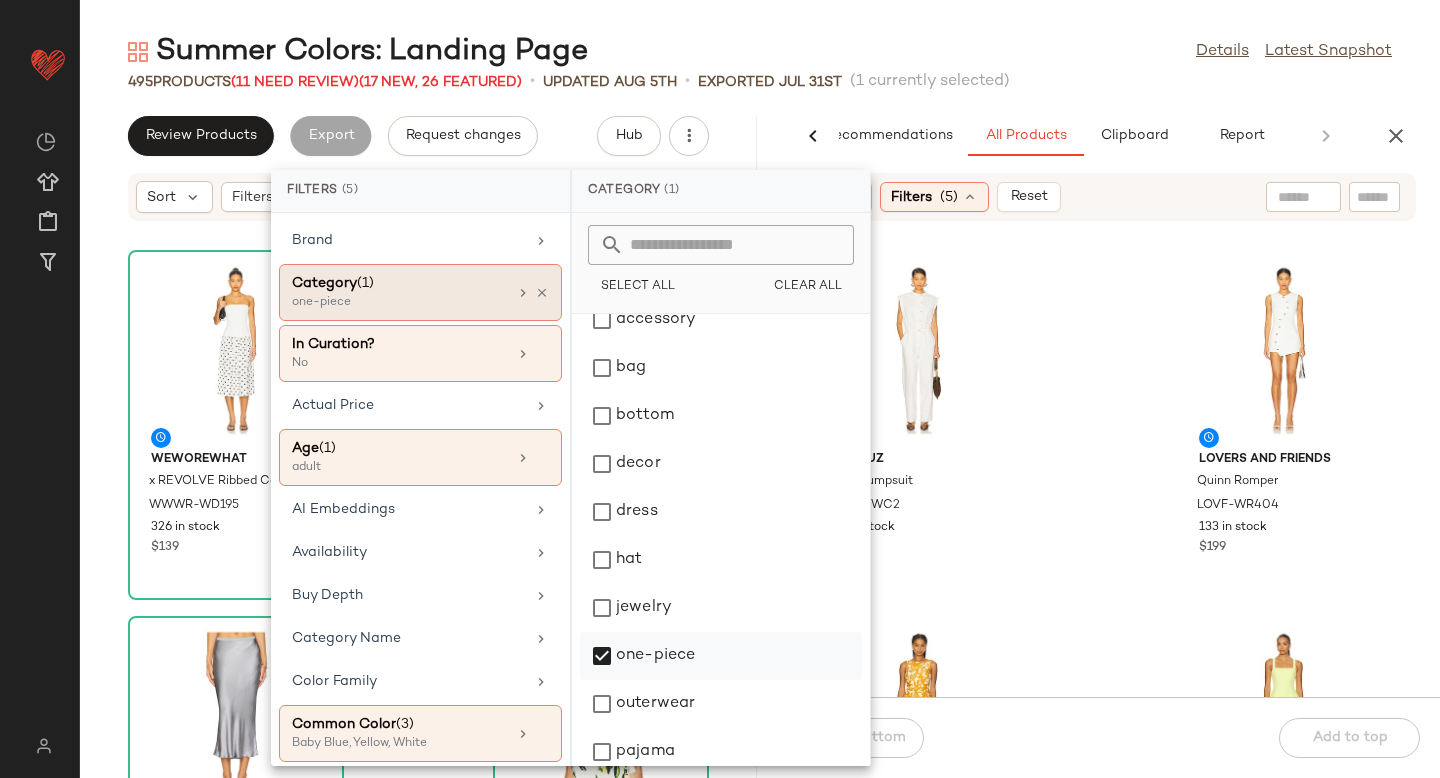 click on "one-piece" 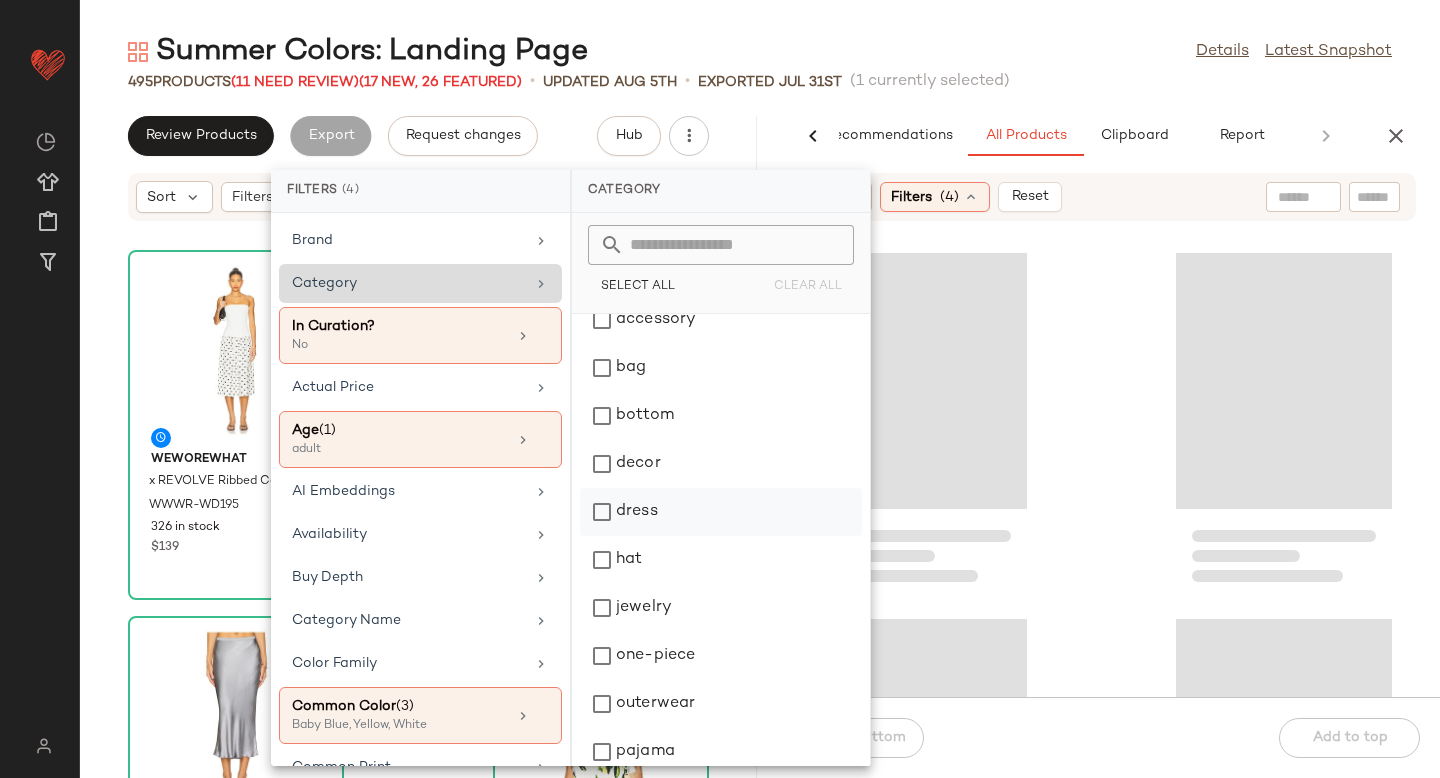 click on "dress" 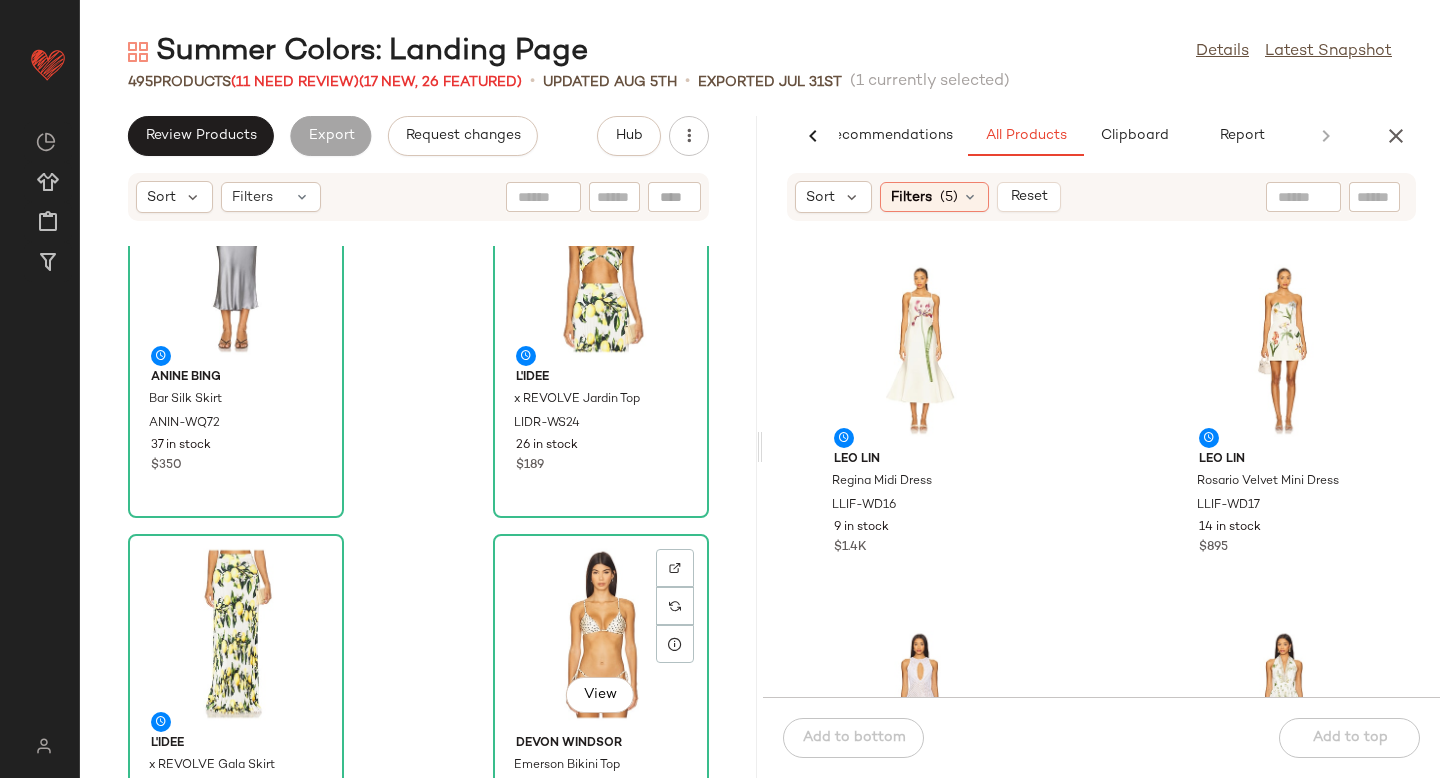 scroll, scrollTop: 474, scrollLeft: 0, axis: vertical 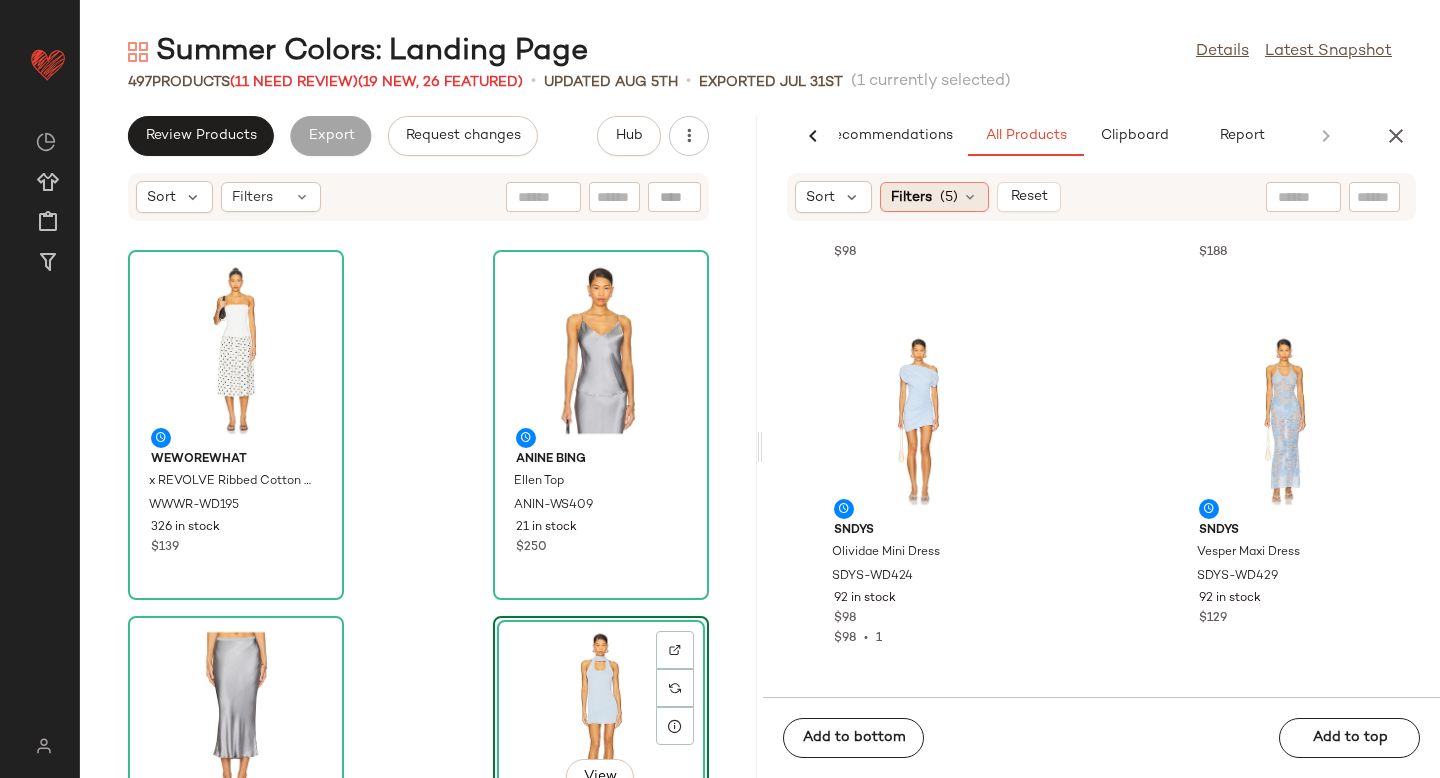 click on "(5)" at bounding box center (949, 197) 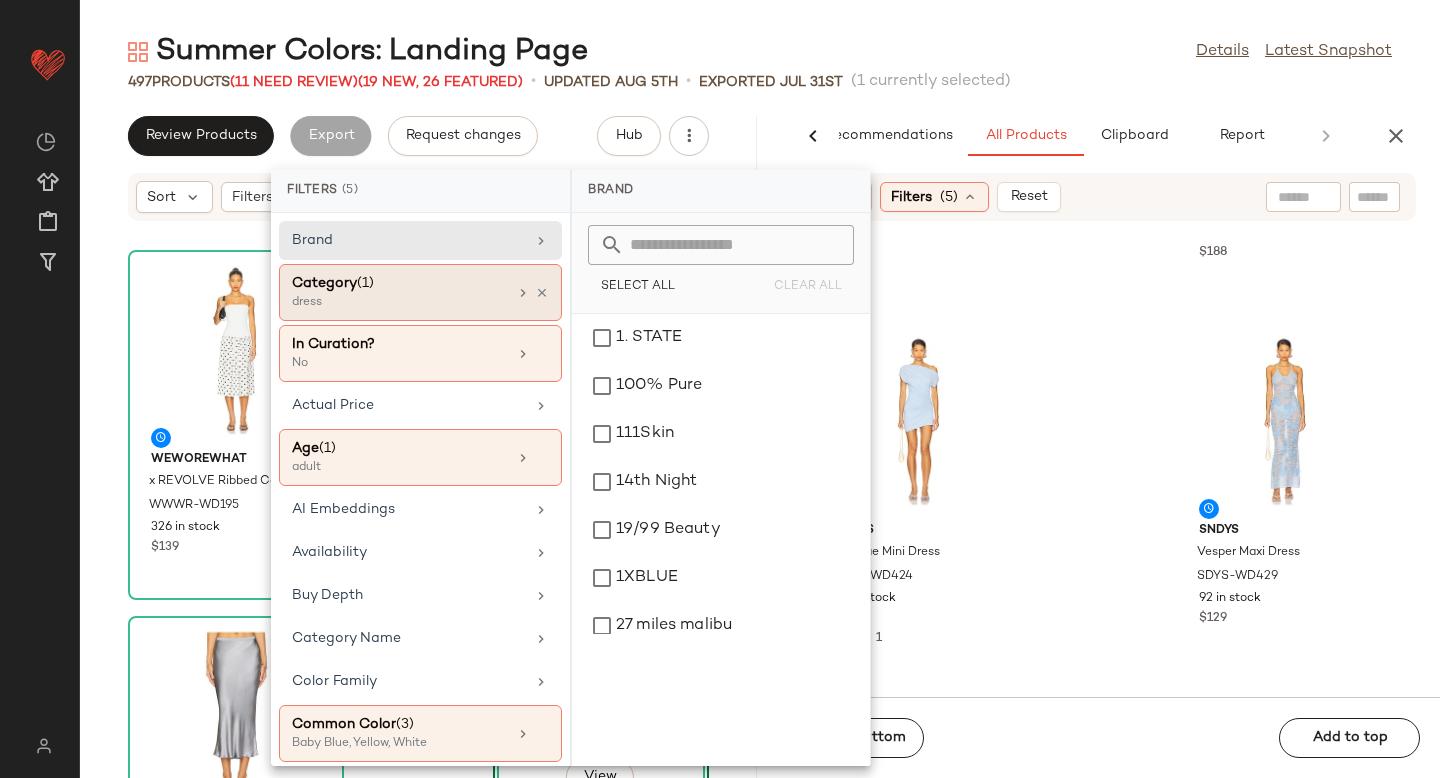 click on "dress" at bounding box center (392, 303) 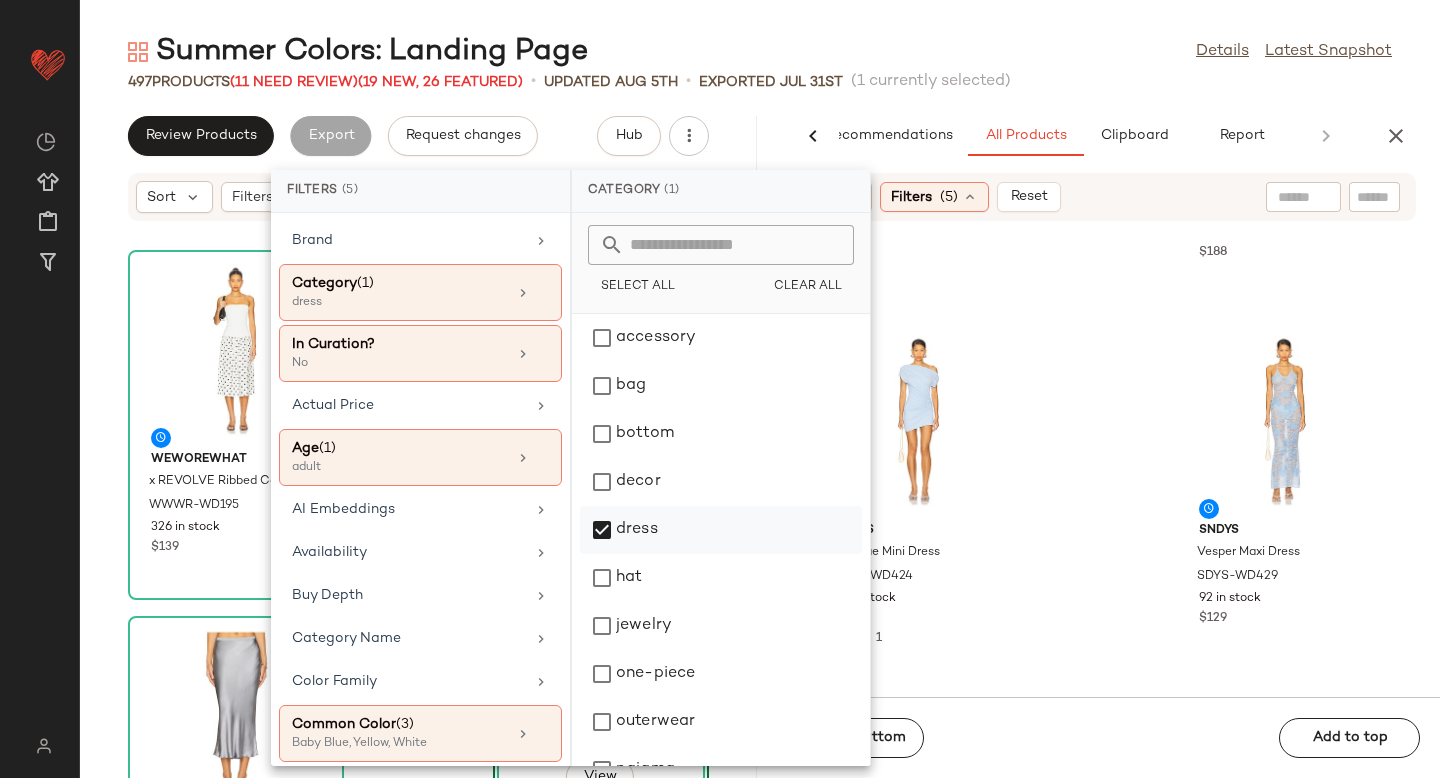 click on "dress" 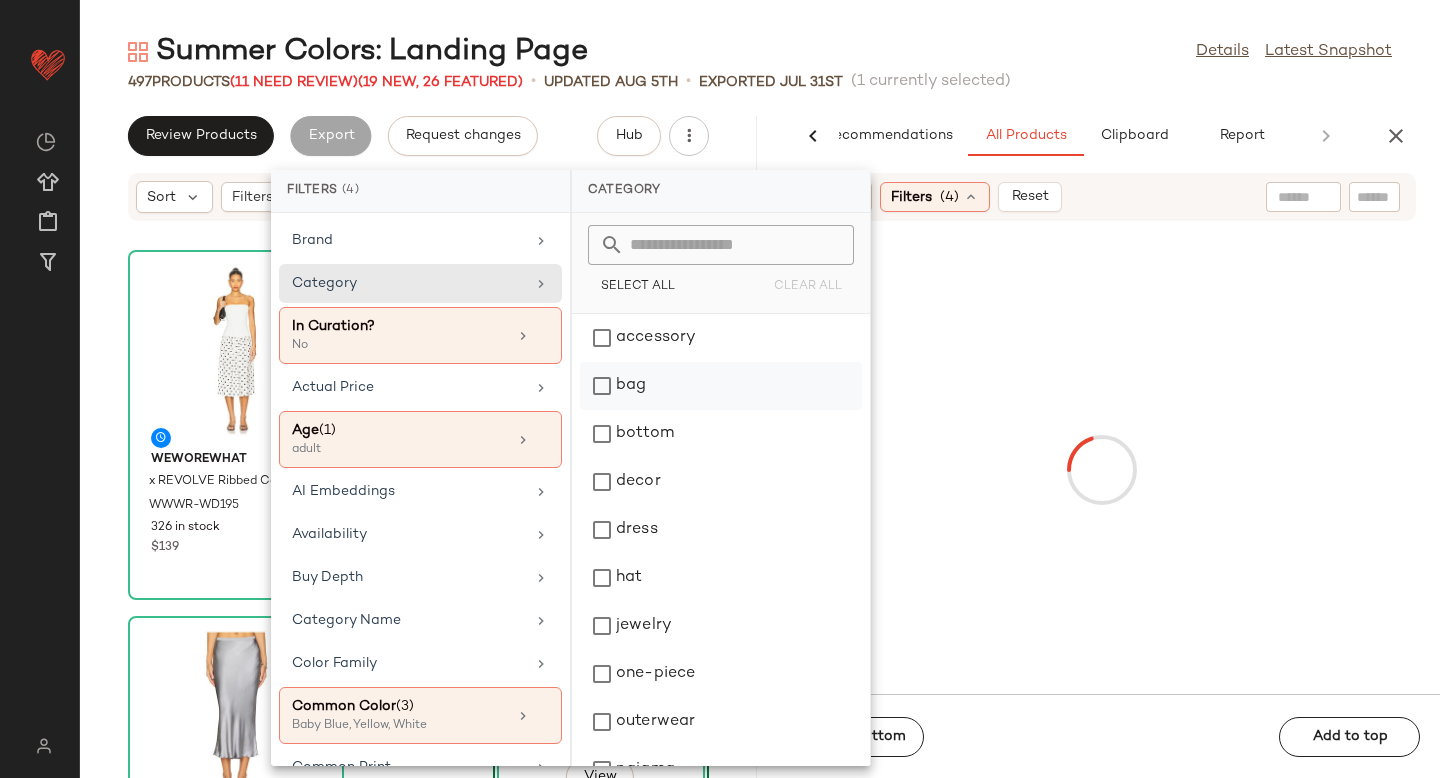 click on "bag" 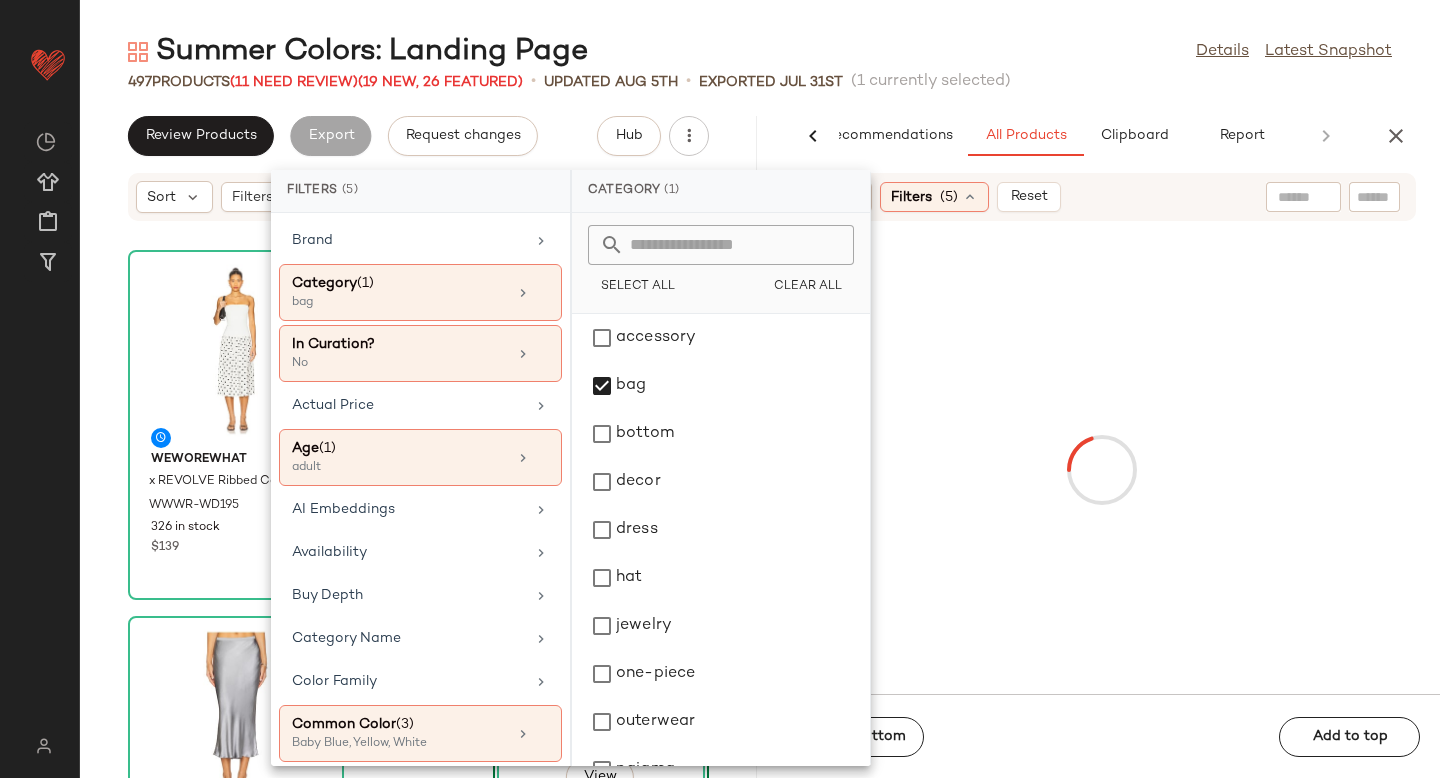 click at bounding box center [1101, 470] 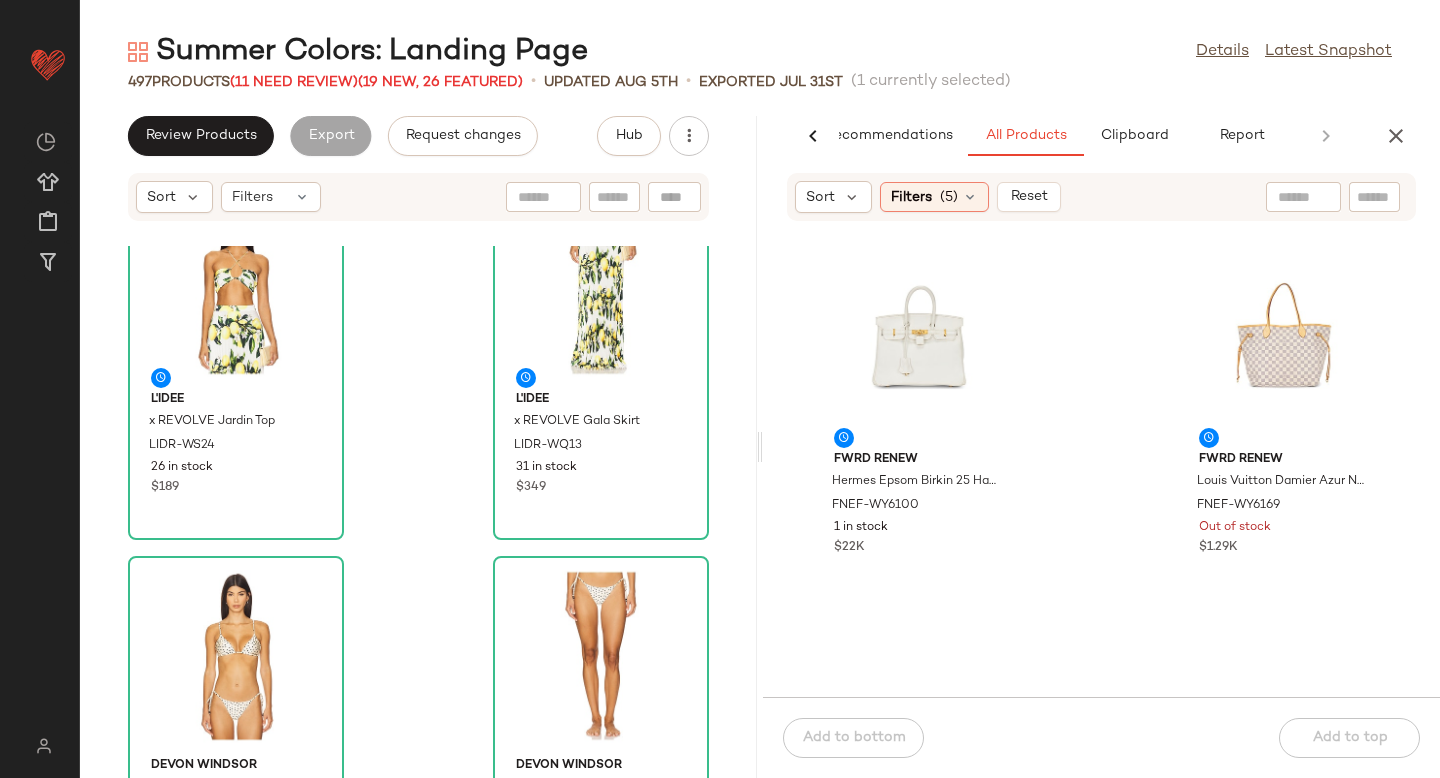 scroll, scrollTop: 0, scrollLeft: 0, axis: both 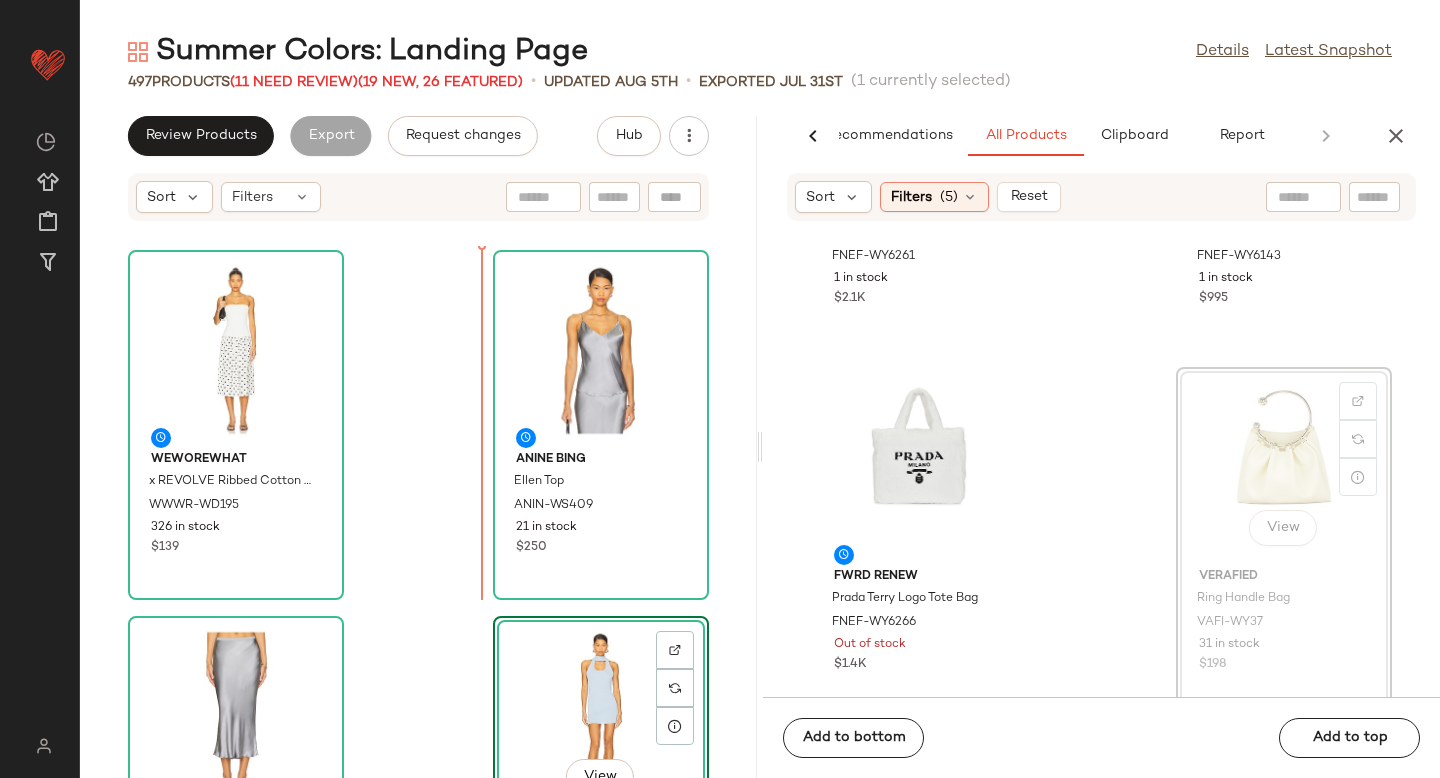drag, startPoint x: 1259, startPoint y: 434, endPoint x: 392, endPoint y: 502, distance: 869.6626 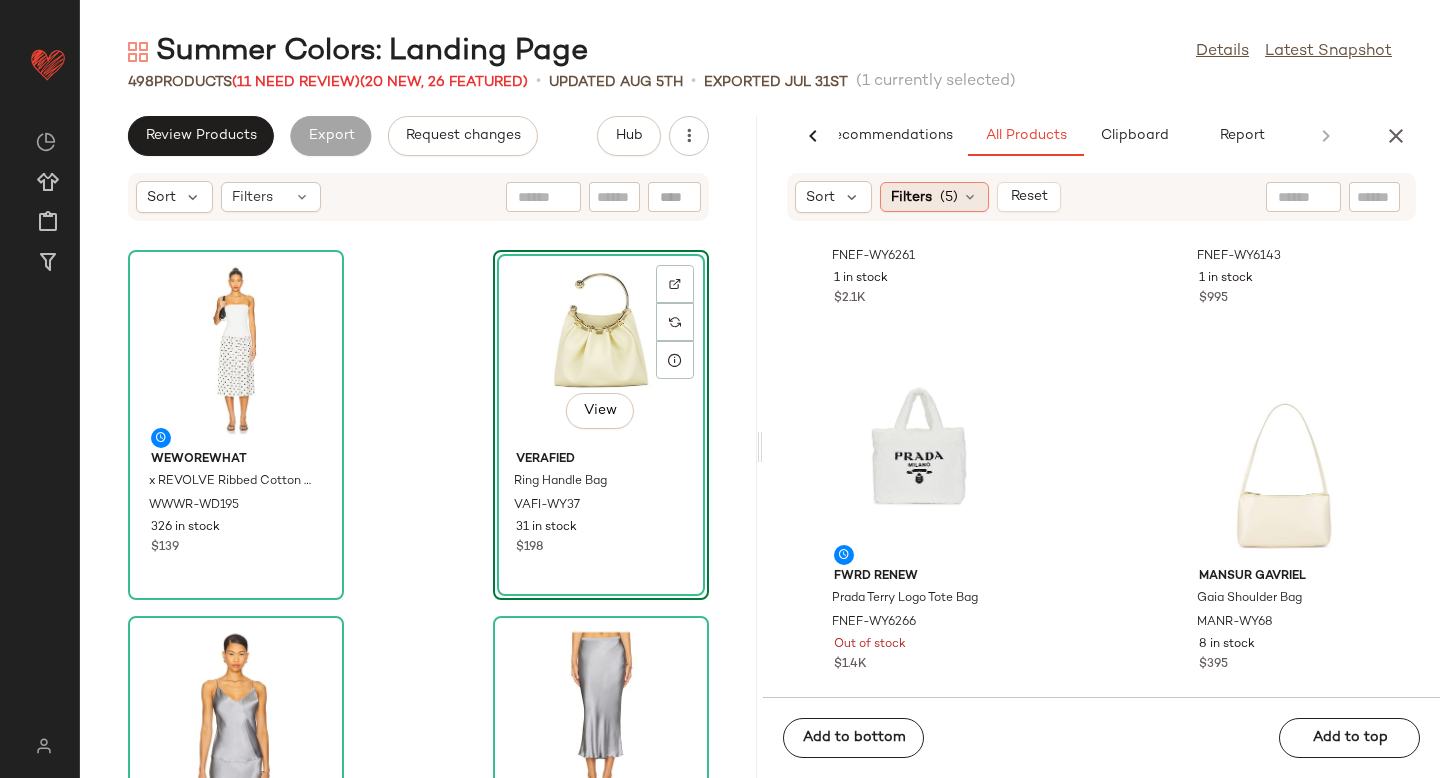 click on "Filters" at bounding box center [911, 197] 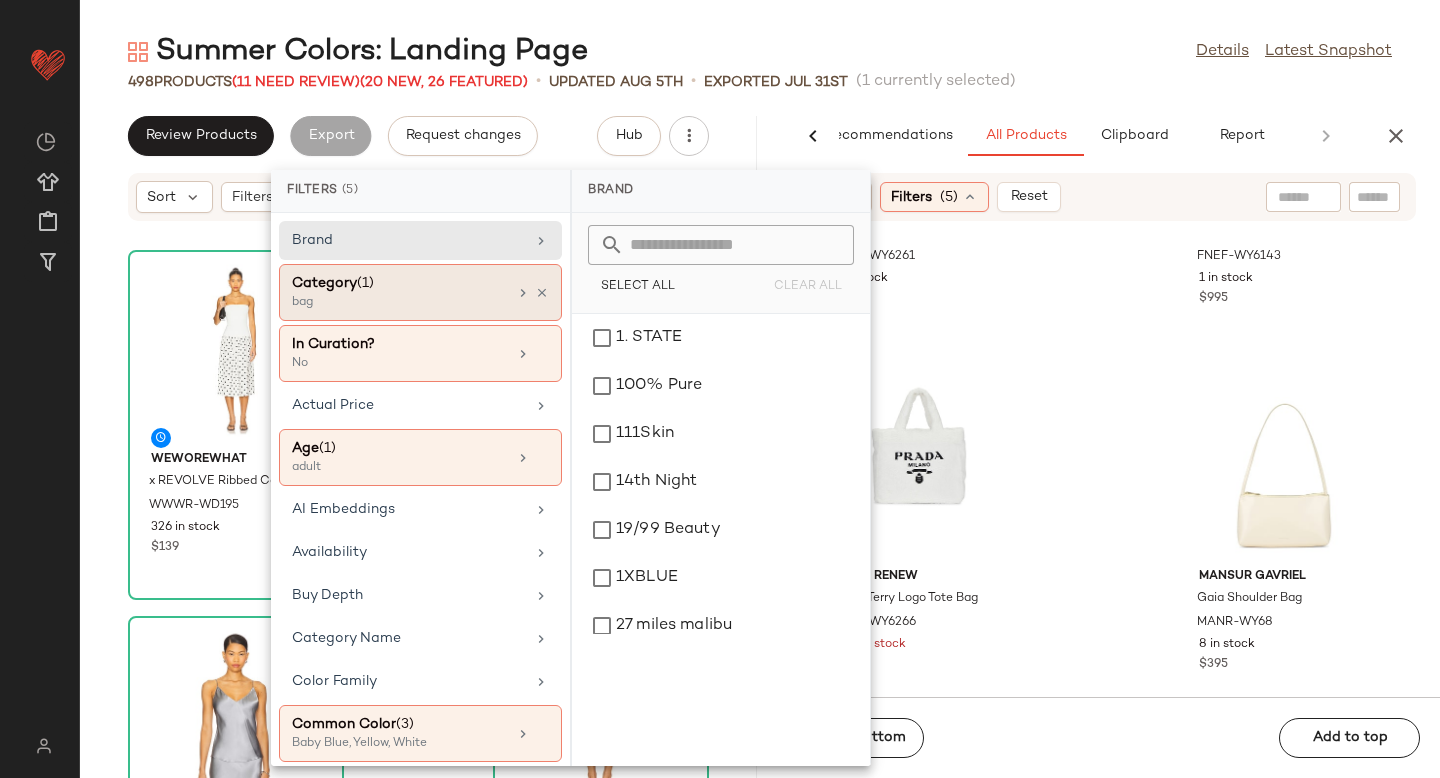 click on "bag" at bounding box center (392, 303) 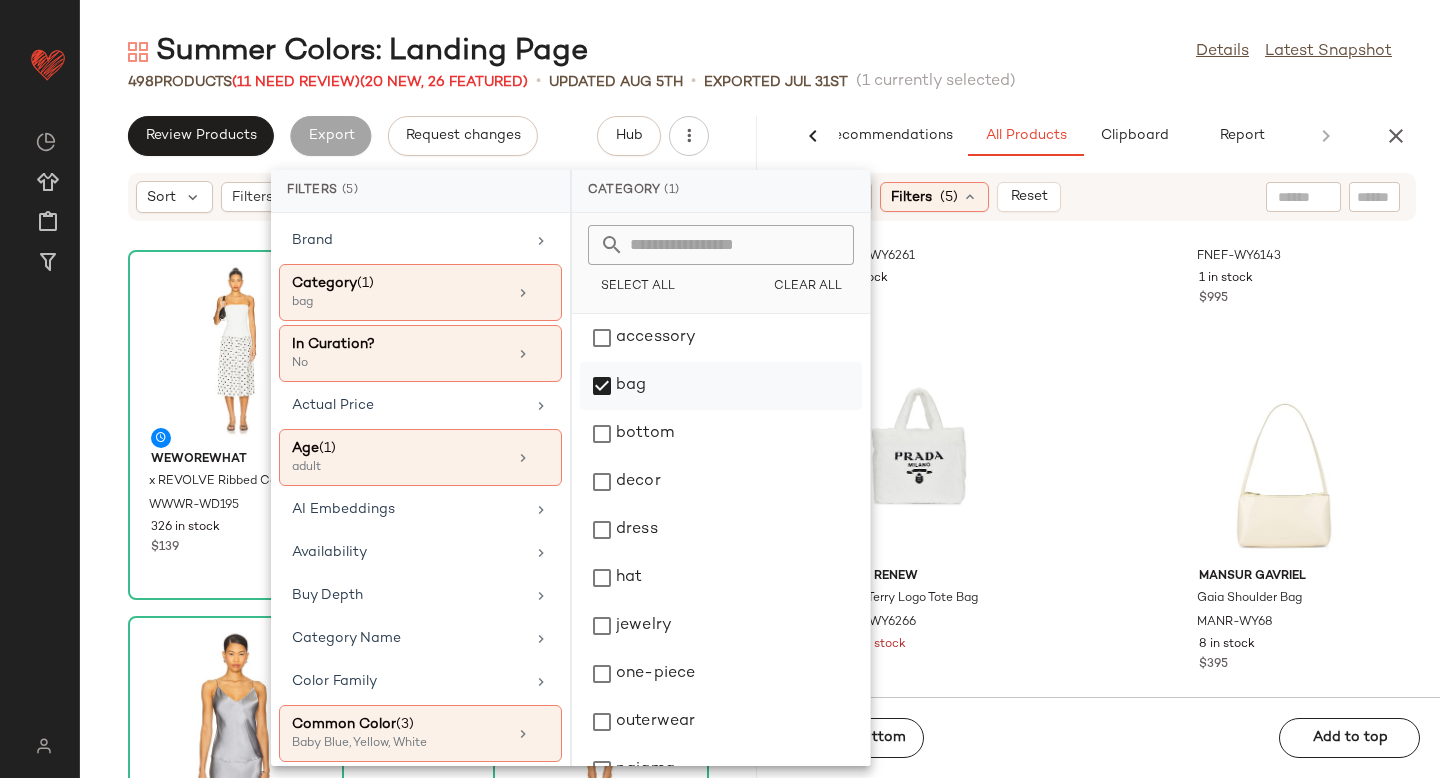 click on "bag" 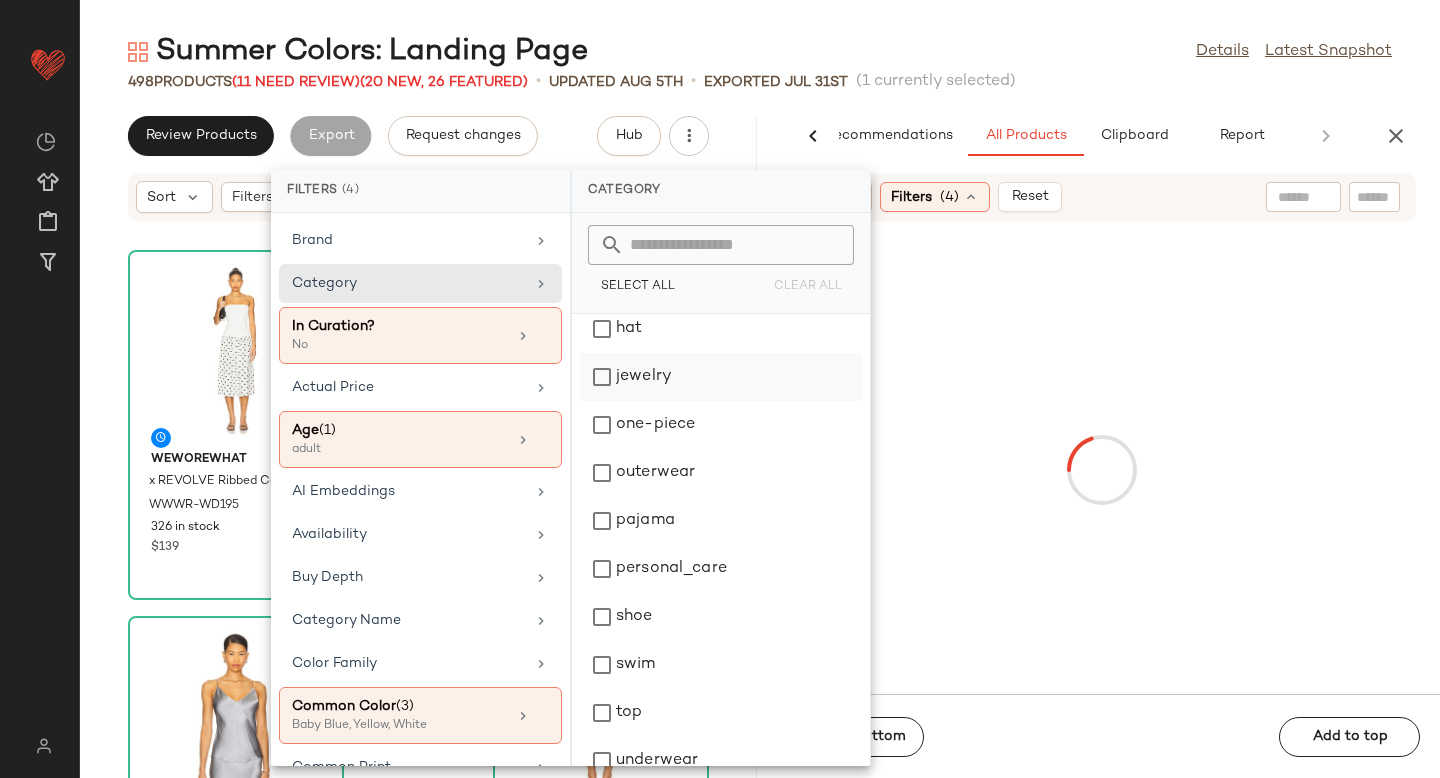 scroll, scrollTop: 276, scrollLeft: 0, axis: vertical 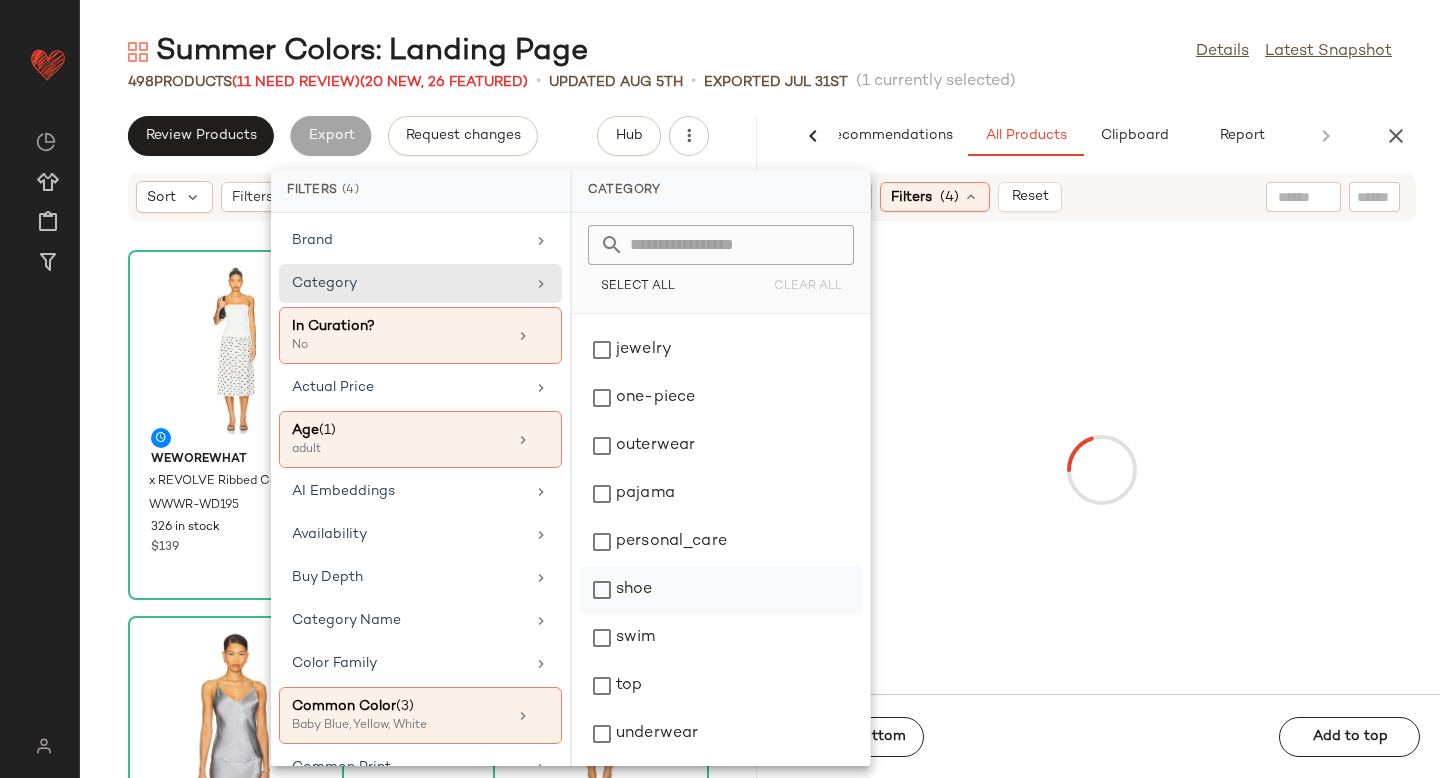 click on "shoe" 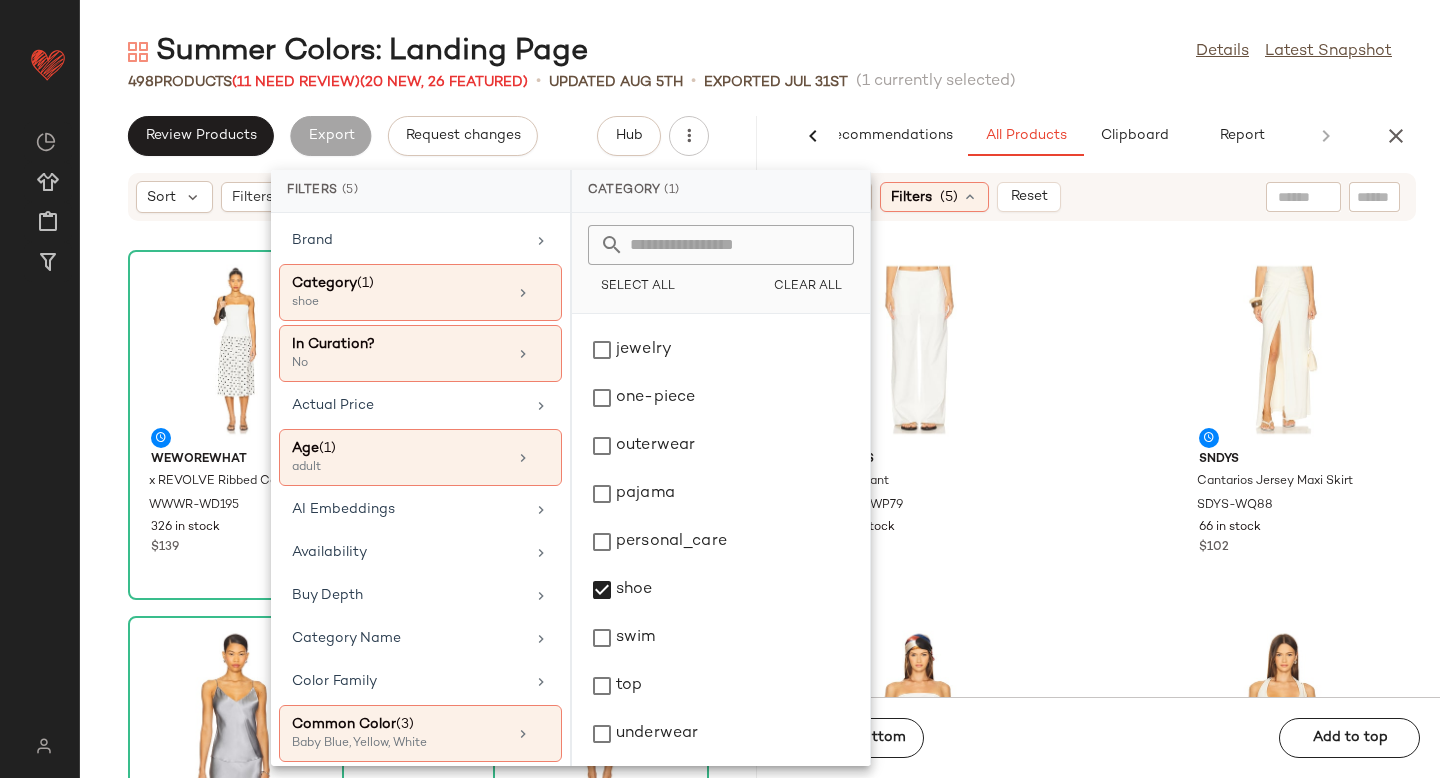 click on "SNDYS Mimi Pant SDYS-WP79 73 in stock $119 SNDYS Cantarios Jersey Maxi Skirt SDYS-WQ88 66 in stock $102 SNDYS Mimi Longline Top SDYS-WS225 100 in stock $94 SNDYS Katya Halterneck Top SDYS-WS227 120 in stock $75 perfectwhitetee - Double Gauze Pants PFEC-WP20 42 in stock $138 perfectwhitetee Double Gauze Tank PFEC-WS74 31 in stock $113 Negative Underwear Pointelle Dipped Thong NEGR-WI61 58 in stock $32 Lovers and Friends Kendall Necklace LOVF-WL247 49 in stock $68" 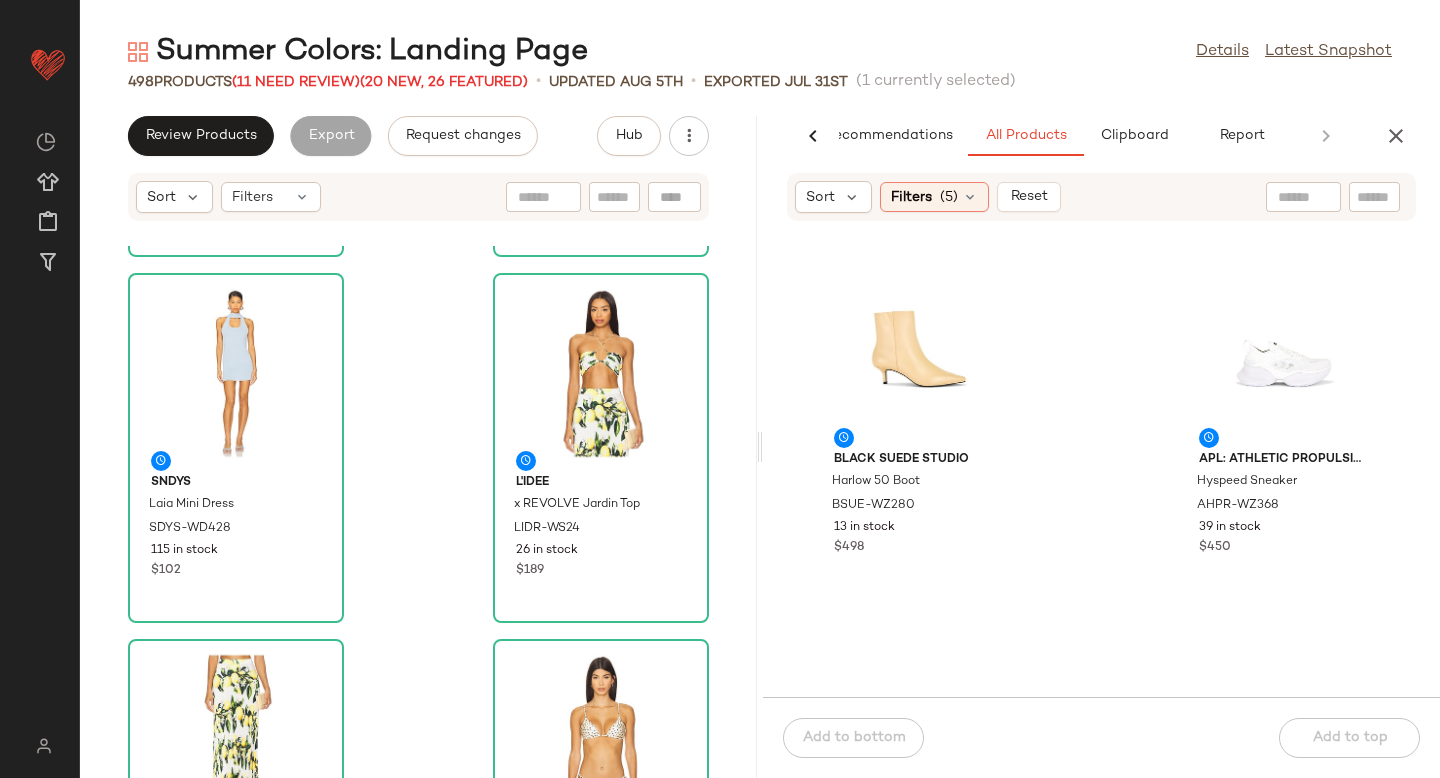 scroll, scrollTop: 733, scrollLeft: 0, axis: vertical 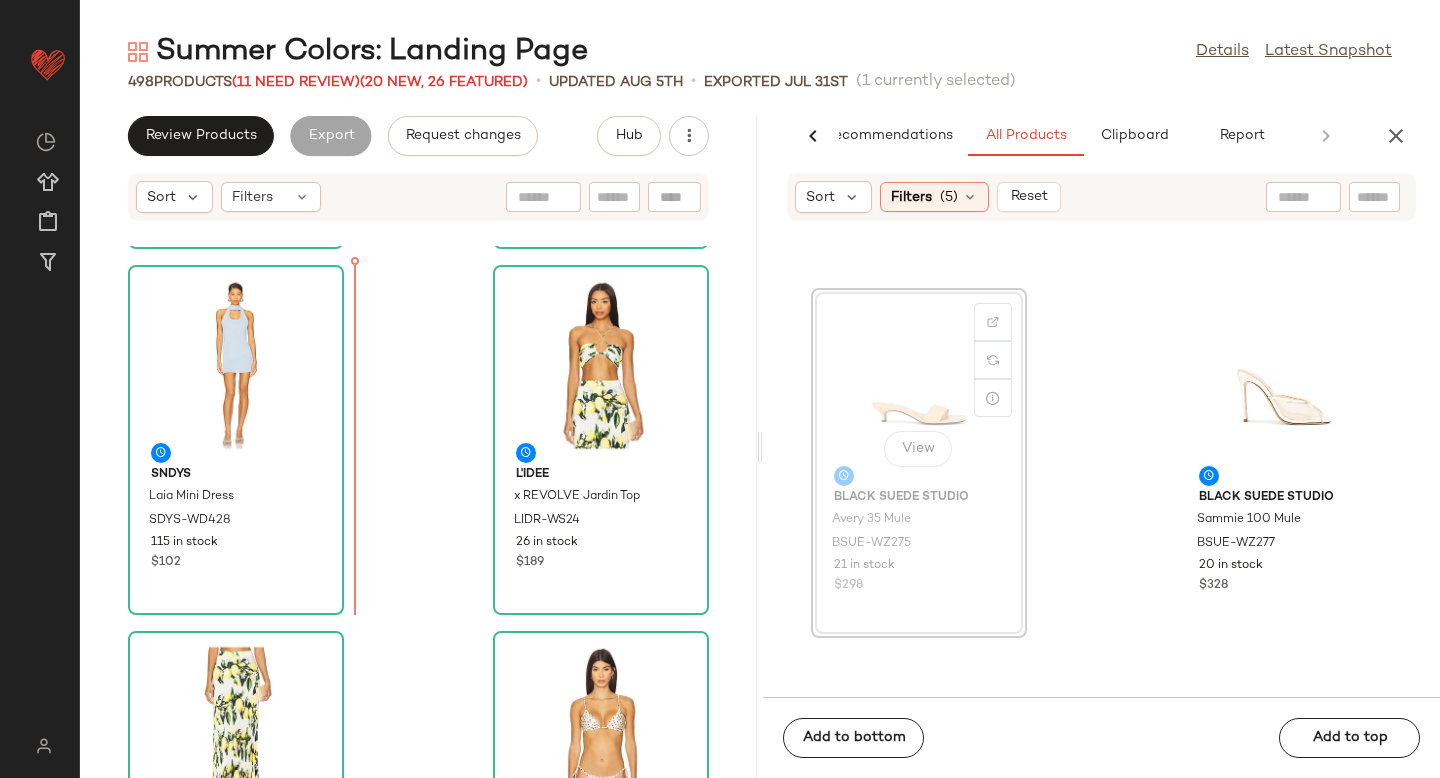 drag, startPoint x: 913, startPoint y: 402, endPoint x: 430, endPoint y: 499, distance: 492.6439 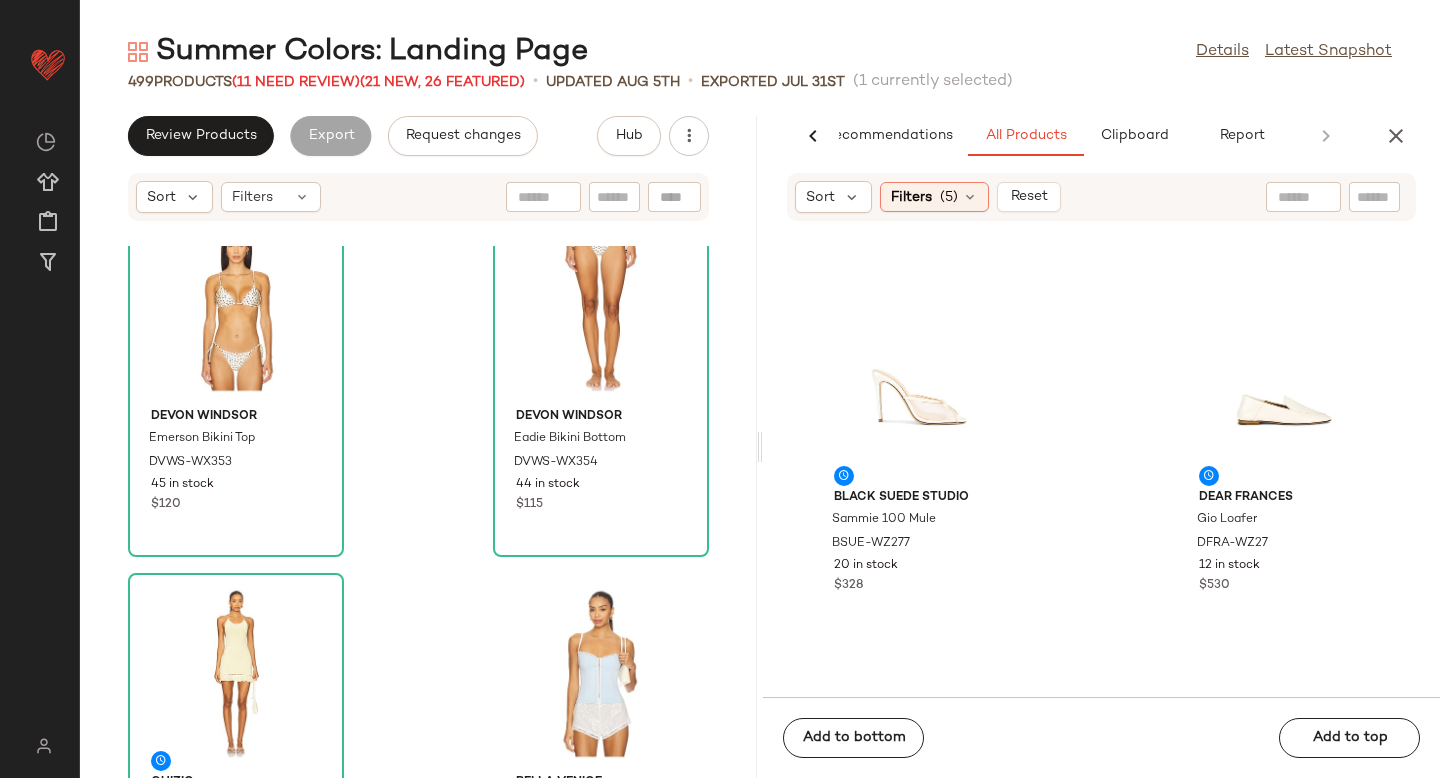 scroll, scrollTop: 1530, scrollLeft: 0, axis: vertical 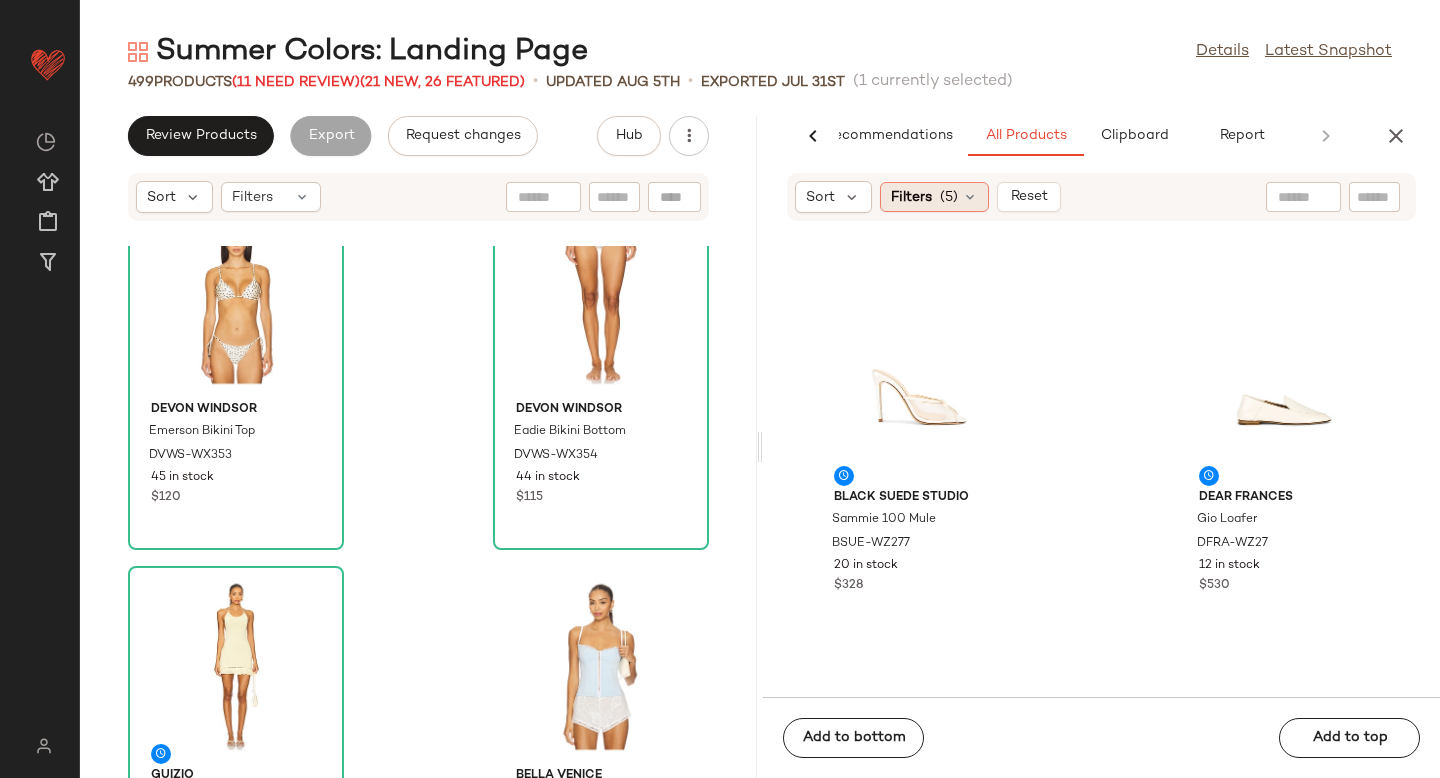 click on "Filters  (5)" 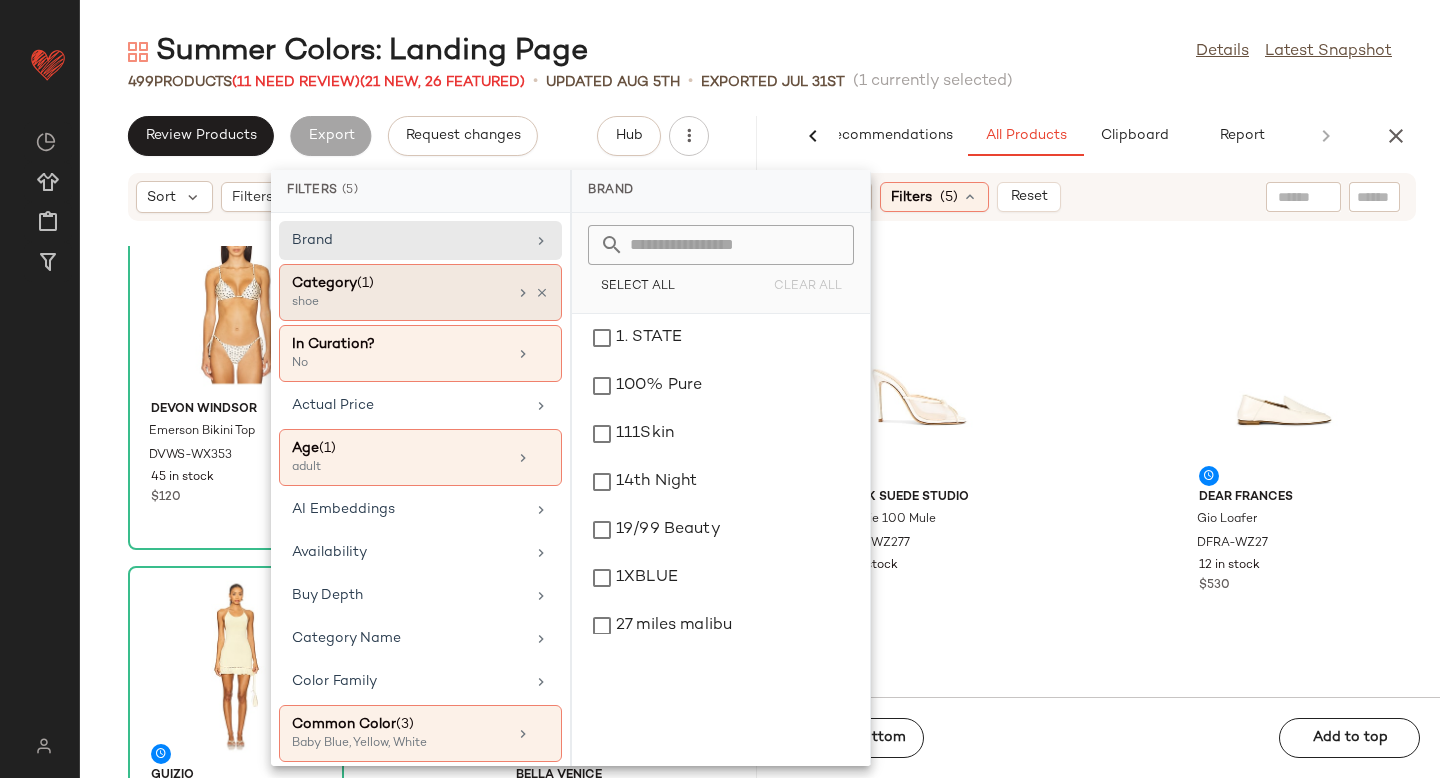 click on "Category  (1)  shoe" 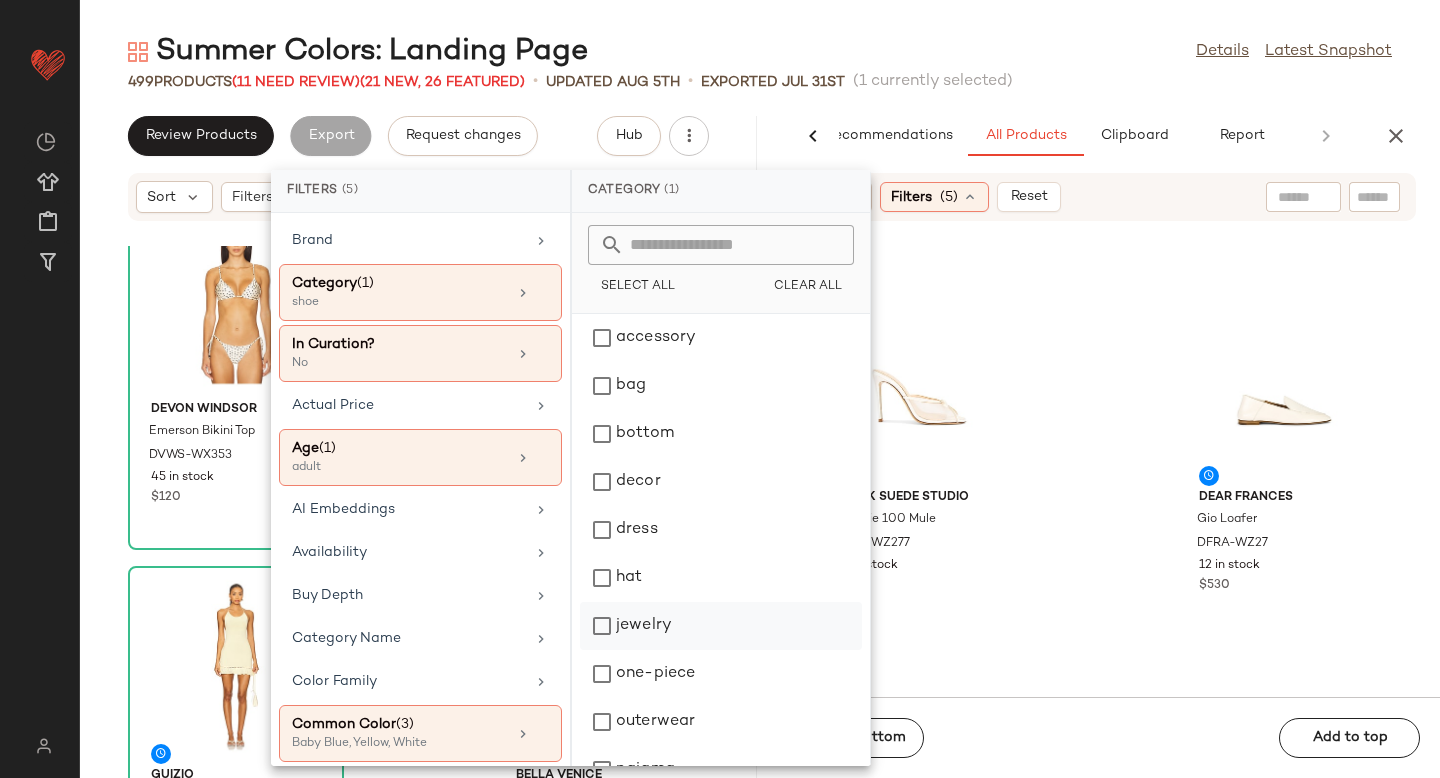 click on "jewelry" 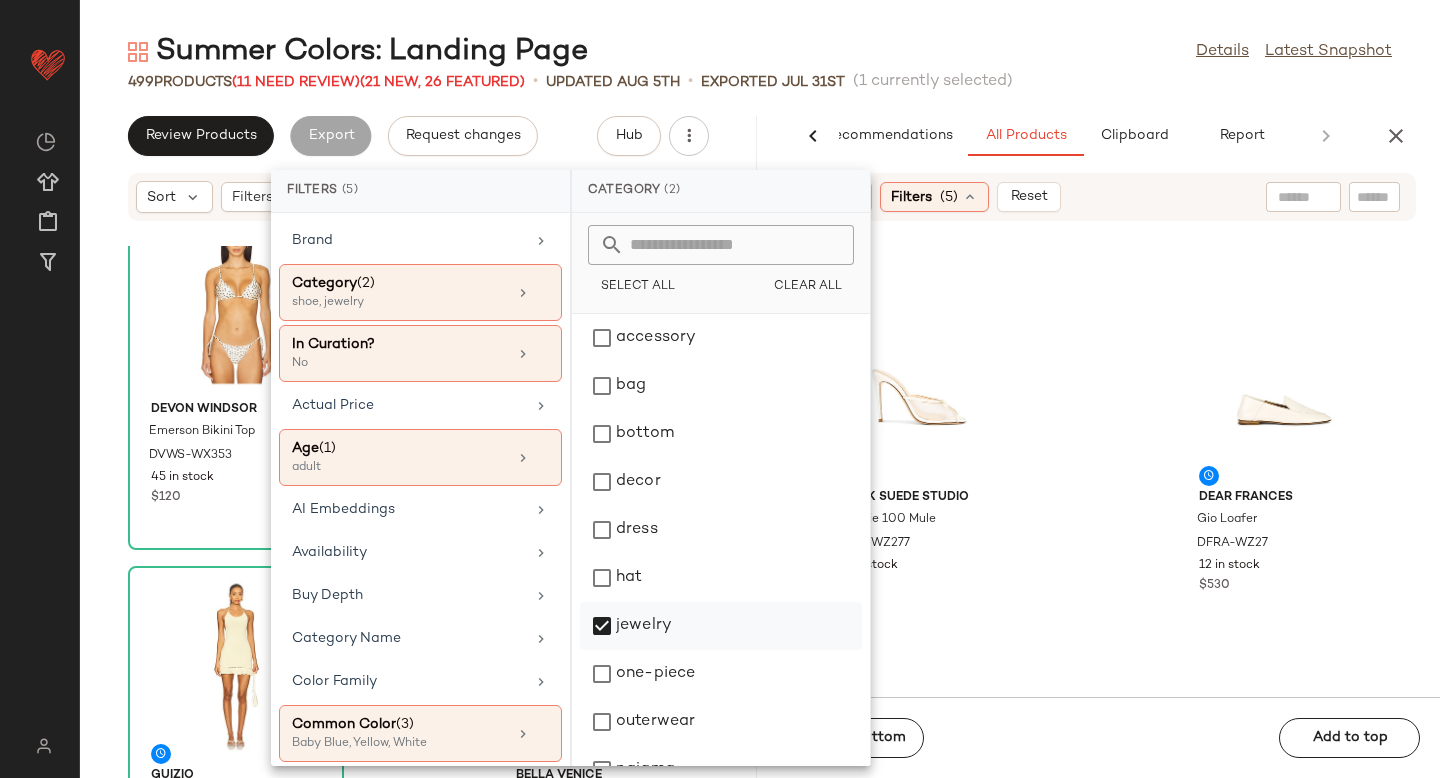 scroll, scrollTop: 276, scrollLeft: 0, axis: vertical 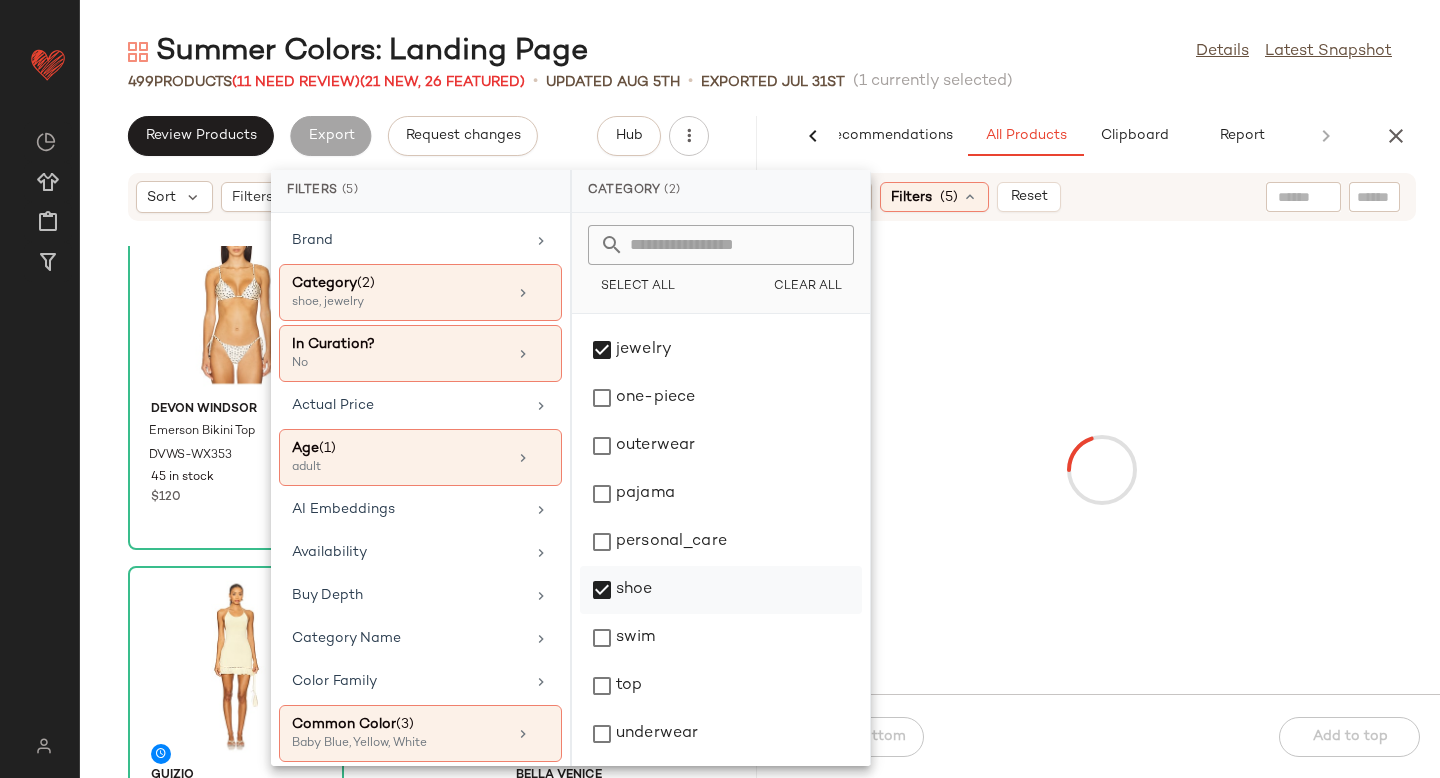 click on "shoe" 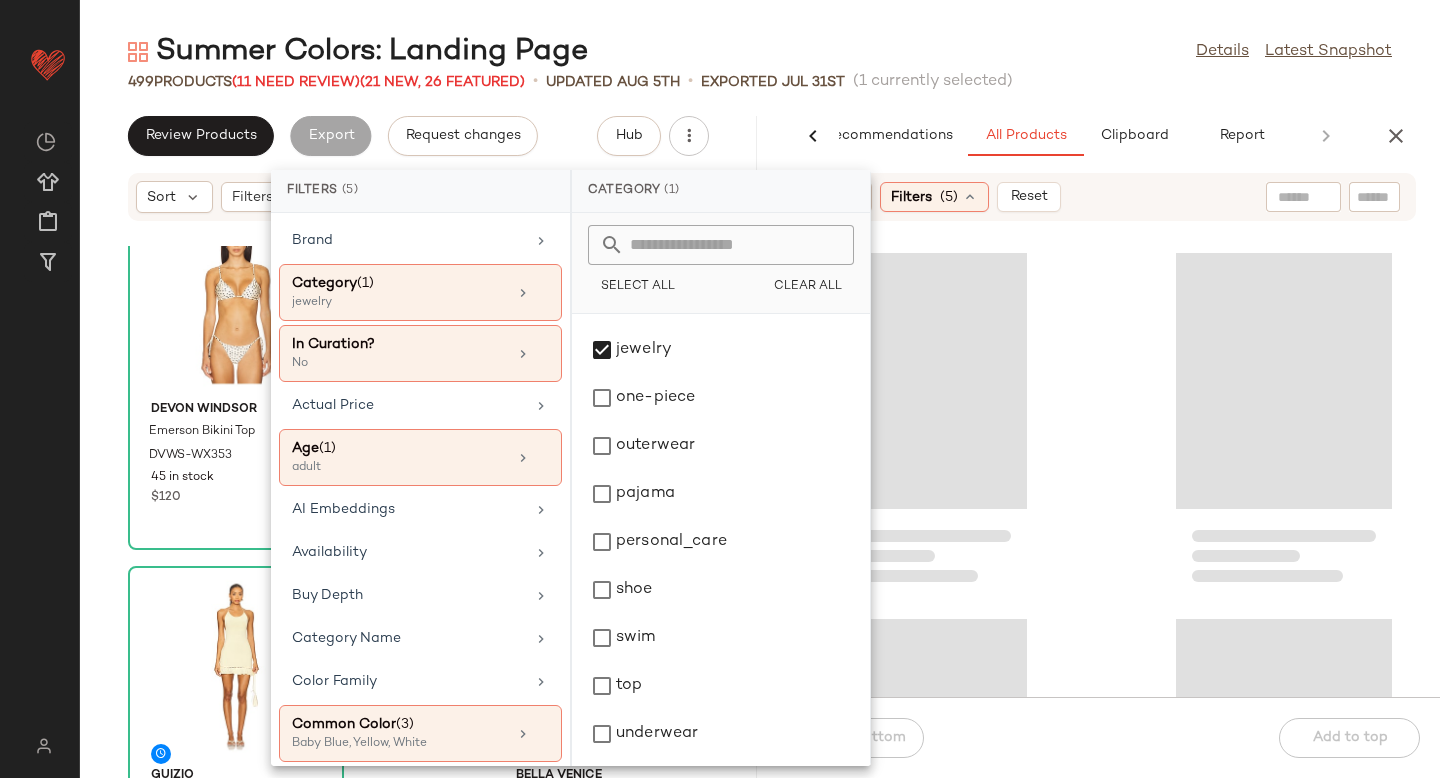 click 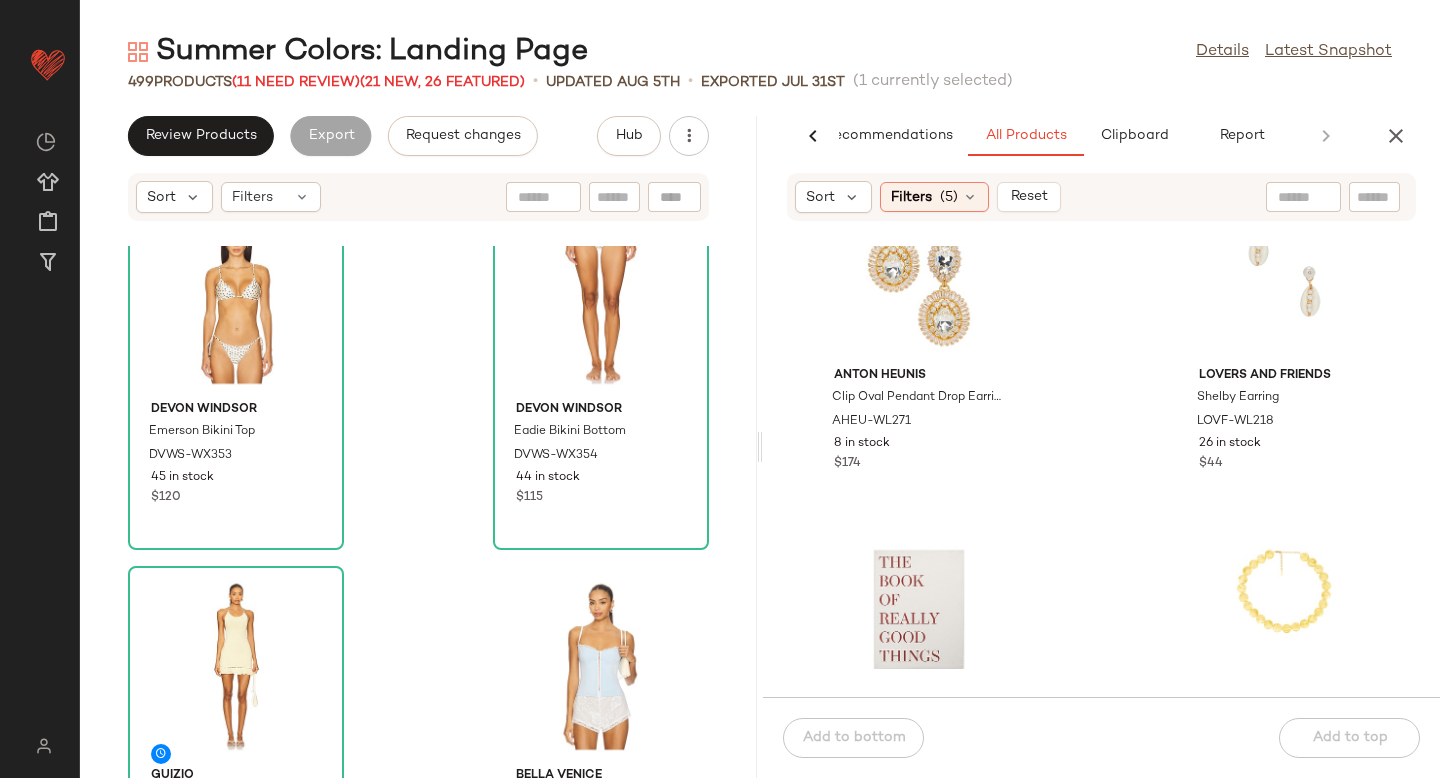 scroll, scrollTop: 2077, scrollLeft: 0, axis: vertical 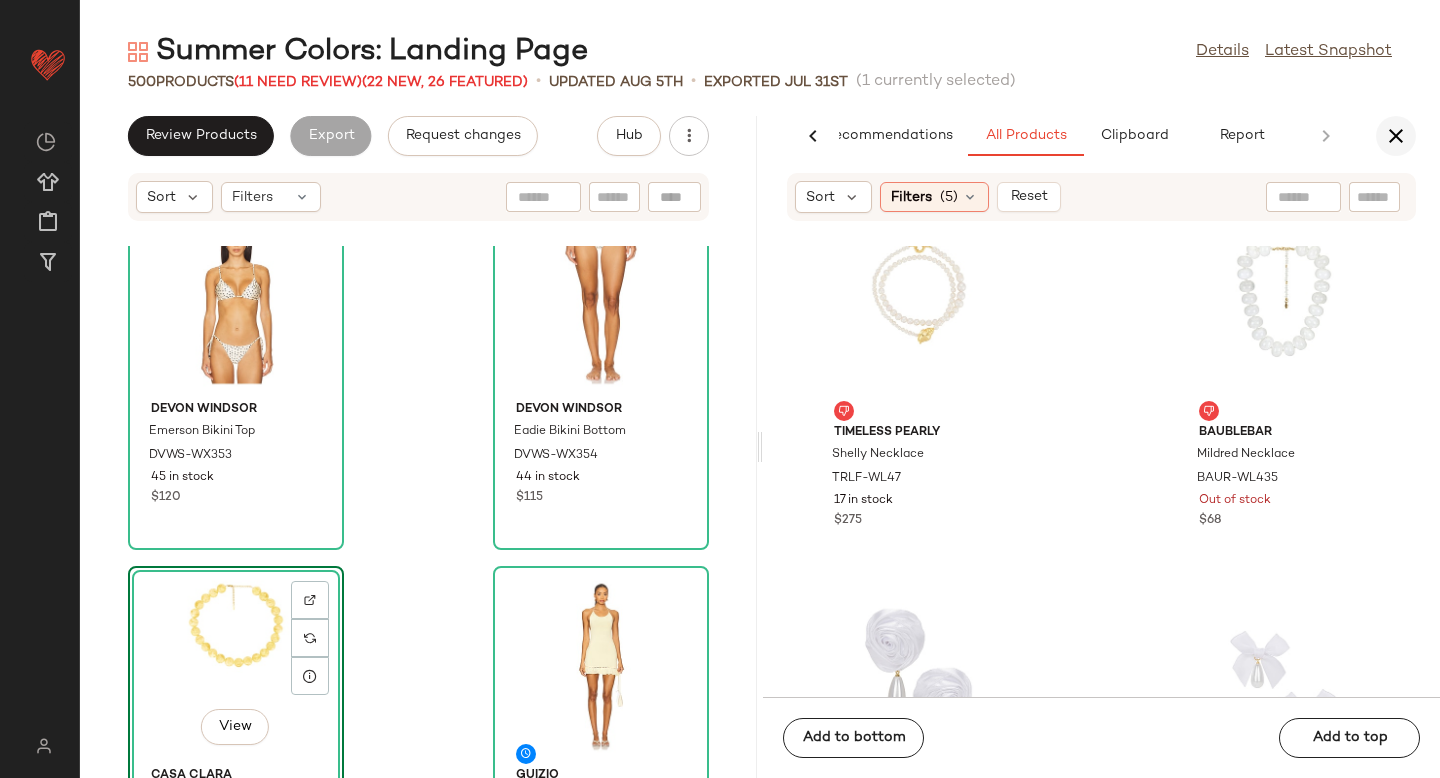 click 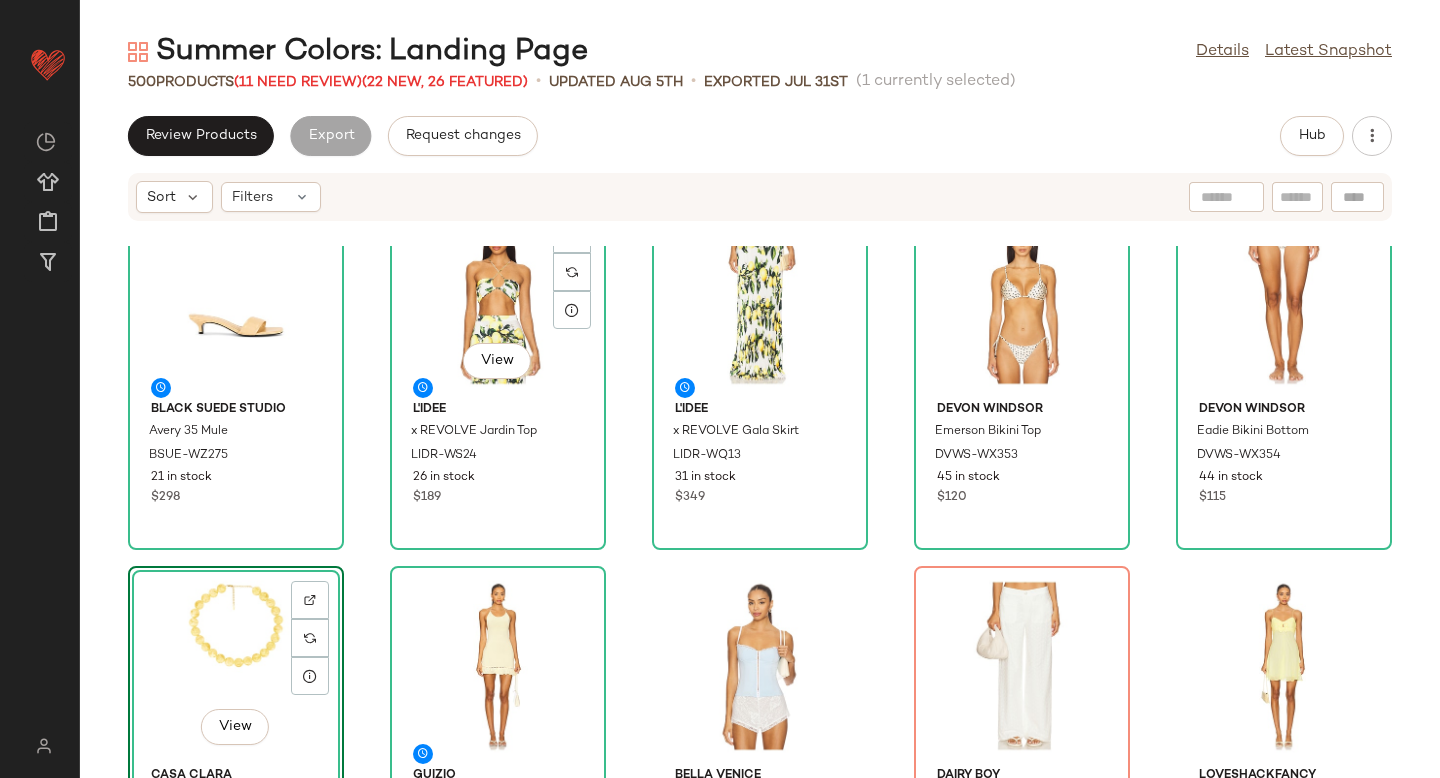scroll, scrollTop: 366, scrollLeft: 0, axis: vertical 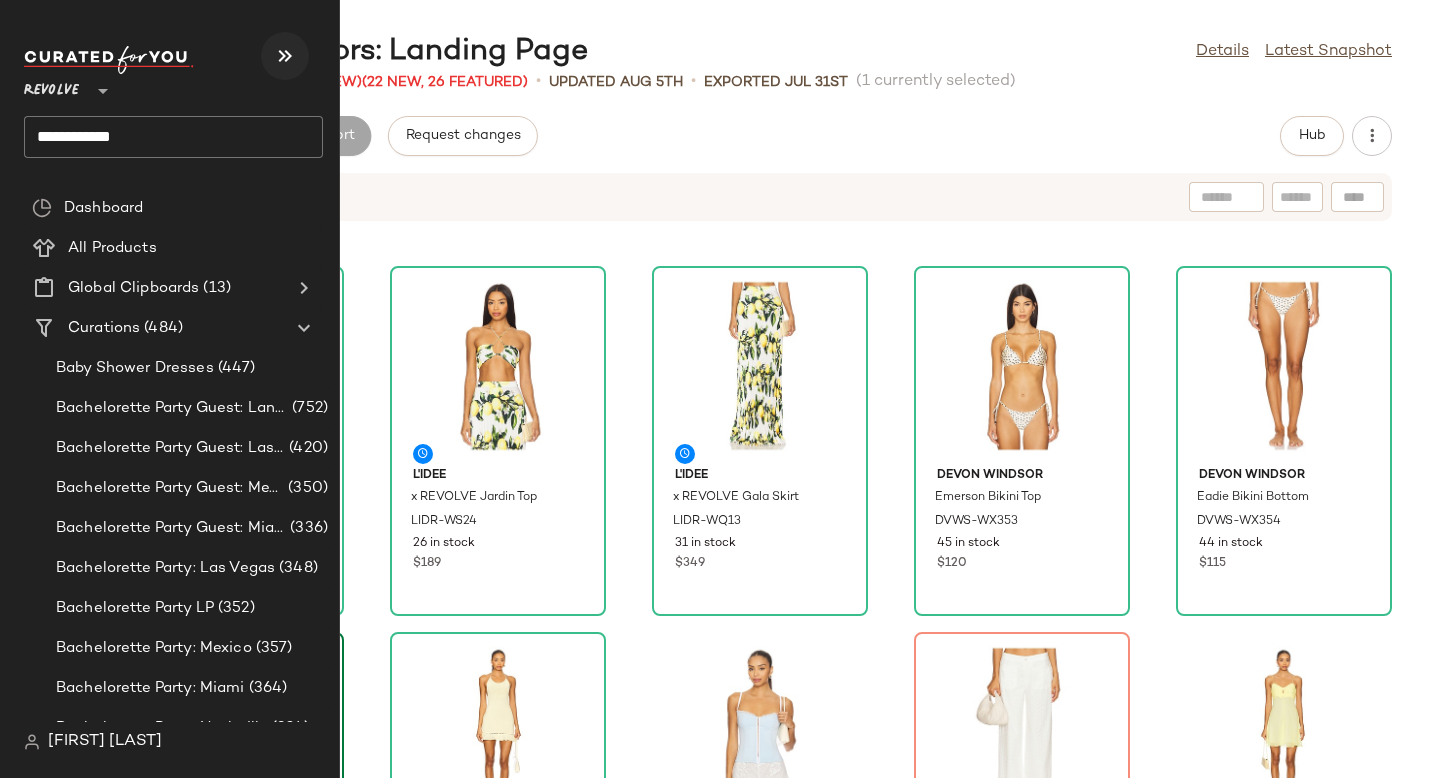 click at bounding box center [285, 56] 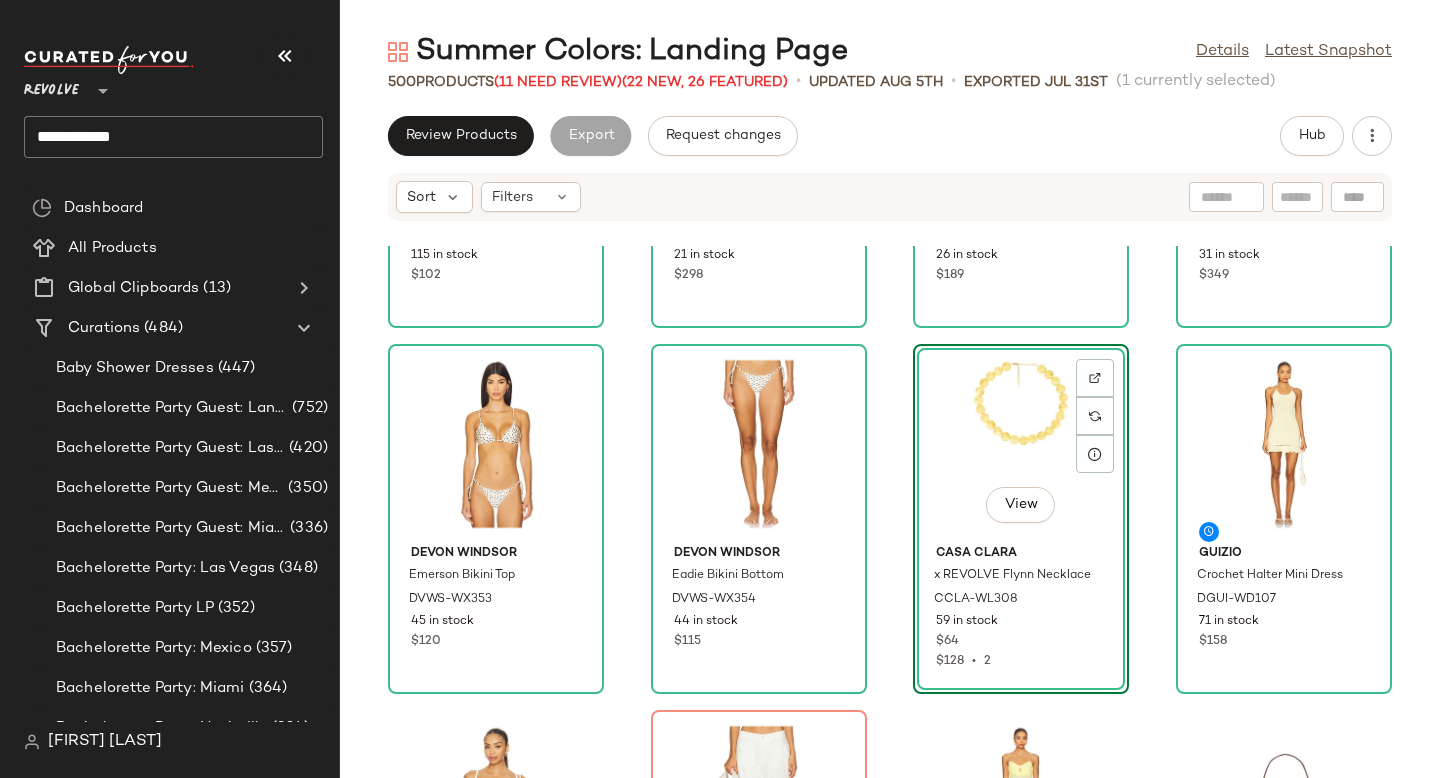 scroll, scrollTop: 706, scrollLeft: 0, axis: vertical 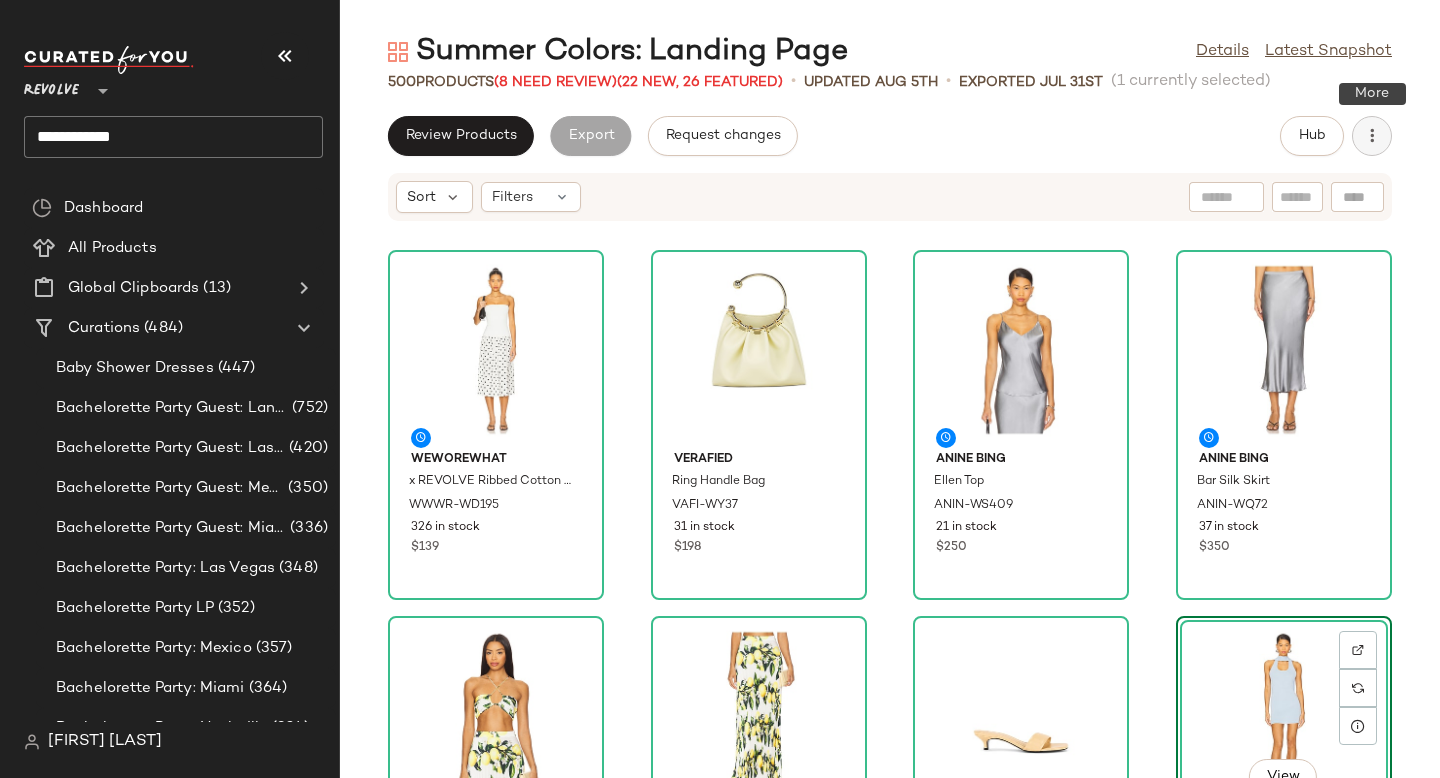 click 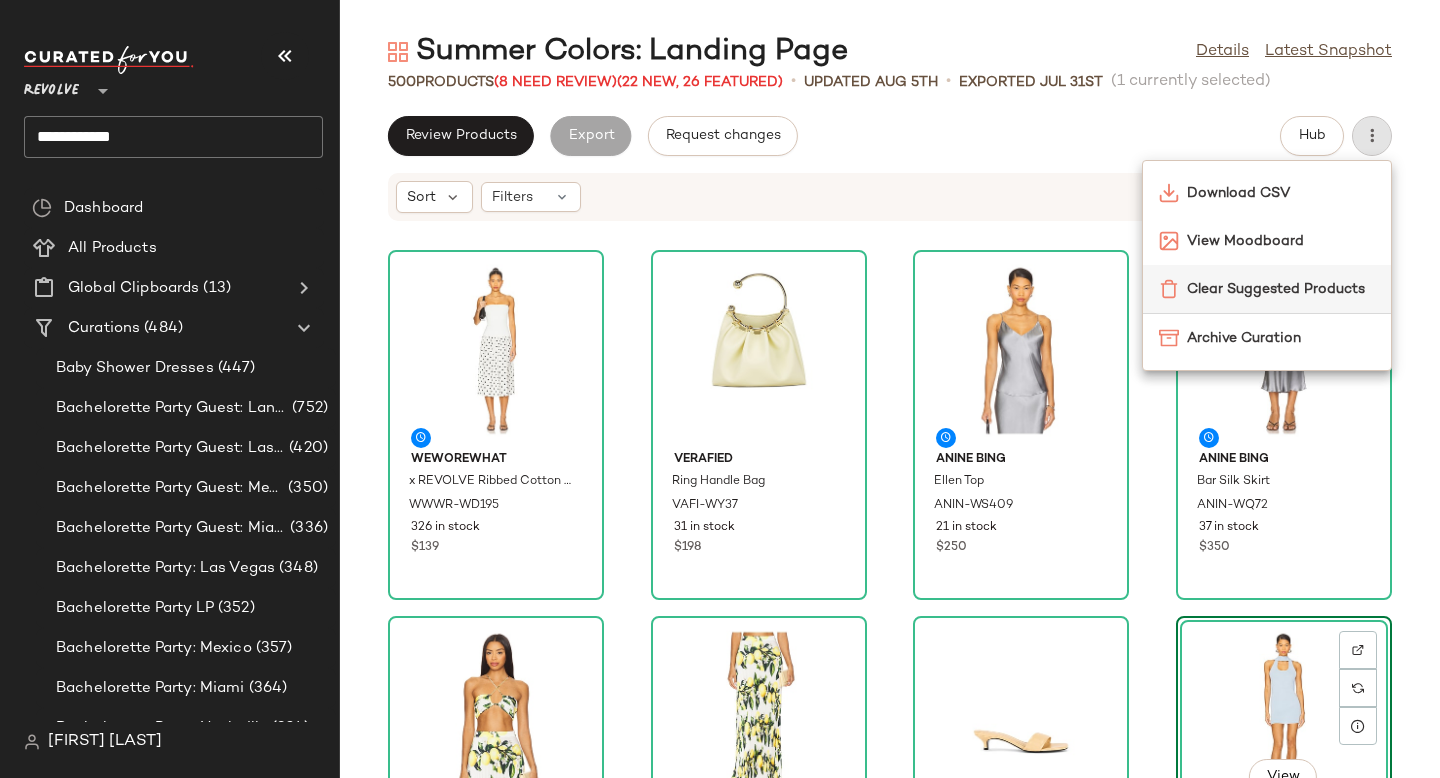 click on "Clear Suggested Products" at bounding box center [1281, 289] 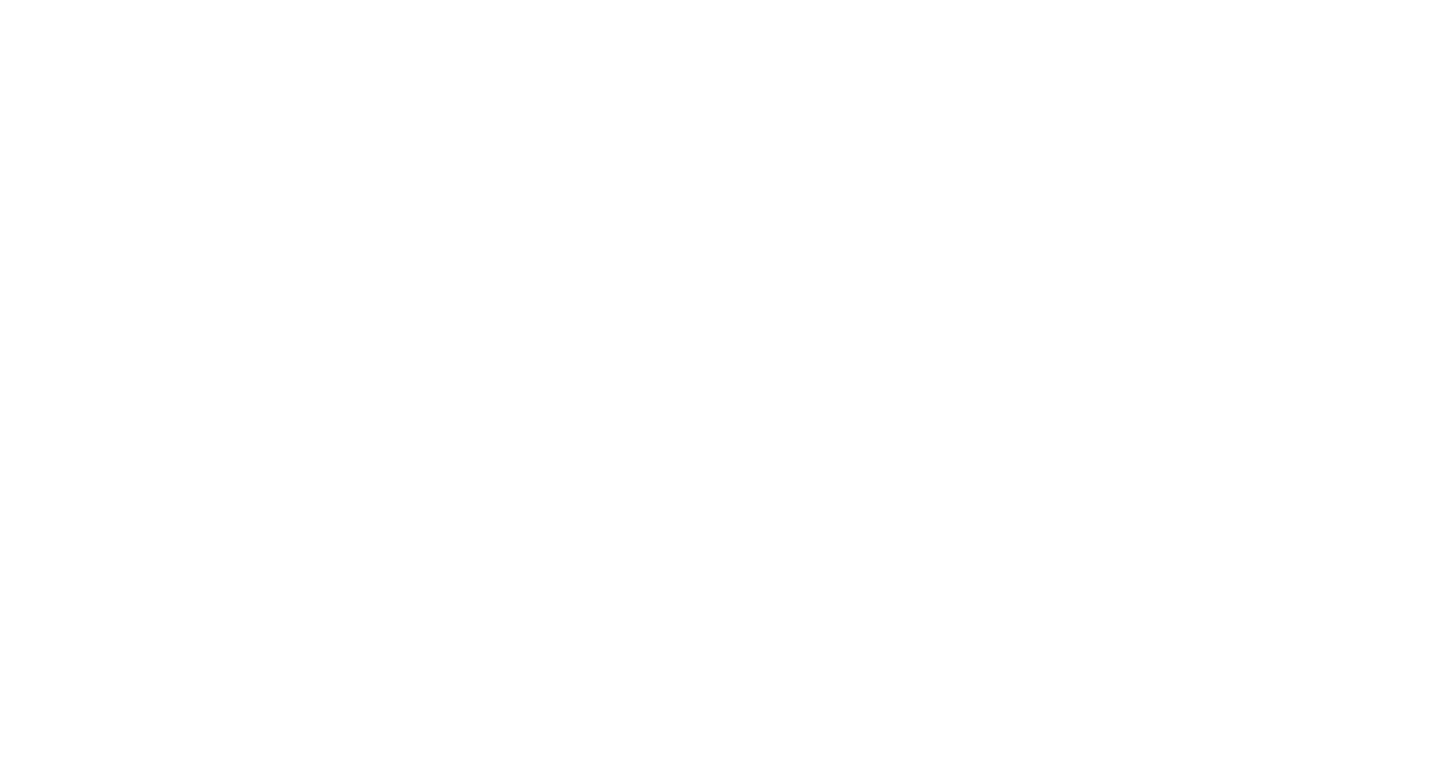 scroll, scrollTop: 0, scrollLeft: 0, axis: both 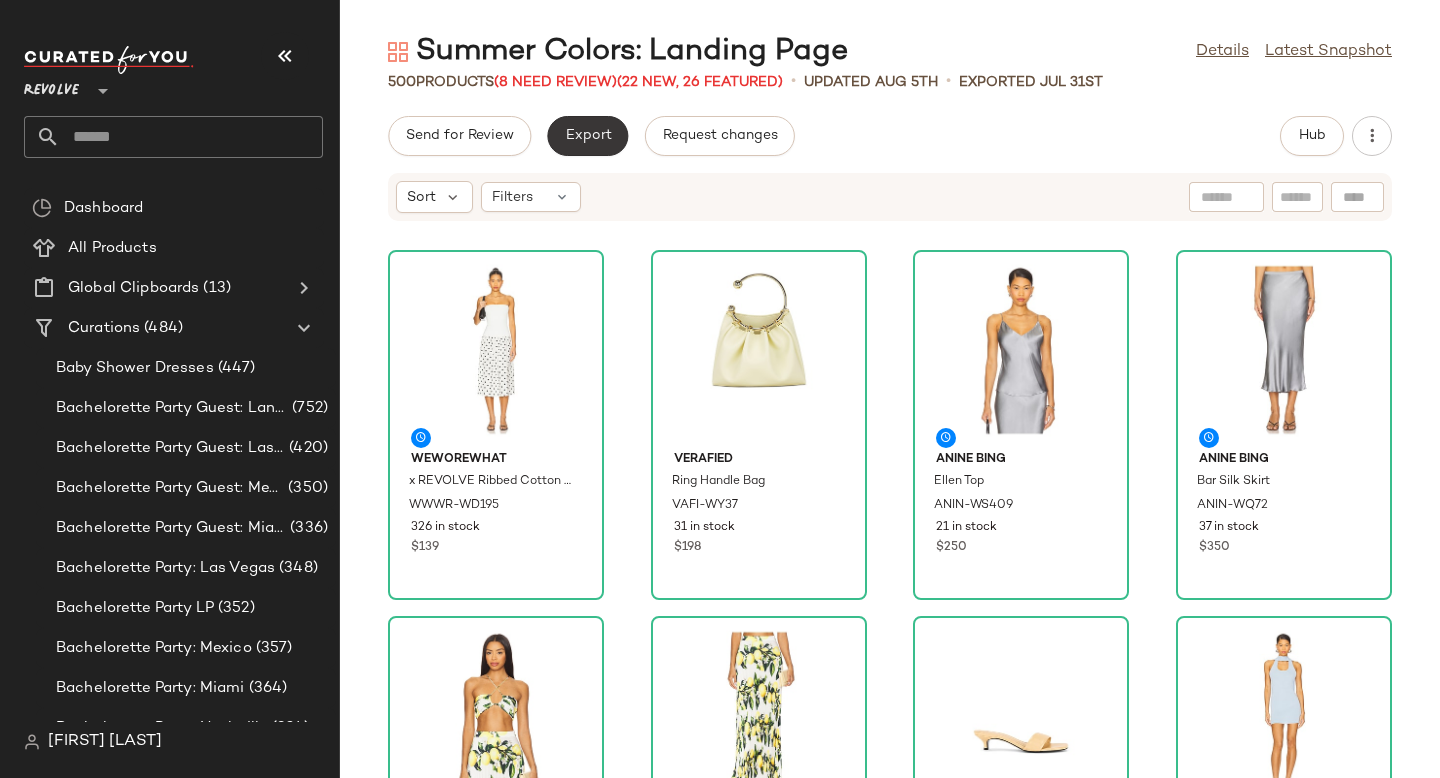 click on "Export" at bounding box center [587, 136] 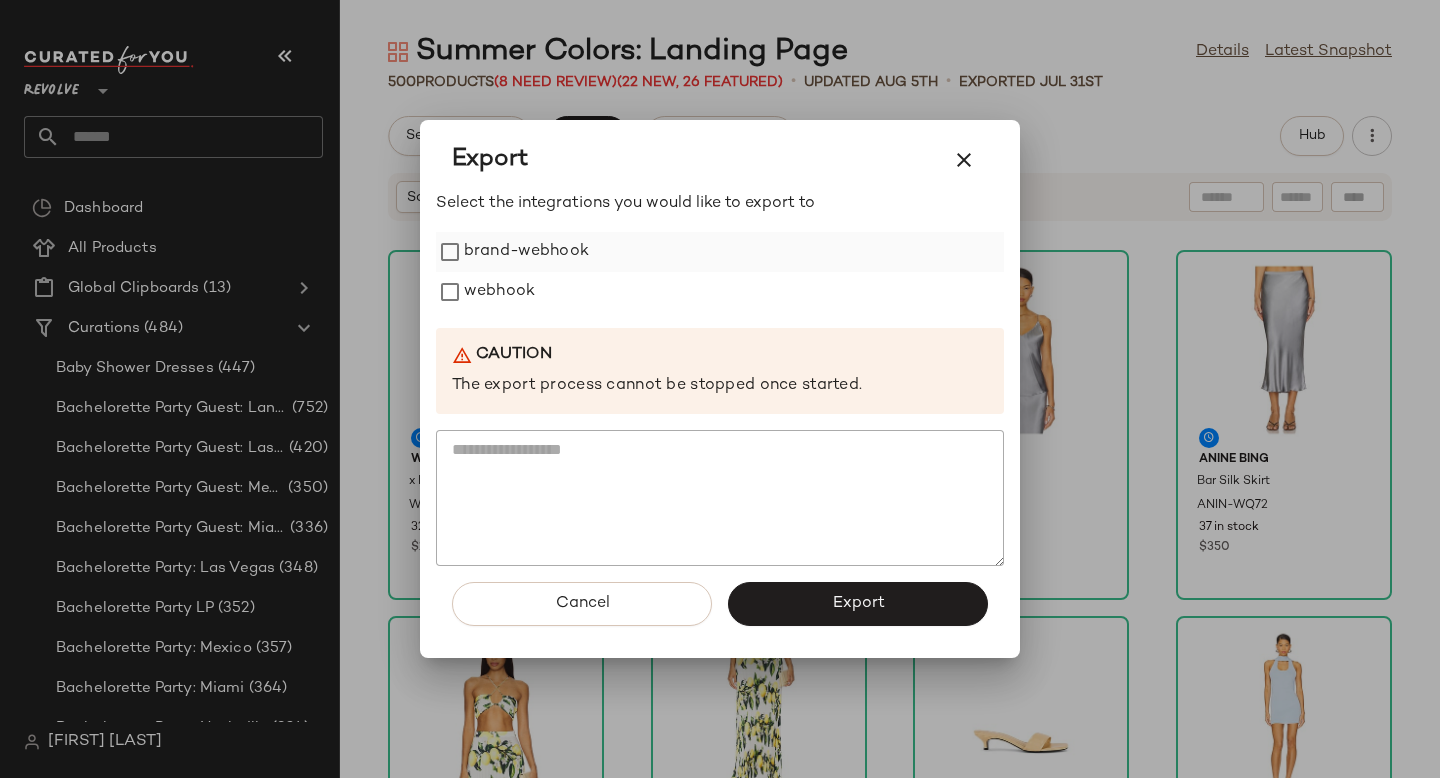 click on "brand-webhook" at bounding box center [526, 252] 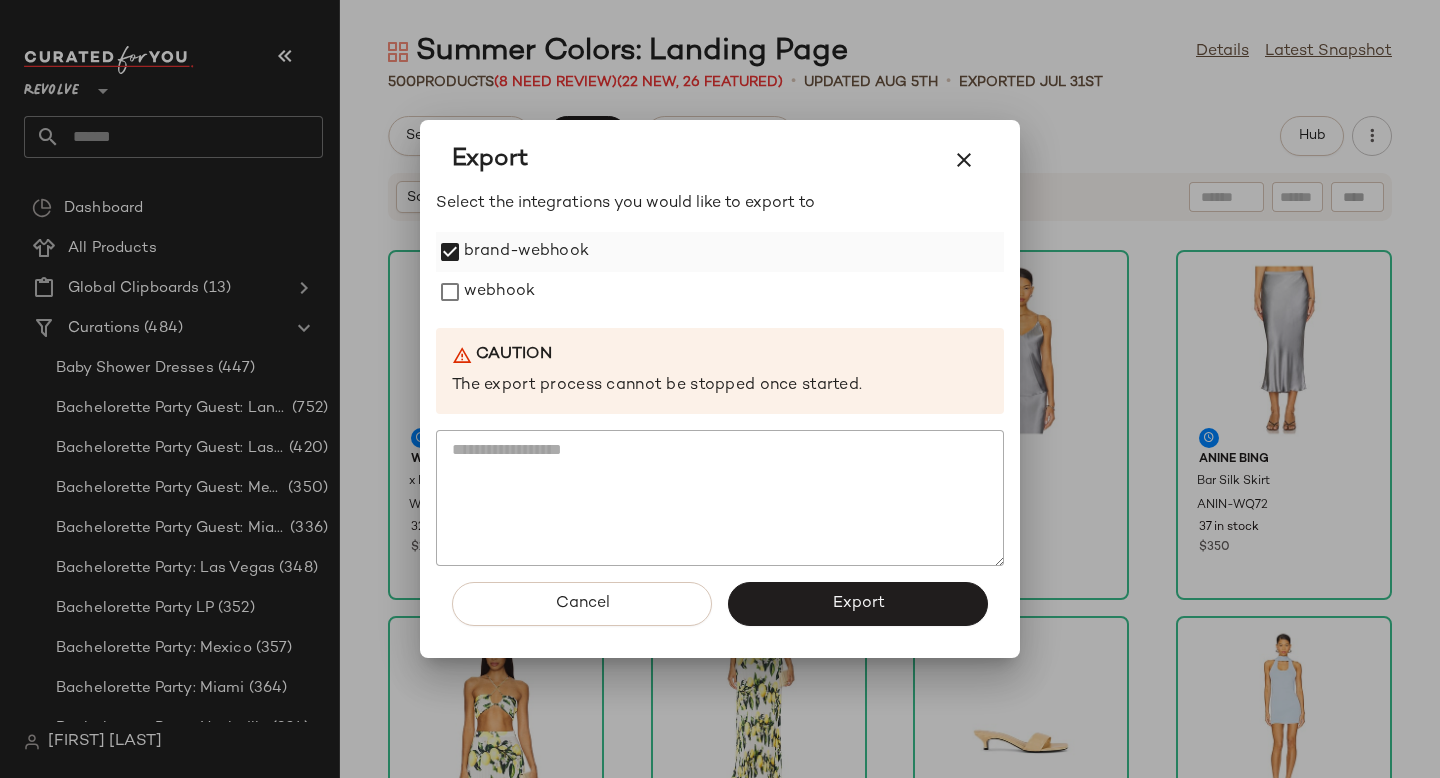 click on "brand-webhook" at bounding box center (526, 252) 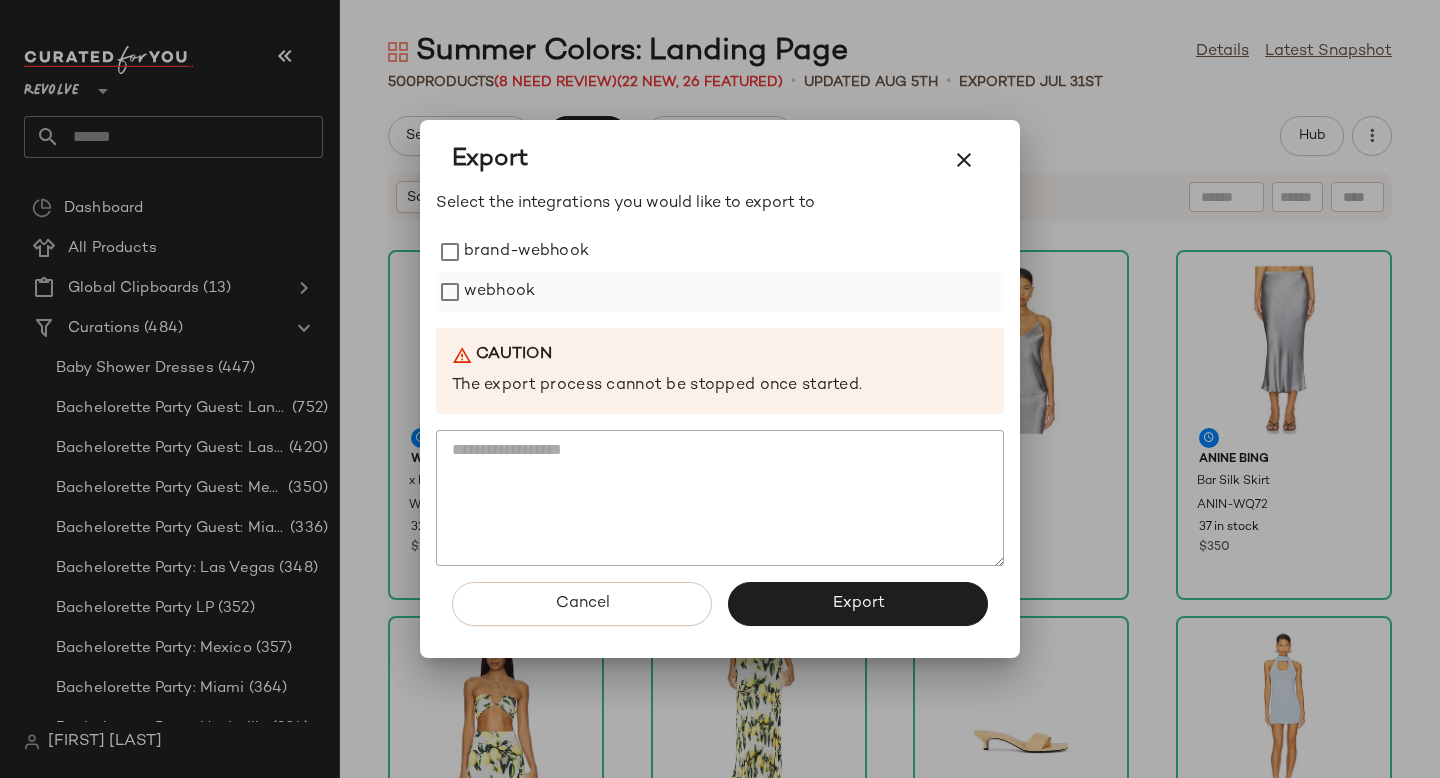 click on "webhook" at bounding box center (499, 292) 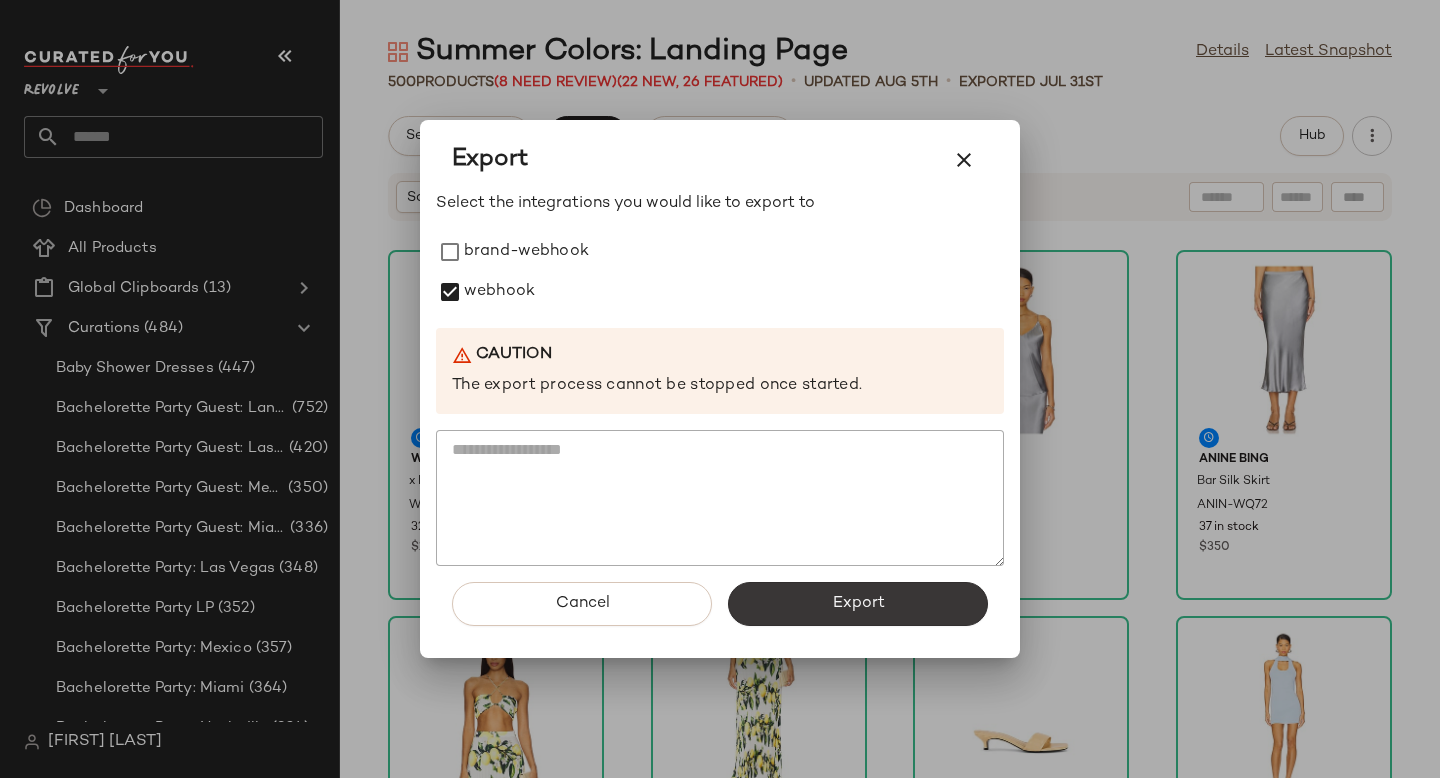 click on "Export" 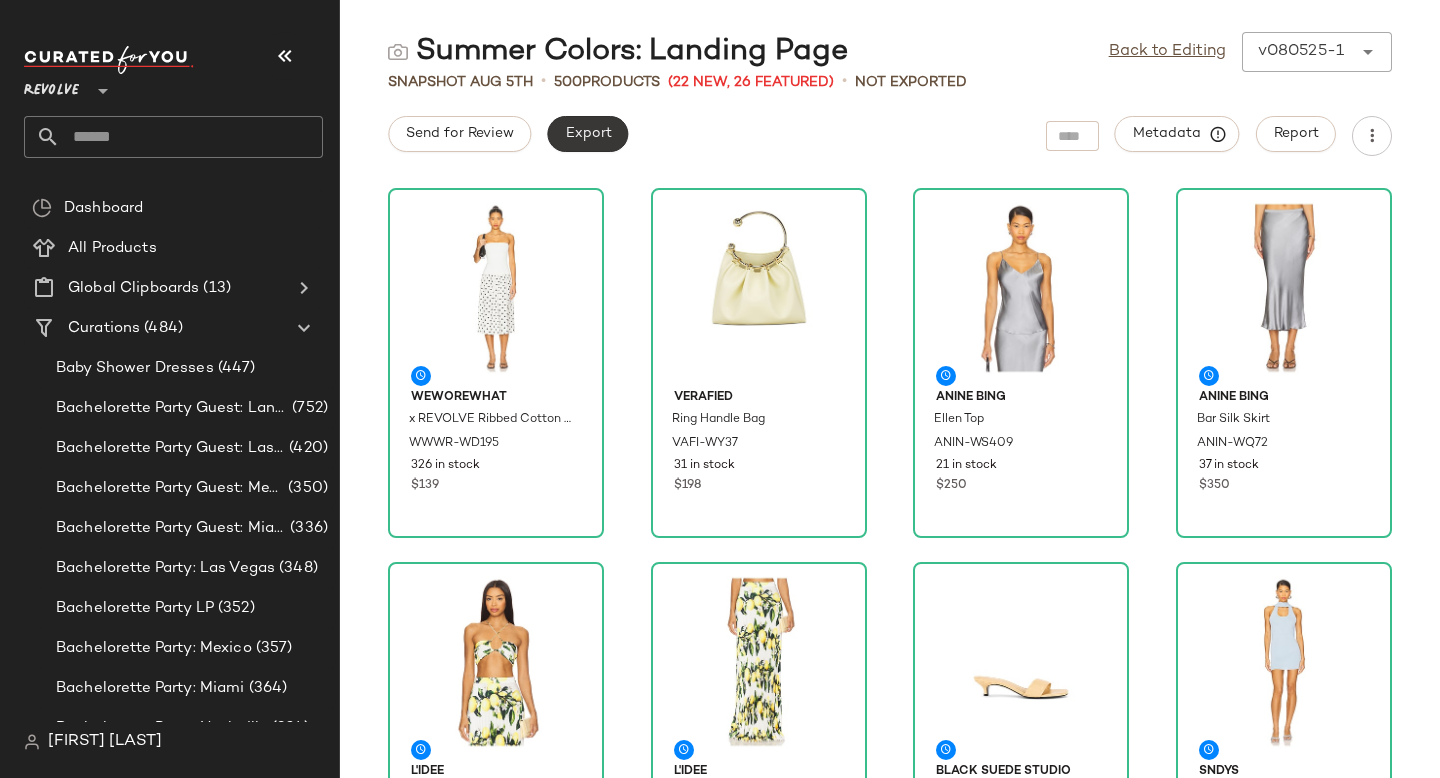 click on "Export" at bounding box center [587, 134] 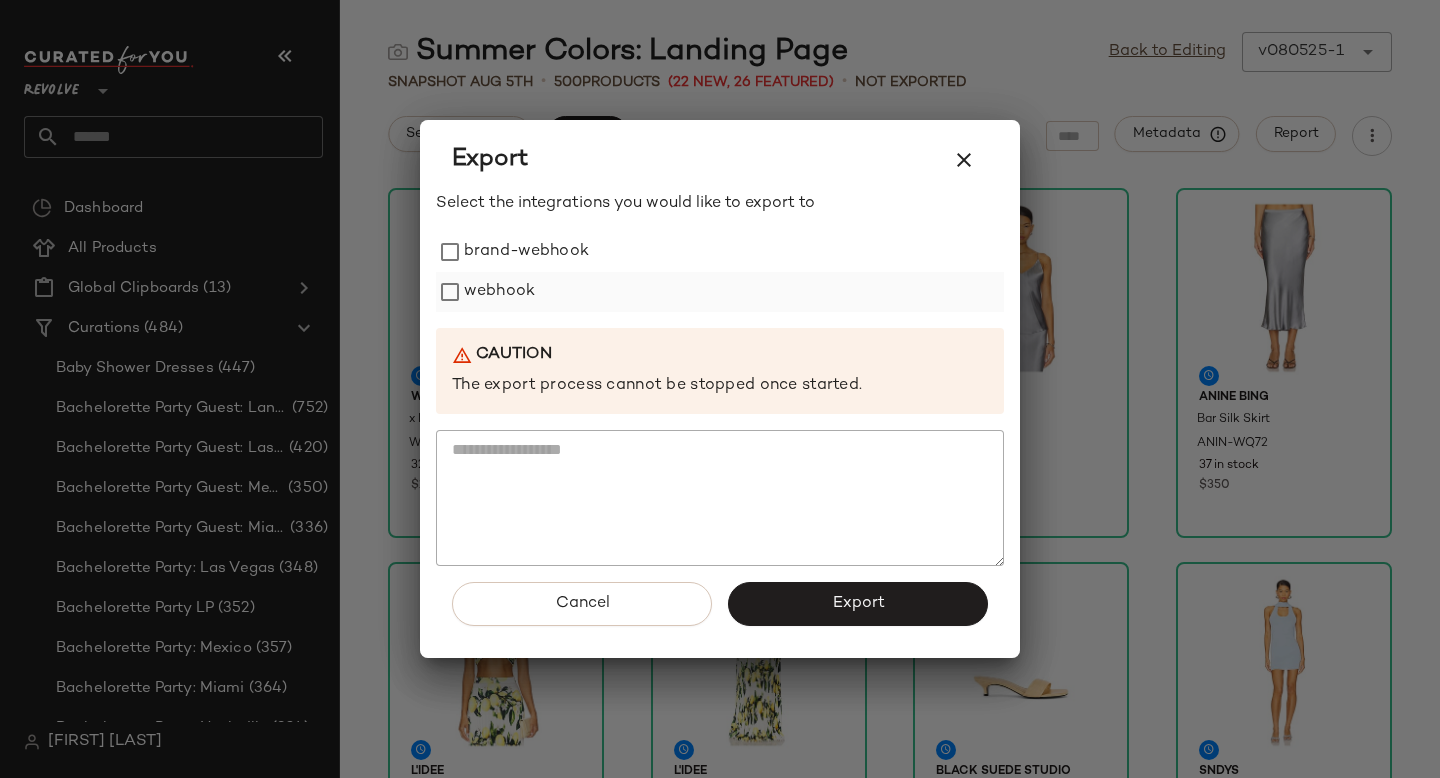 click on "webhook" at bounding box center [499, 292] 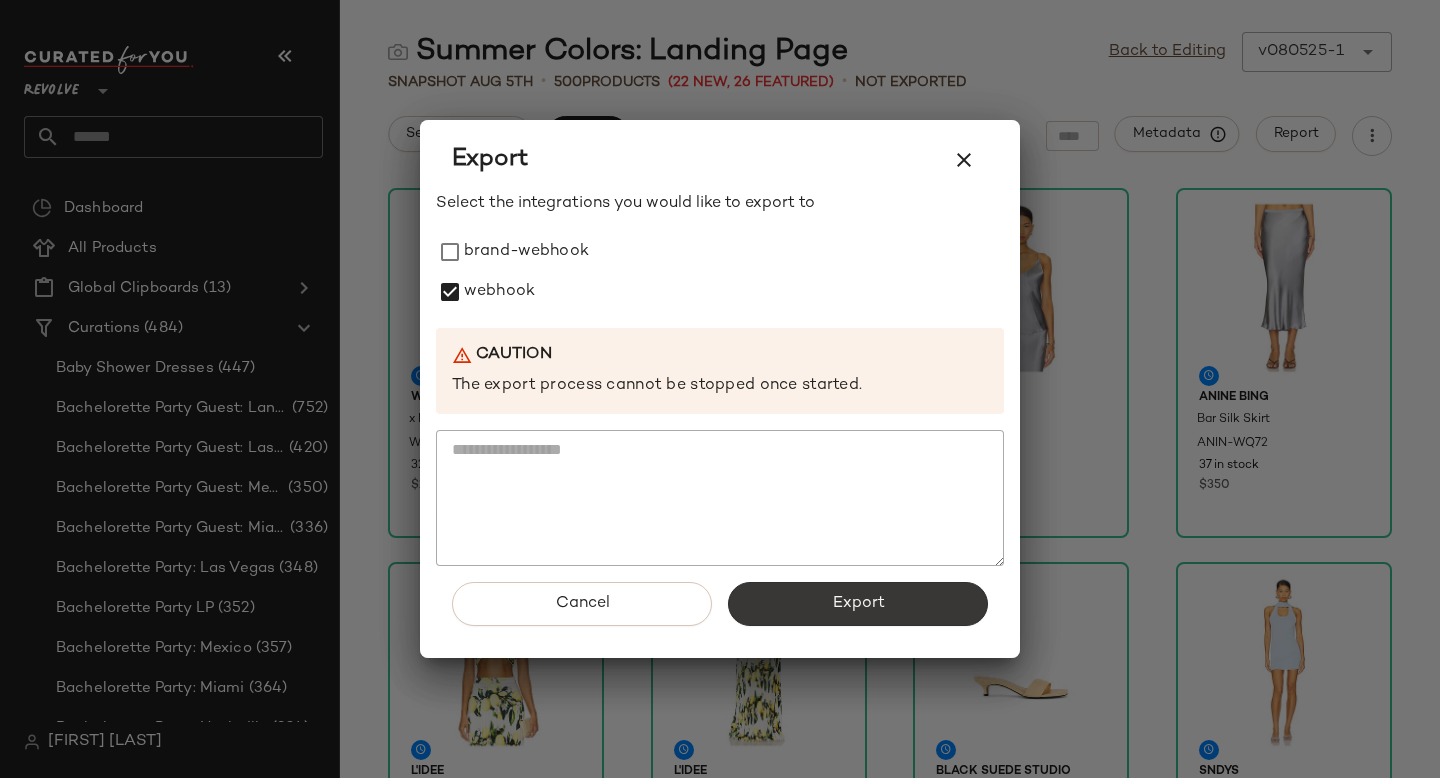 click on "Export" 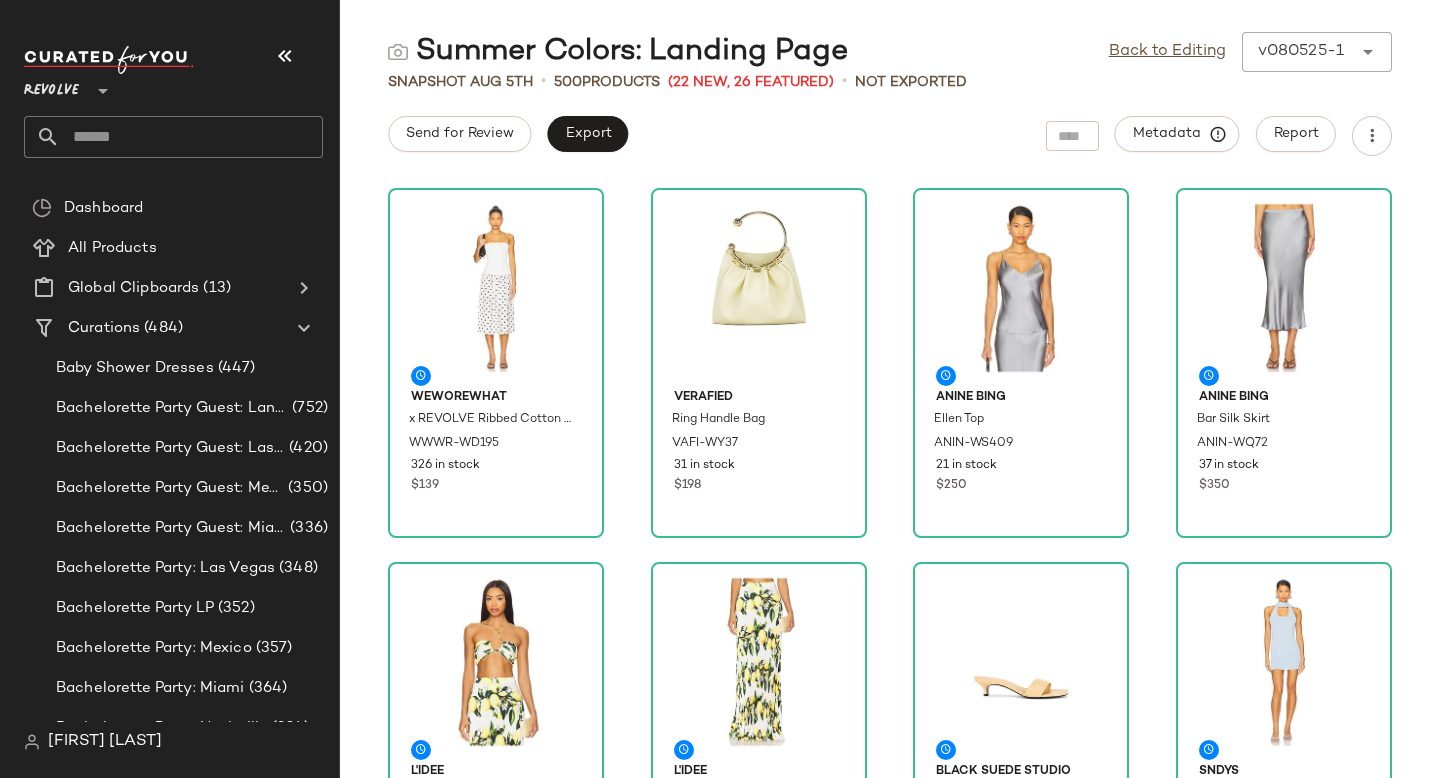 click 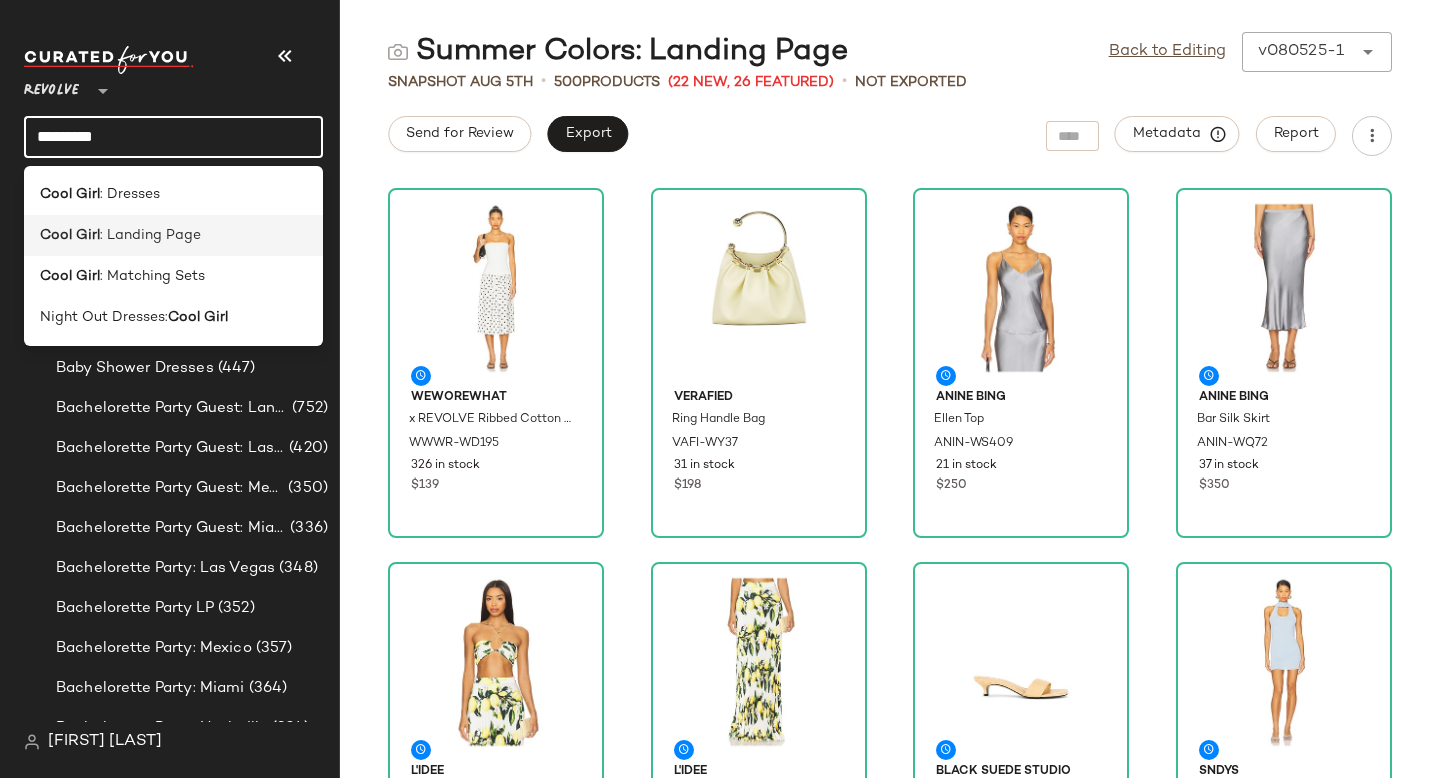 type on "*********" 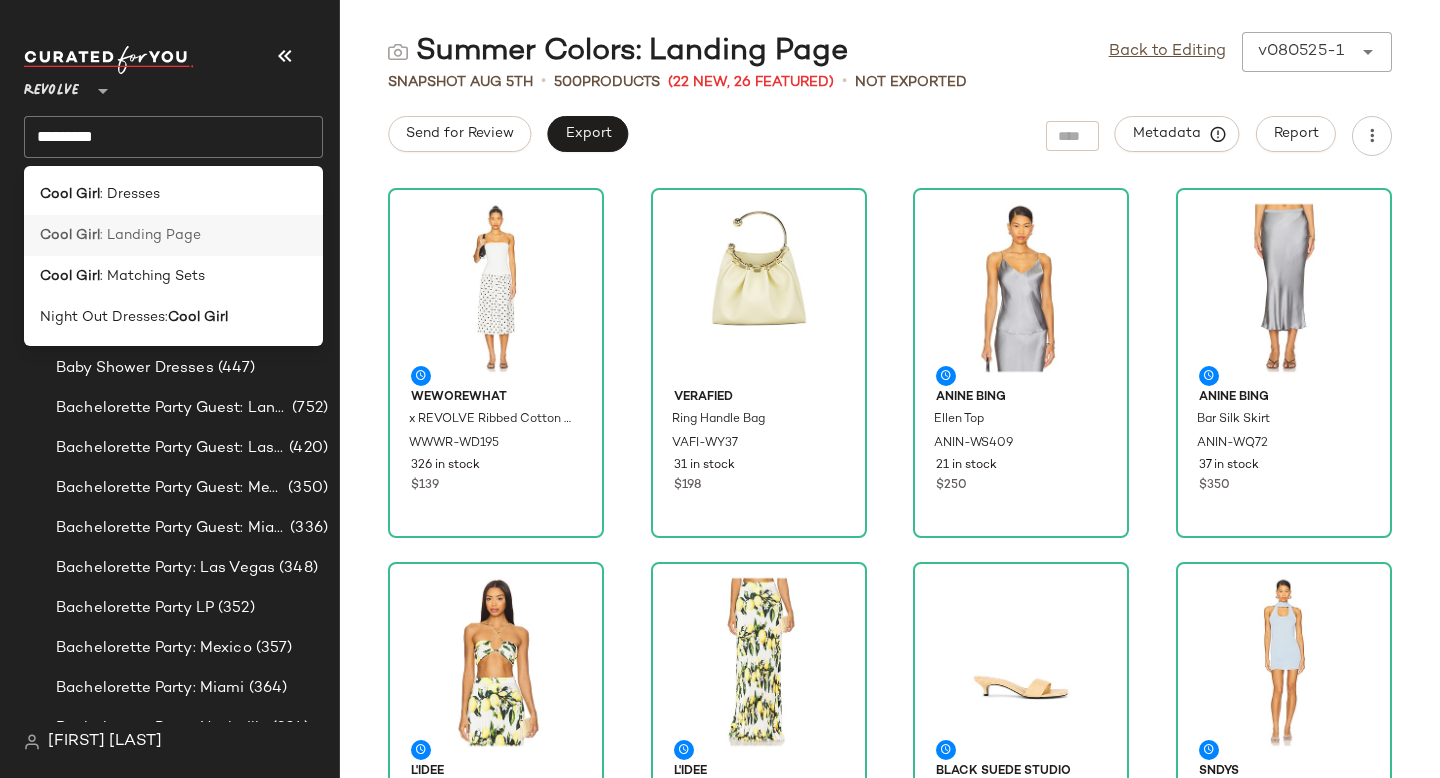 click on "Cool Girl : Landing Page" 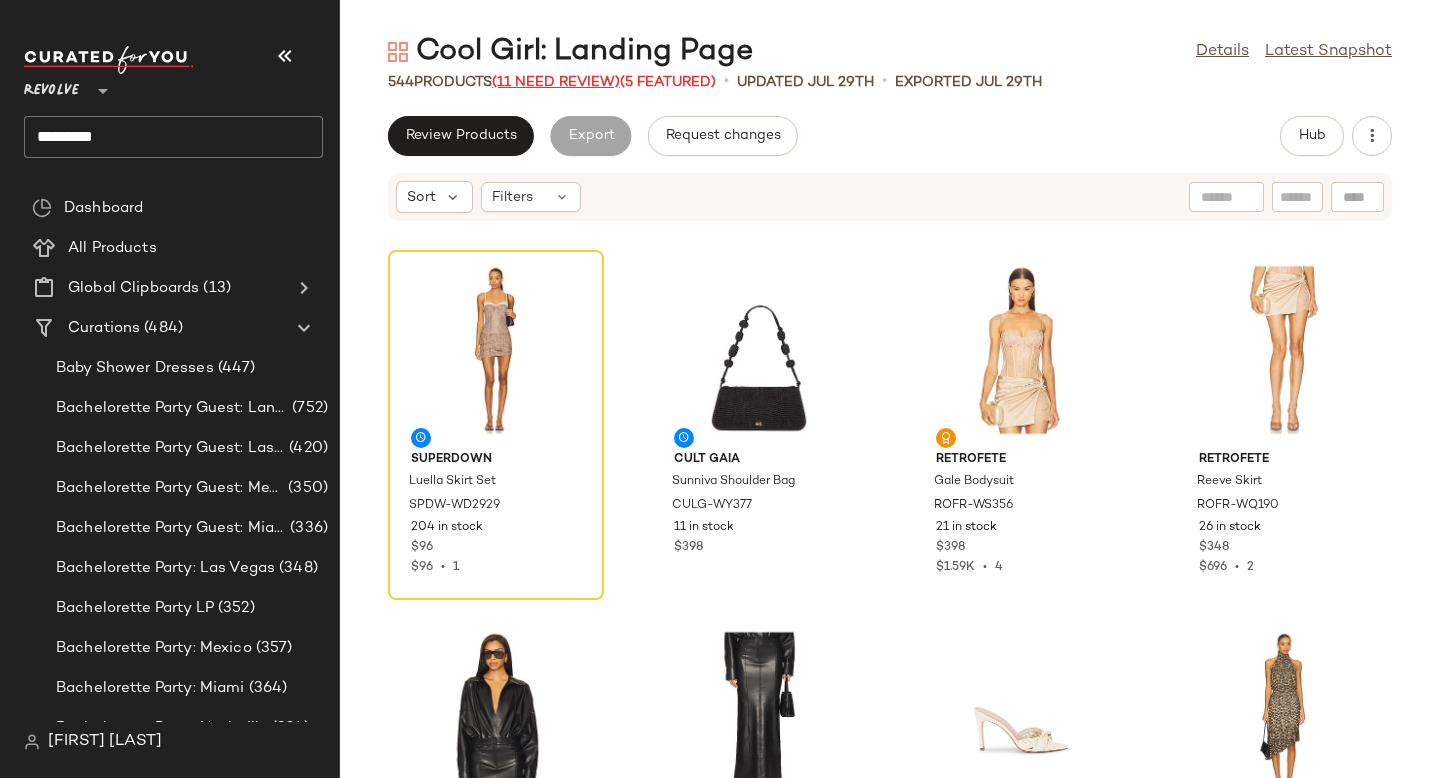 click on "(11 Need Review)" at bounding box center [556, 82] 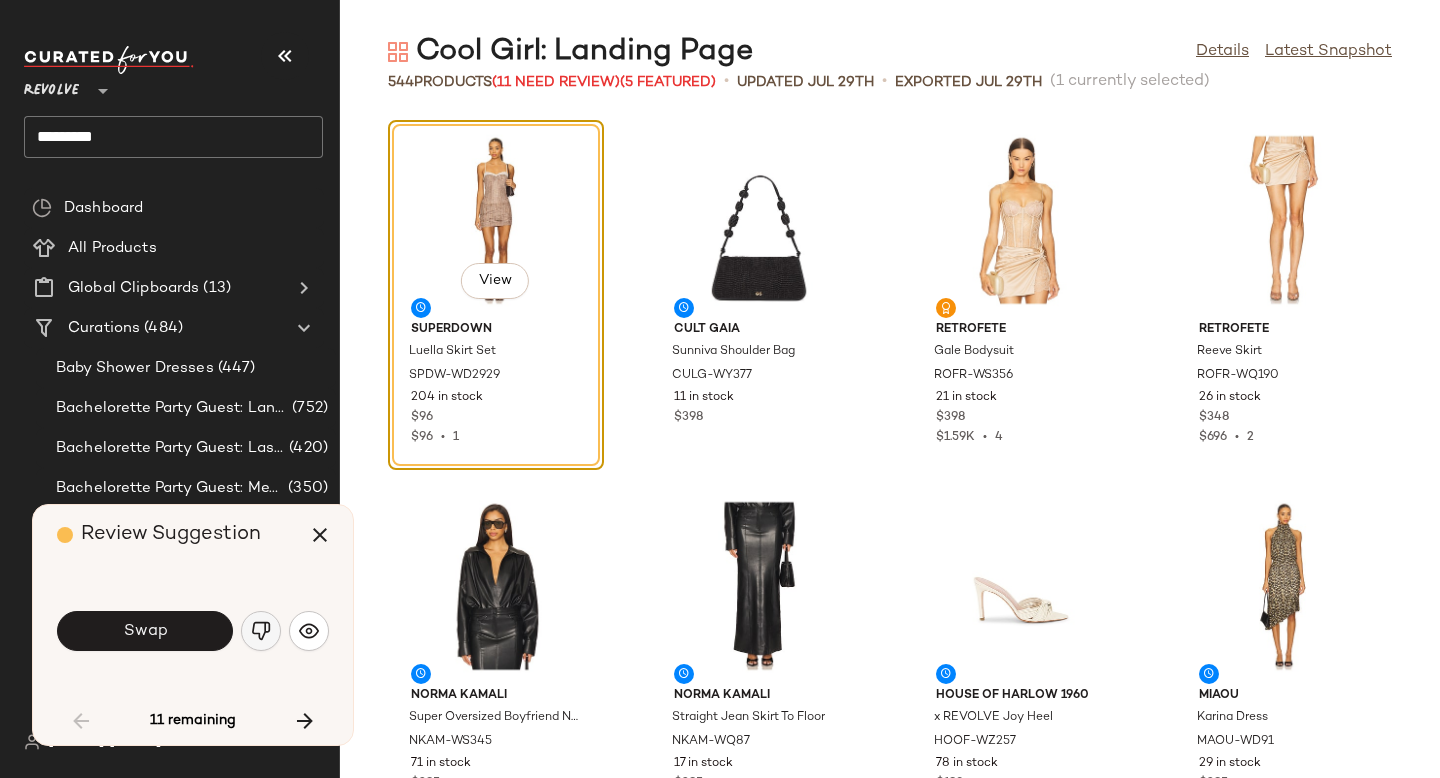 click 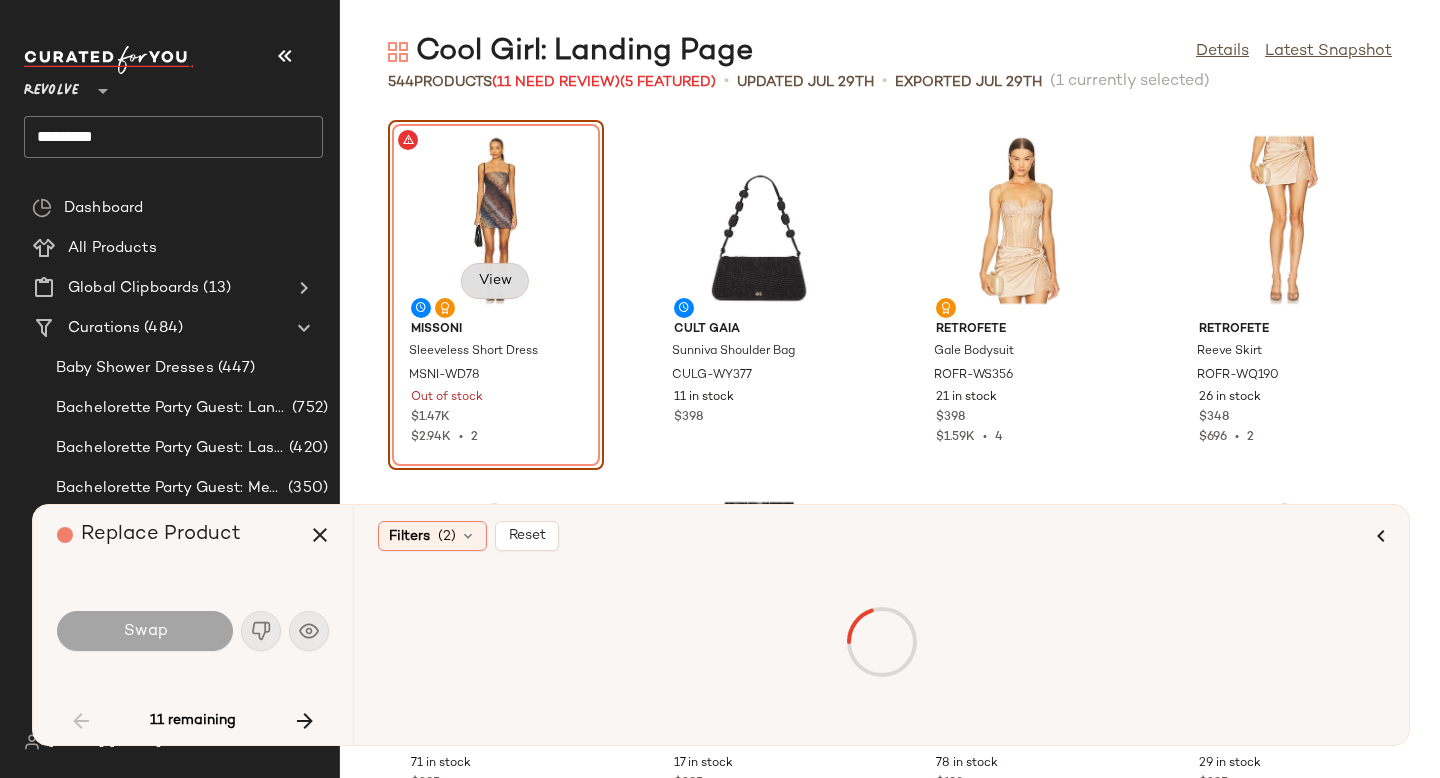 click on "View" 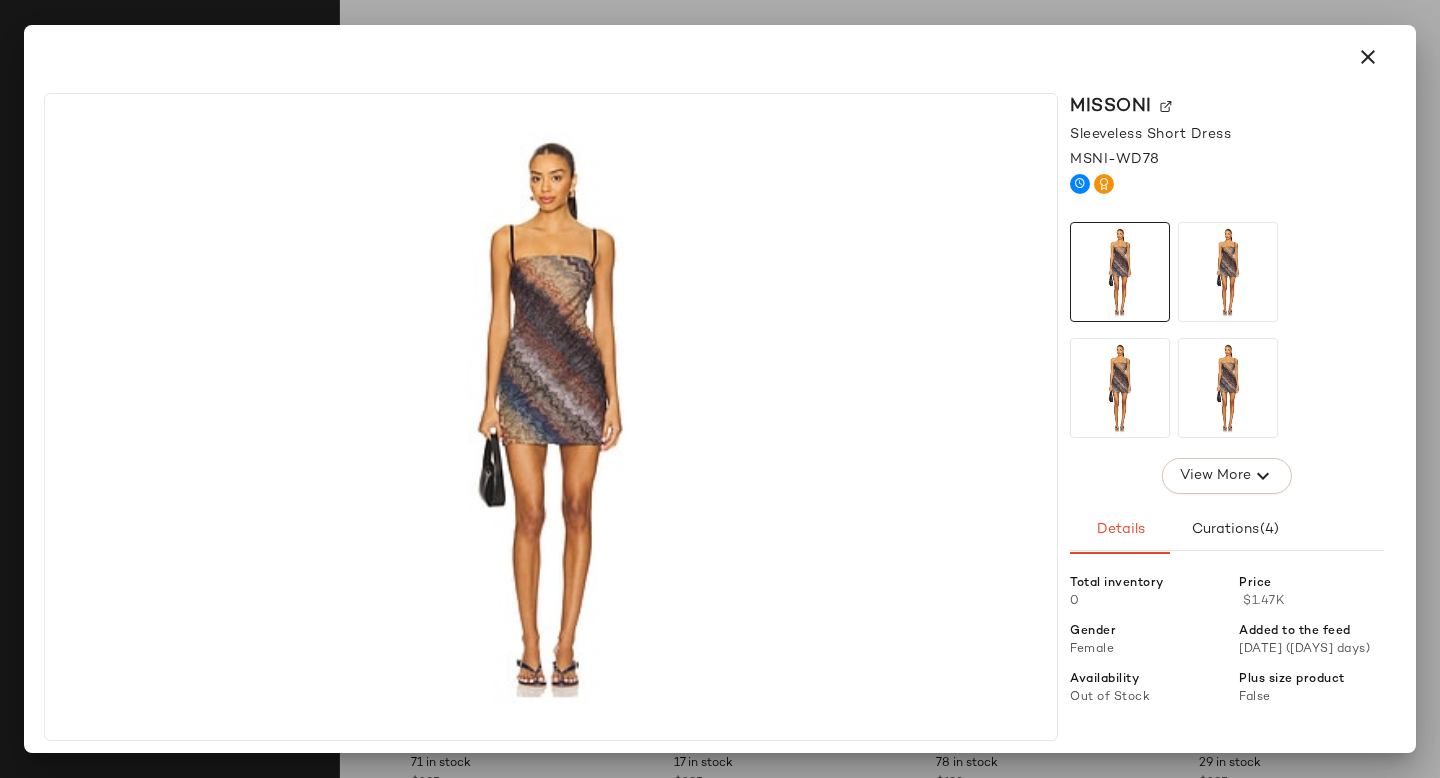 click 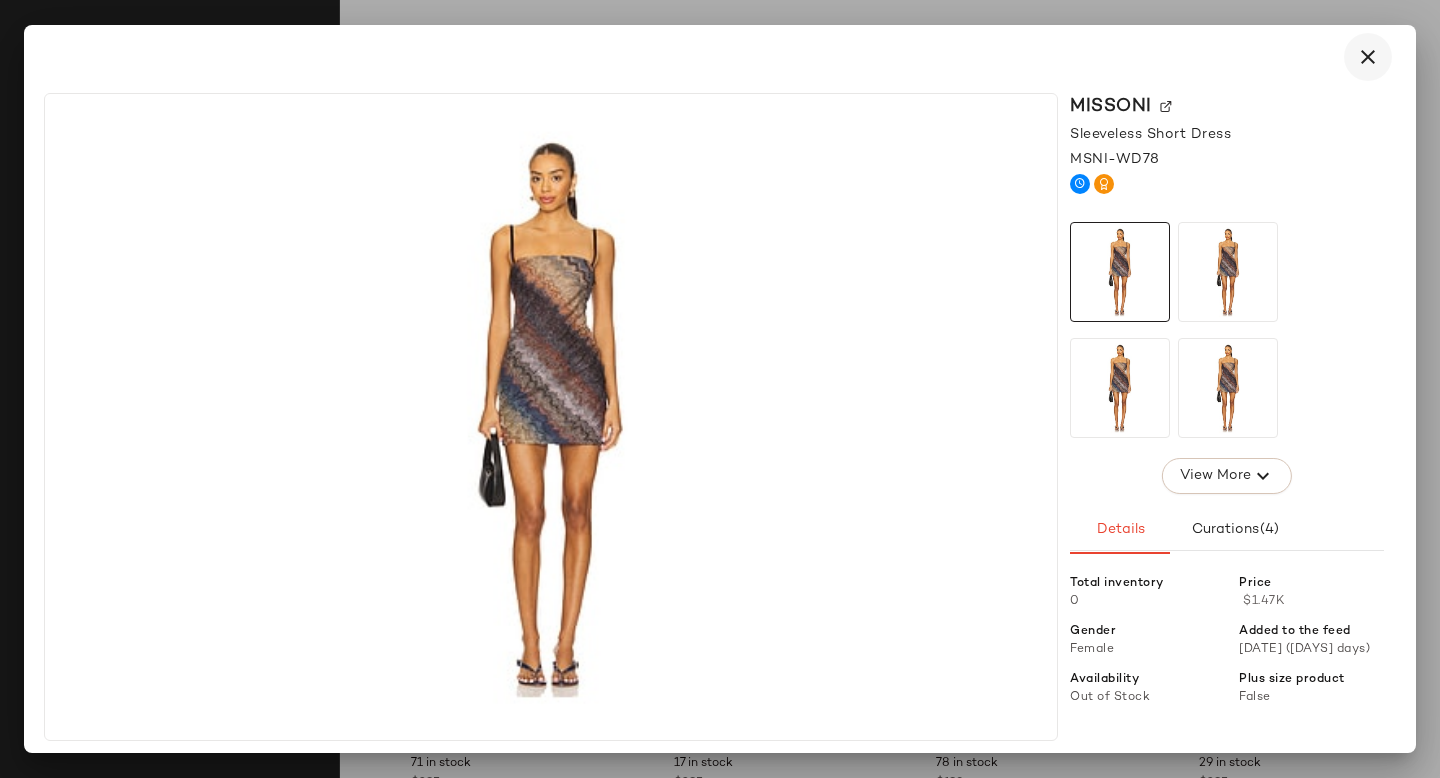 click at bounding box center (1368, 57) 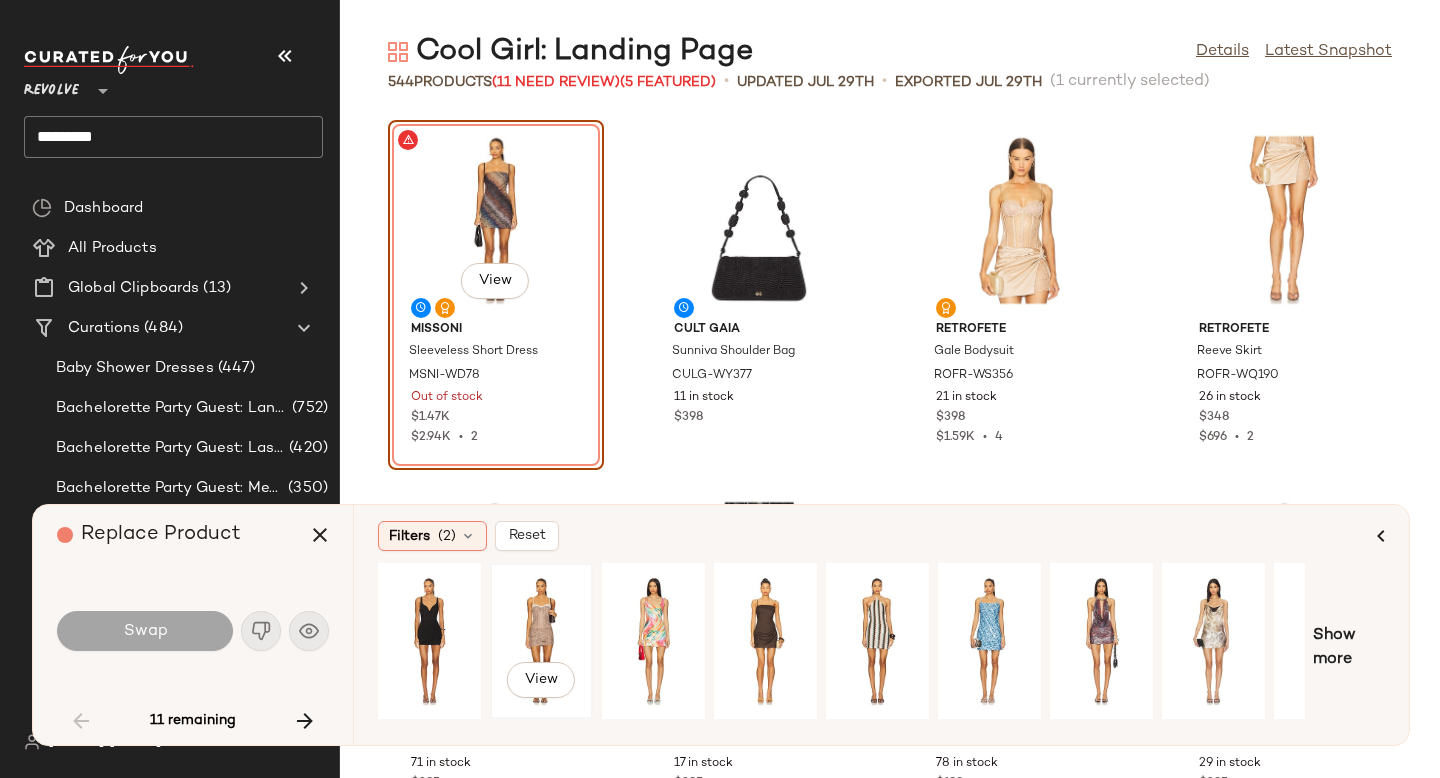 click on "View" 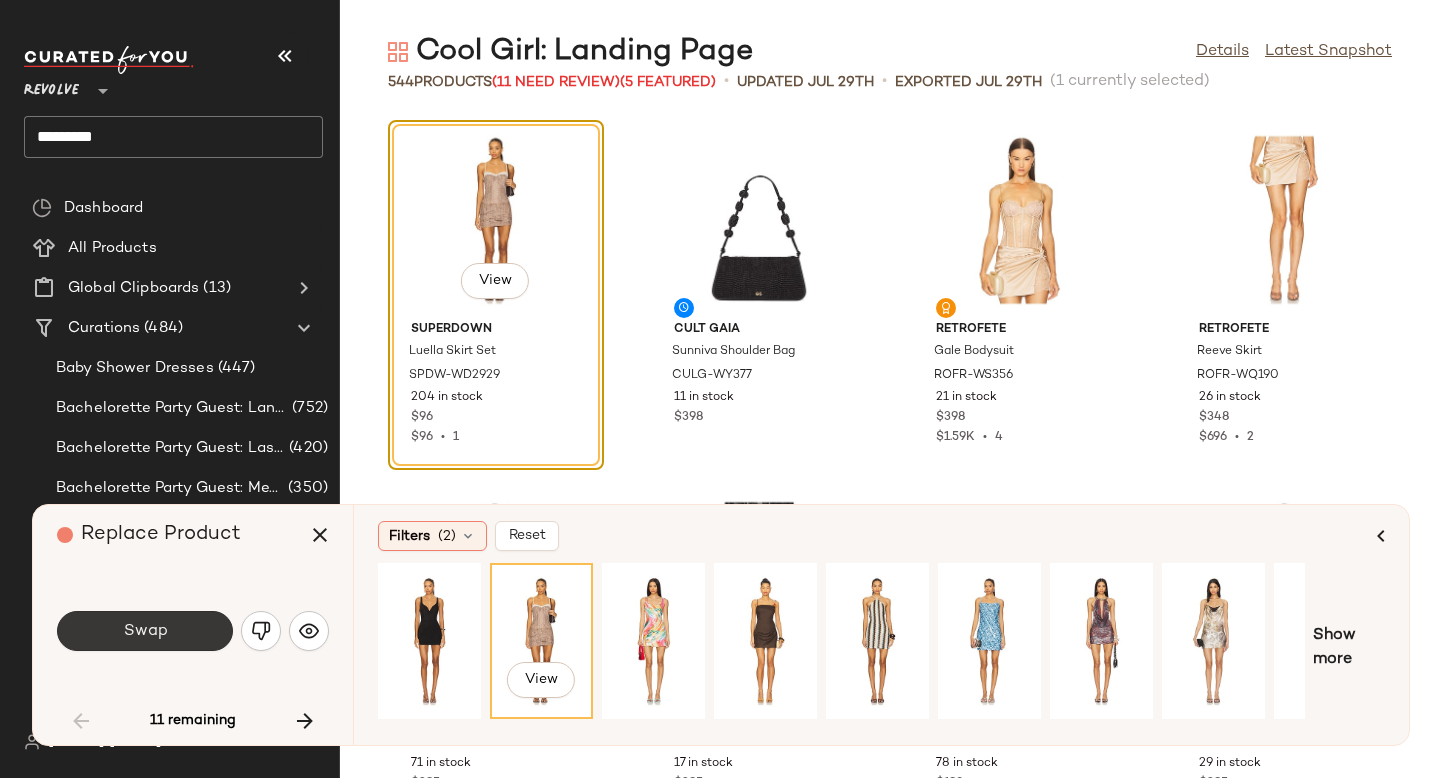 click on "Swap" at bounding box center (145, 631) 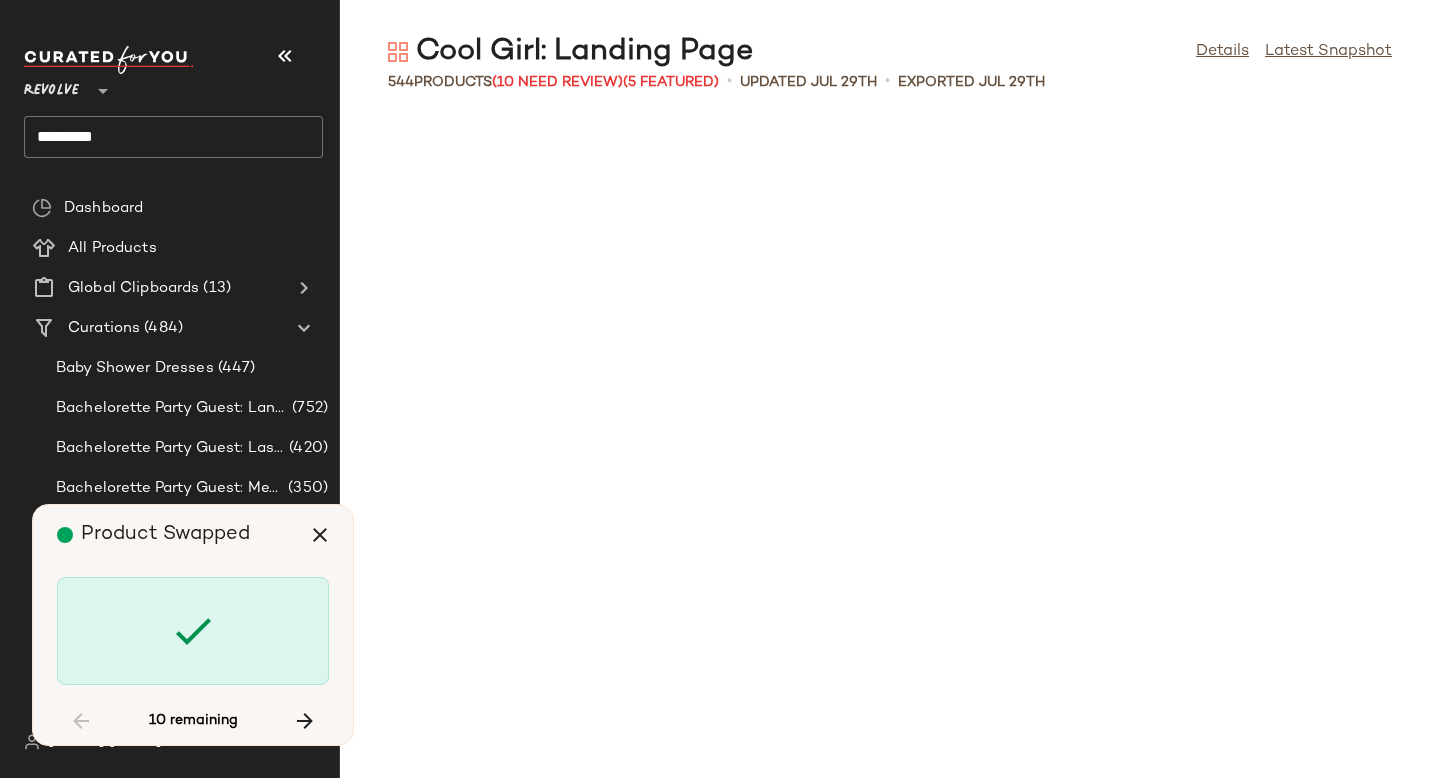 scroll, scrollTop: 8052, scrollLeft: 0, axis: vertical 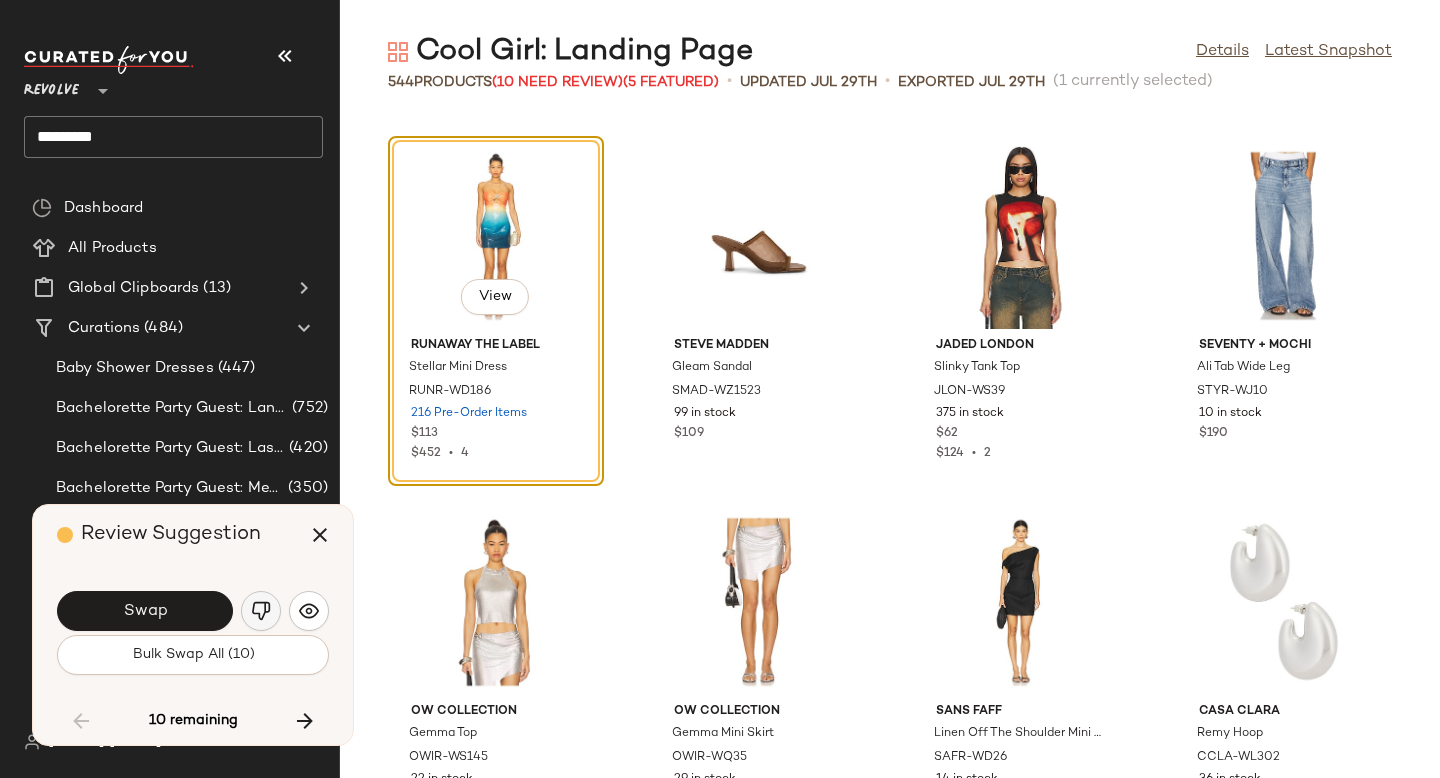 click at bounding box center [261, 611] 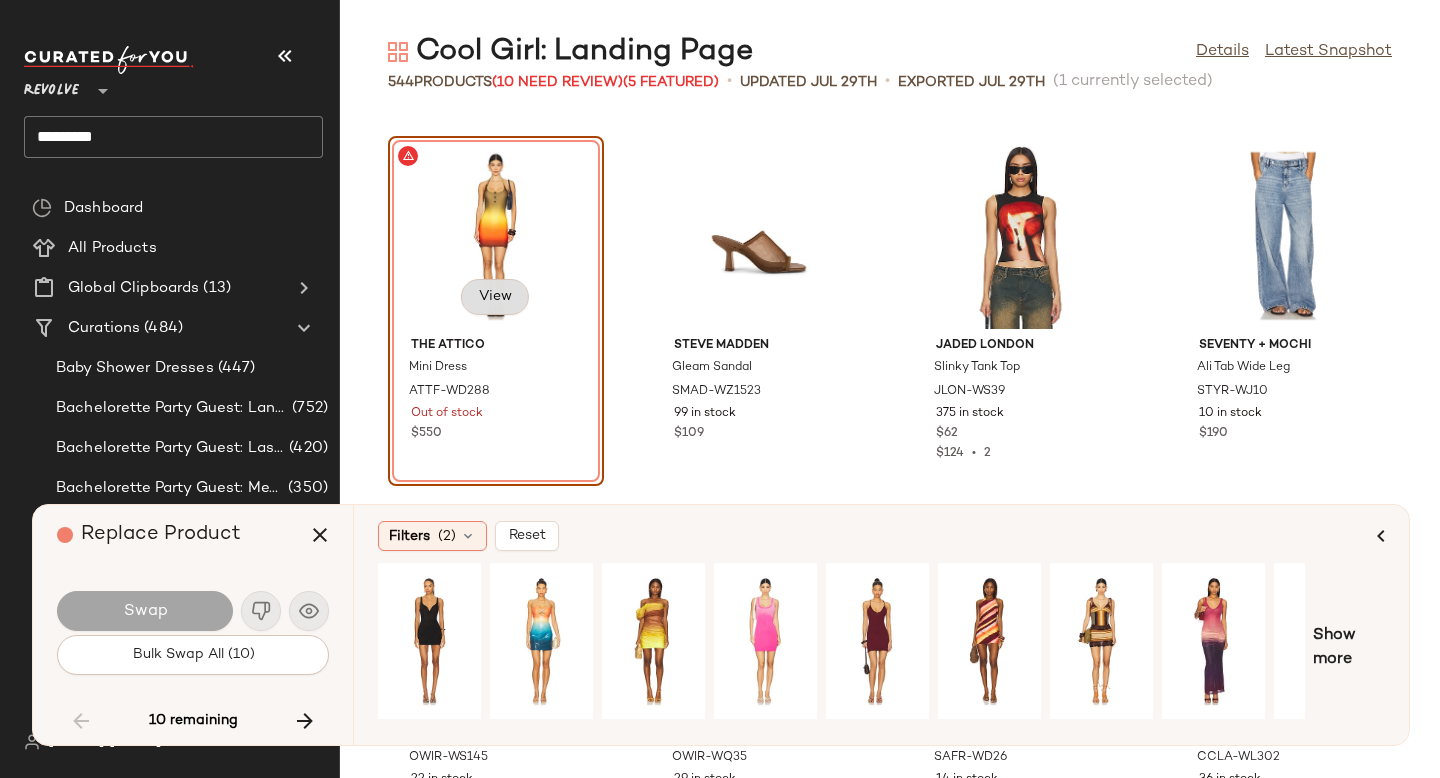 click on "View" 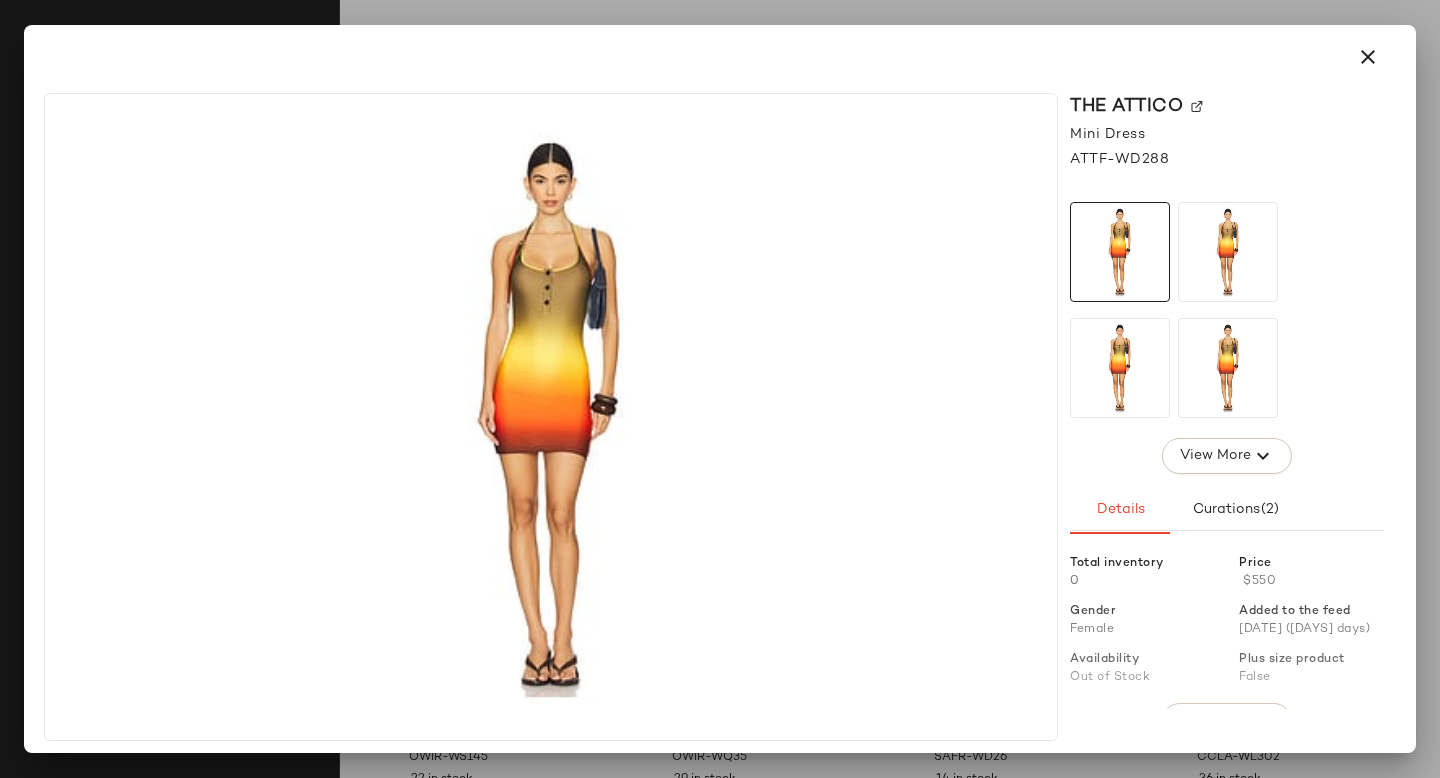 click 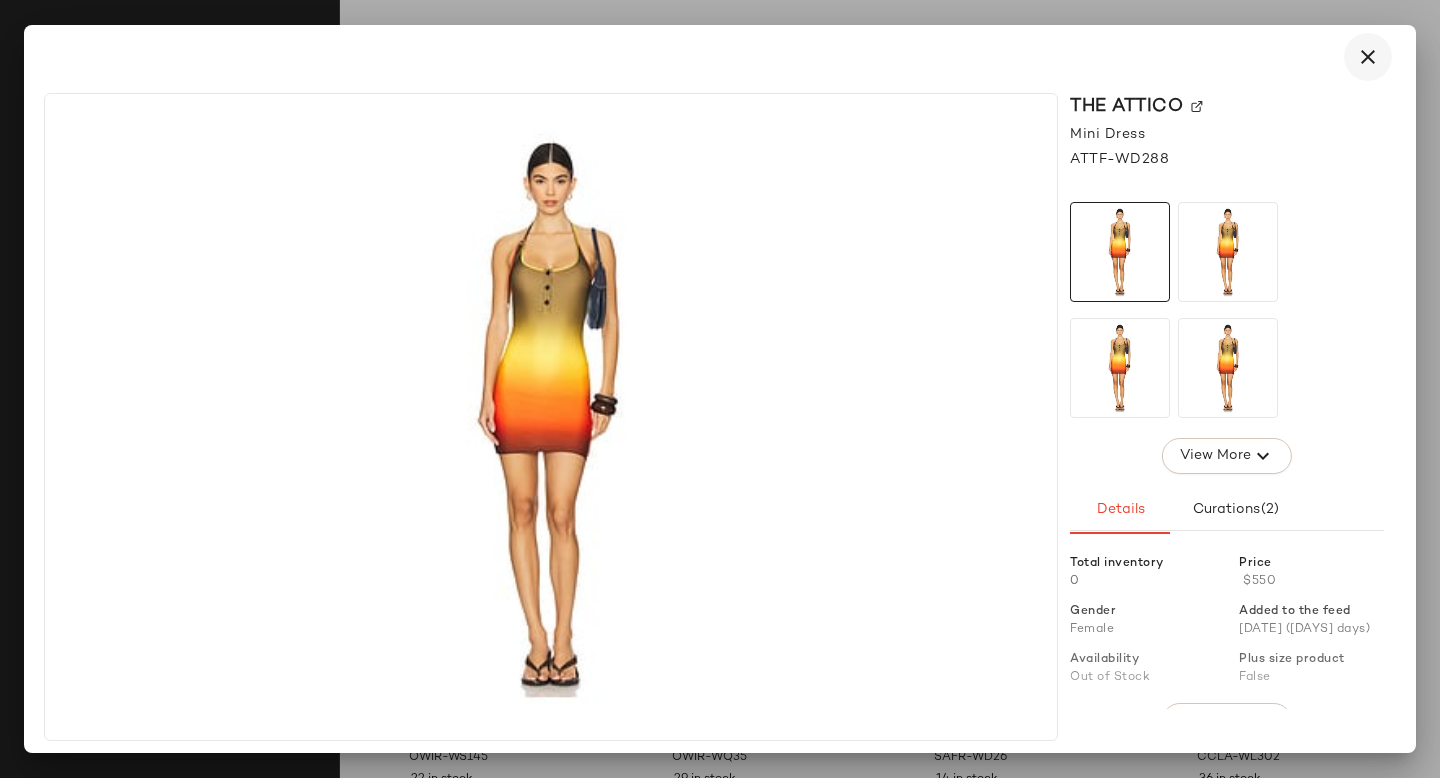 click at bounding box center [1368, 57] 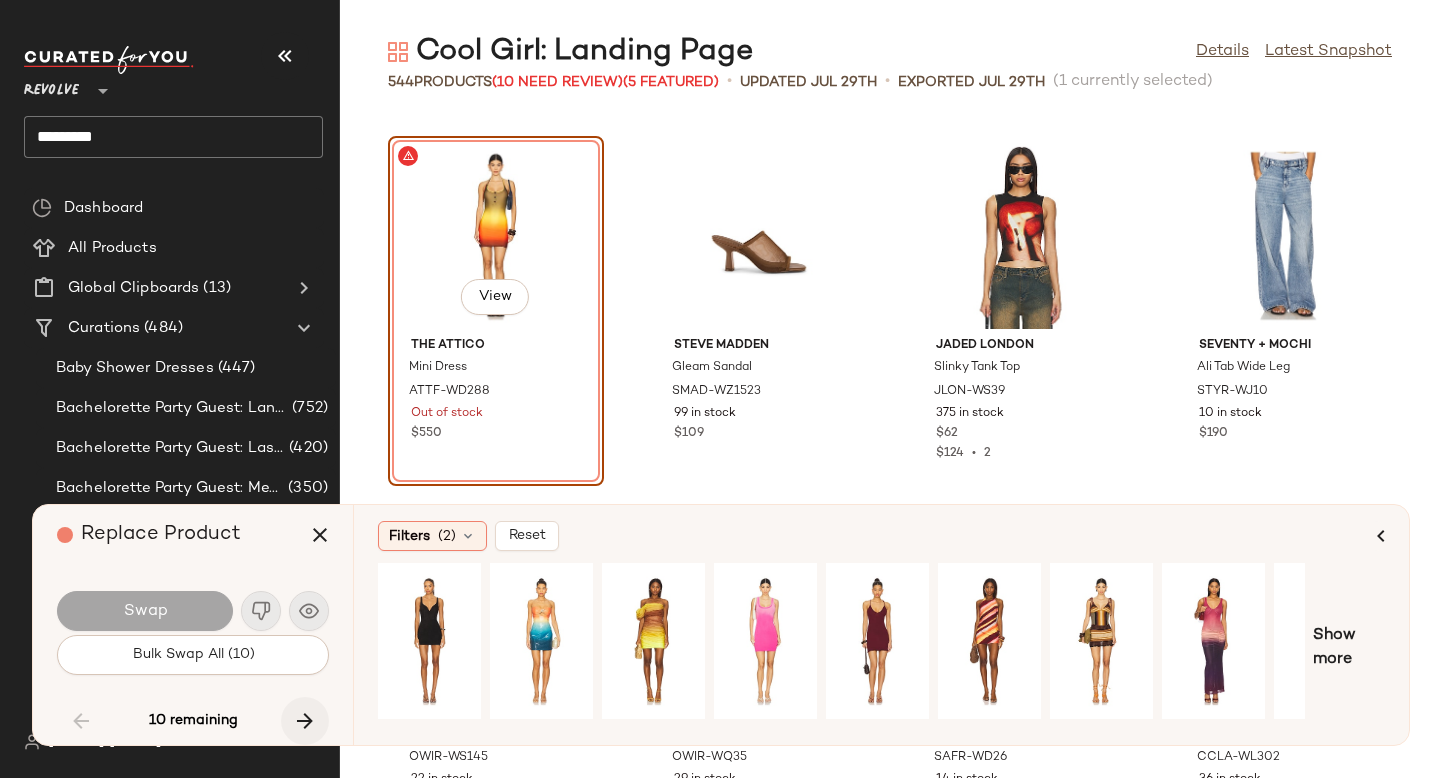 click at bounding box center (305, 721) 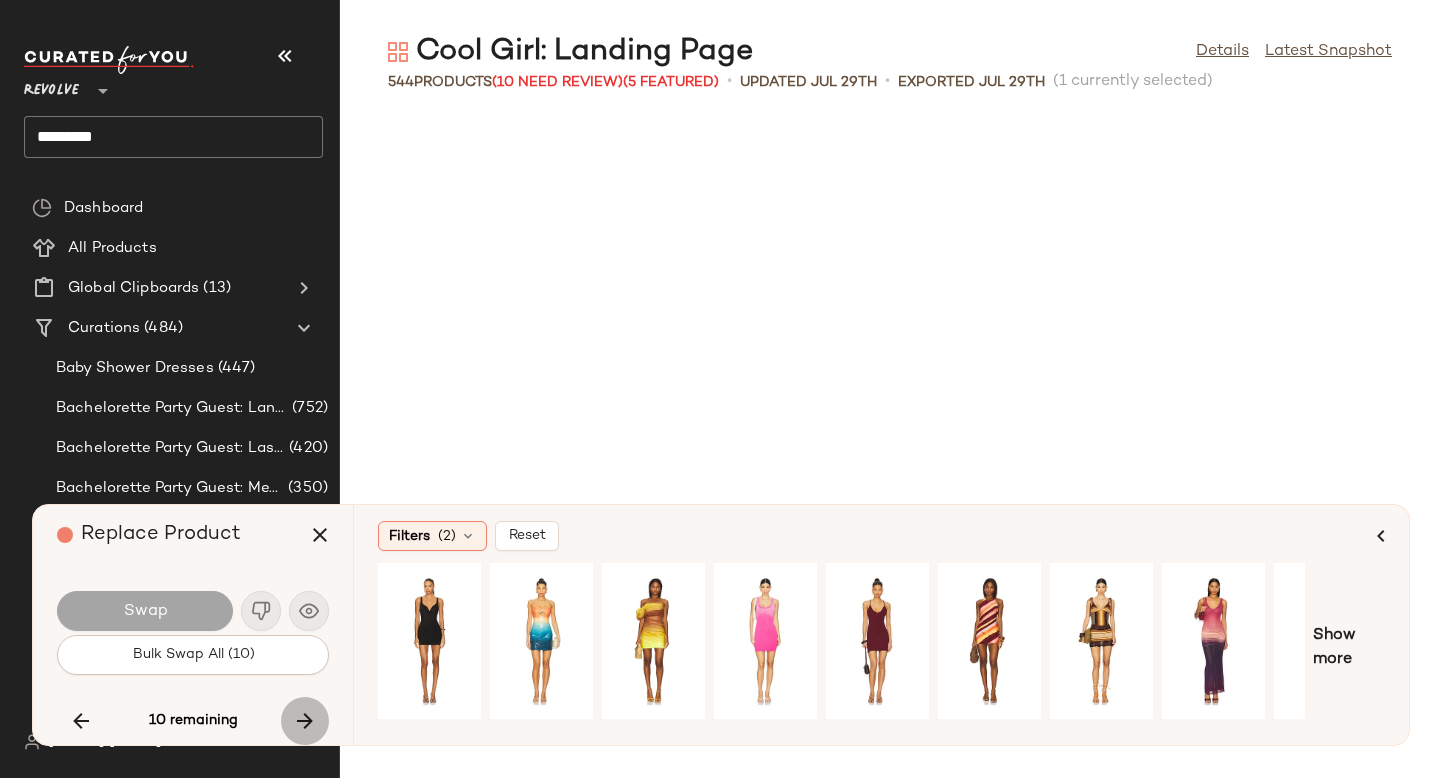scroll, scrollTop: 13542, scrollLeft: 0, axis: vertical 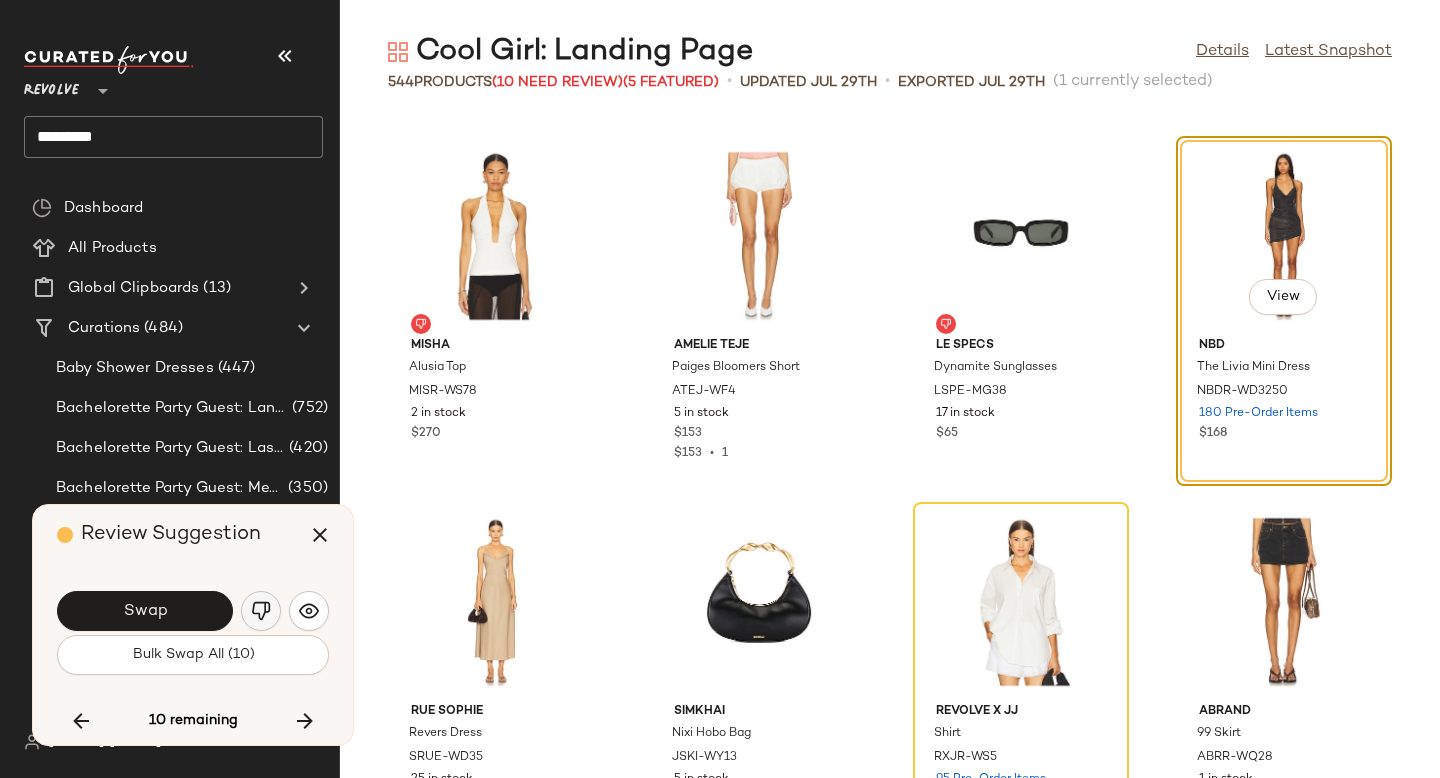 click 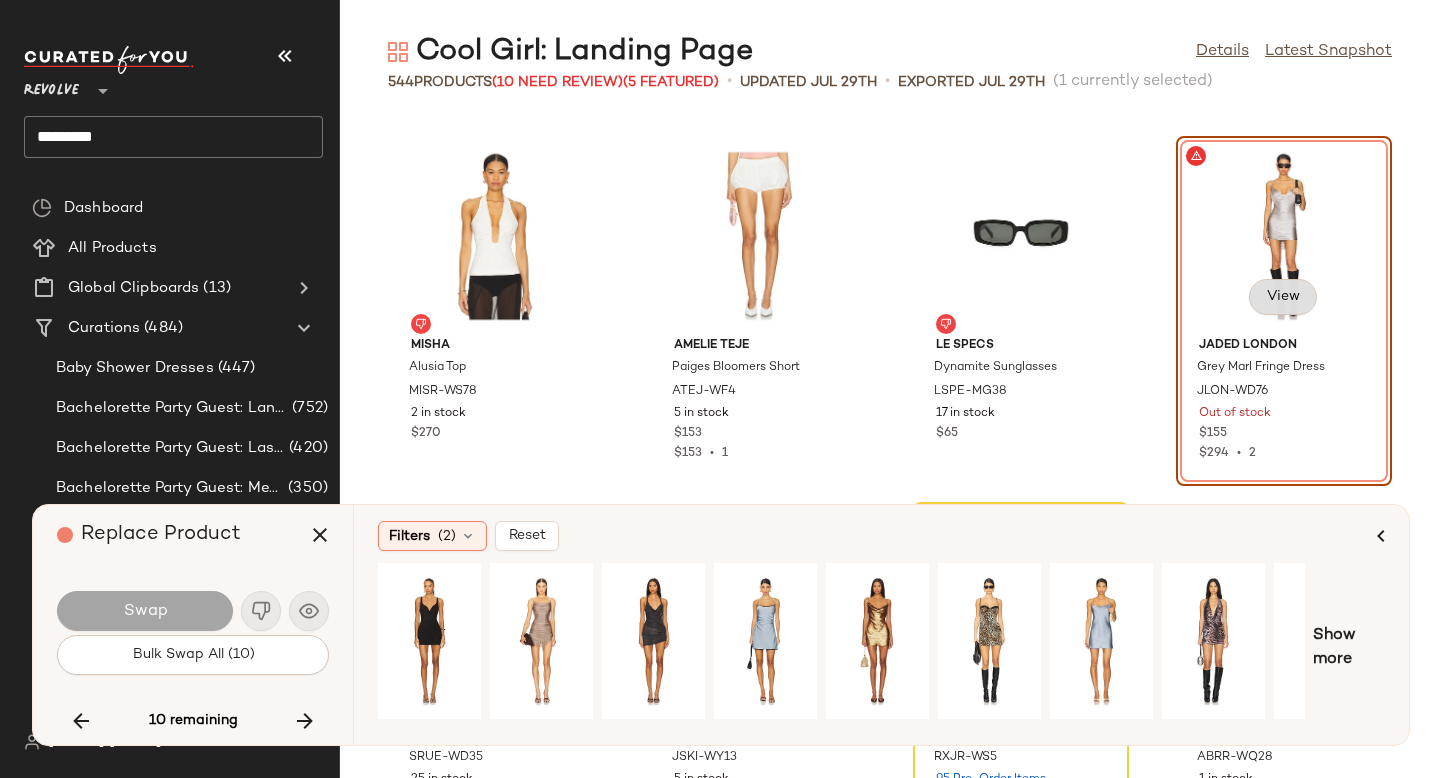 click on "View" 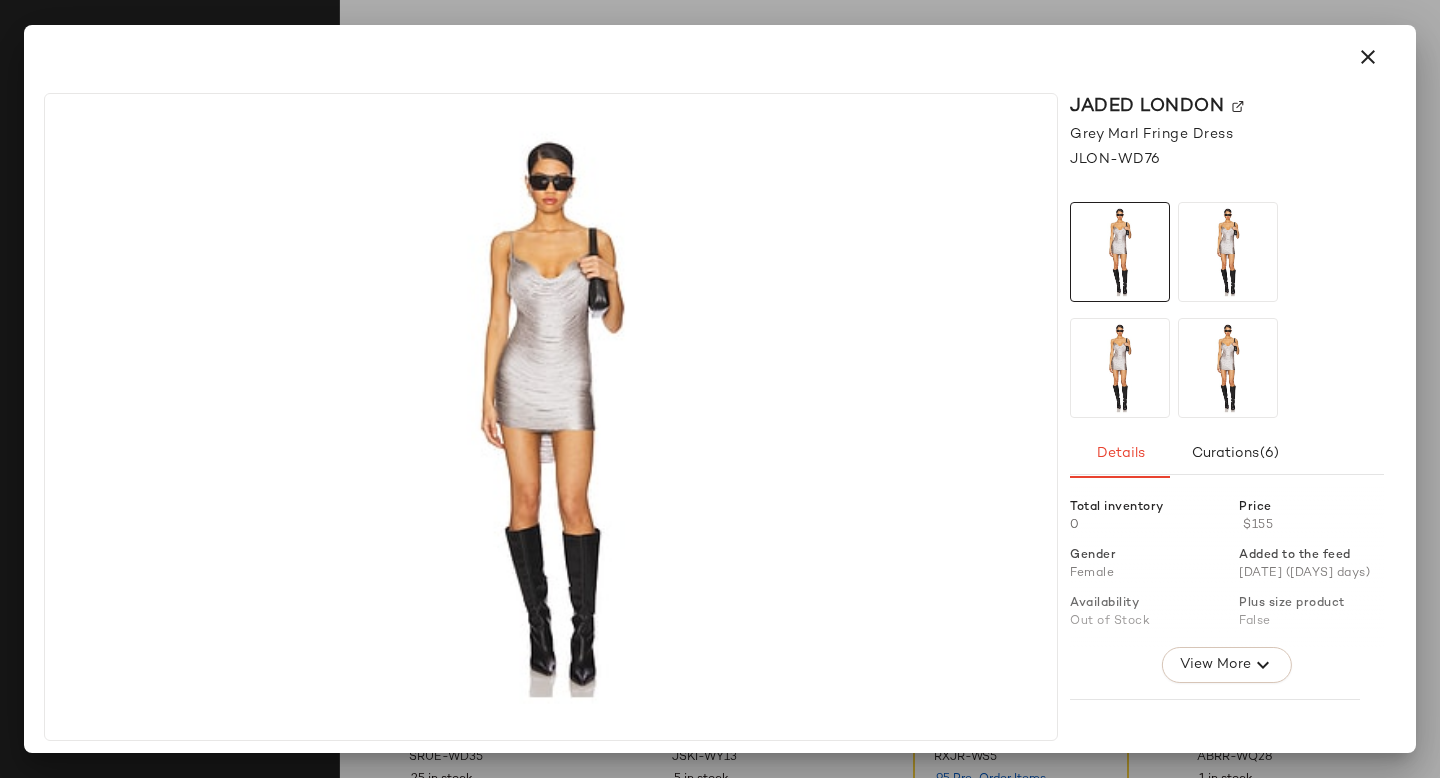 click 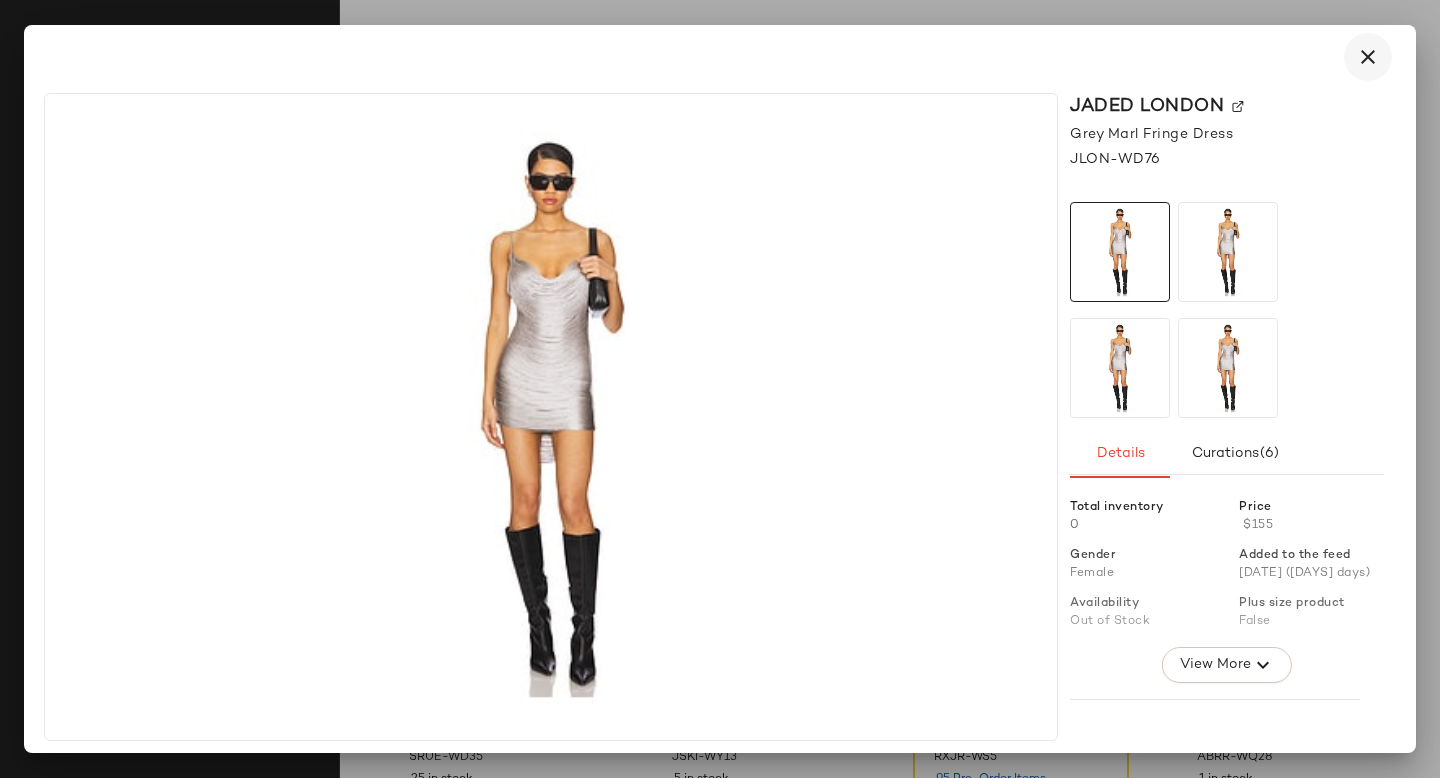 click at bounding box center (1368, 57) 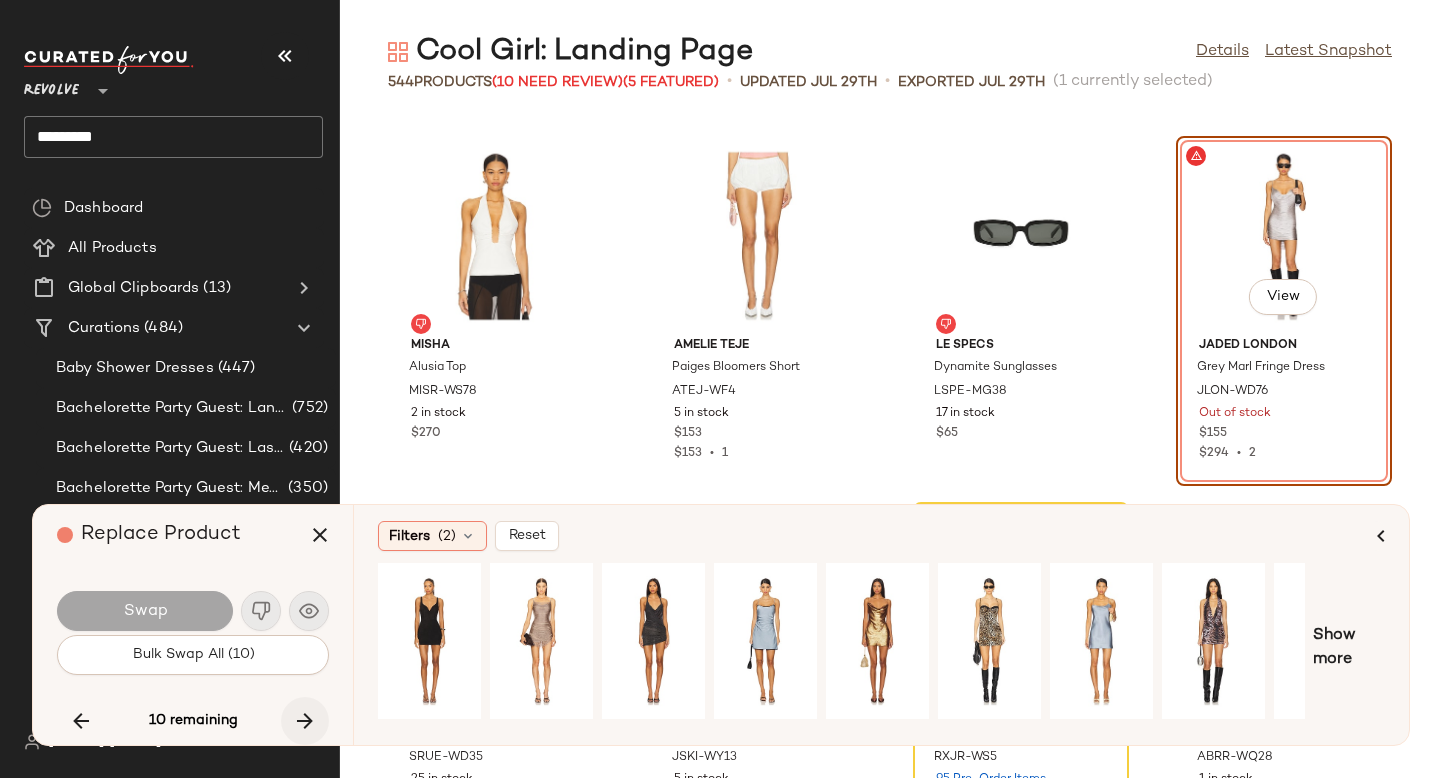 click at bounding box center (305, 721) 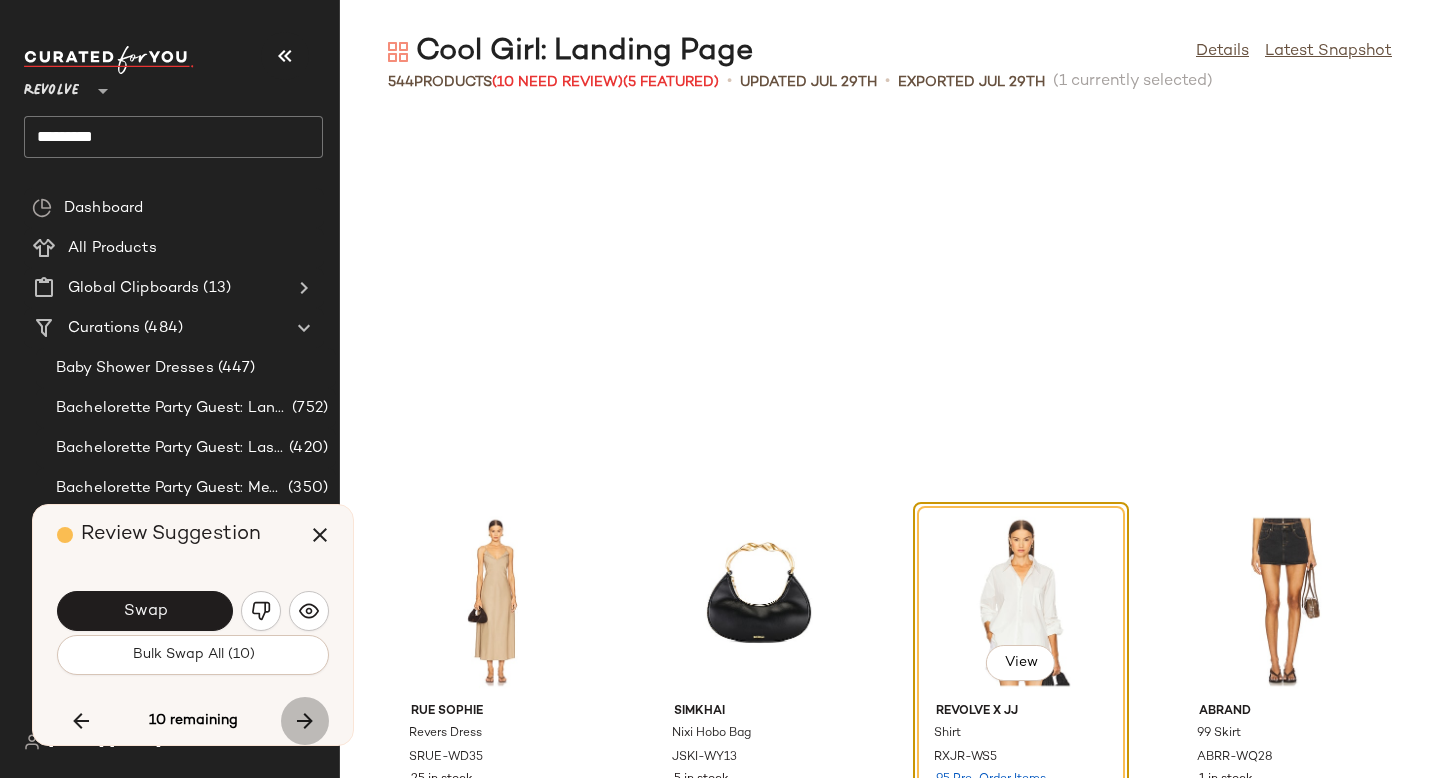 scroll, scrollTop: 13908, scrollLeft: 0, axis: vertical 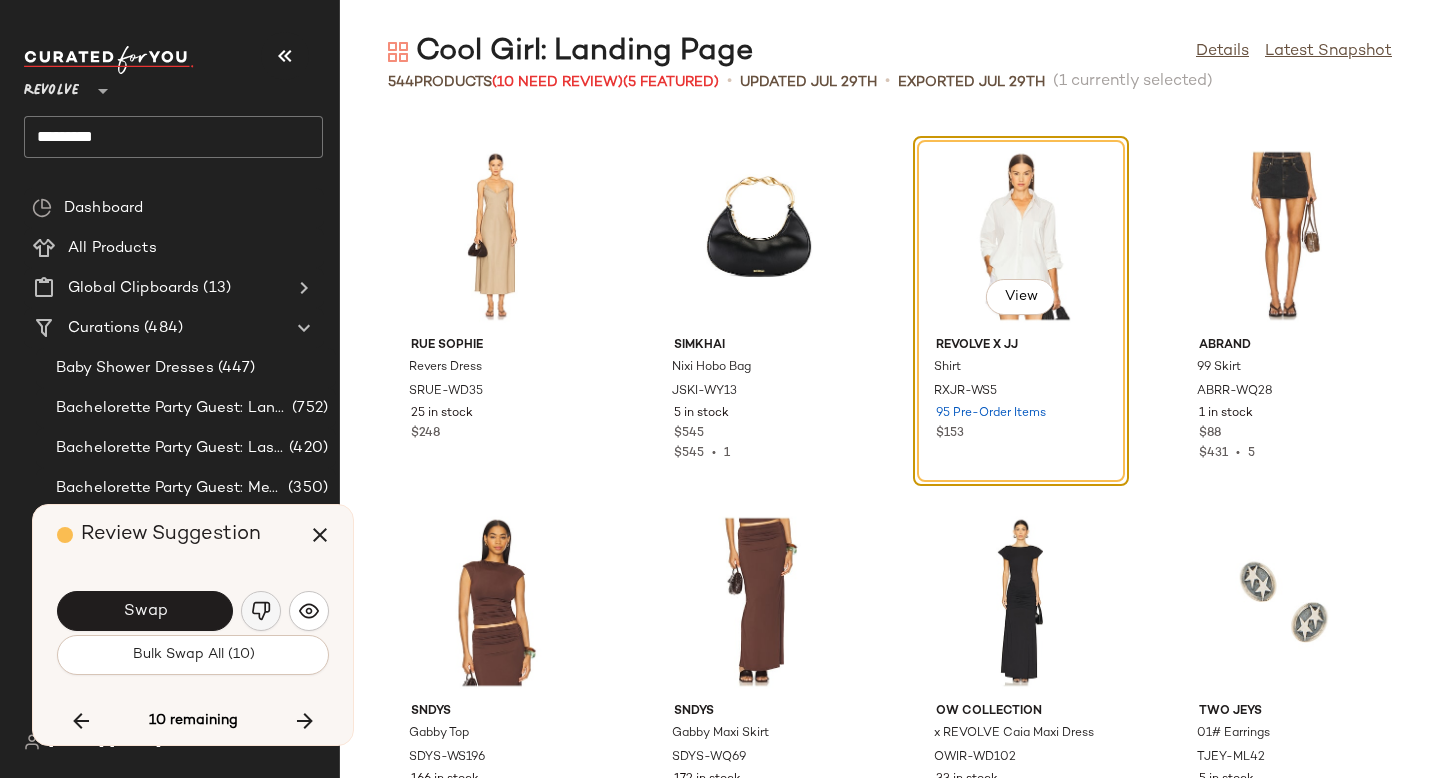 click 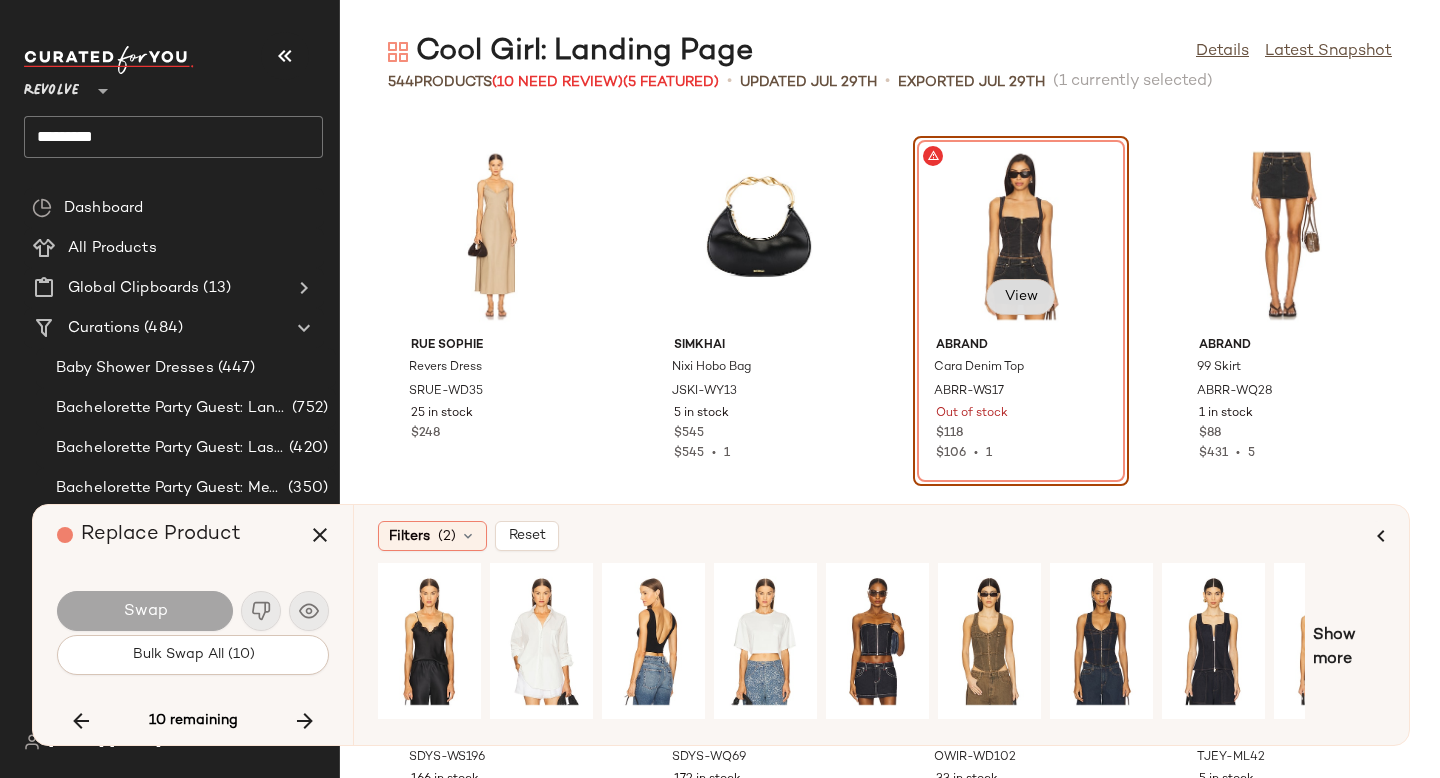 click on "View" 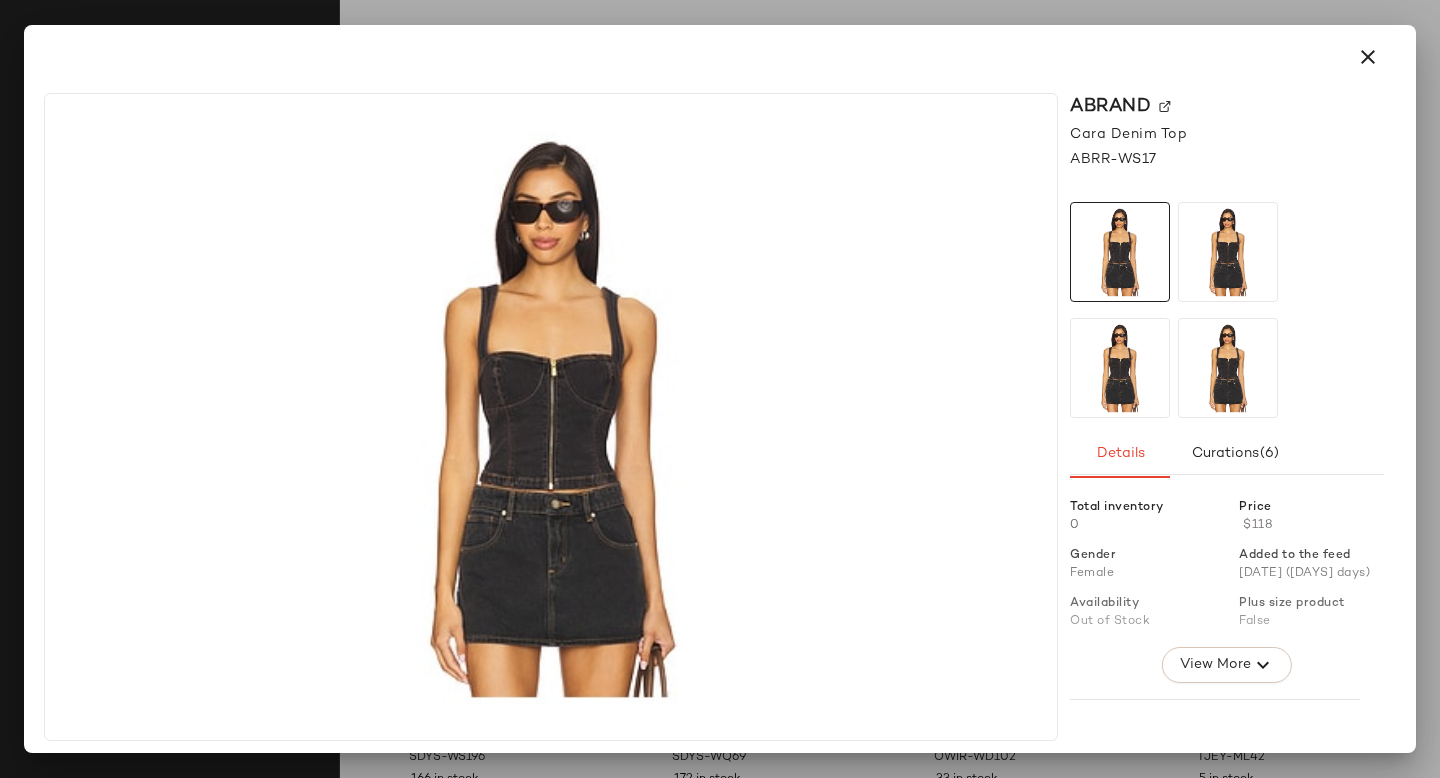 click 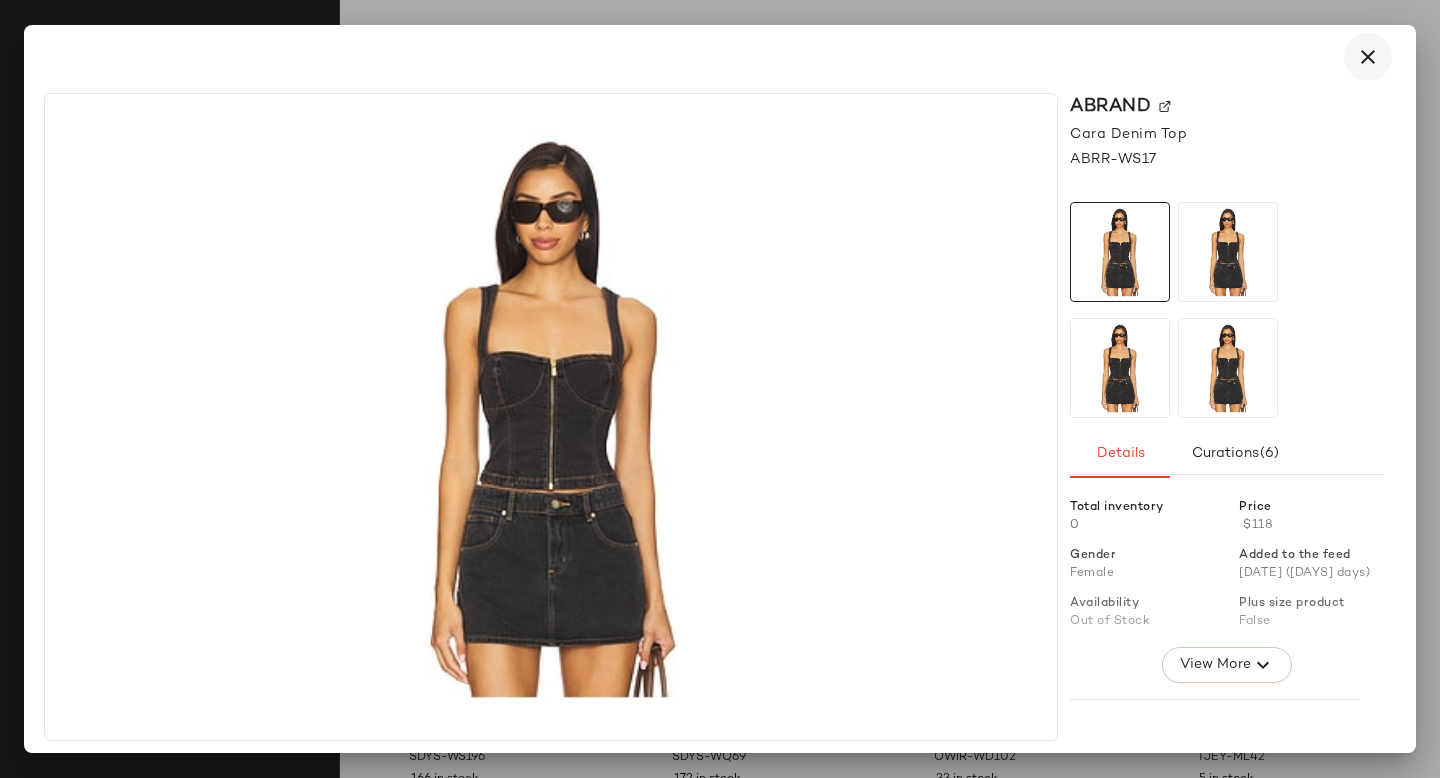 click at bounding box center [1368, 57] 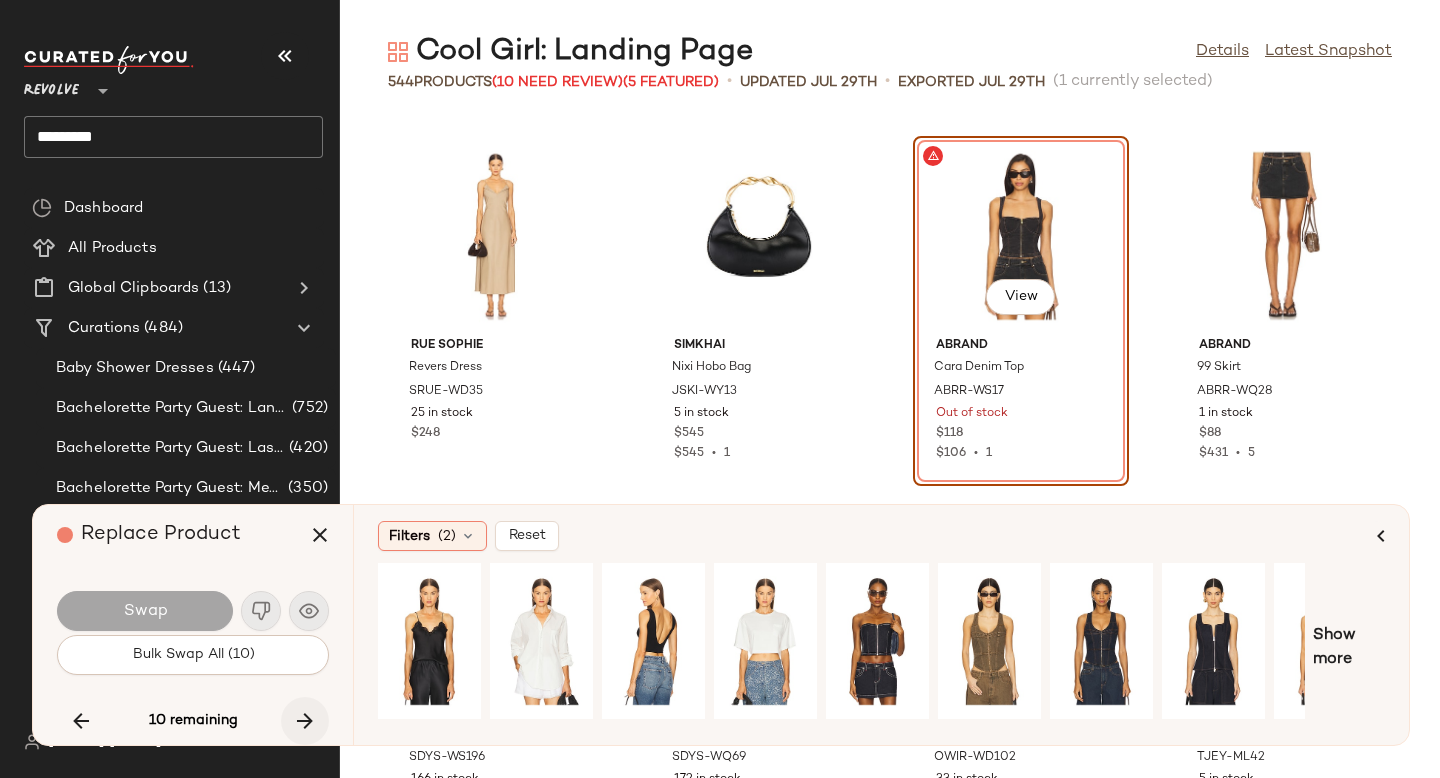 click at bounding box center [305, 721] 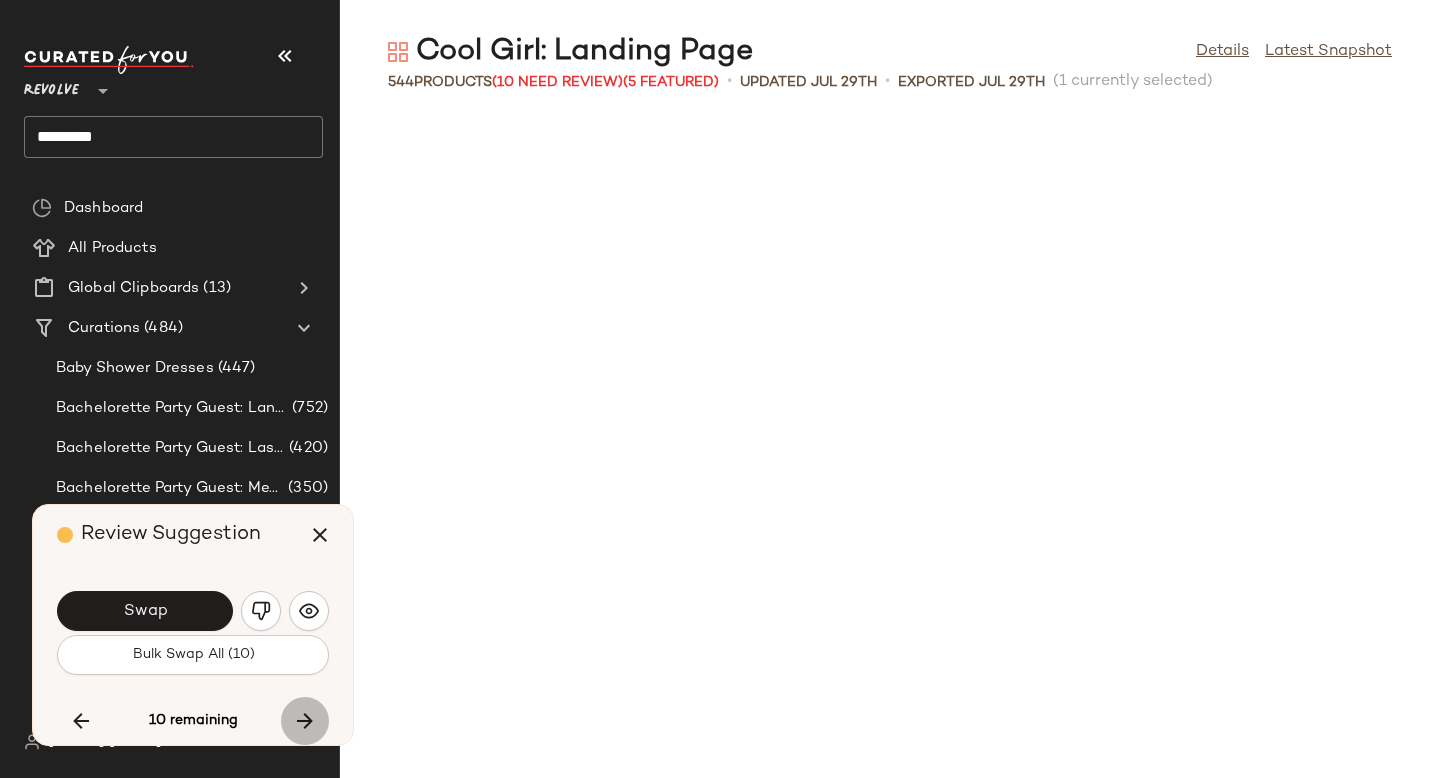 scroll, scrollTop: 15006, scrollLeft: 0, axis: vertical 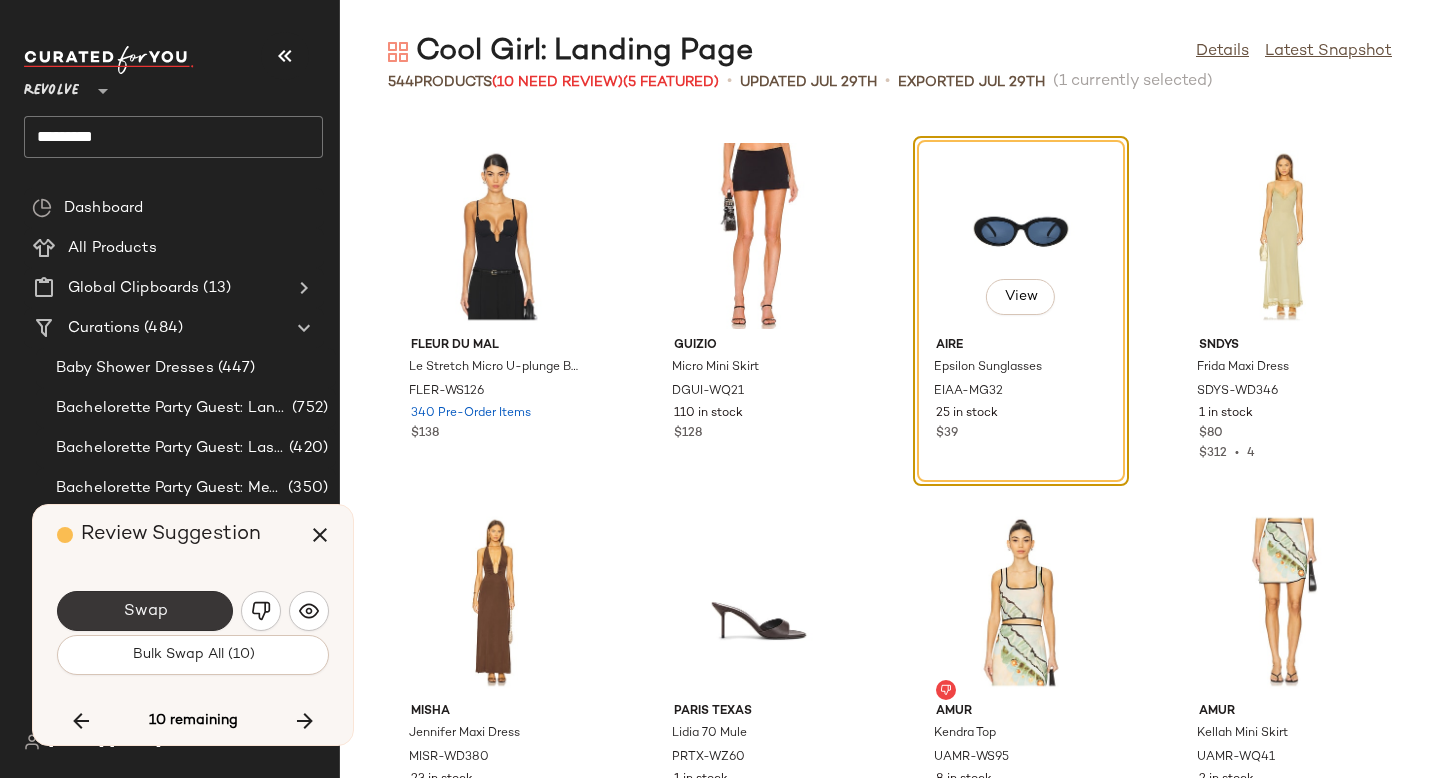 click on "Swap" at bounding box center [145, 611] 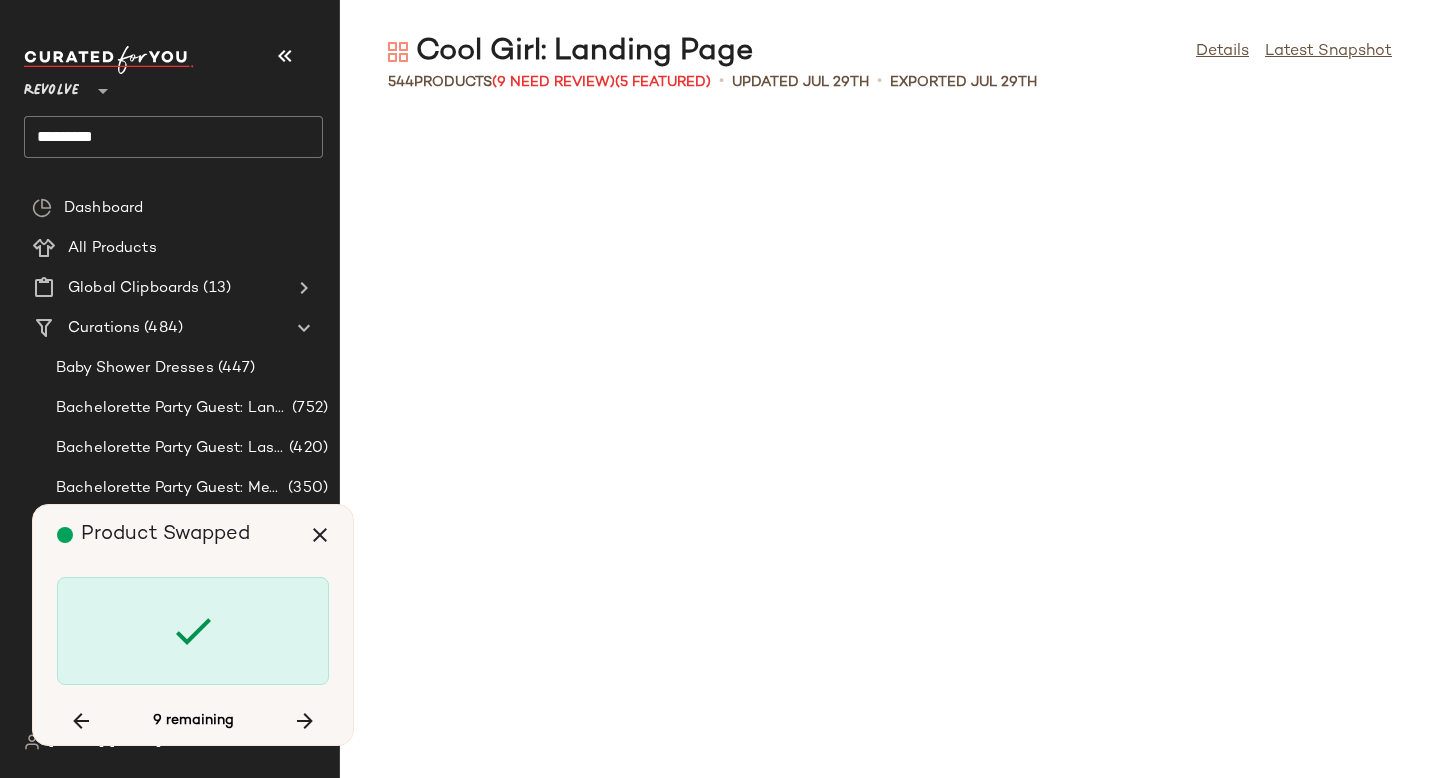 scroll, scrollTop: 16470, scrollLeft: 0, axis: vertical 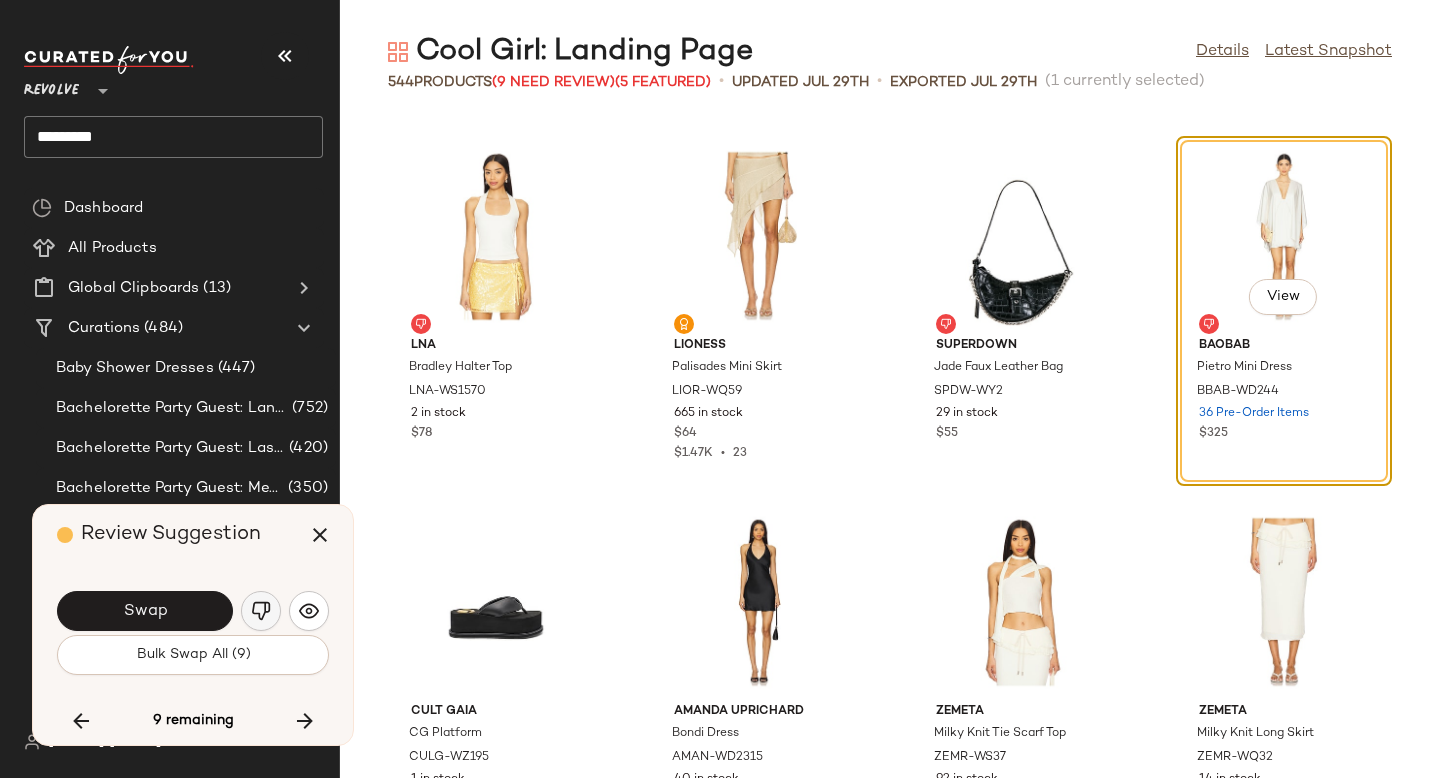click 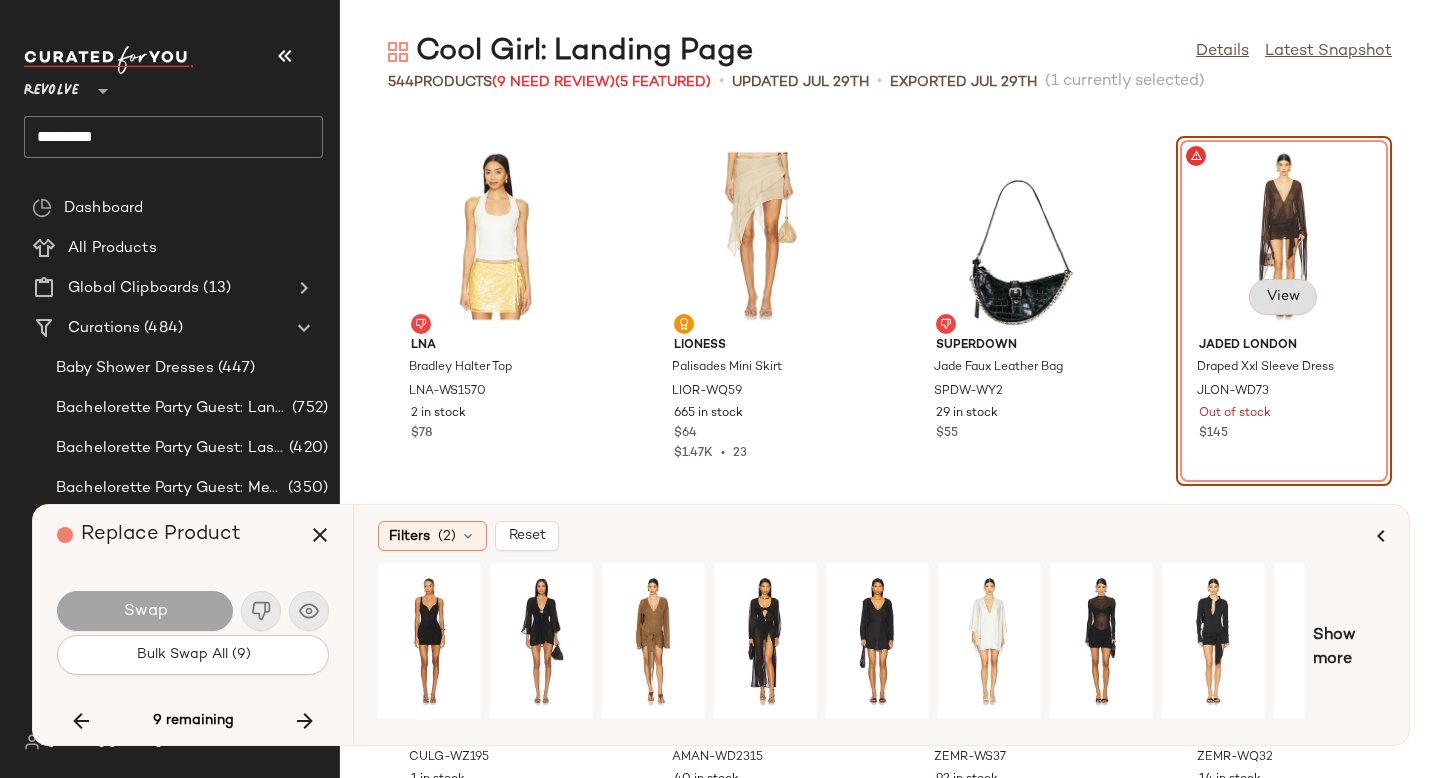 click on "View" at bounding box center [1283, 297] 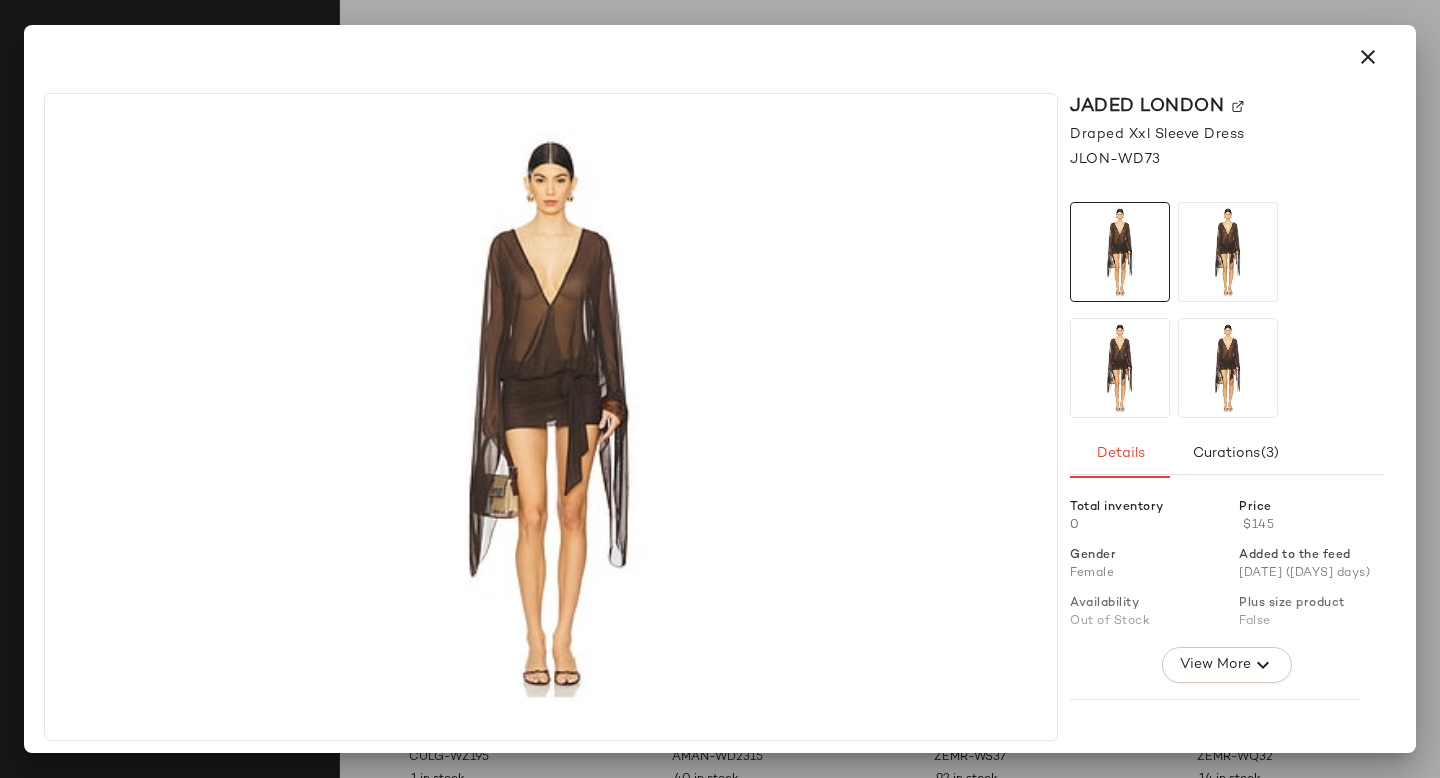 click 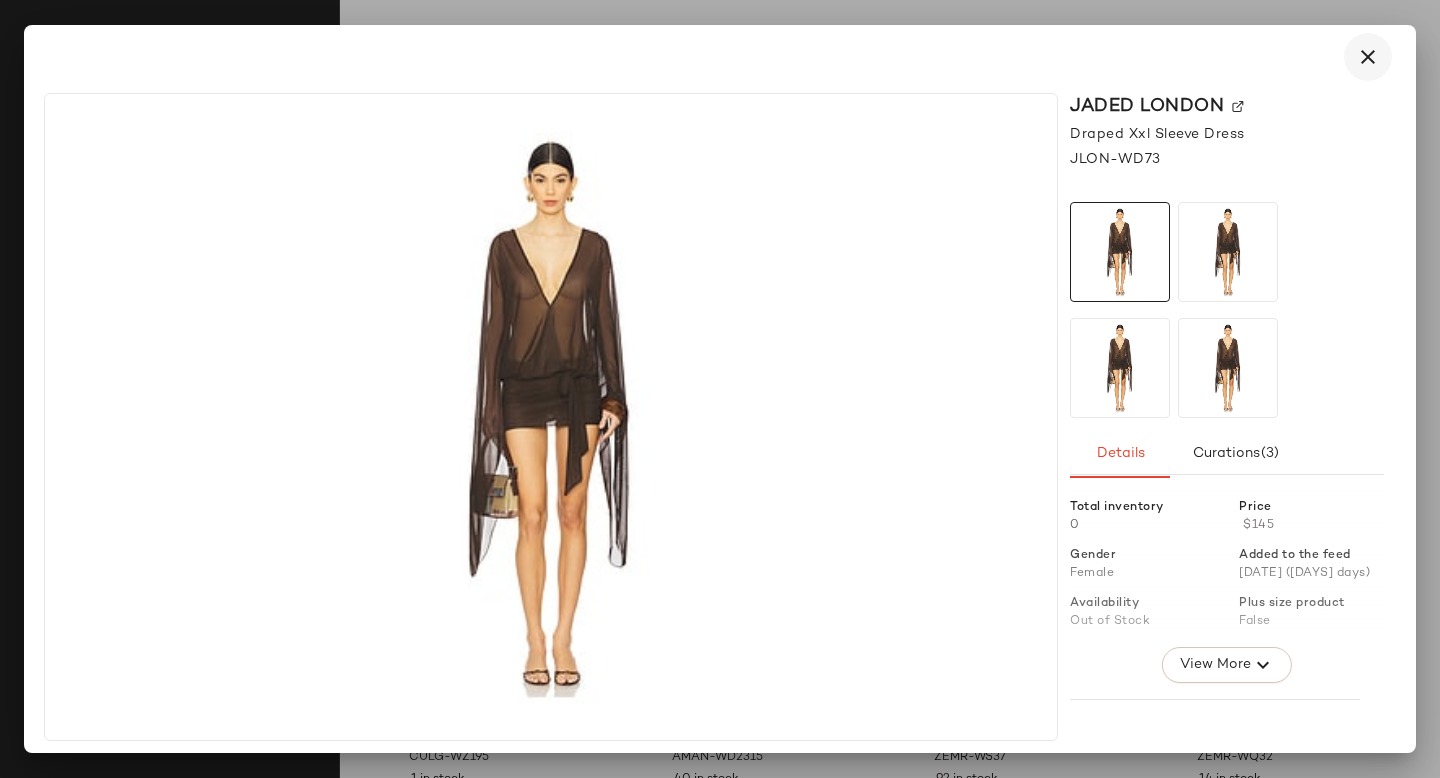 click at bounding box center [1368, 57] 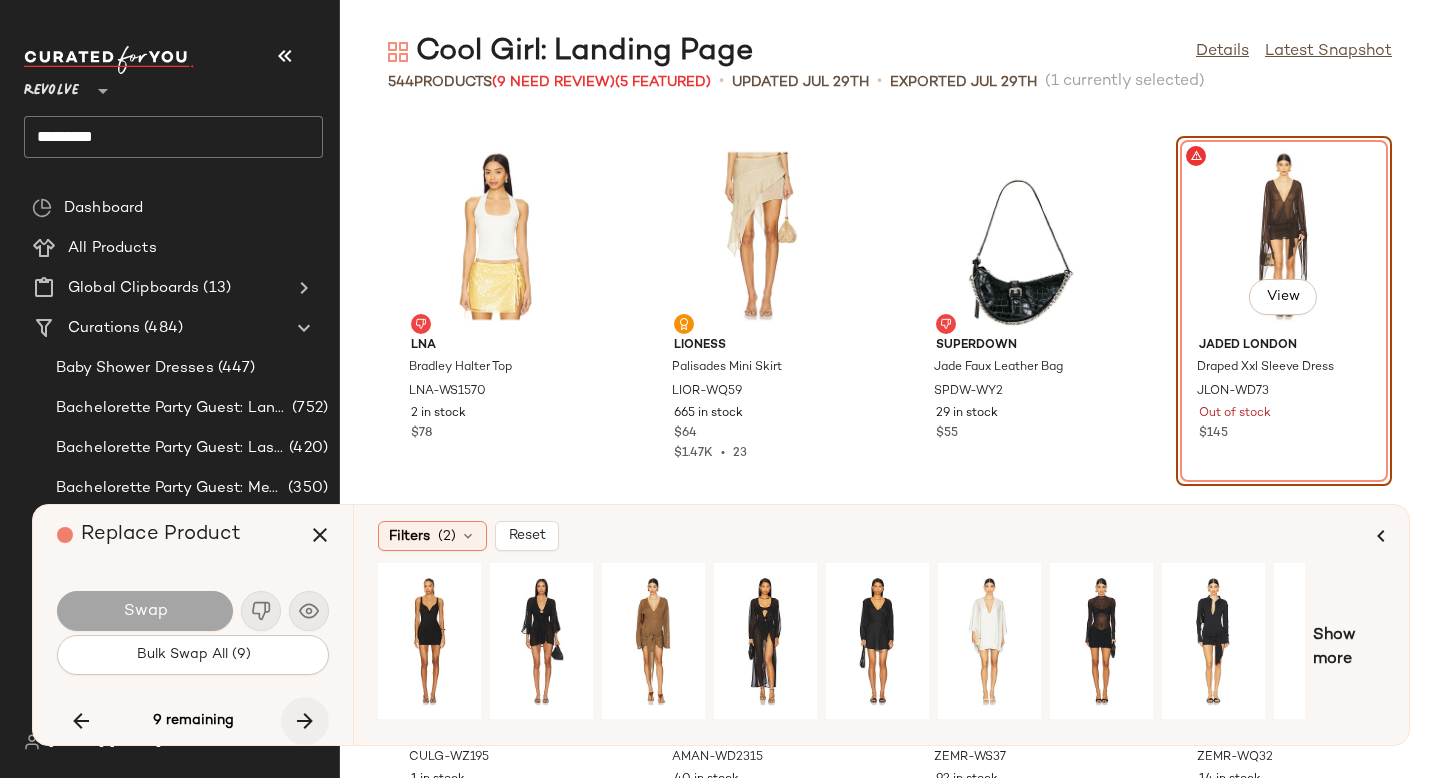 click at bounding box center (305, 721) 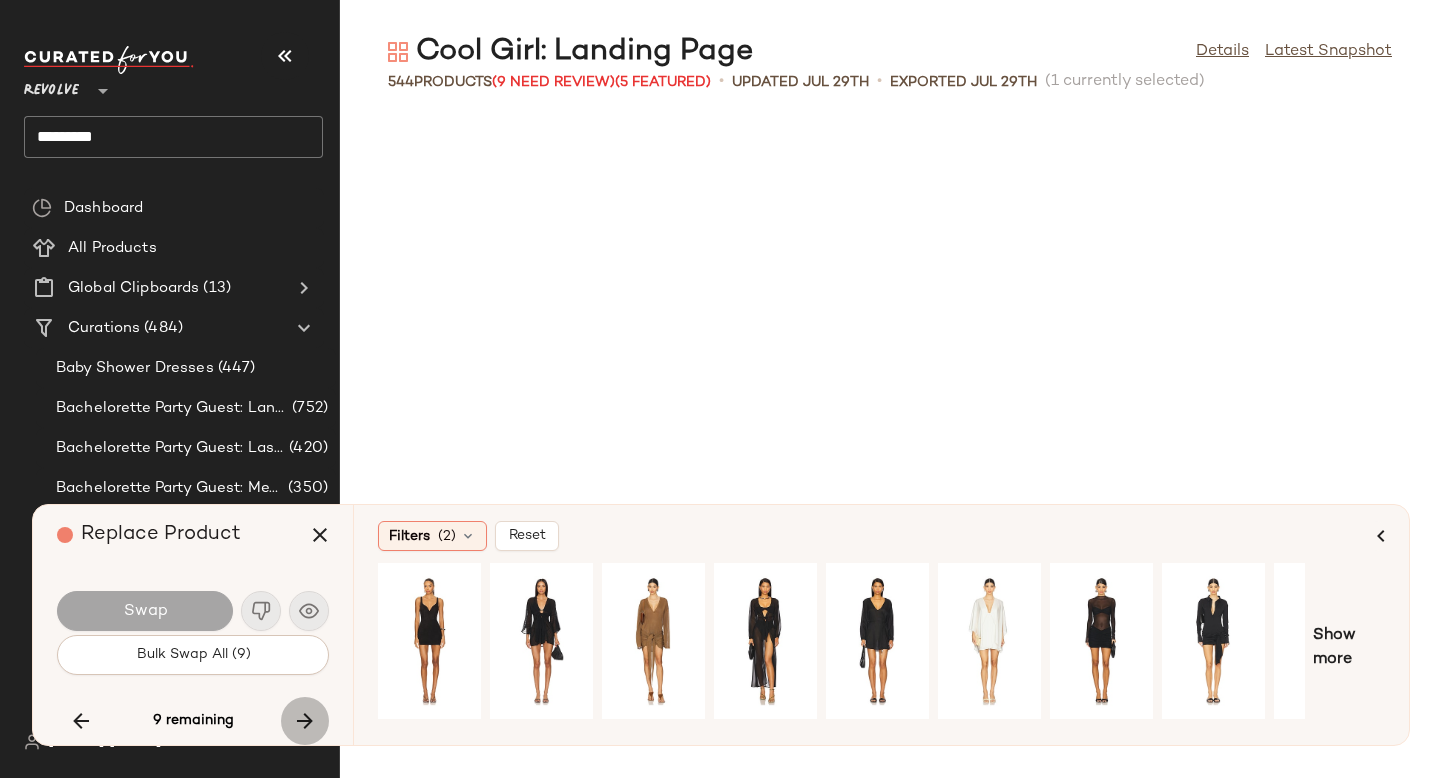 scroll, scrollTop: 21594, scrollLeft: 0, axis: vertical 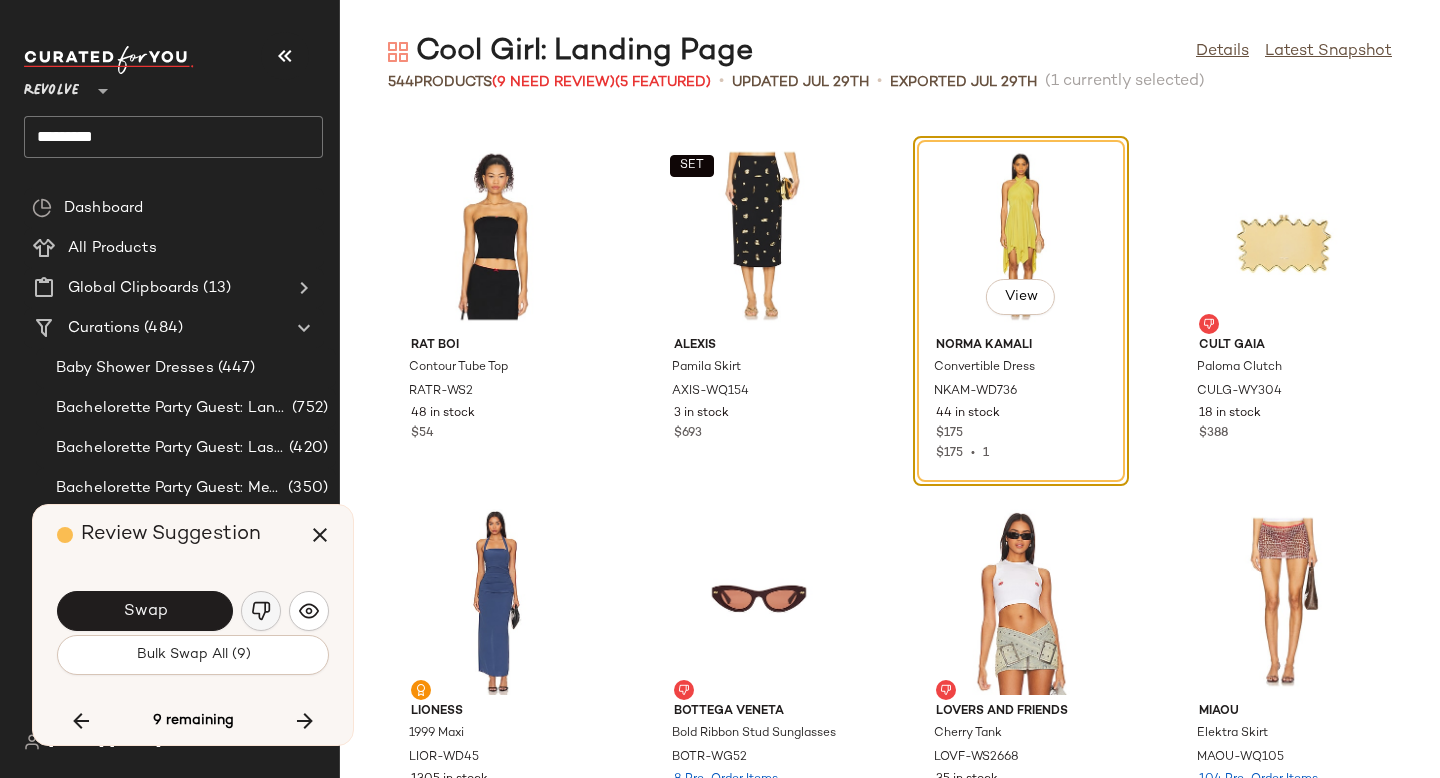 click 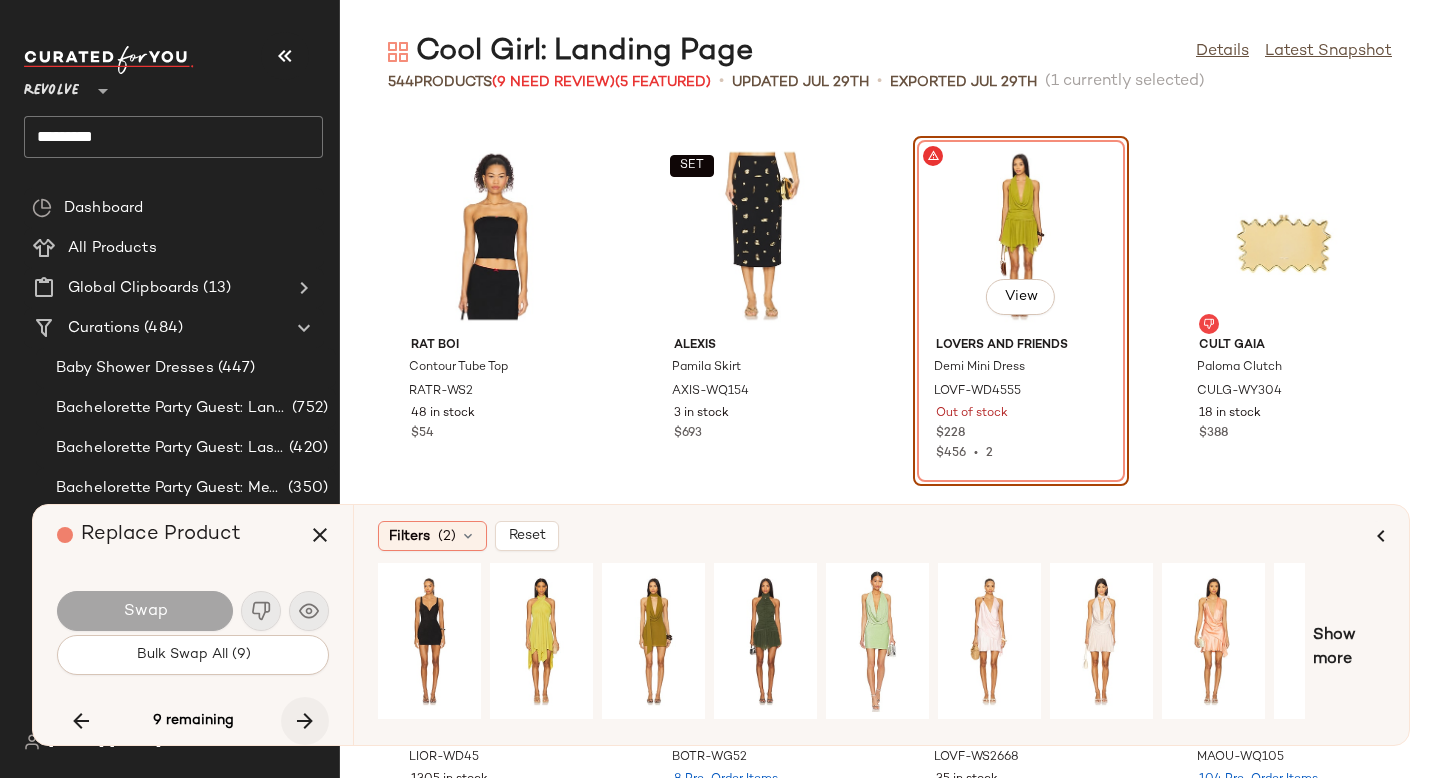 click at bounding box center [305, 721] 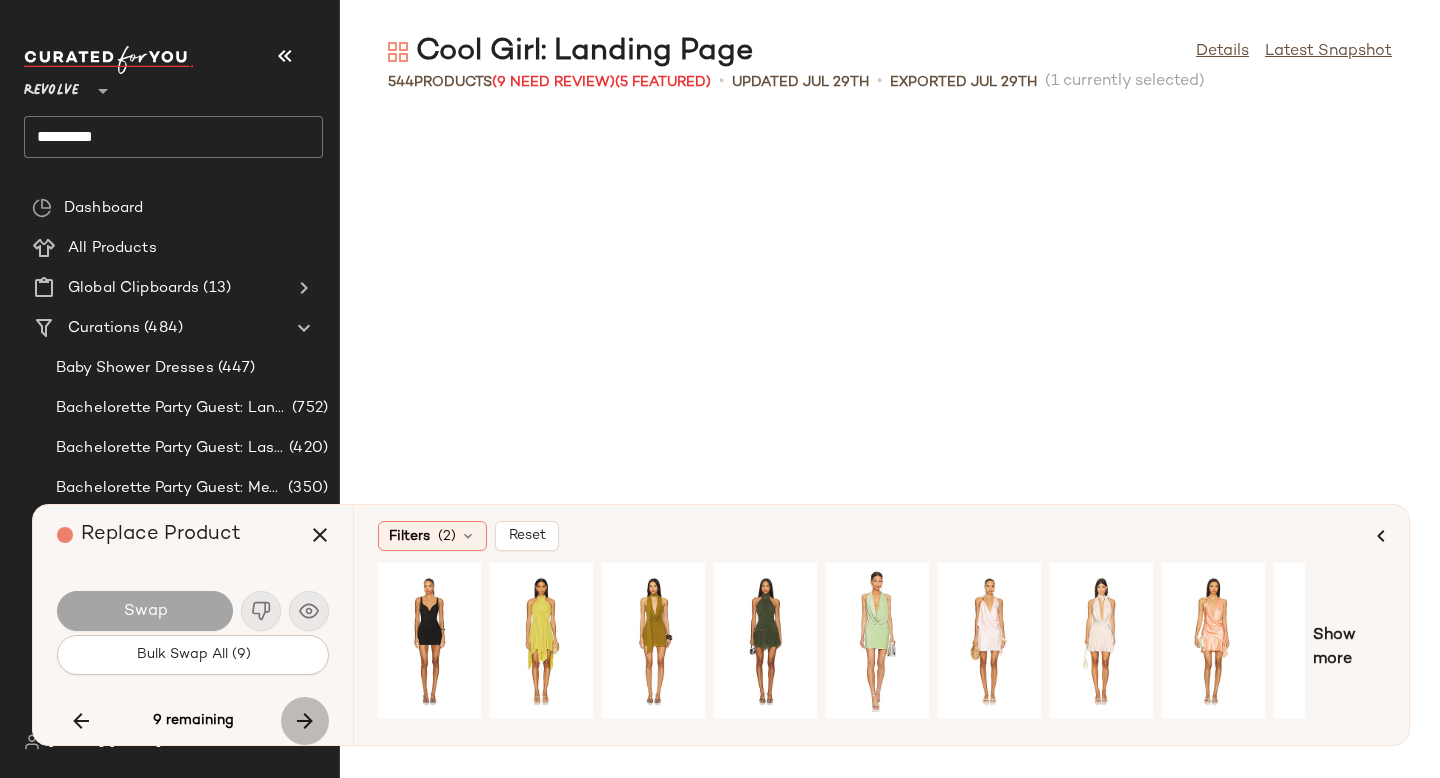 scroll, scrollTop: 26718, scrollLeft: 0, axis: vertical 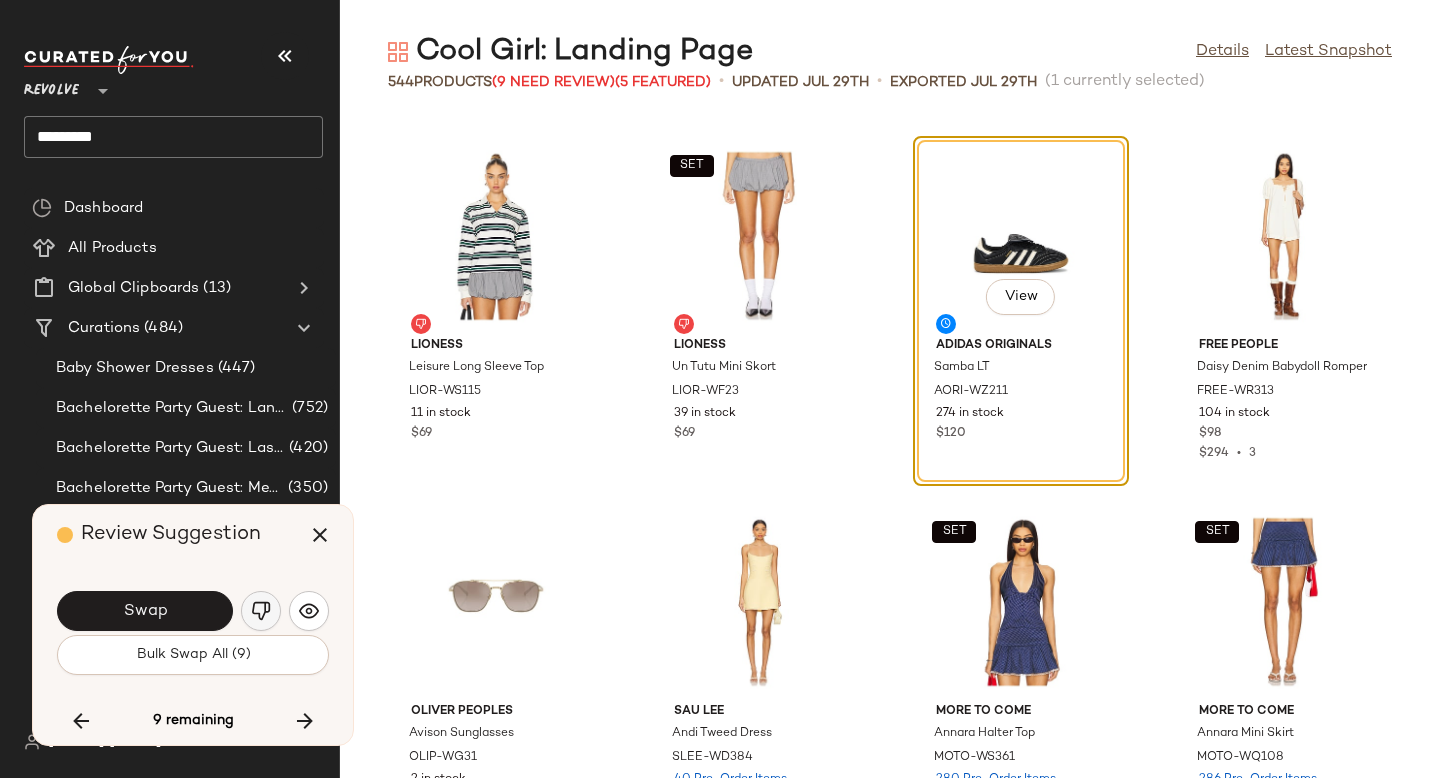 click at bounding box center (261, 611) 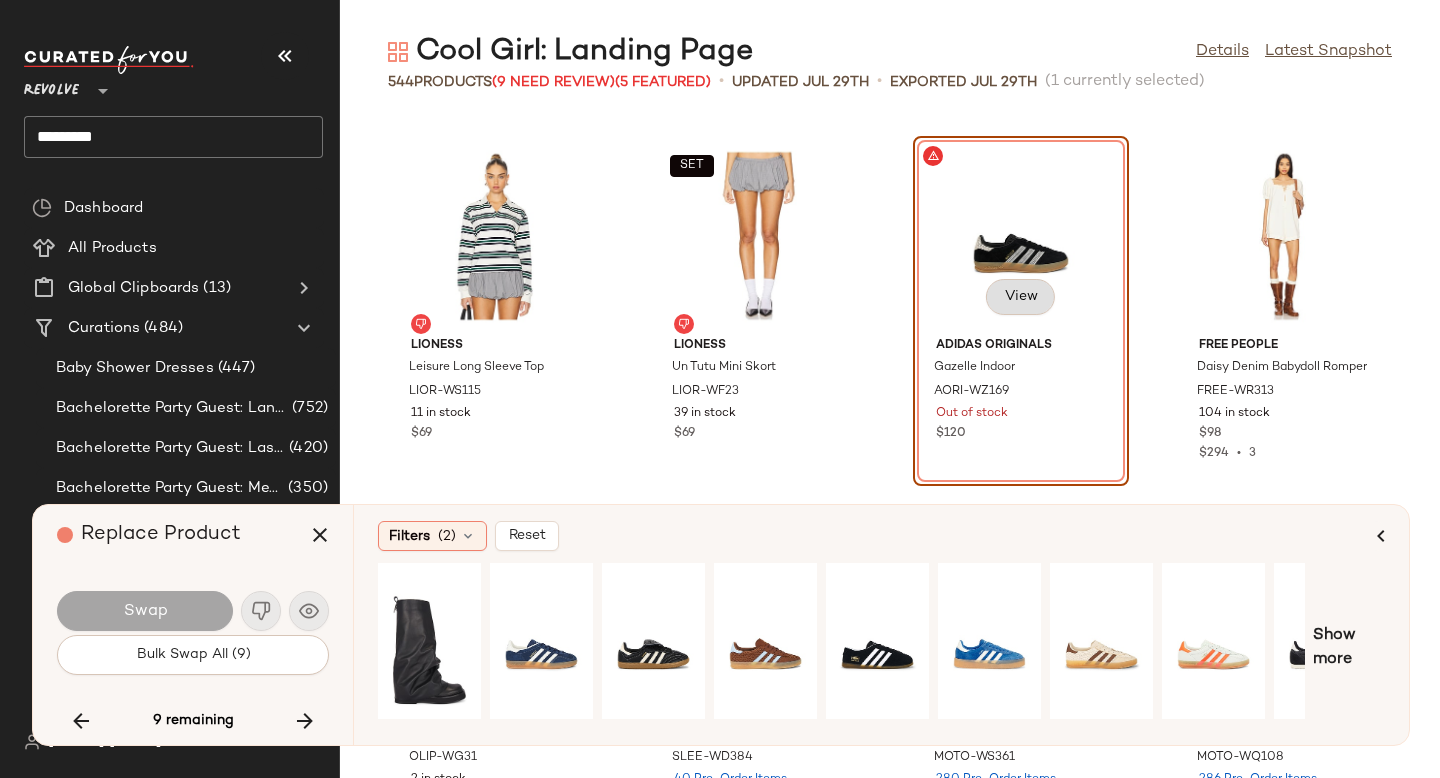 click on "View" 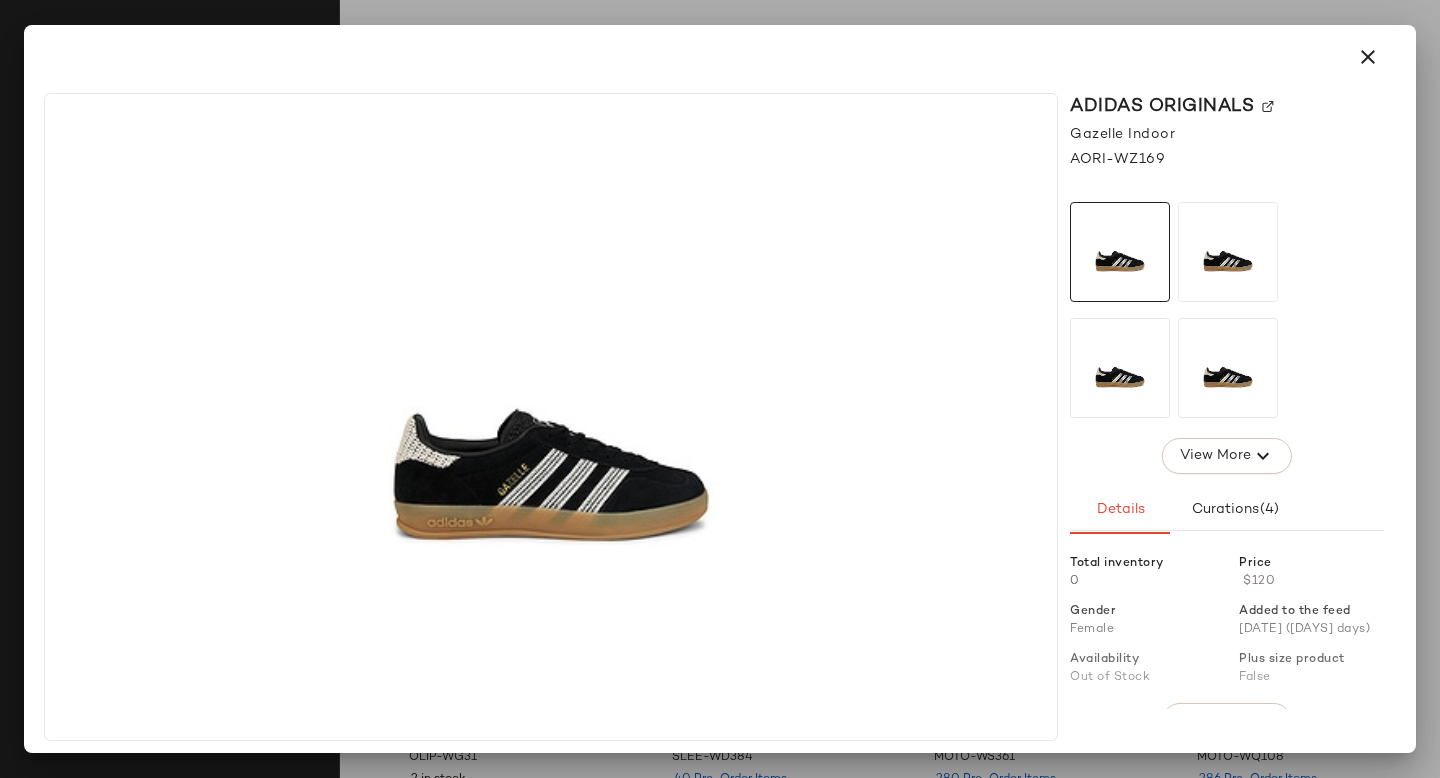 click 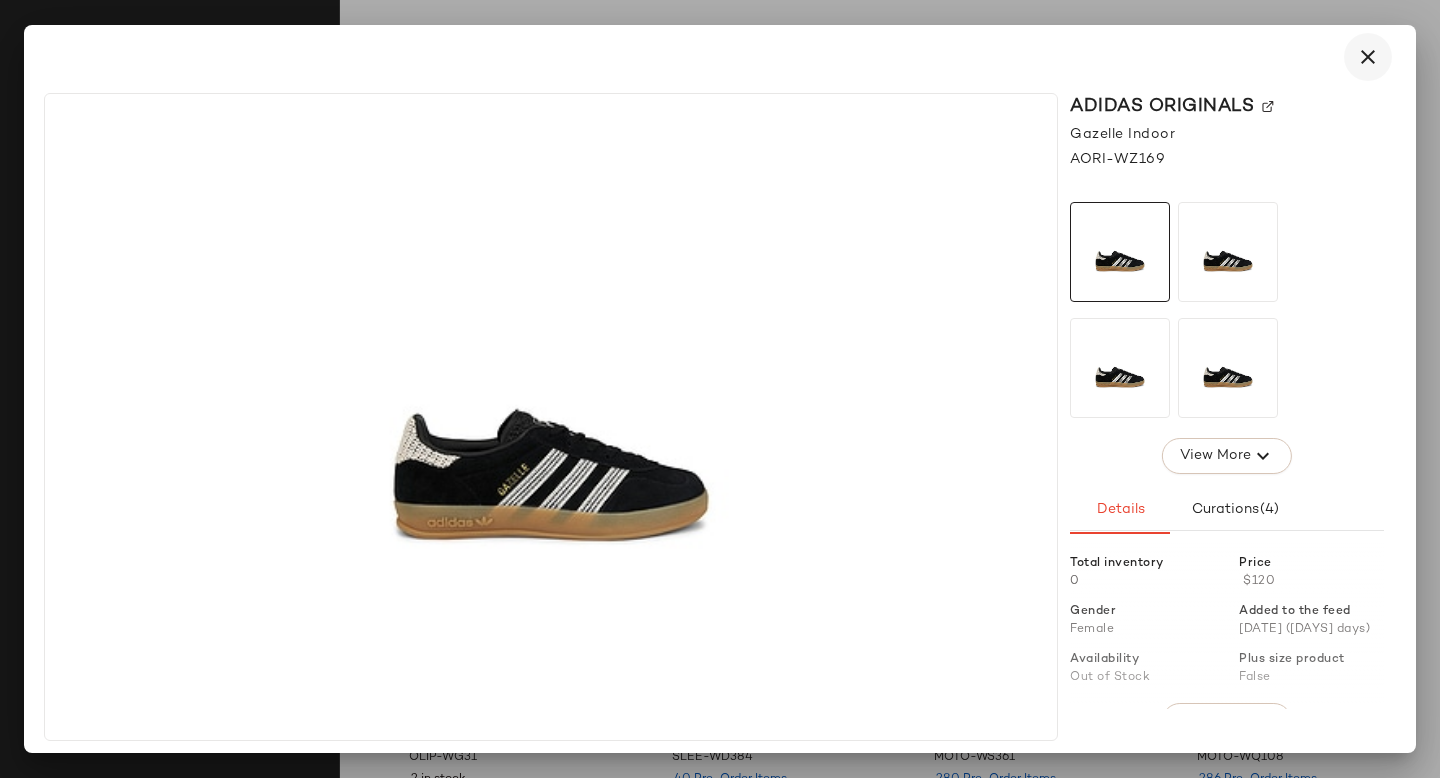 click at bounding box center [1368, 57] 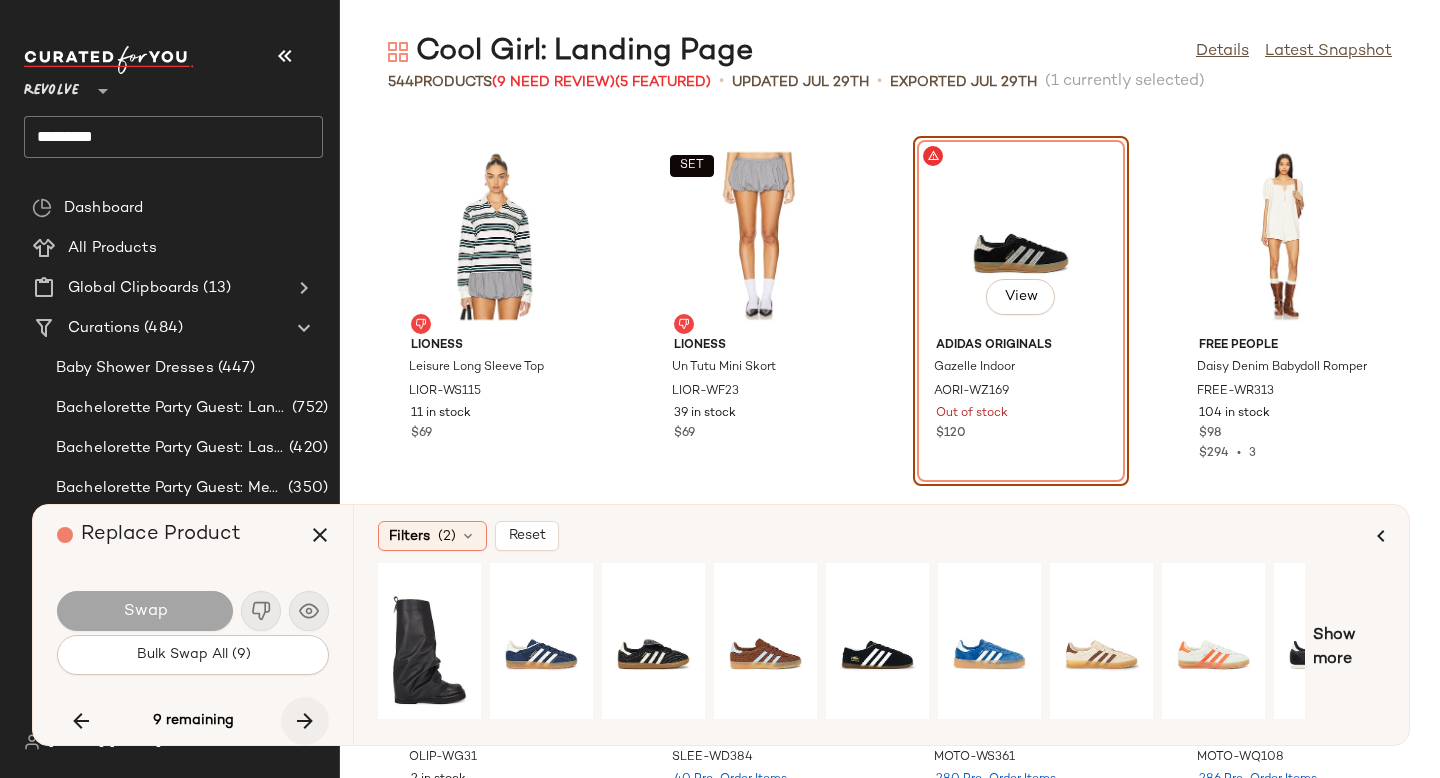 click at bounding box center [305, 721] 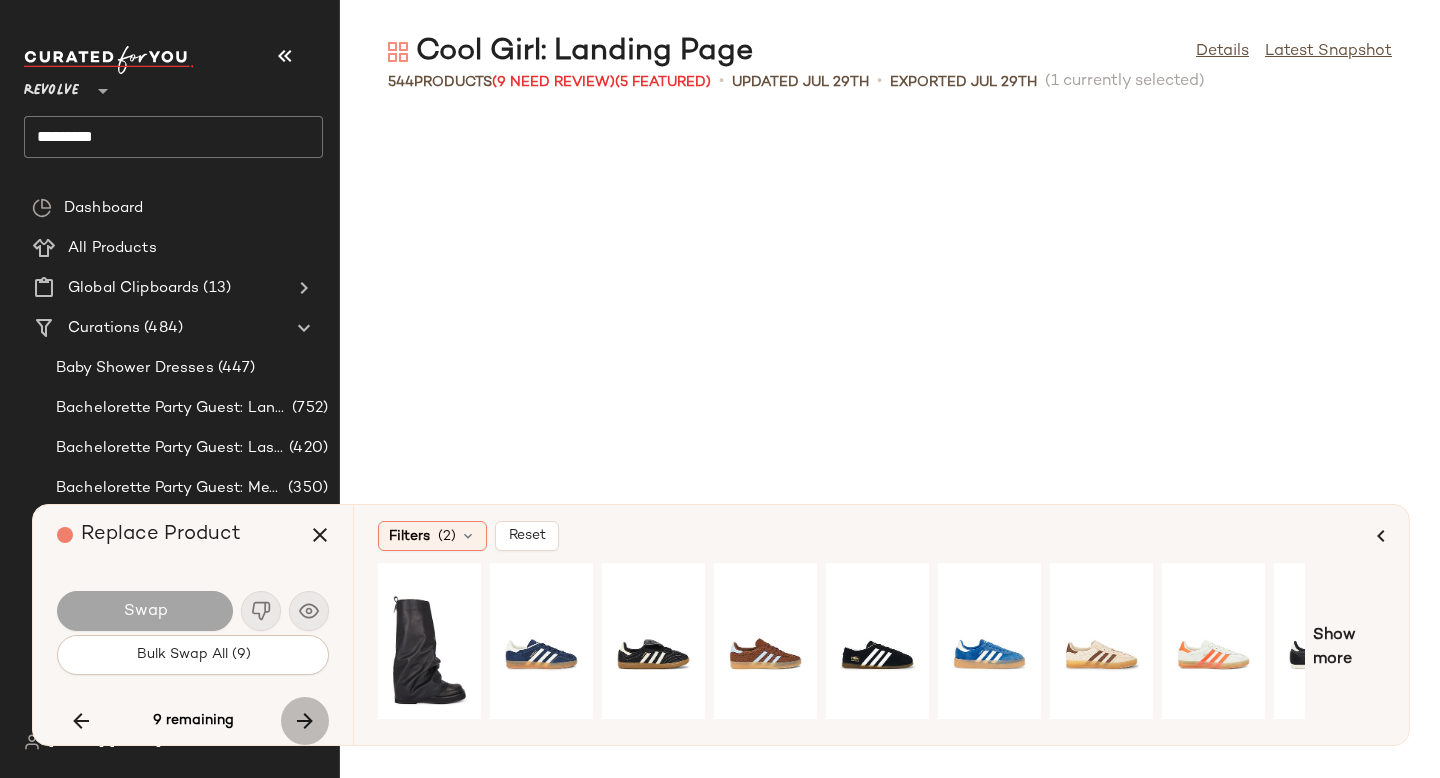 scroll, scrollTop: 33672, scrollLeft: 0, axis: vertical 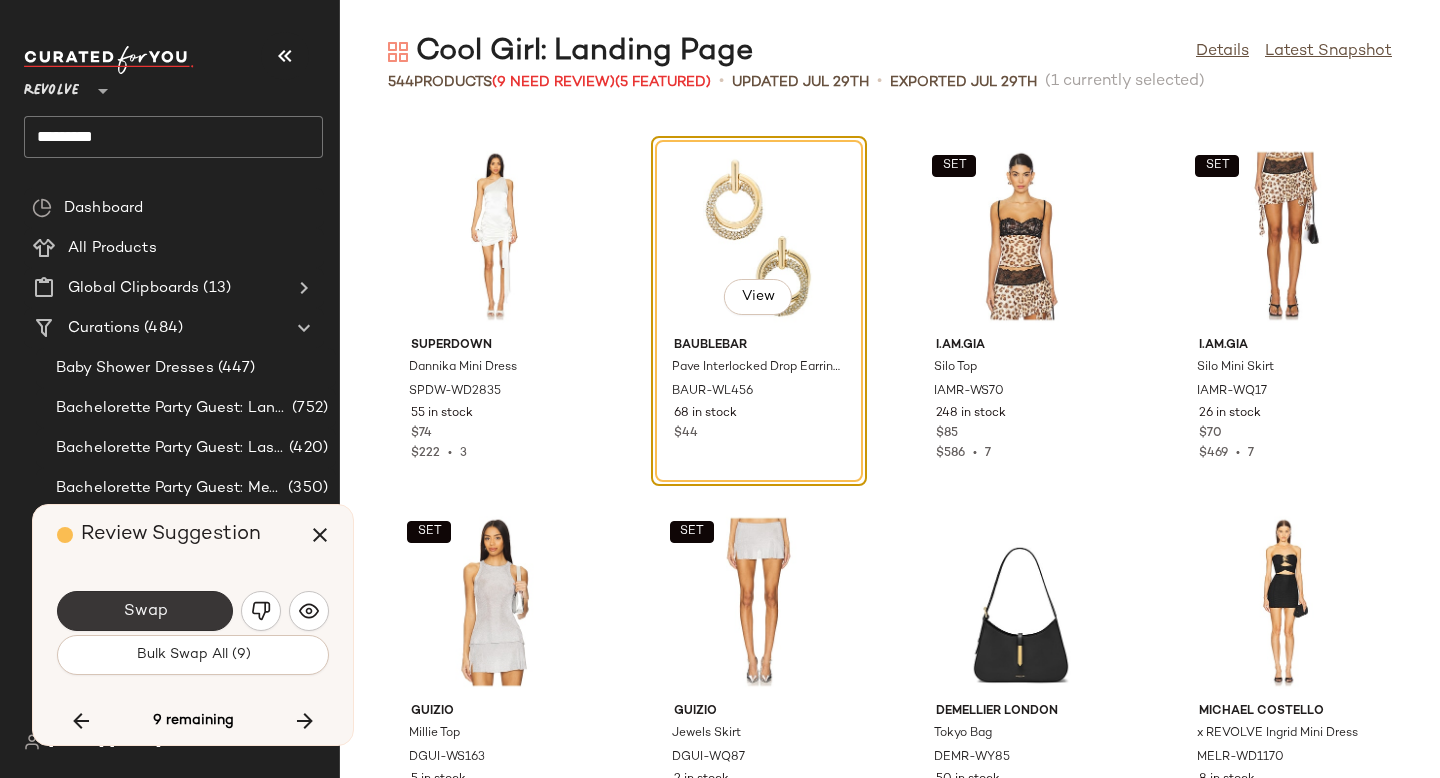 click on "Swap" at bounding box center (145, 611) 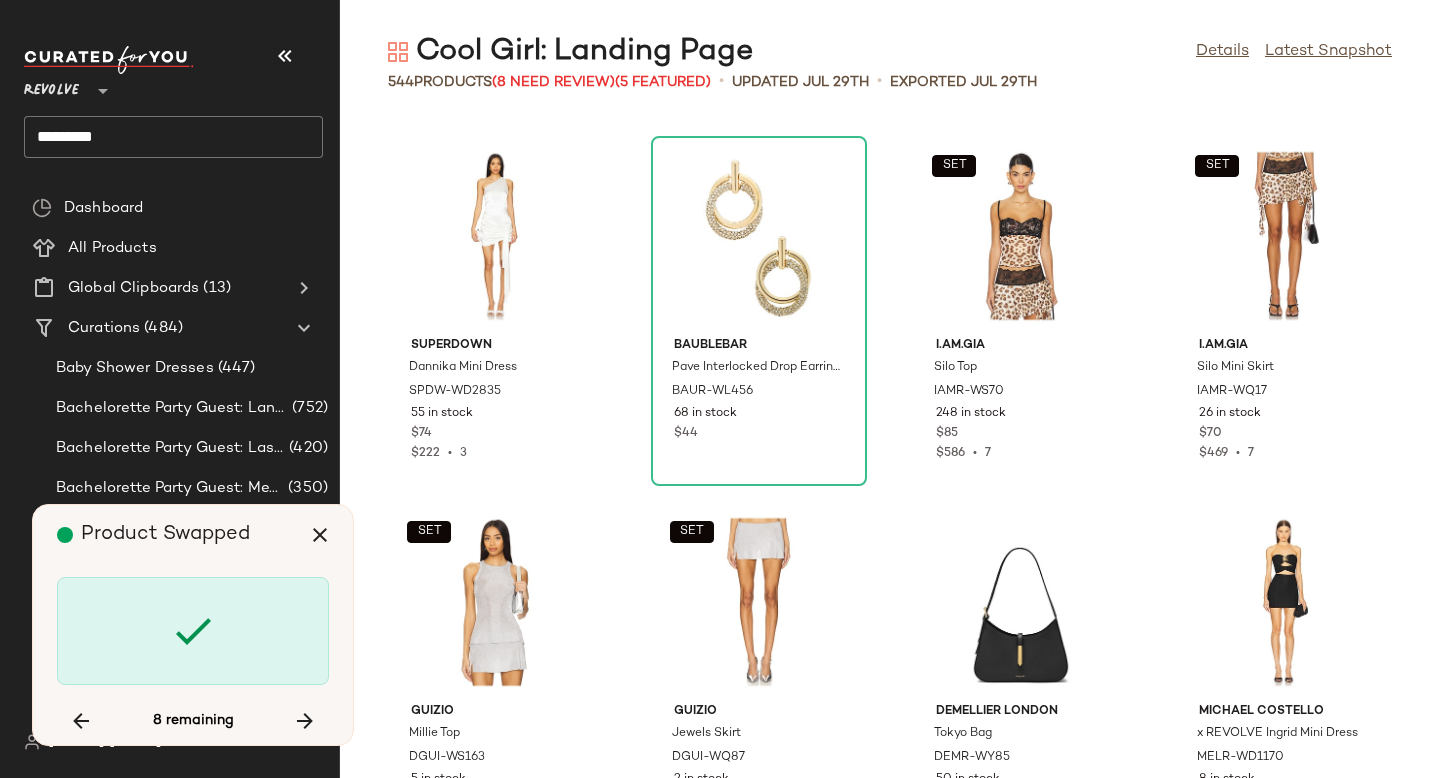 scroll, scrollTop: 36966, scrollLeft: 0, axis: vertical 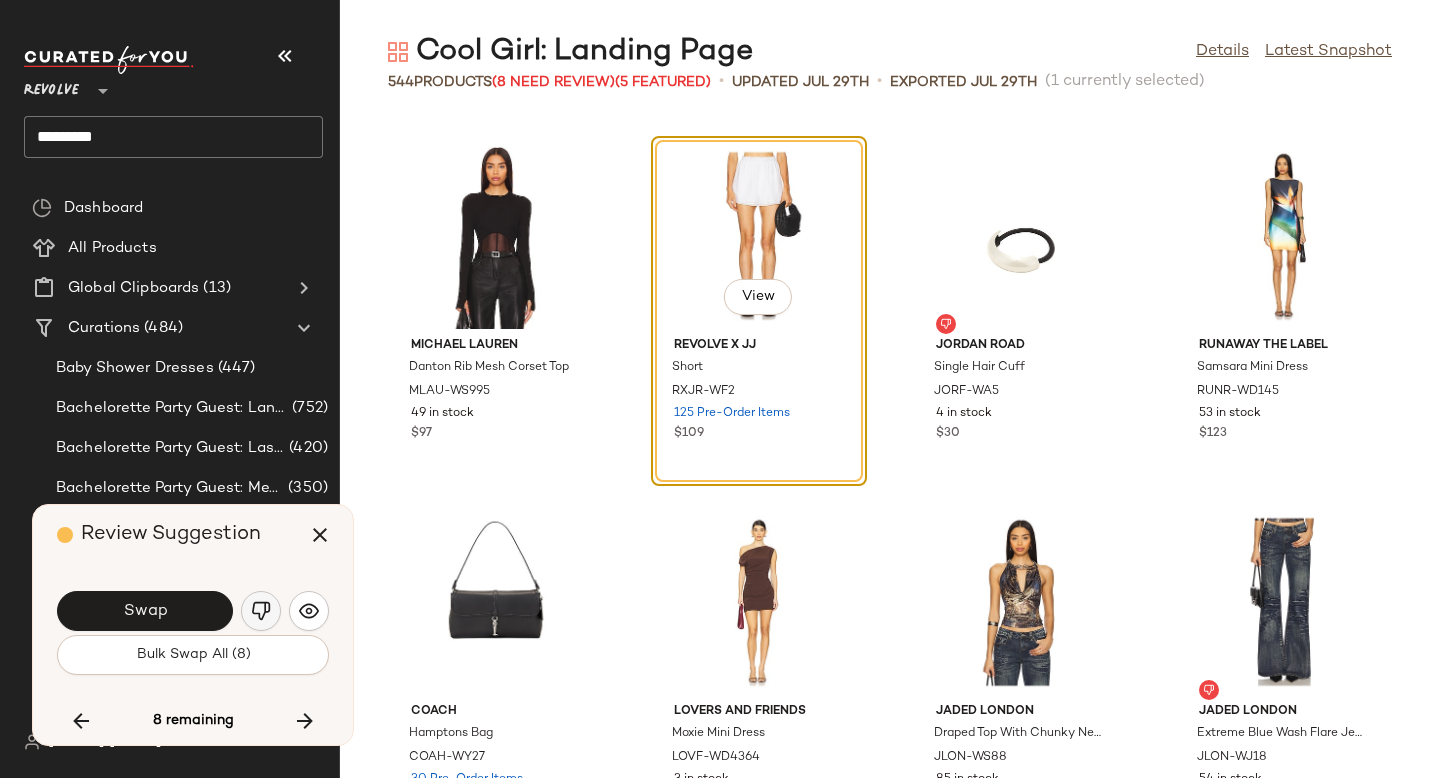 click 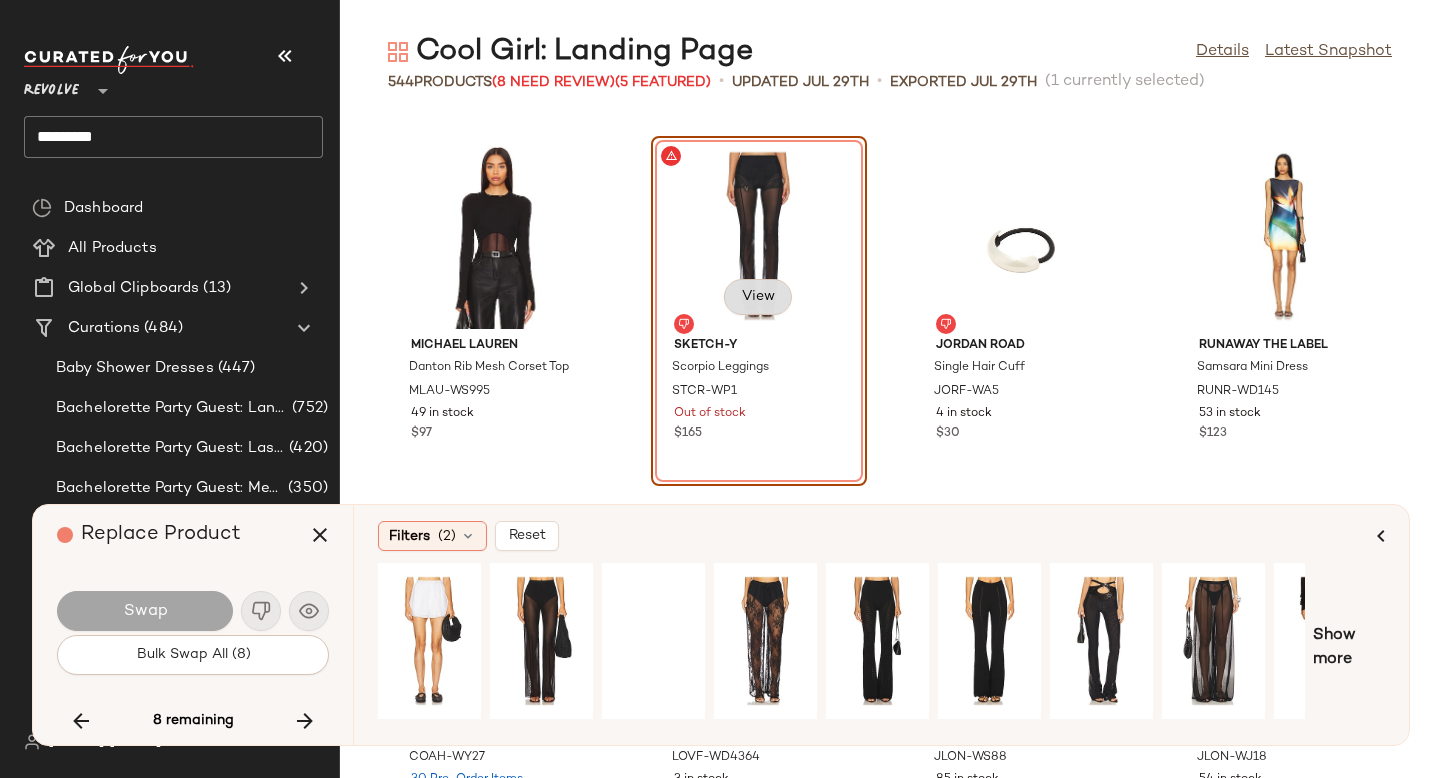 click on "View" 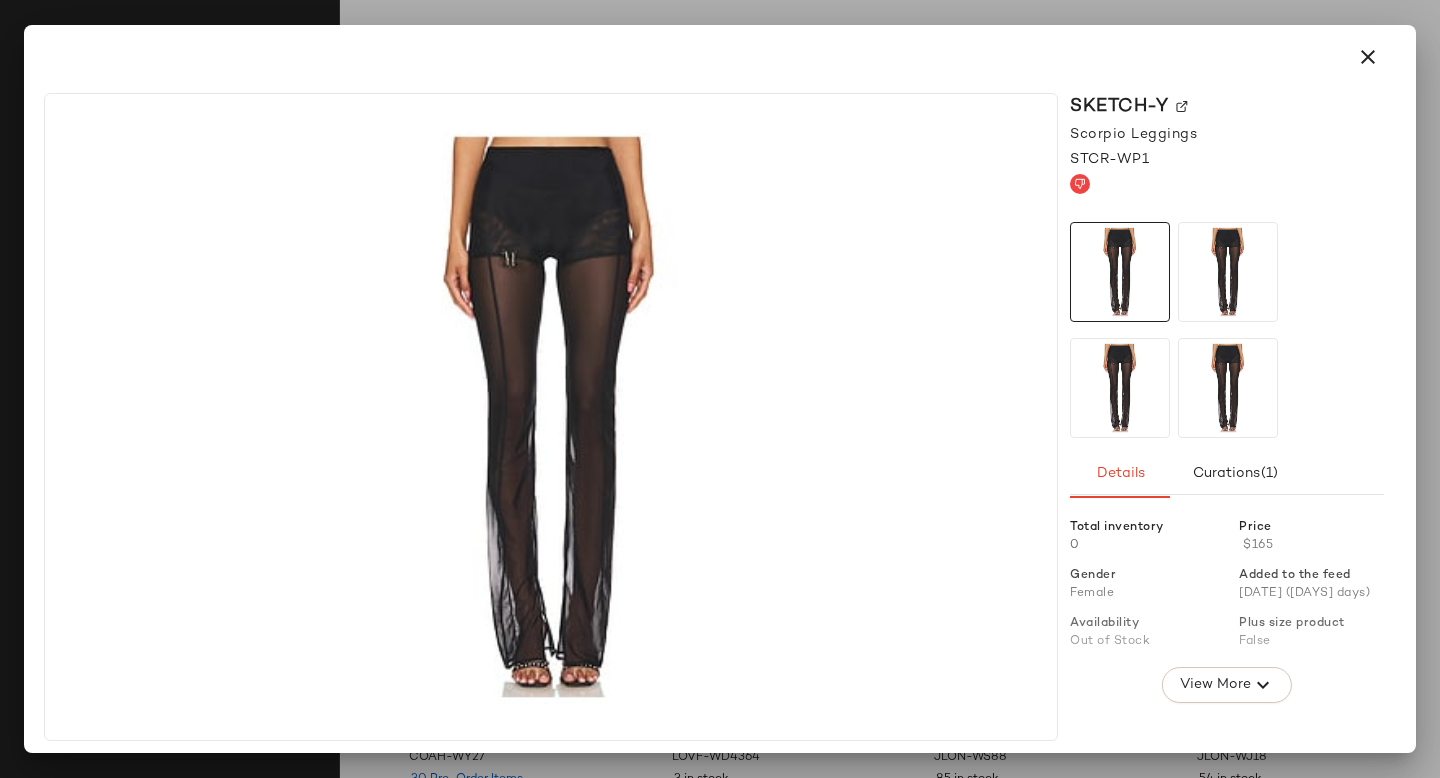 click 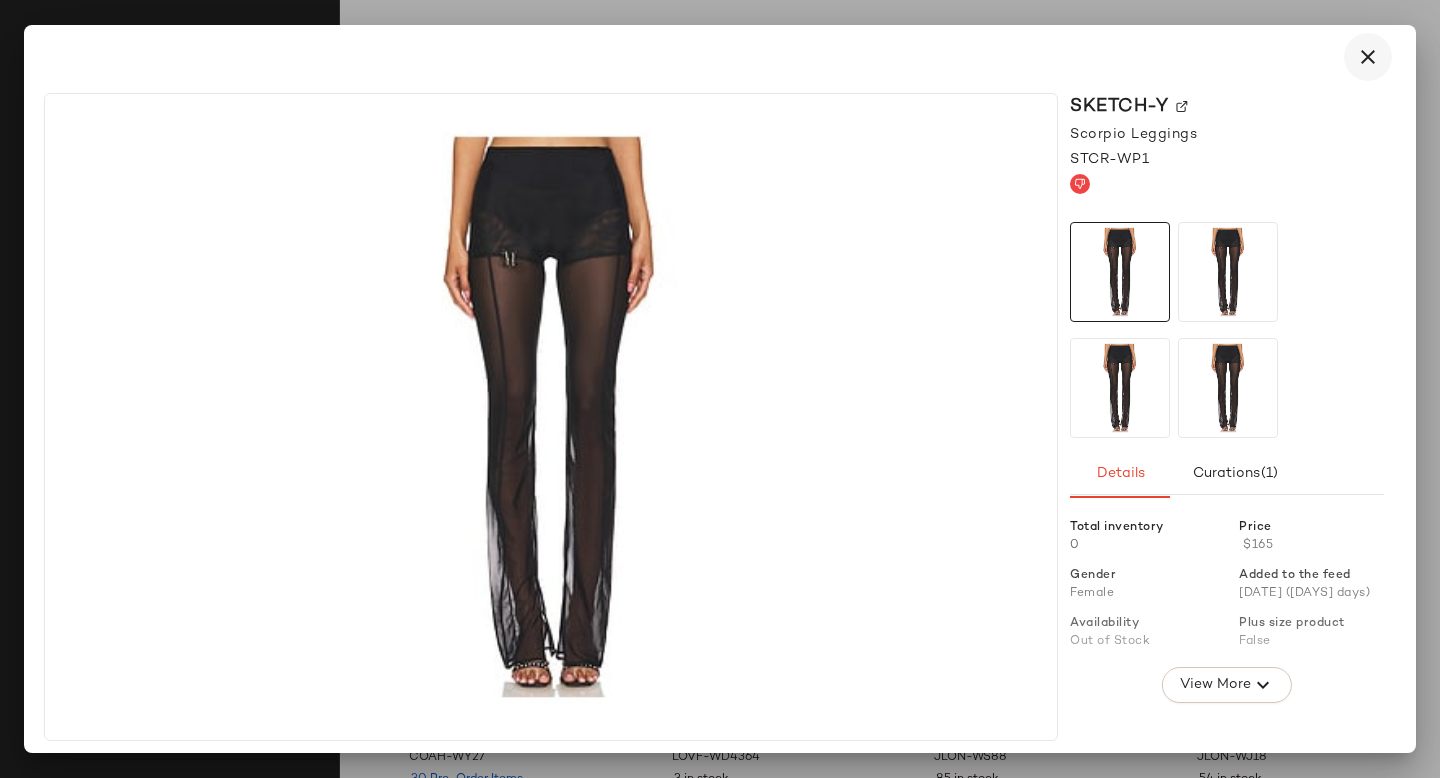 click at bounding box center (1368, 57) 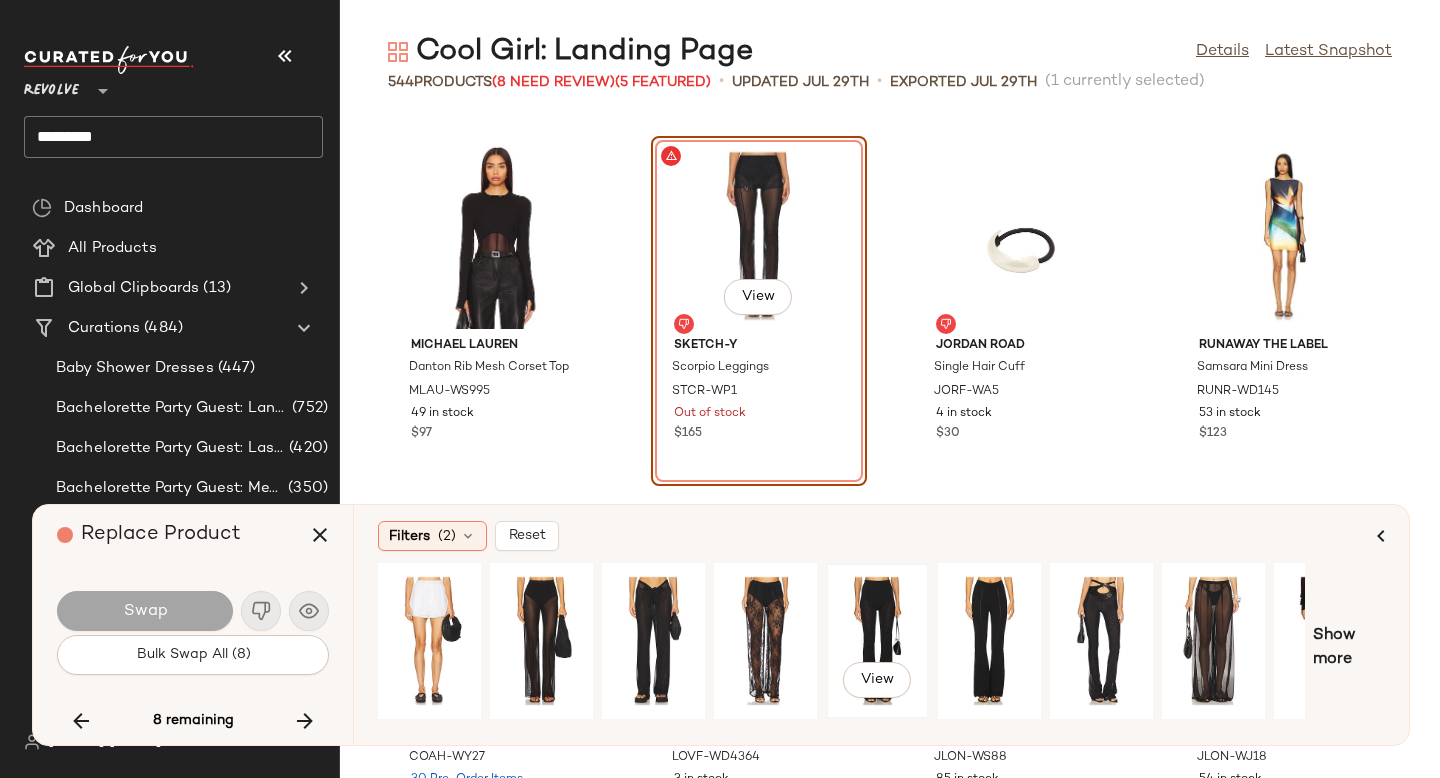 click on "View" 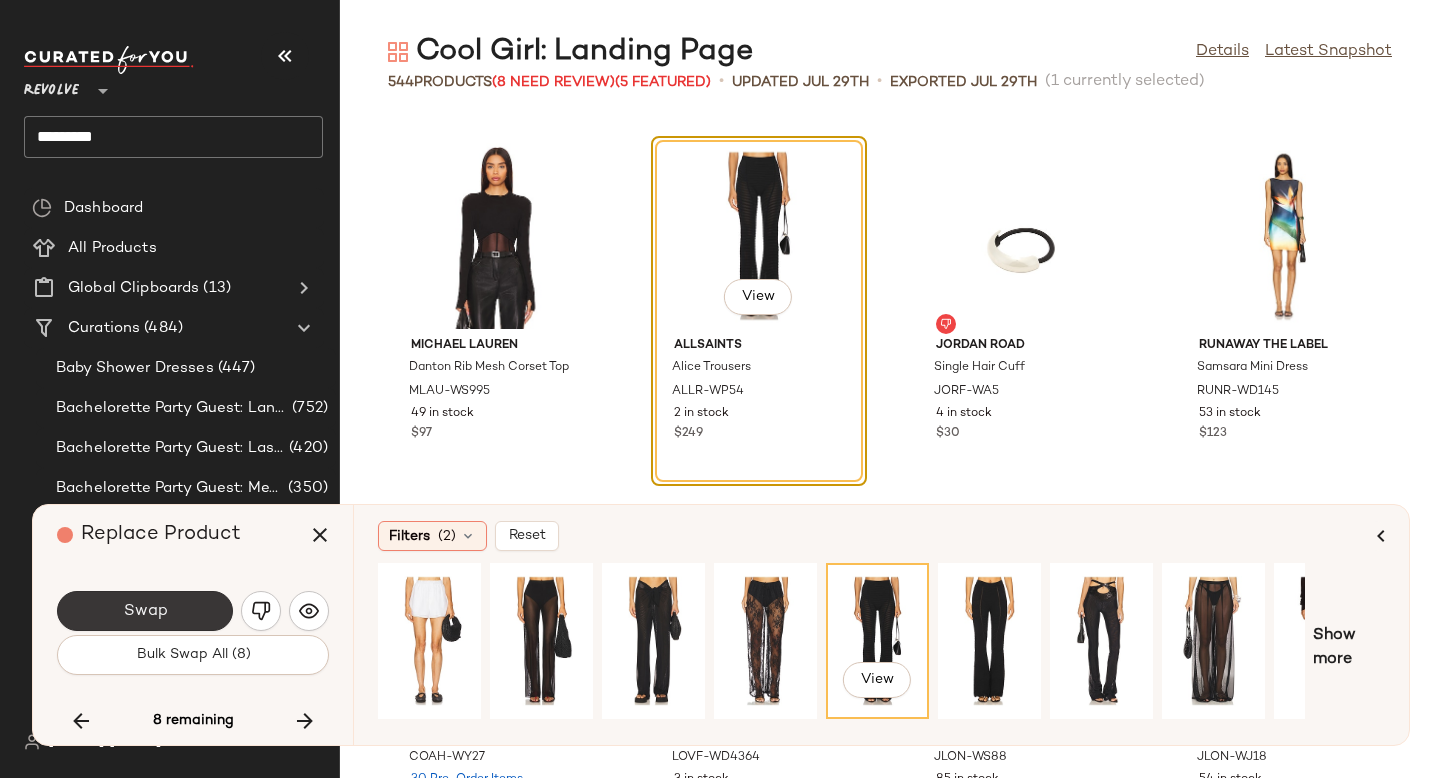 click on "Swap" at bounding box center (145, 611) 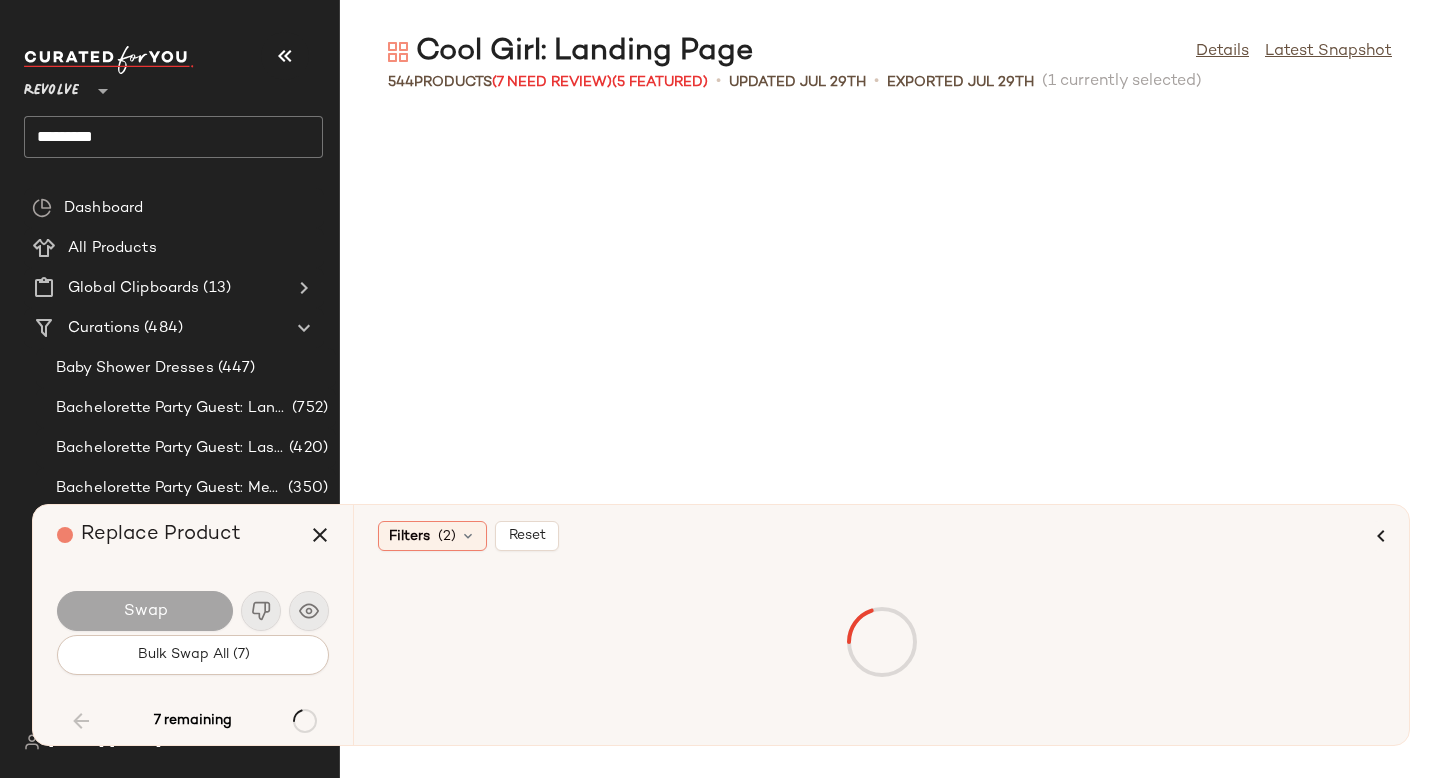 scroll, scrollTop: 8052, scrollLeft: 0, axis: vertical 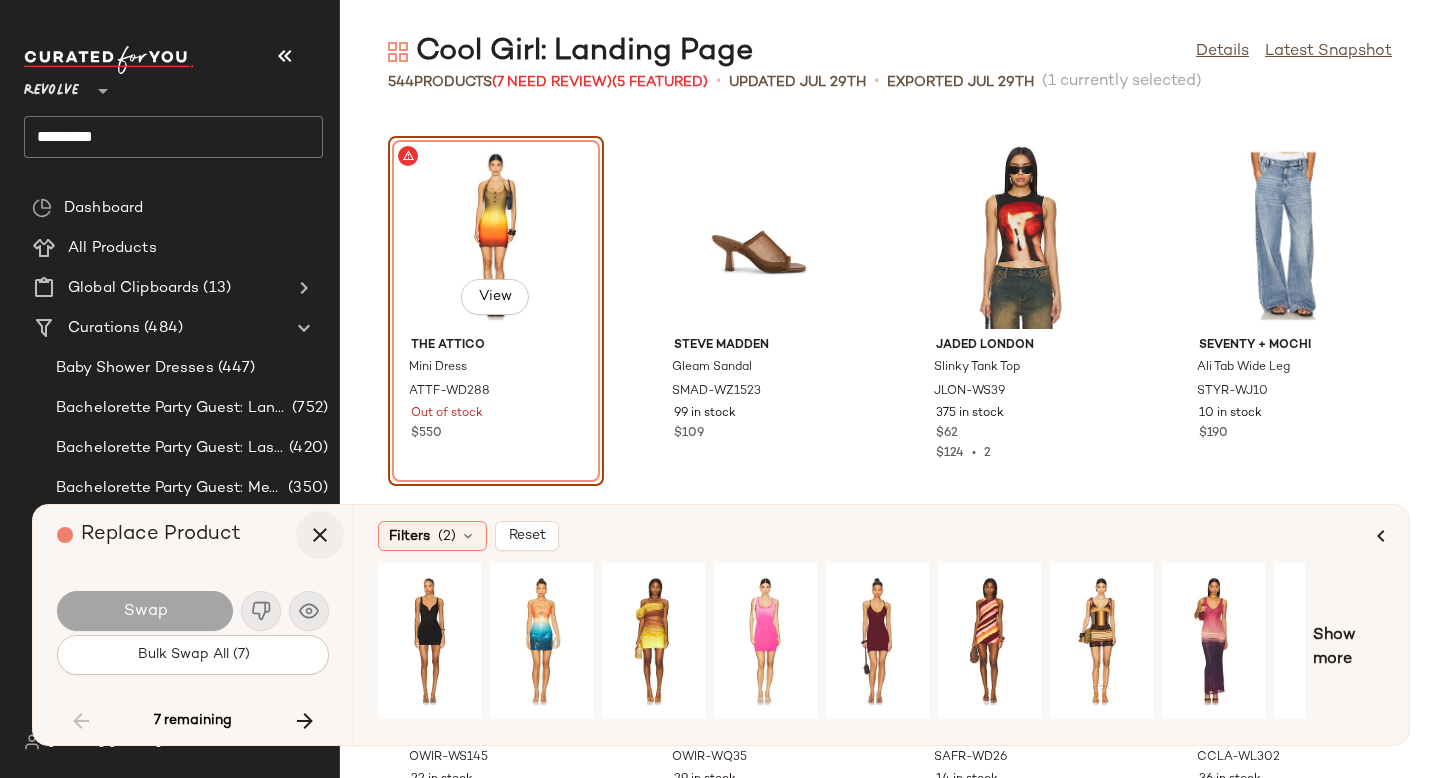click at bounding box center (320, 535) 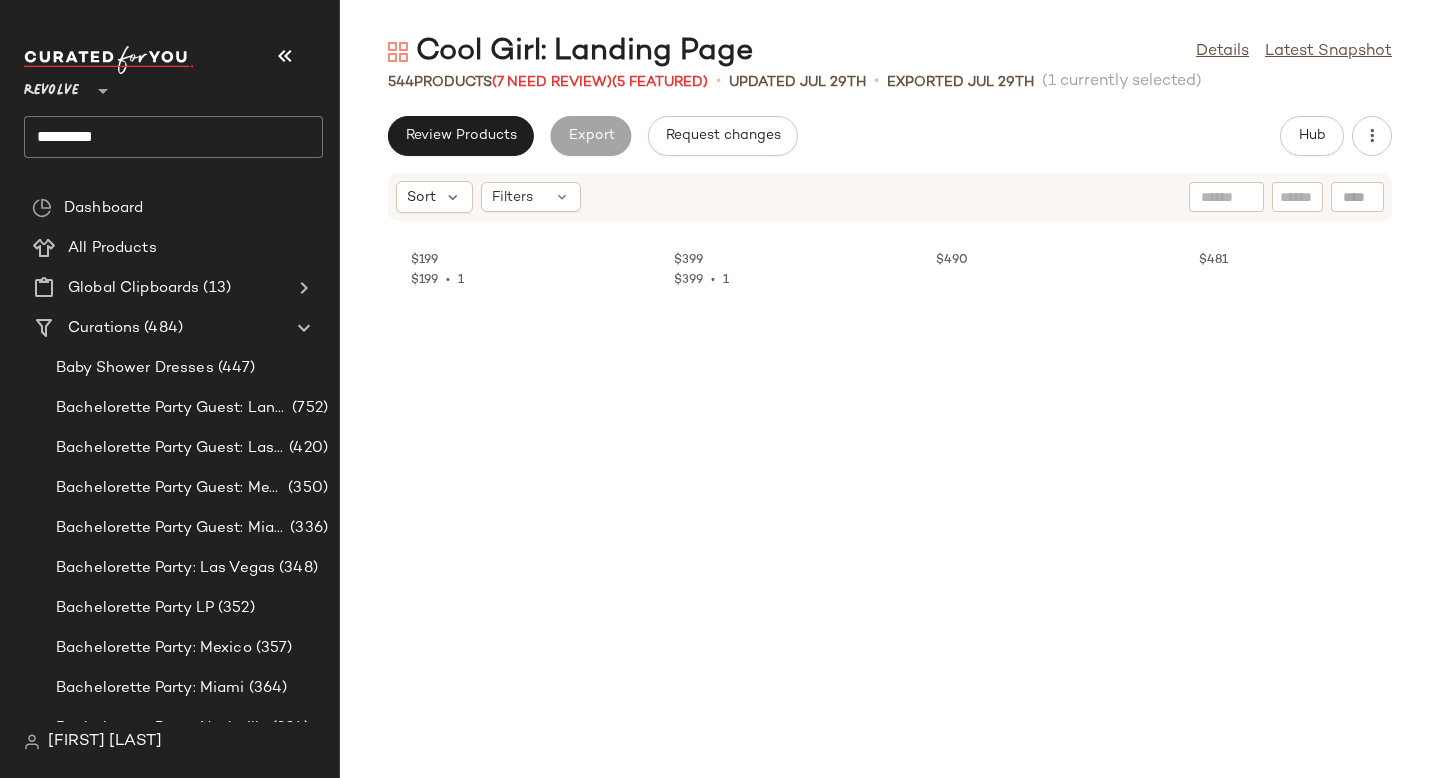 scroll, scrollTop: 0, scrollLeft: 0, axis: both 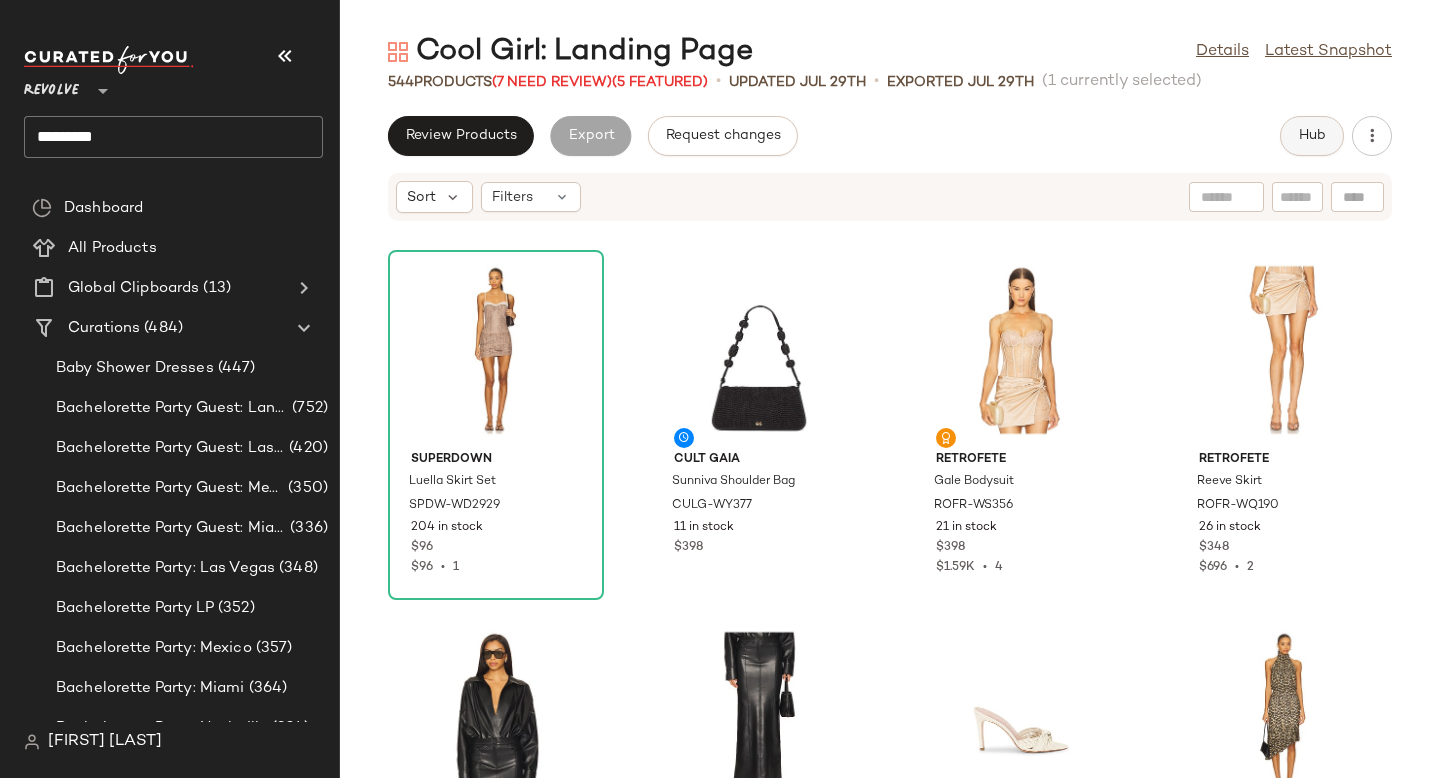 click on "Hub" 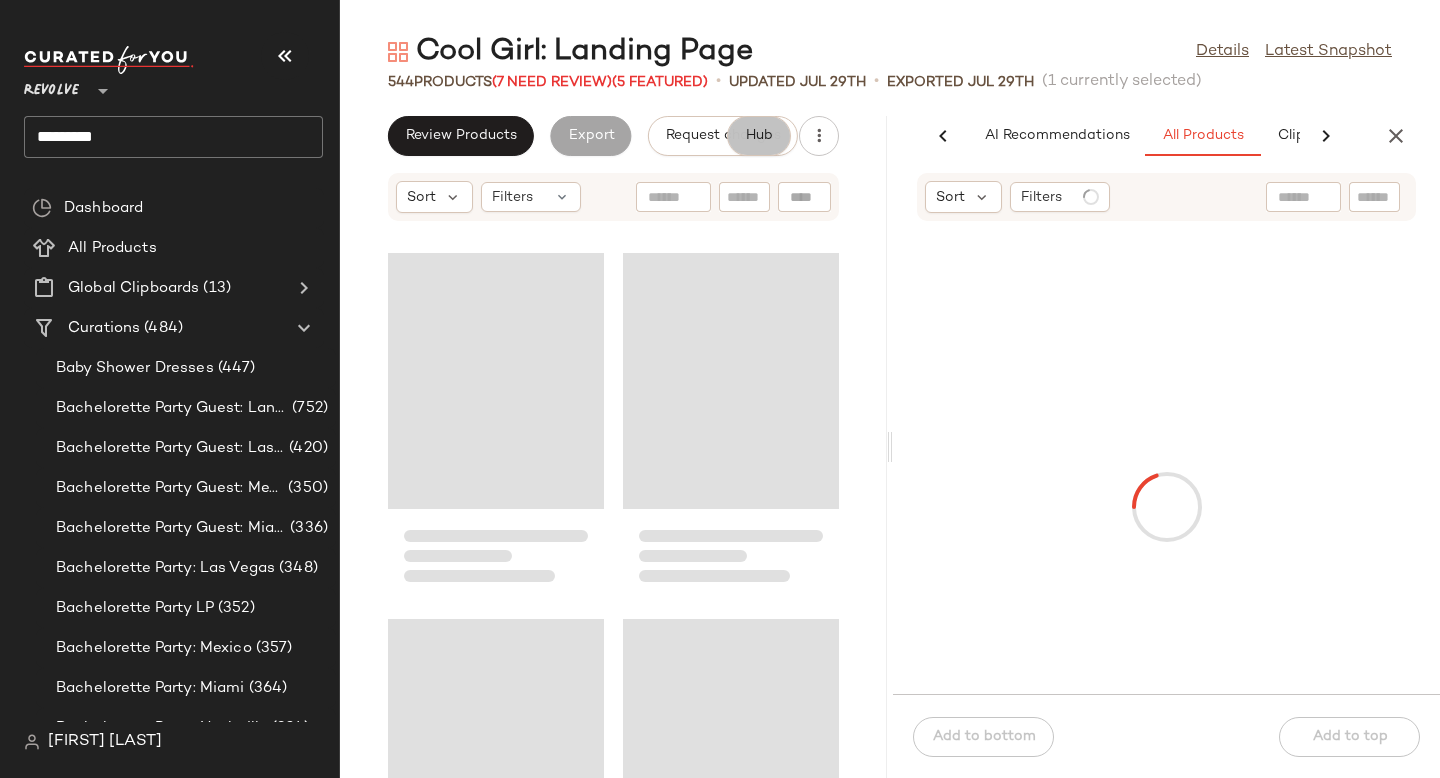 scroll, scrollTop: 0, scrollLeft: 138, axis: horizontal 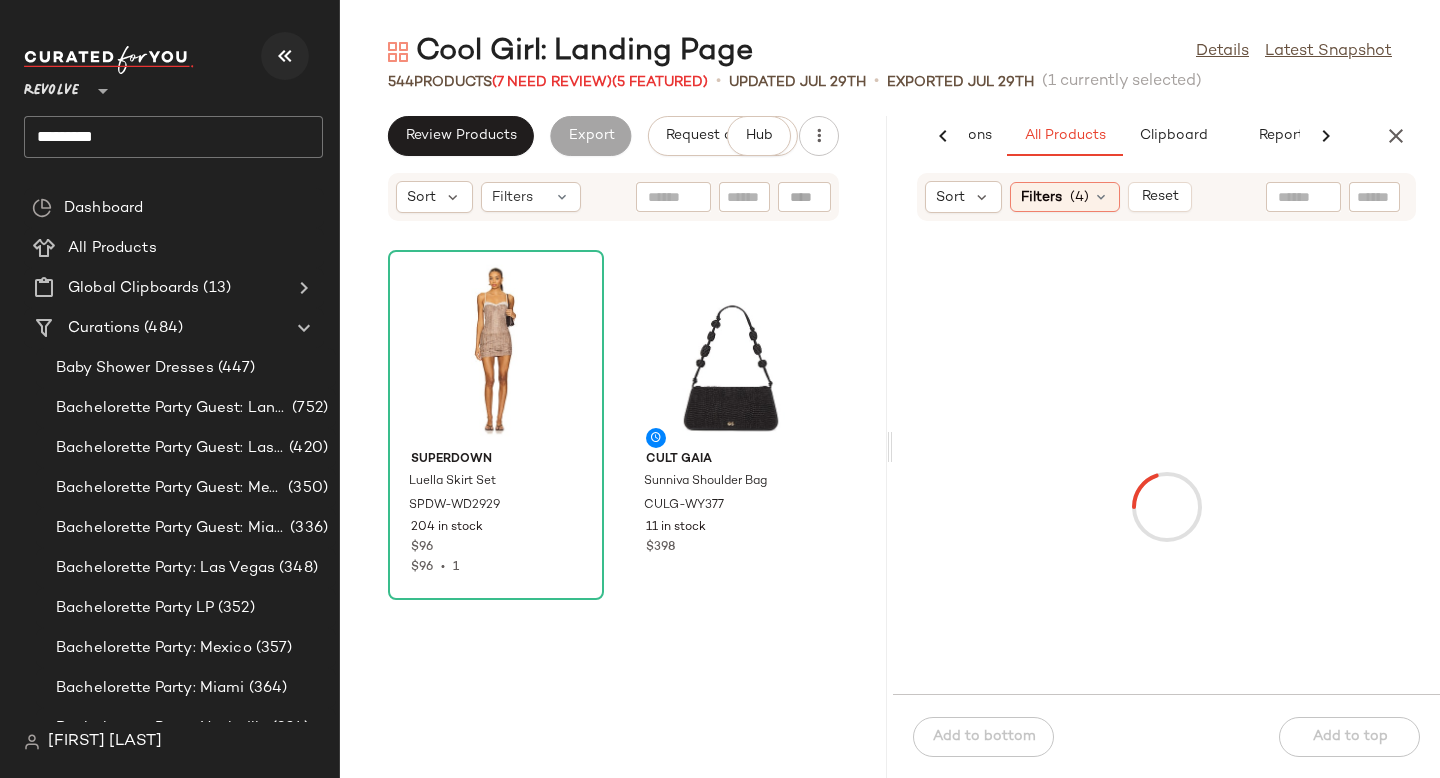 click at bounding box center (285, 56) 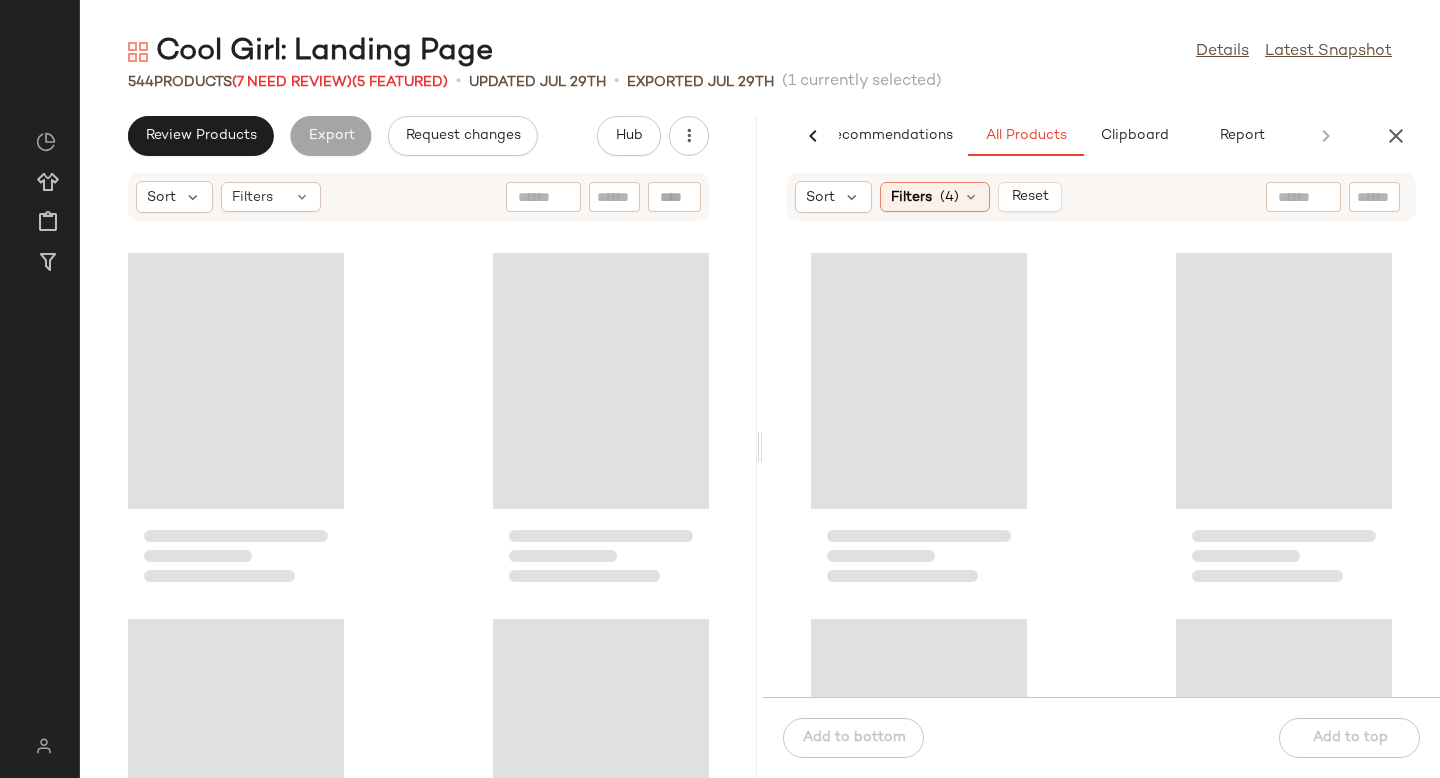 scroll, scrollTop: 0, scrollLeft: 47, axis: horizontal 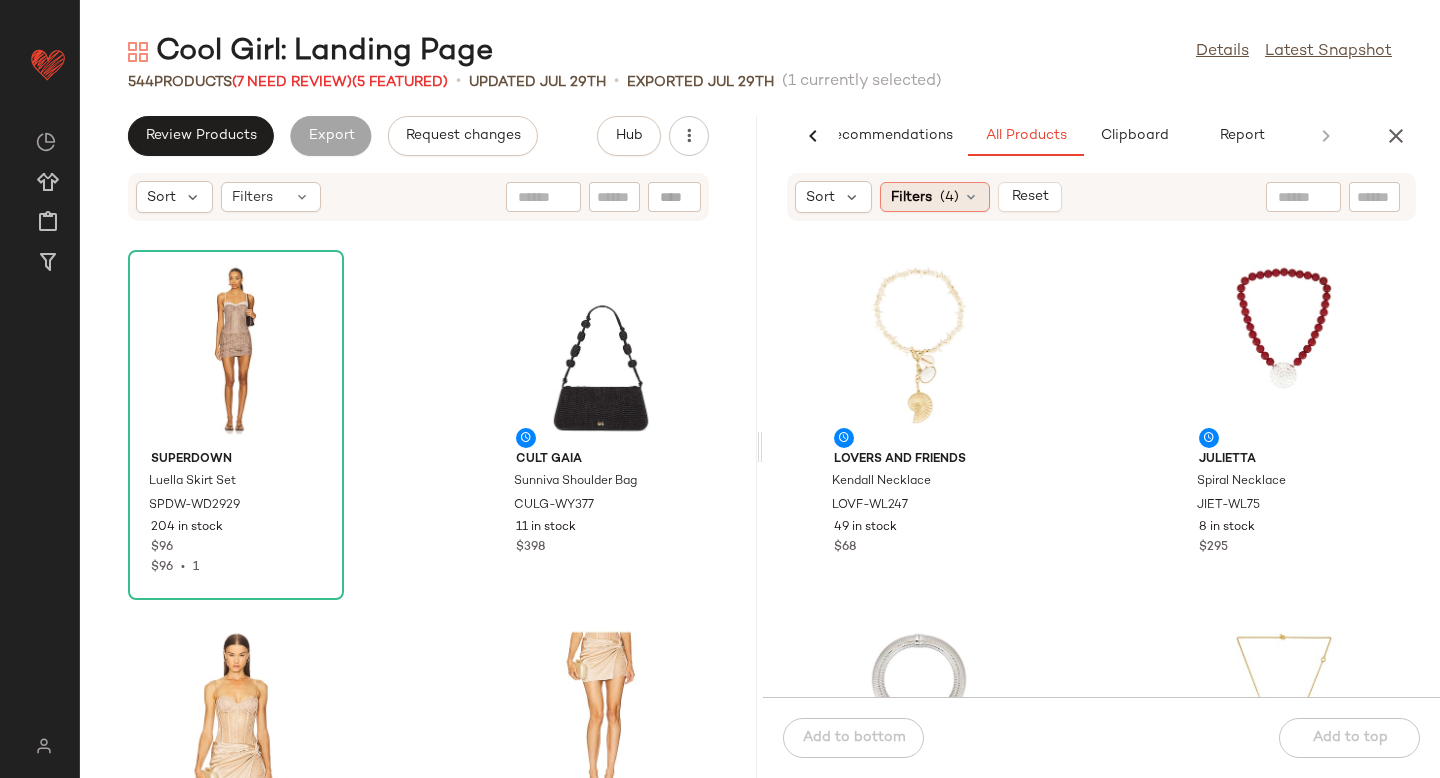 click on "(4)" at bounding box center [949, 197] 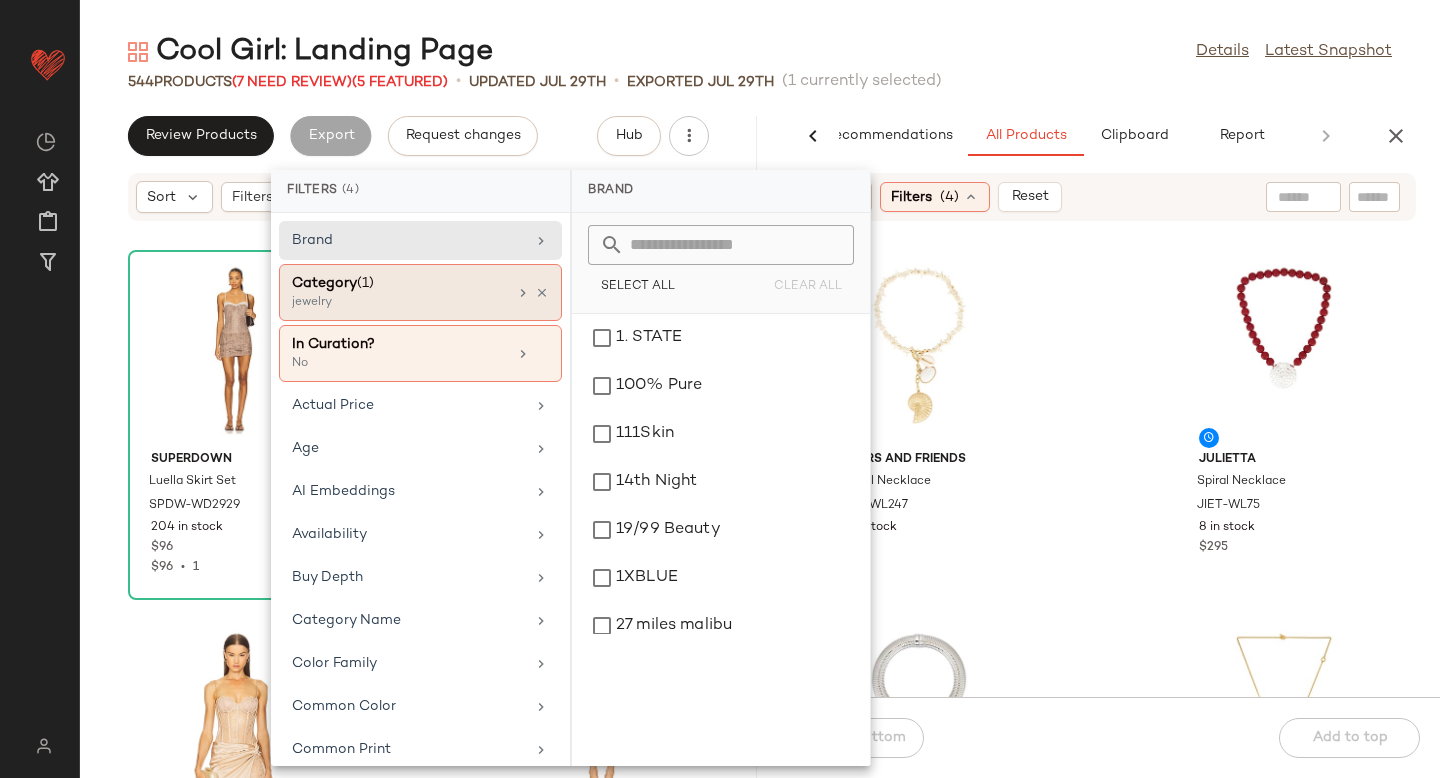 click on "Category  (1)" at bounding box center [399, 283] 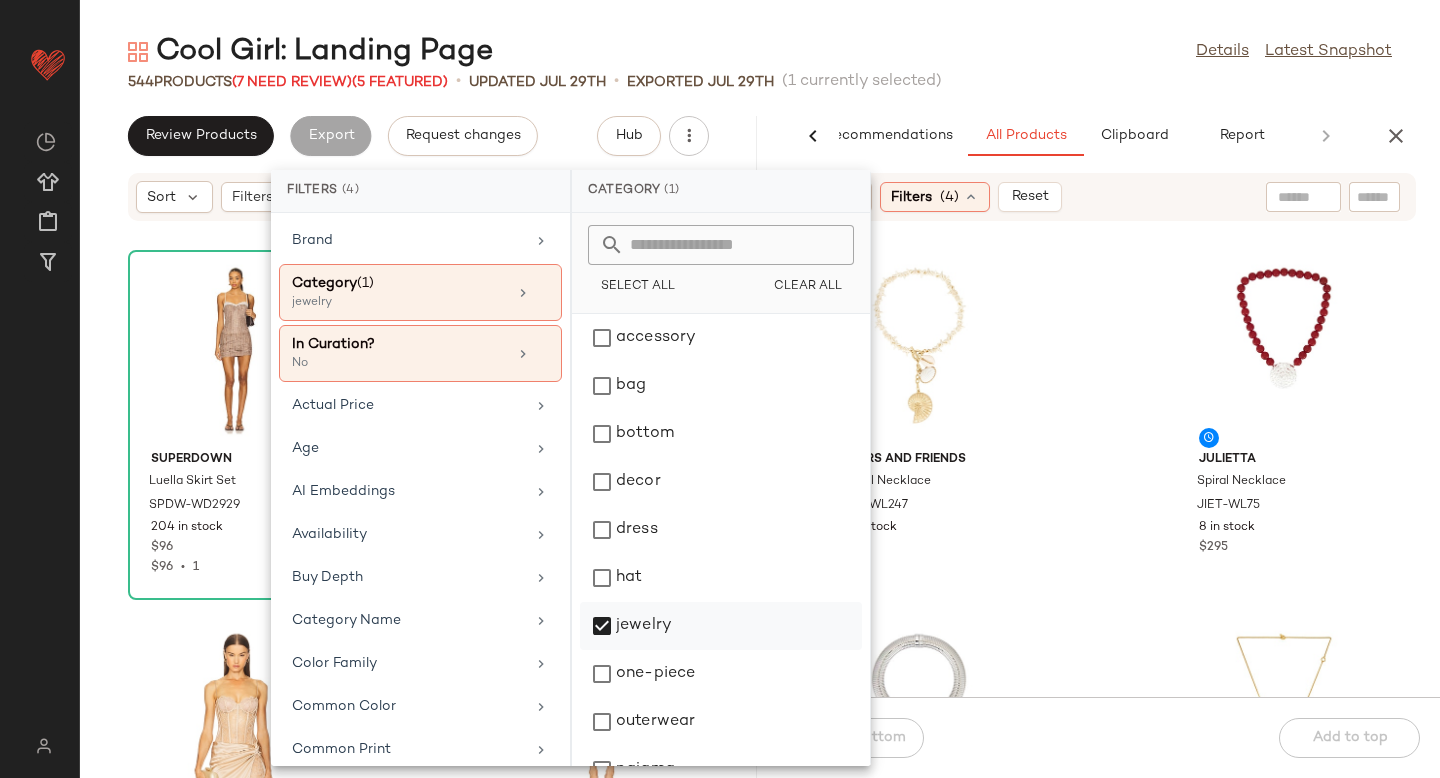 click on "jewelry" 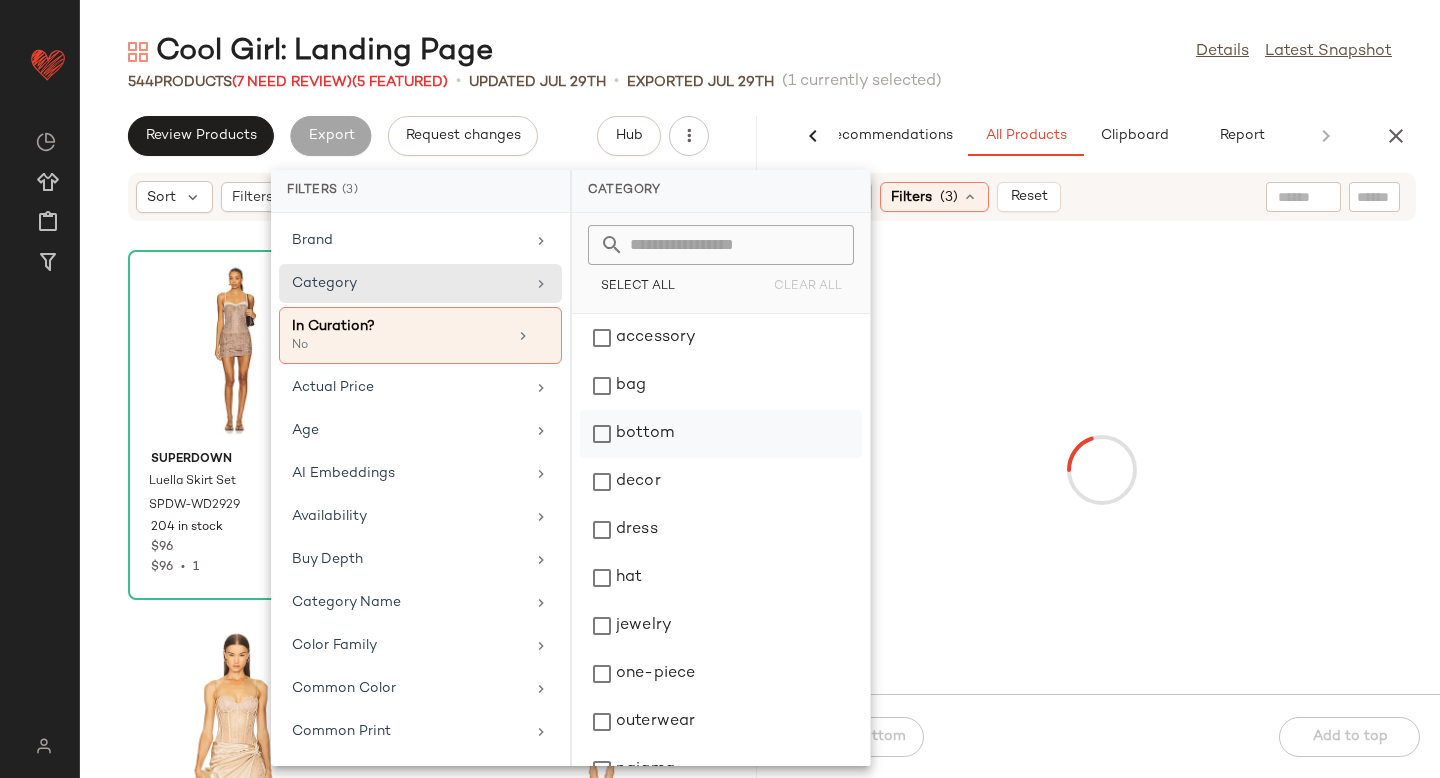 click on "bottom" 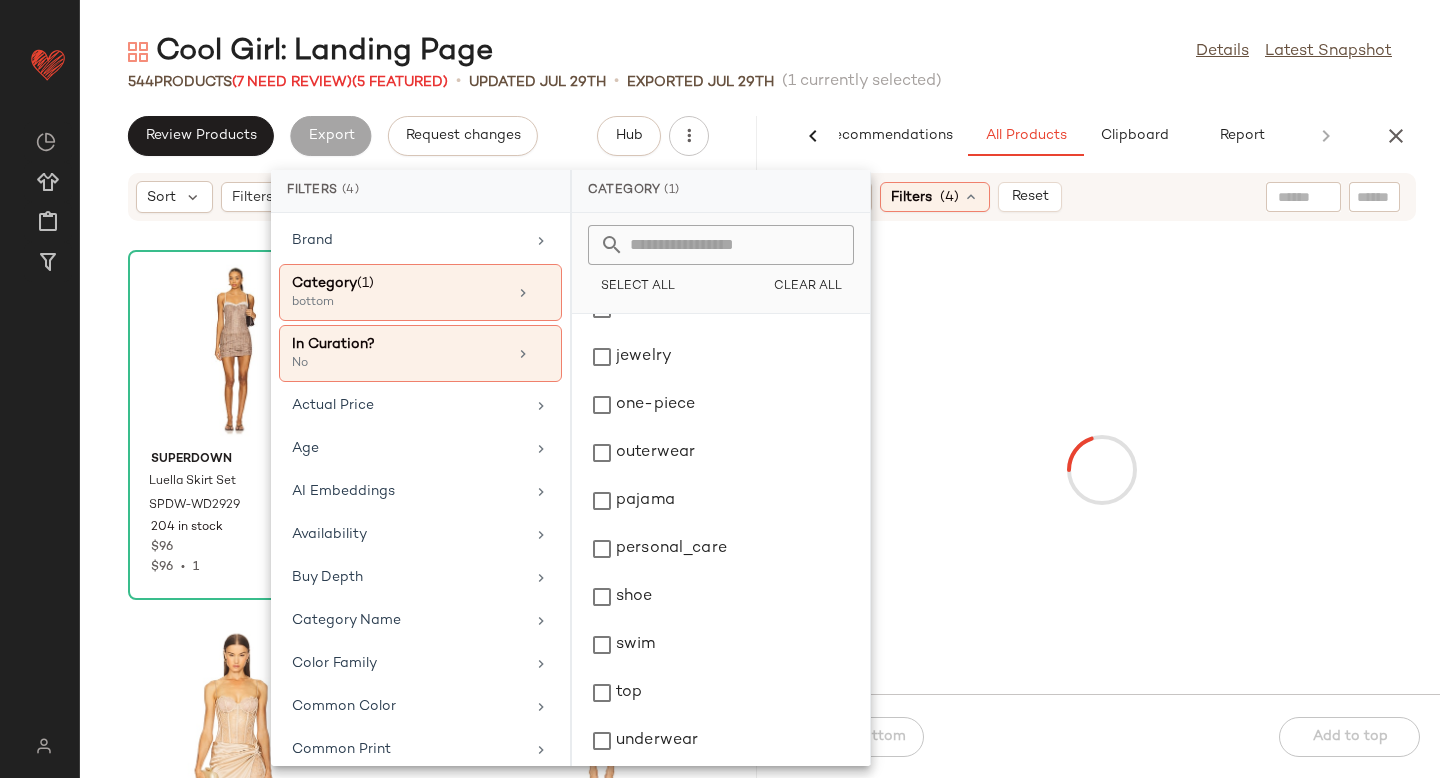 scroll, scrollTop: 276, scrollLeft: 0, axis: vertical 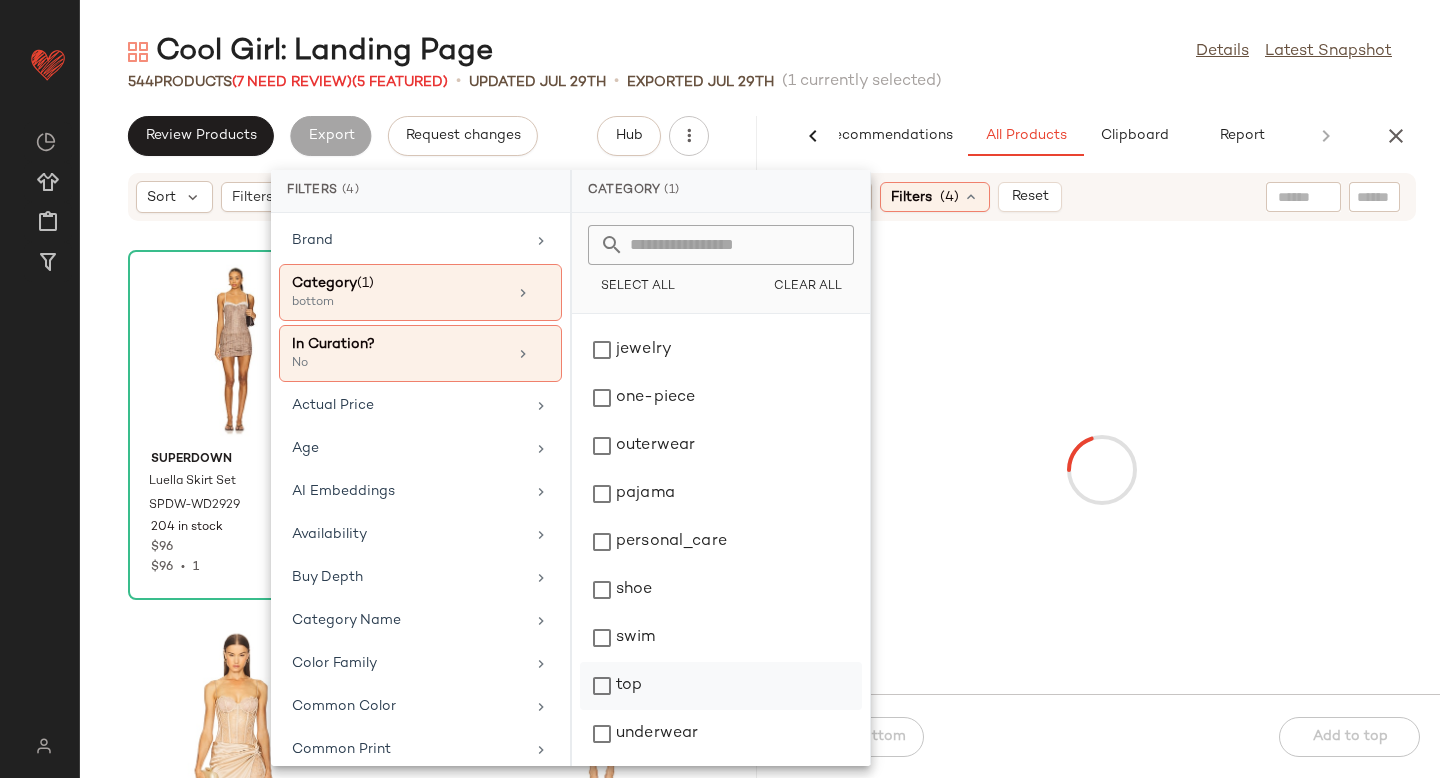 click on "top" 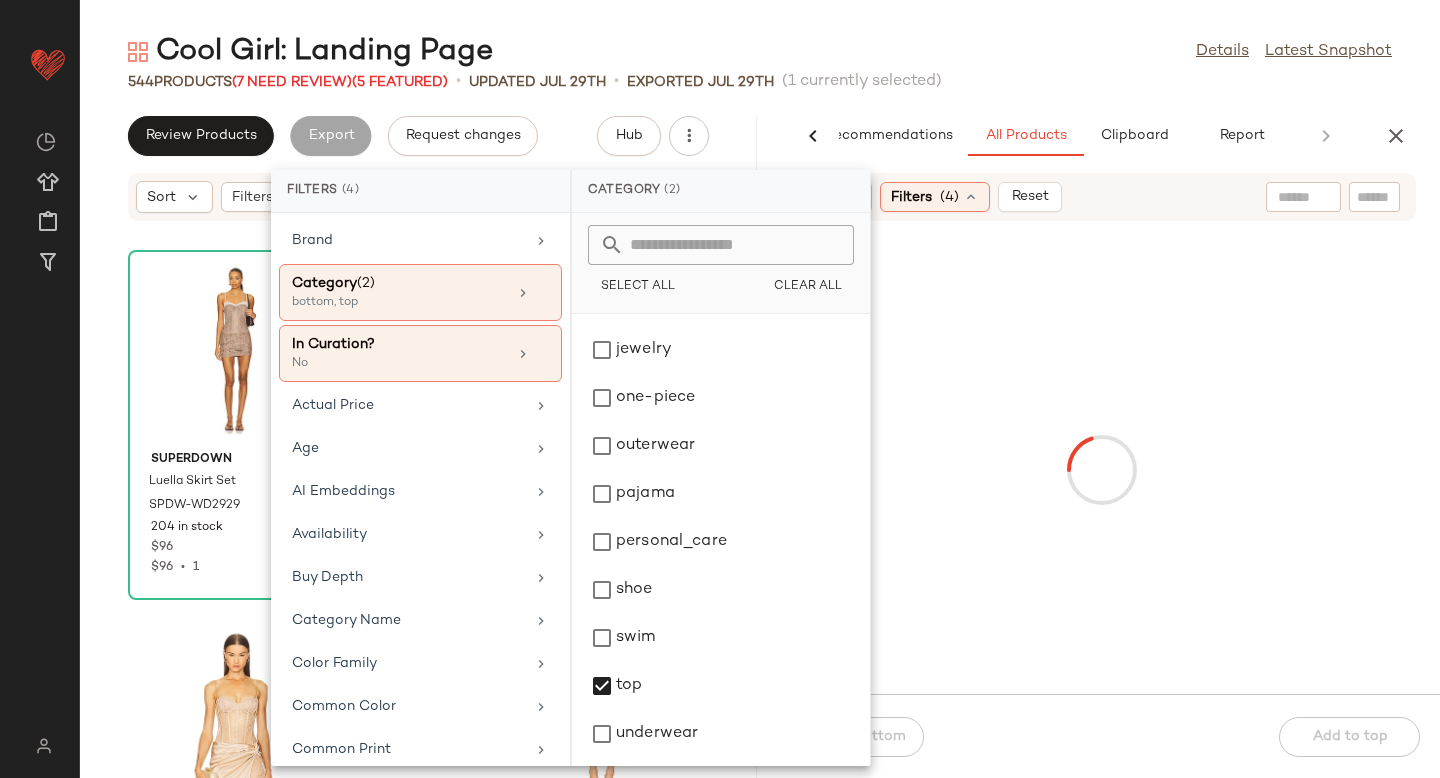 click at bounding box center [1101, 470] 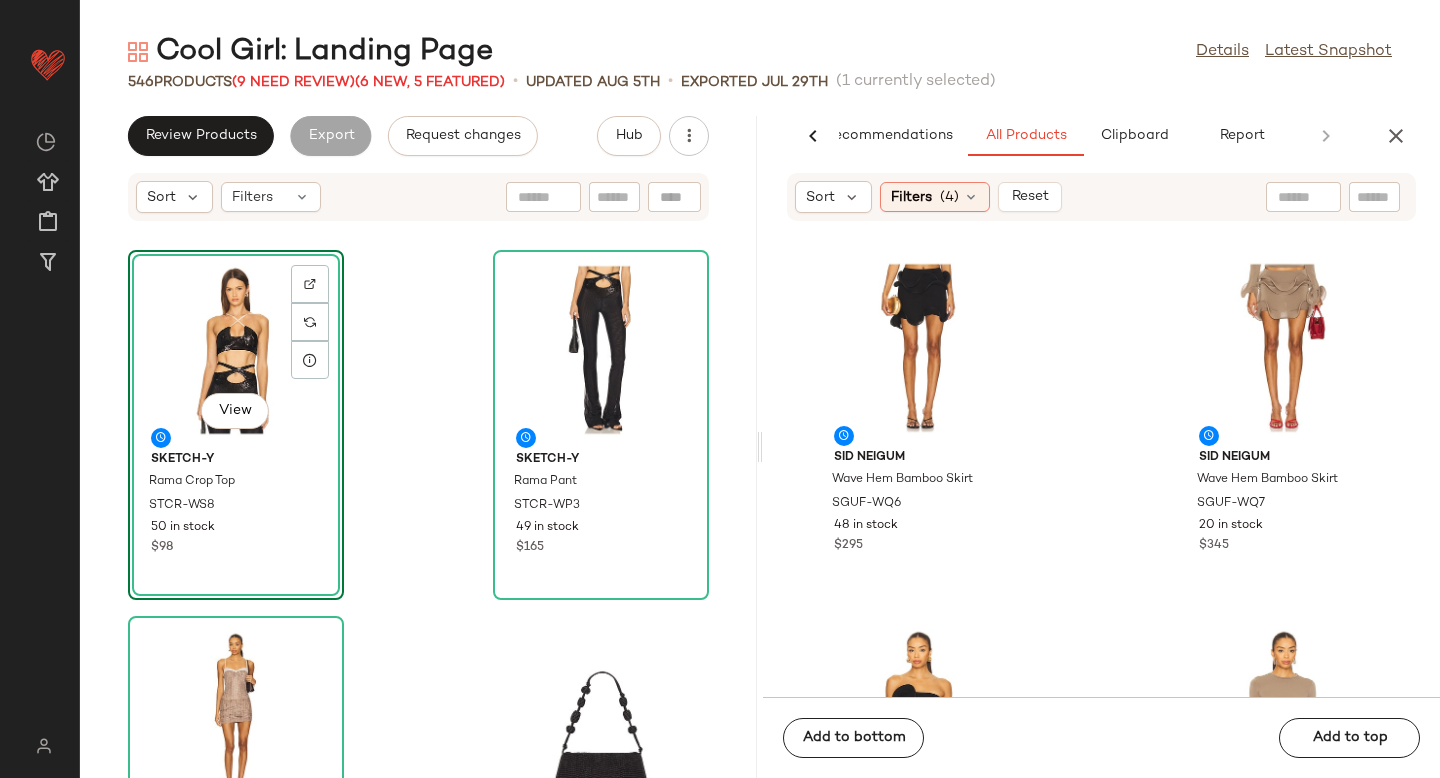 scroll, scrollTop: 1054, scrollLeft: 0, axis: vertical 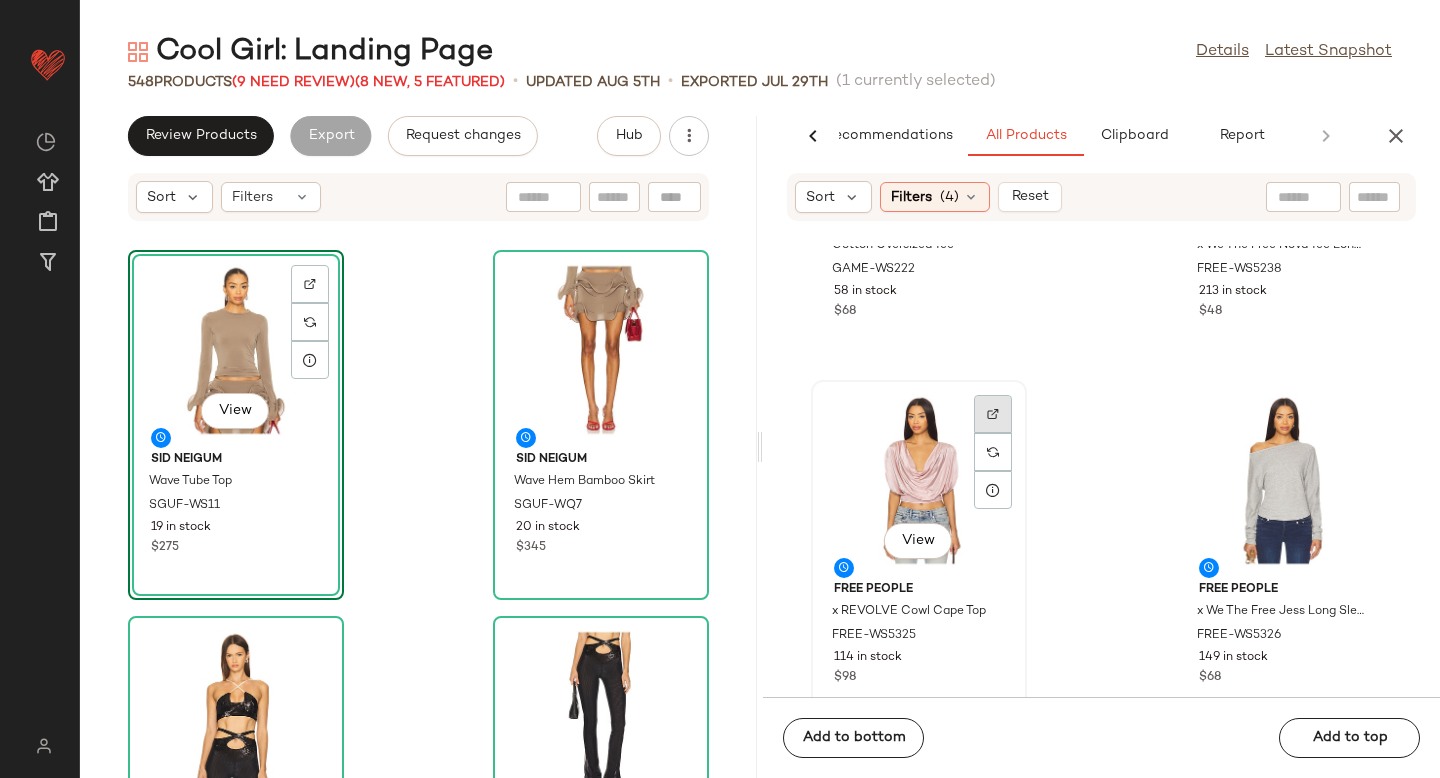 click 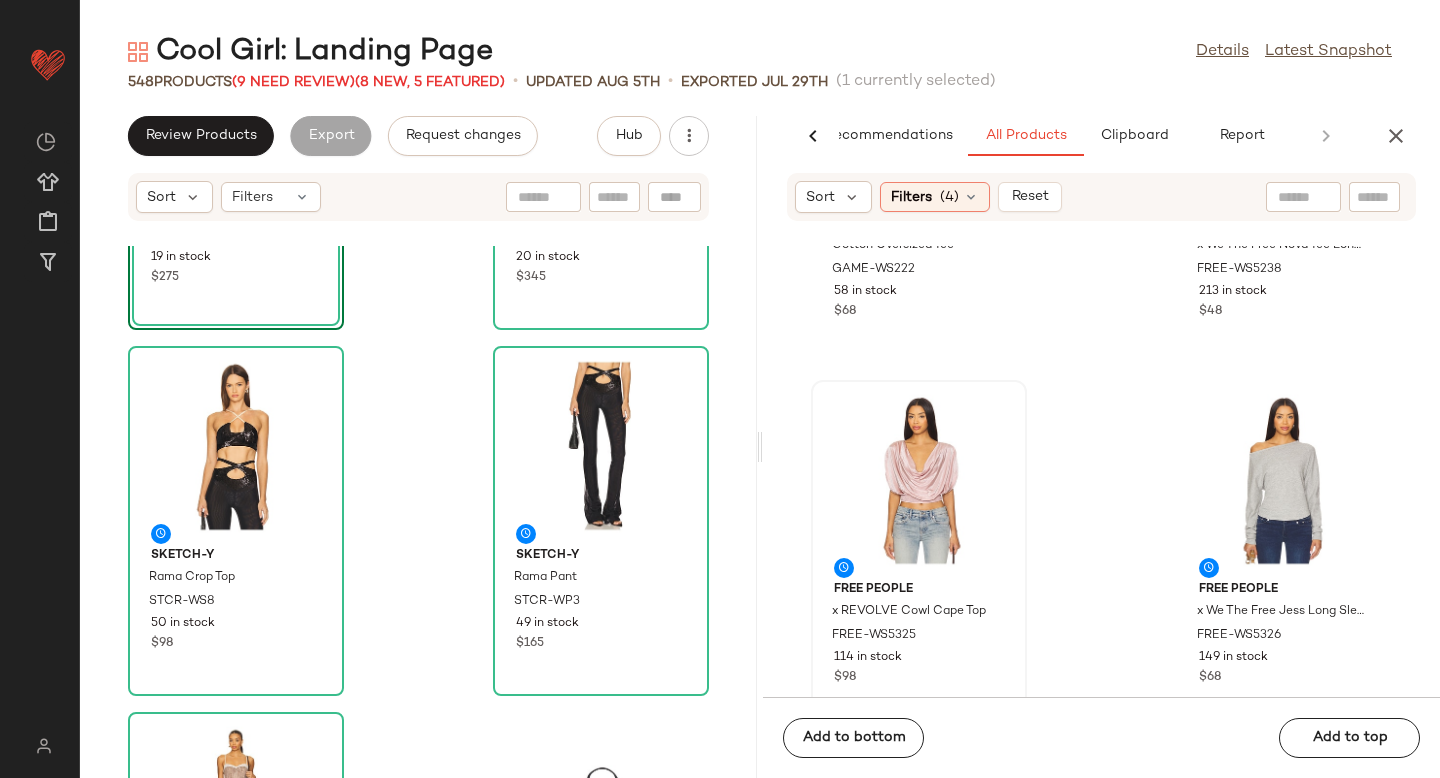 scroll, scrollTop: 357, scrollLeft: 0, axis: vertical 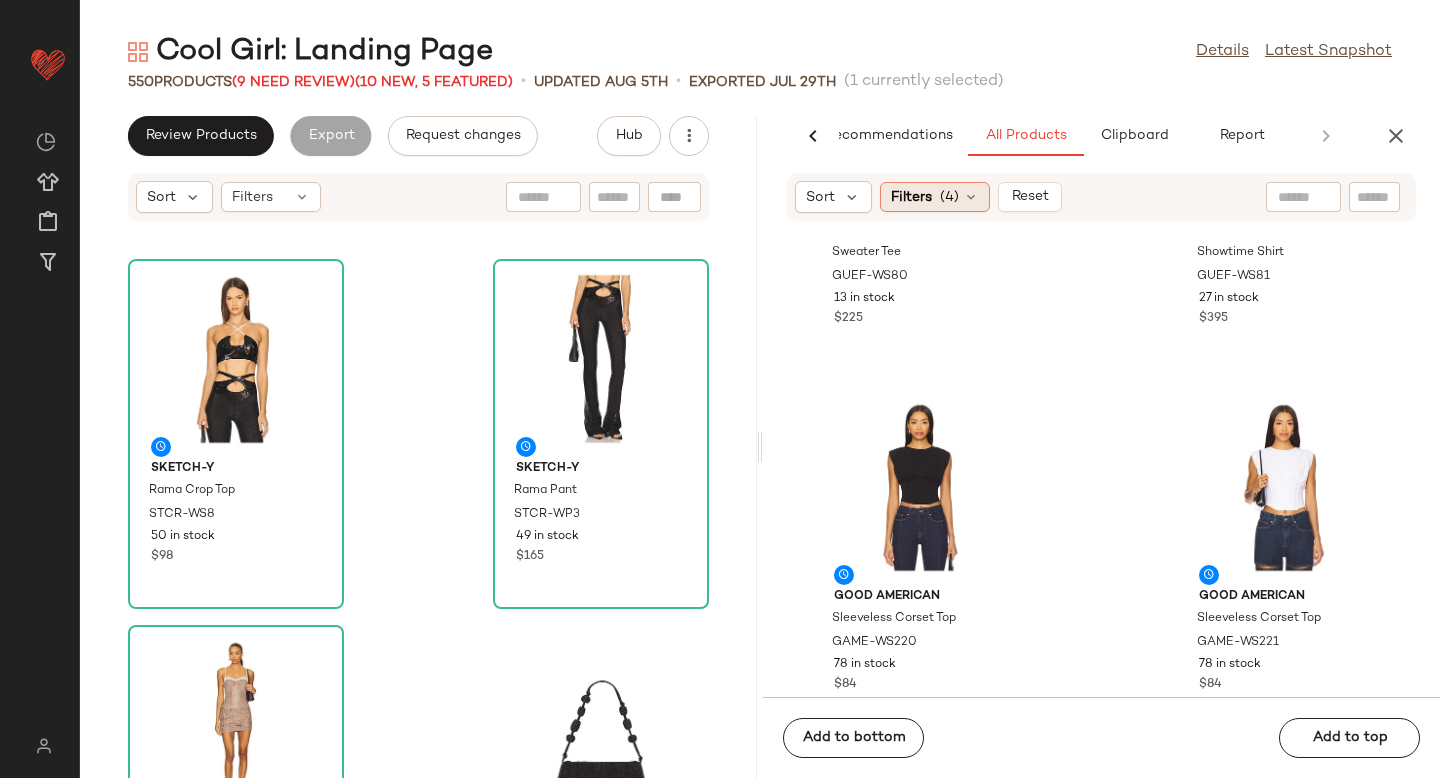 click on "Filters" at bounding box center (911, 197) 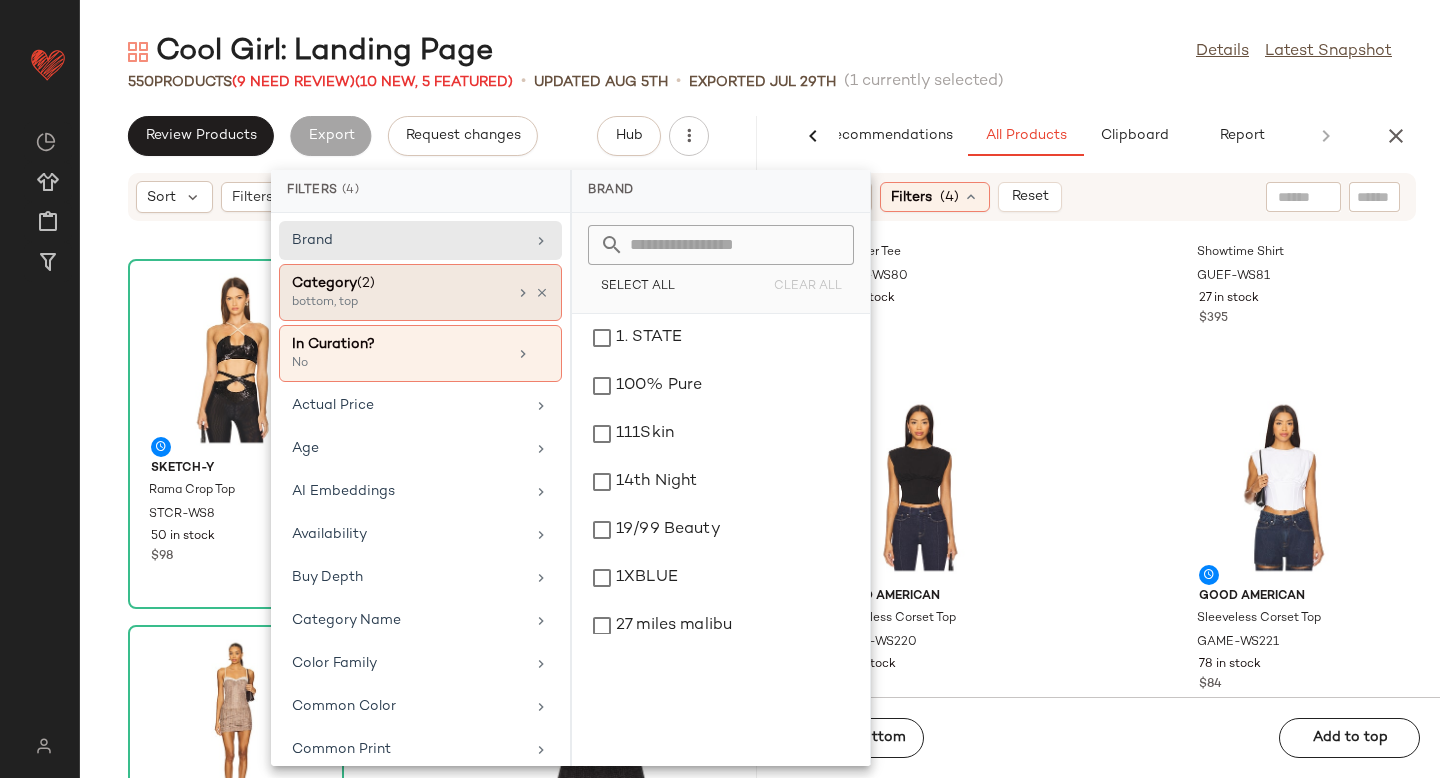 click on "bottom, top" at bounding box center [392, 303] 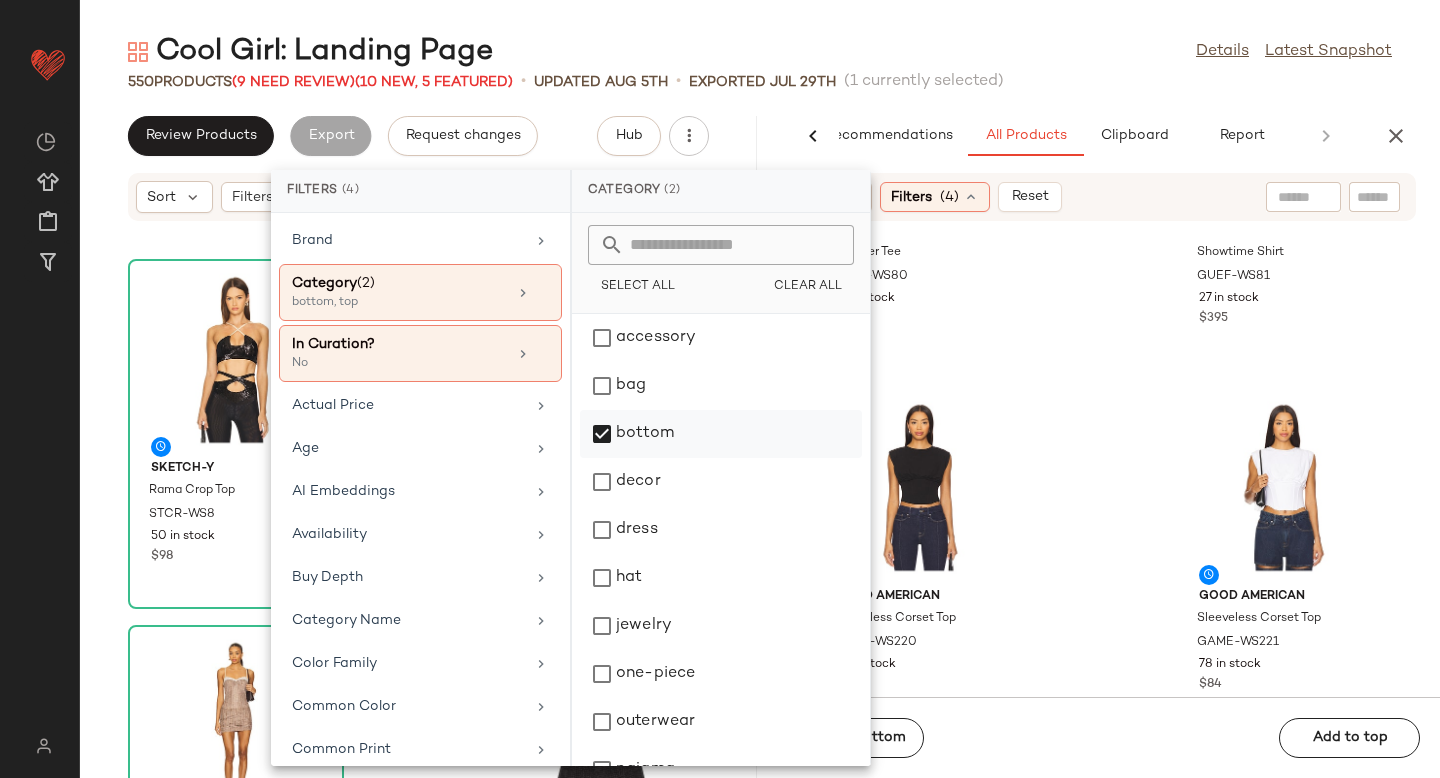 click on "bottom" 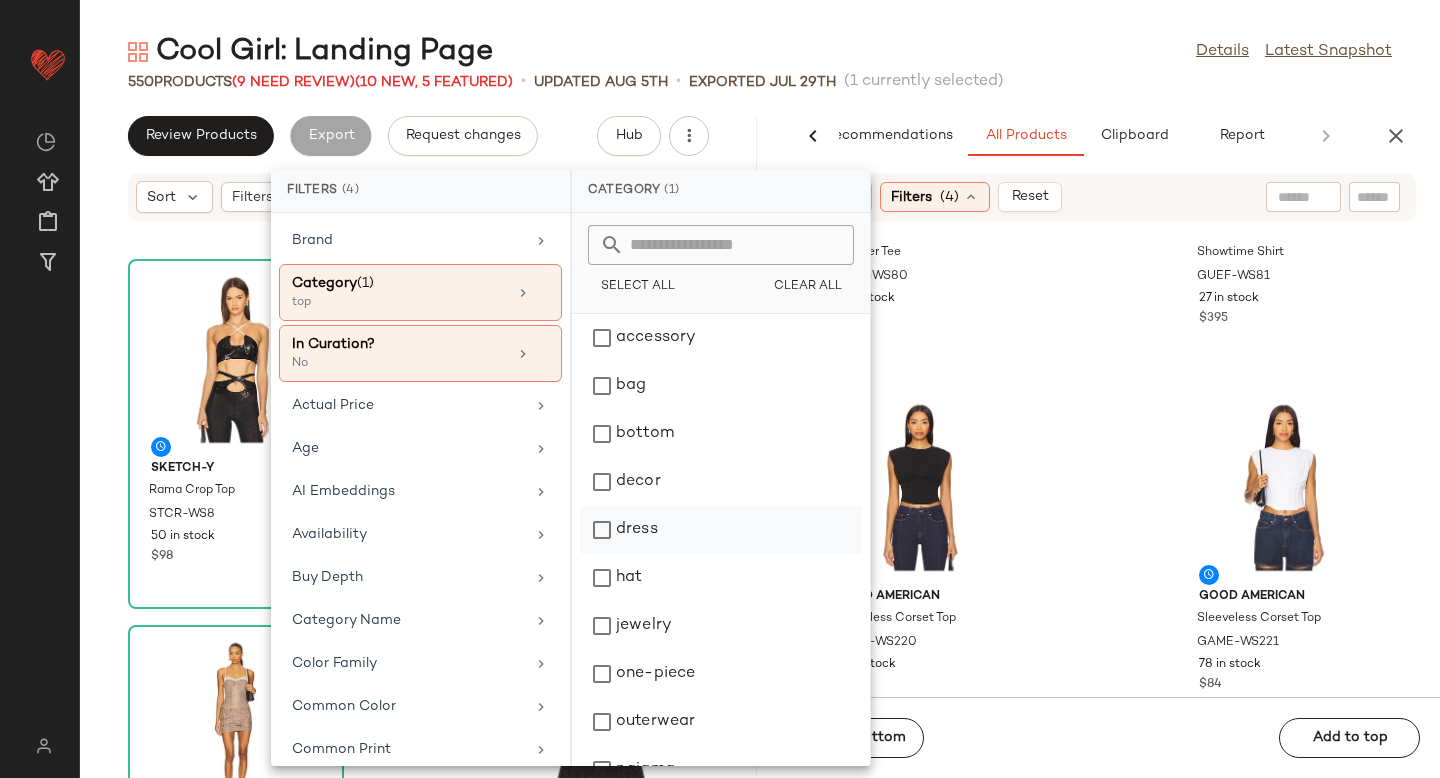 click on "dress" 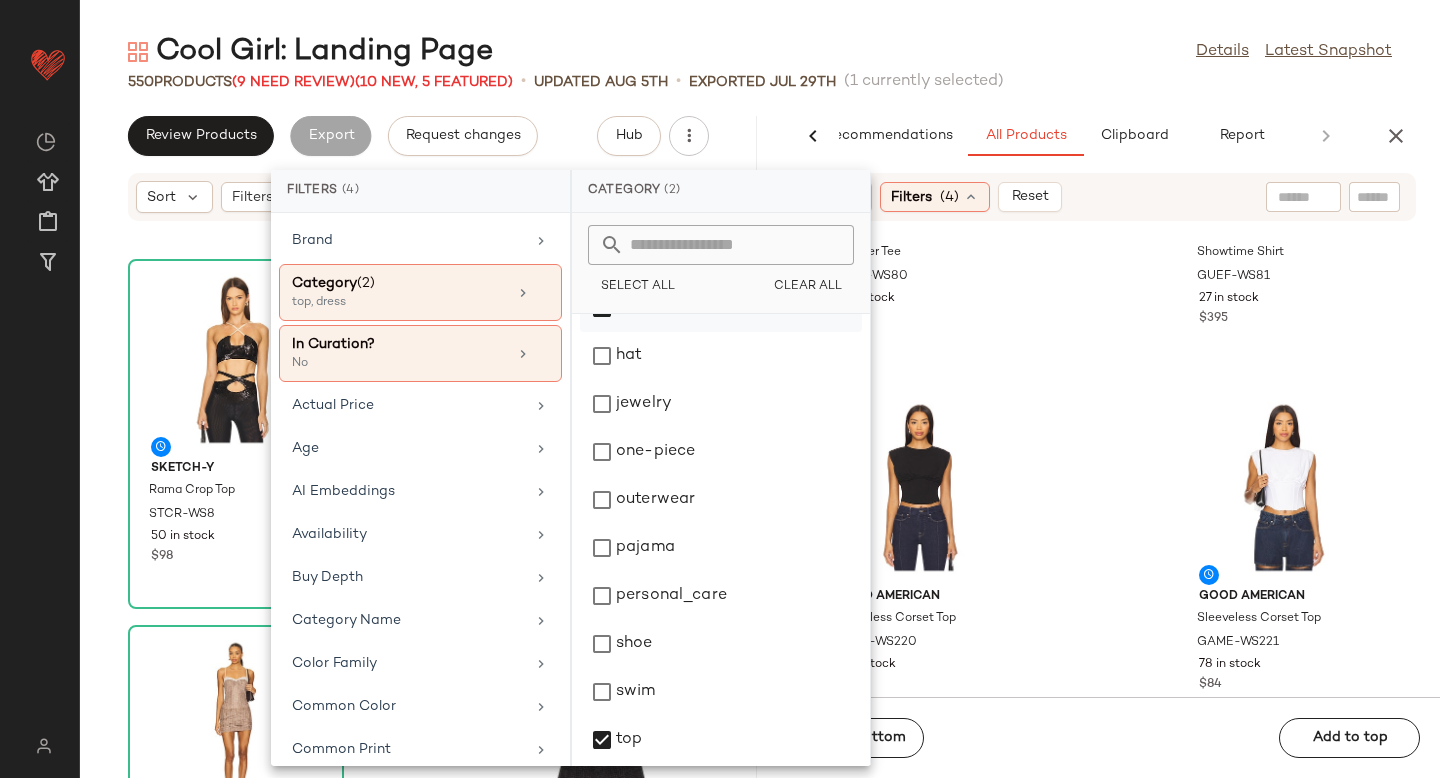 scroll, scrollTop: 276, scrollLeft: 0, axis: vertical 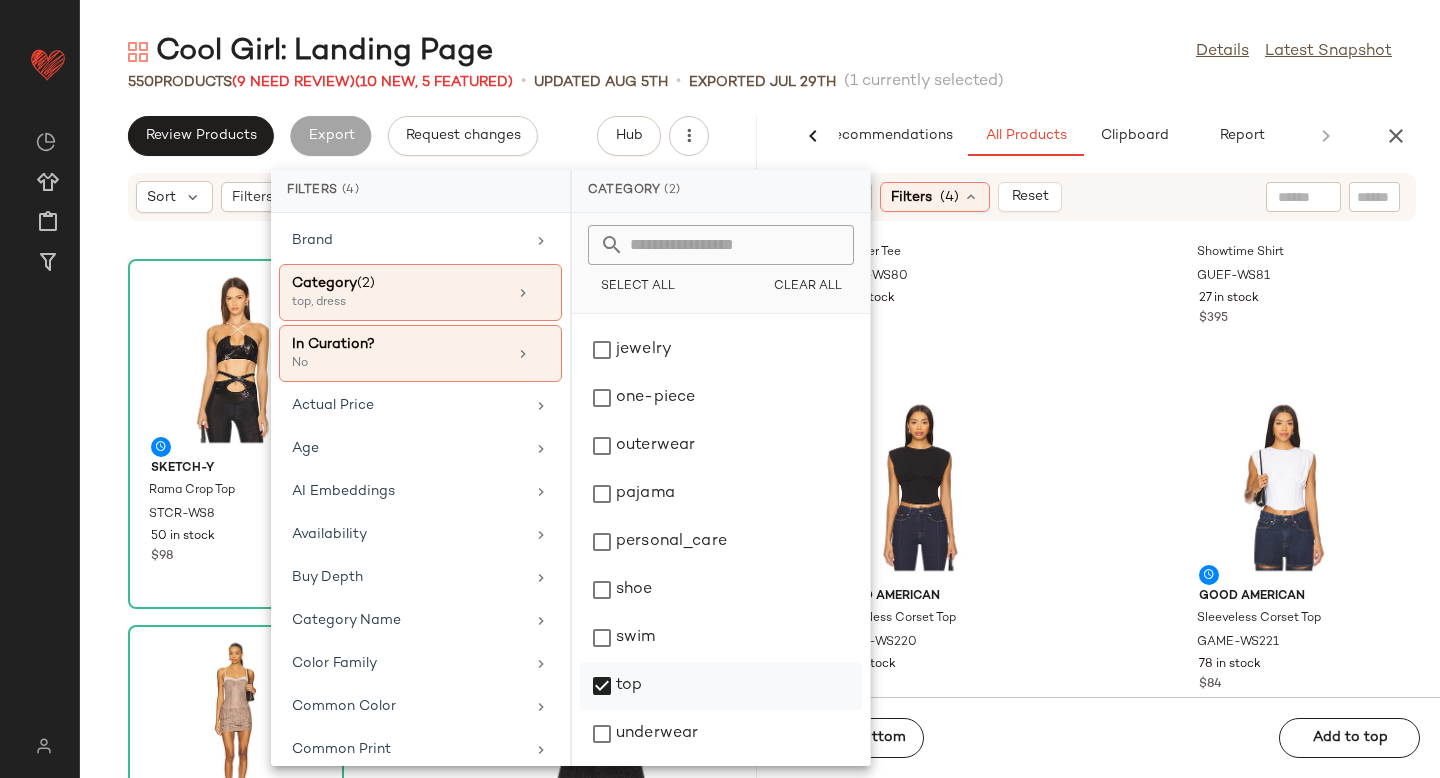 click on "top" 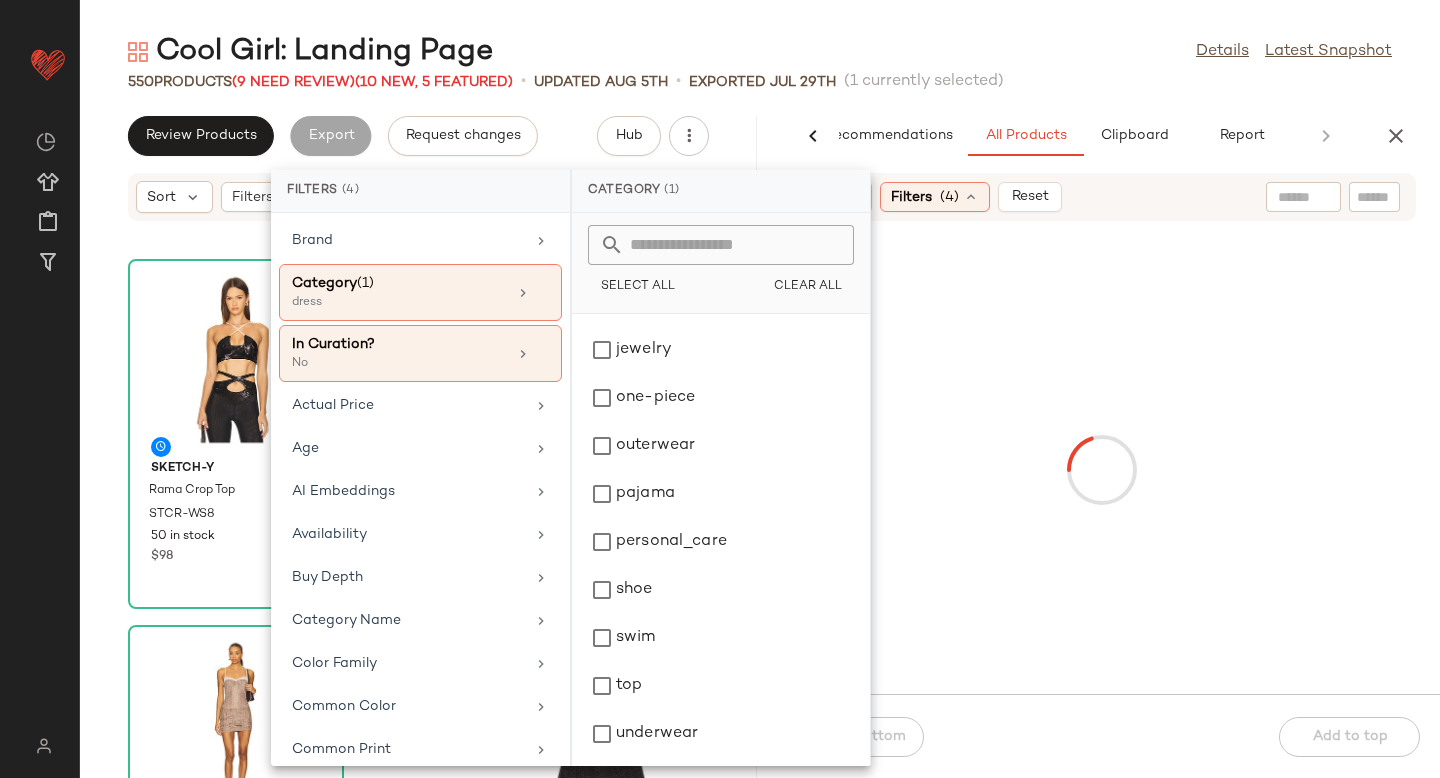 click at bounding box center (1101, 470) 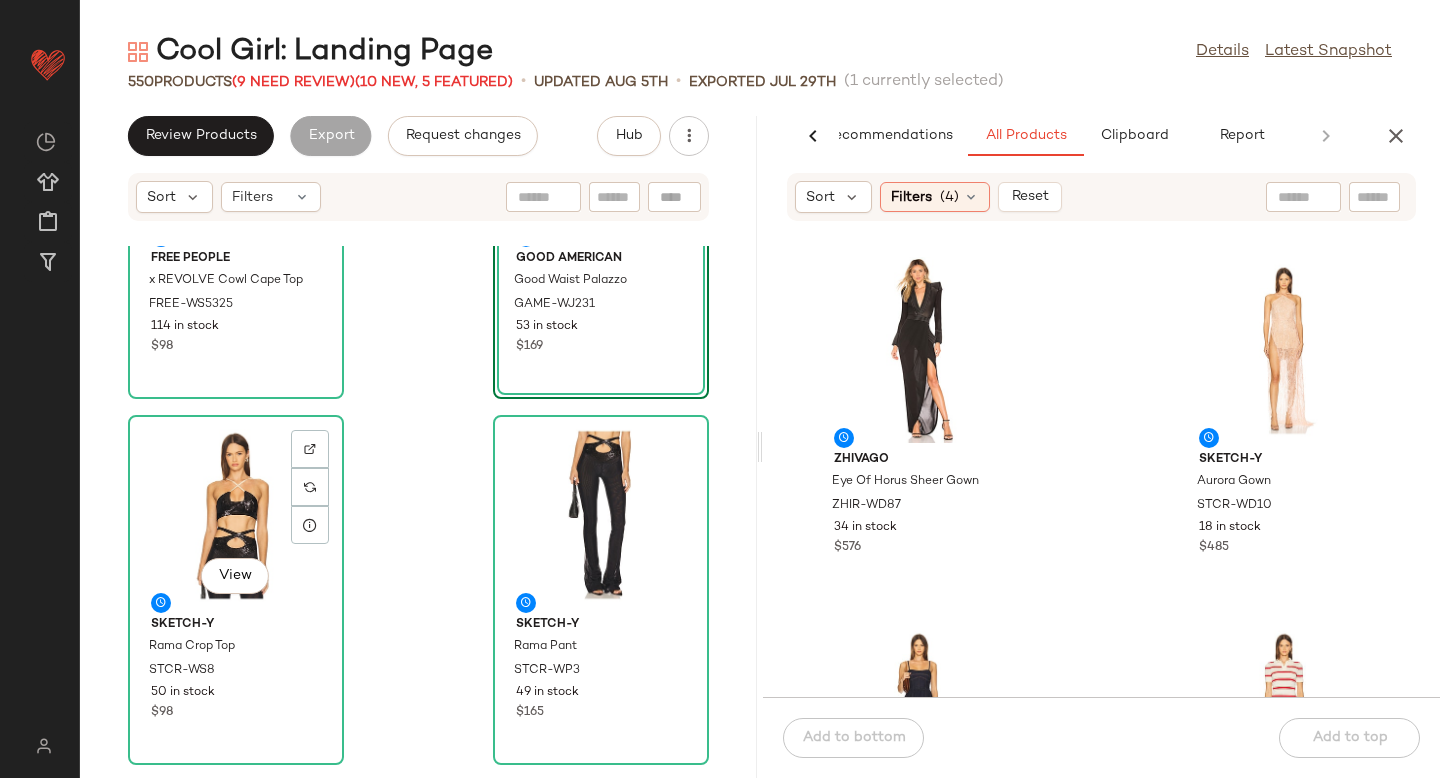 scroll, scrollTop: 0, scrollLeft: 0, axis: both 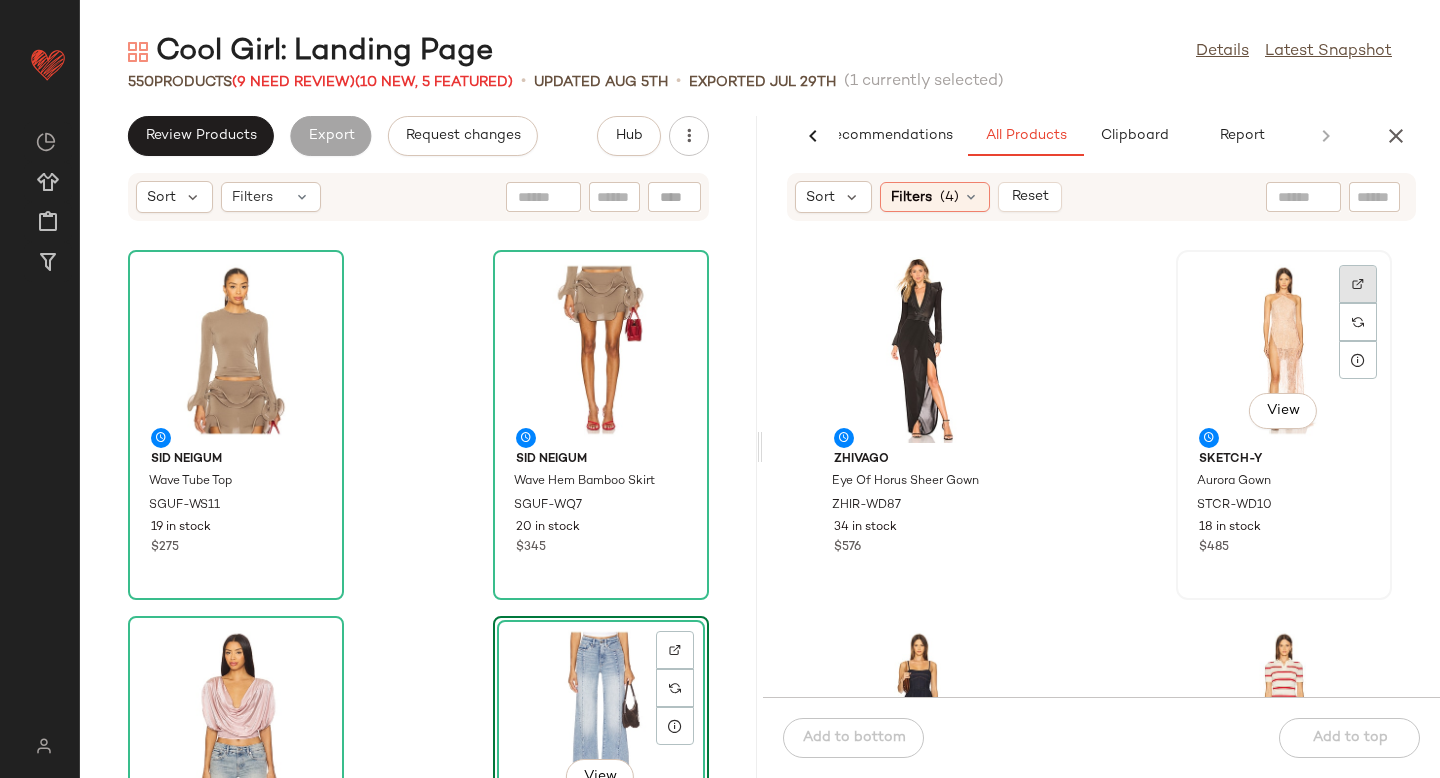 click 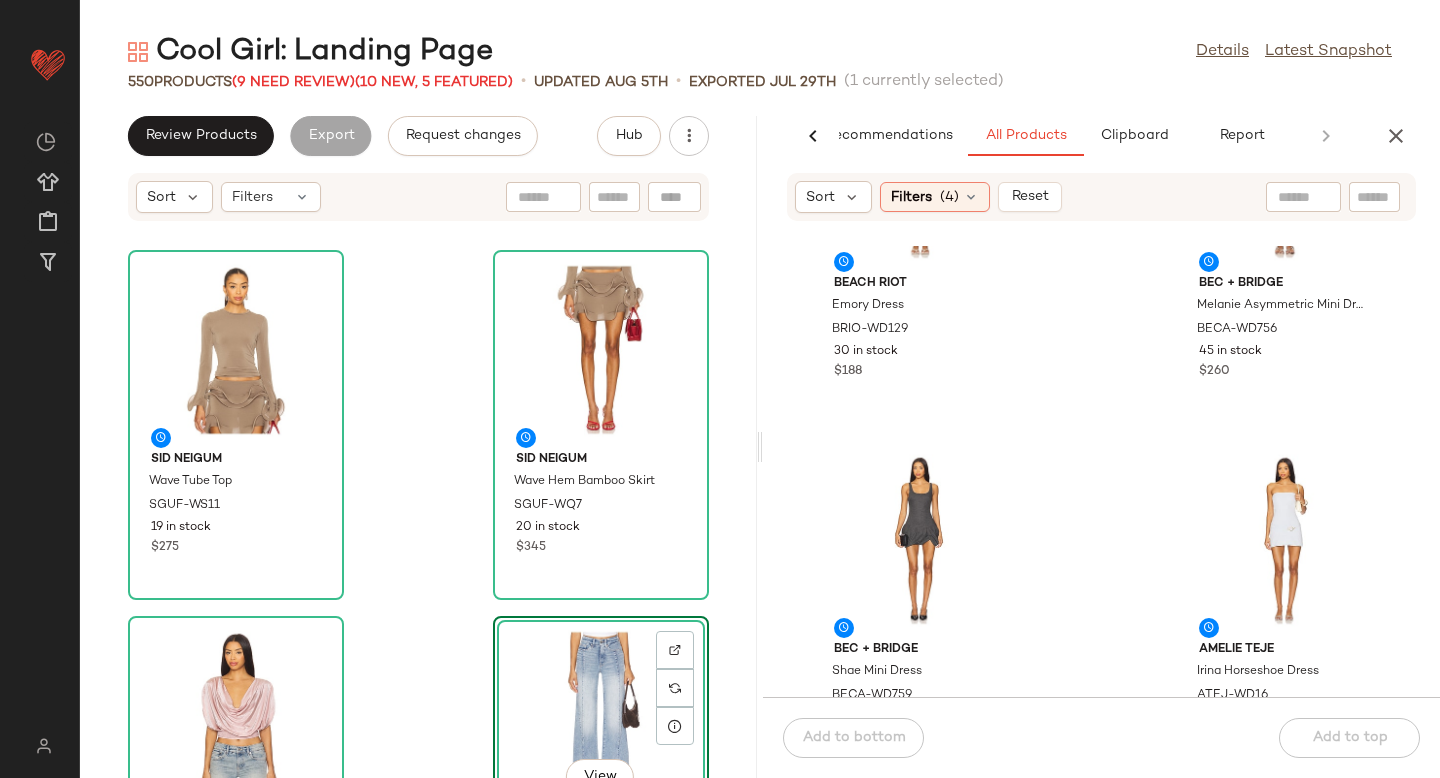 scroll, scrollTop: 4959, scrollLeft: 0, axis: vertical 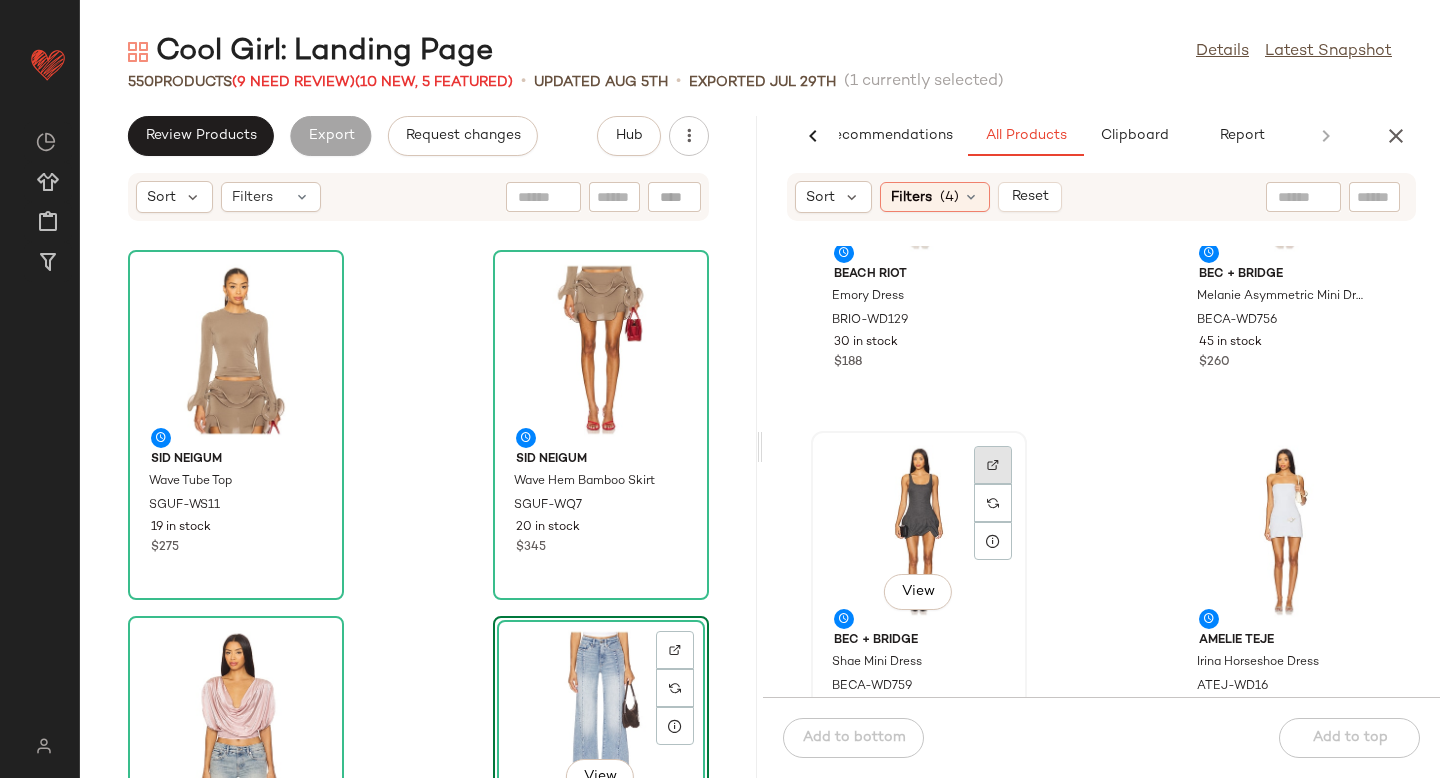 click 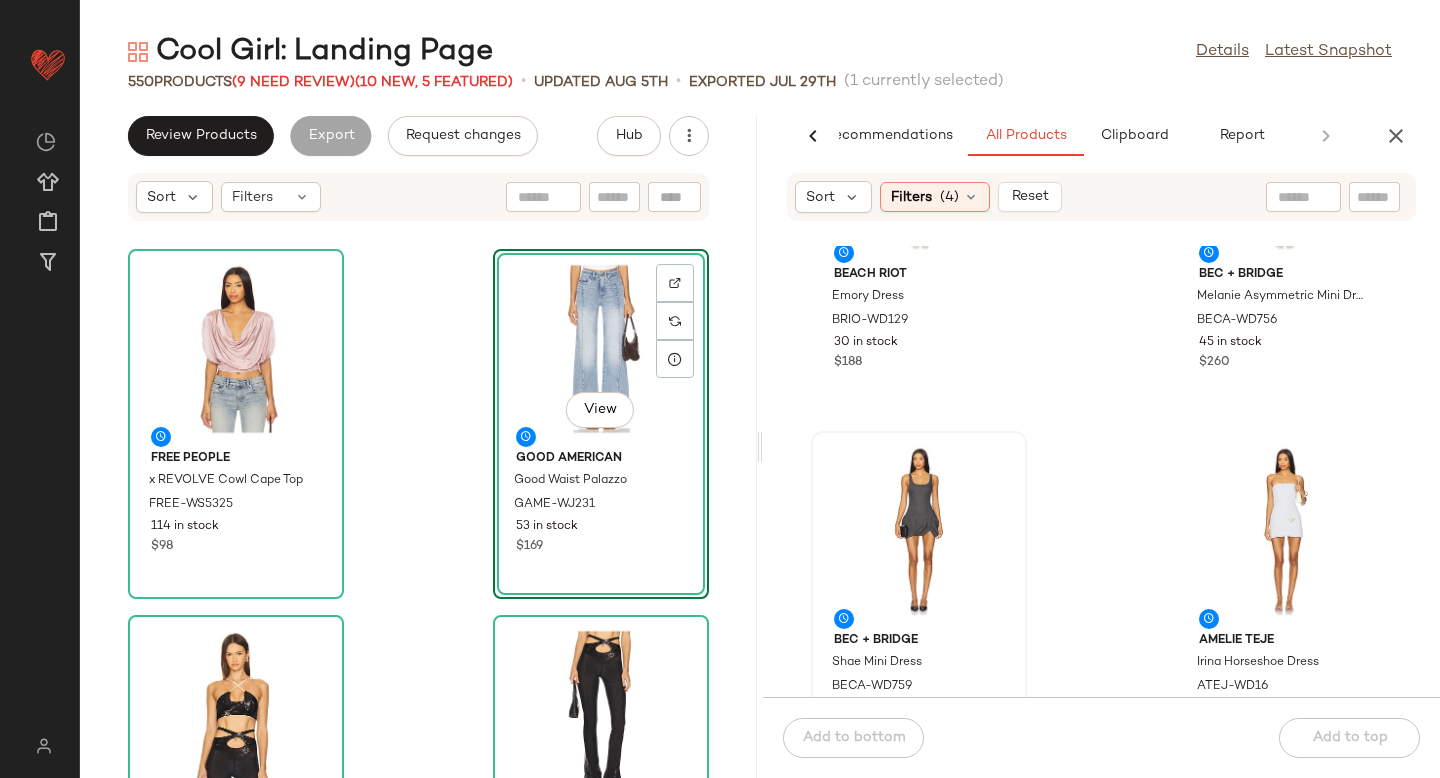 scroll, scrollTop: 353, scrollLeft: 0, axis: vertical 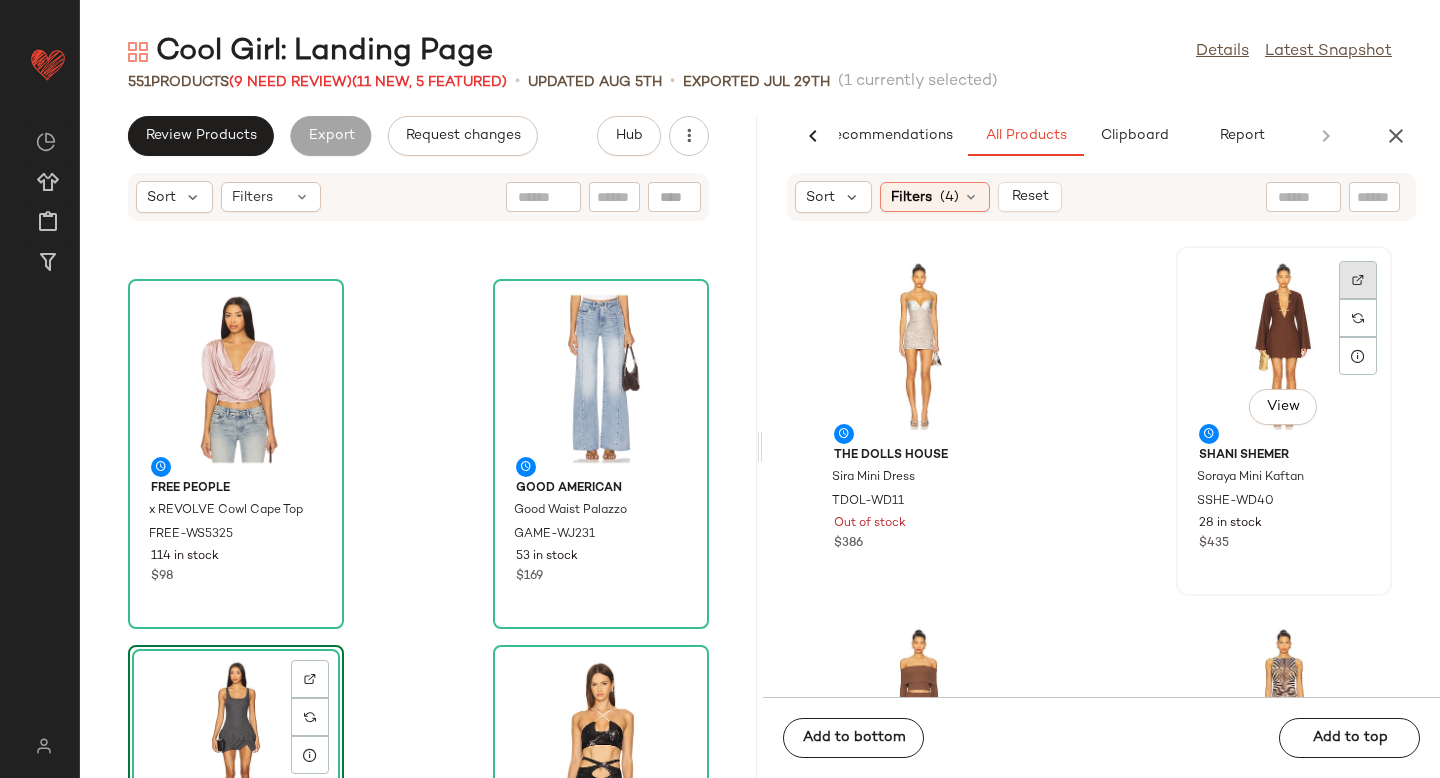 click 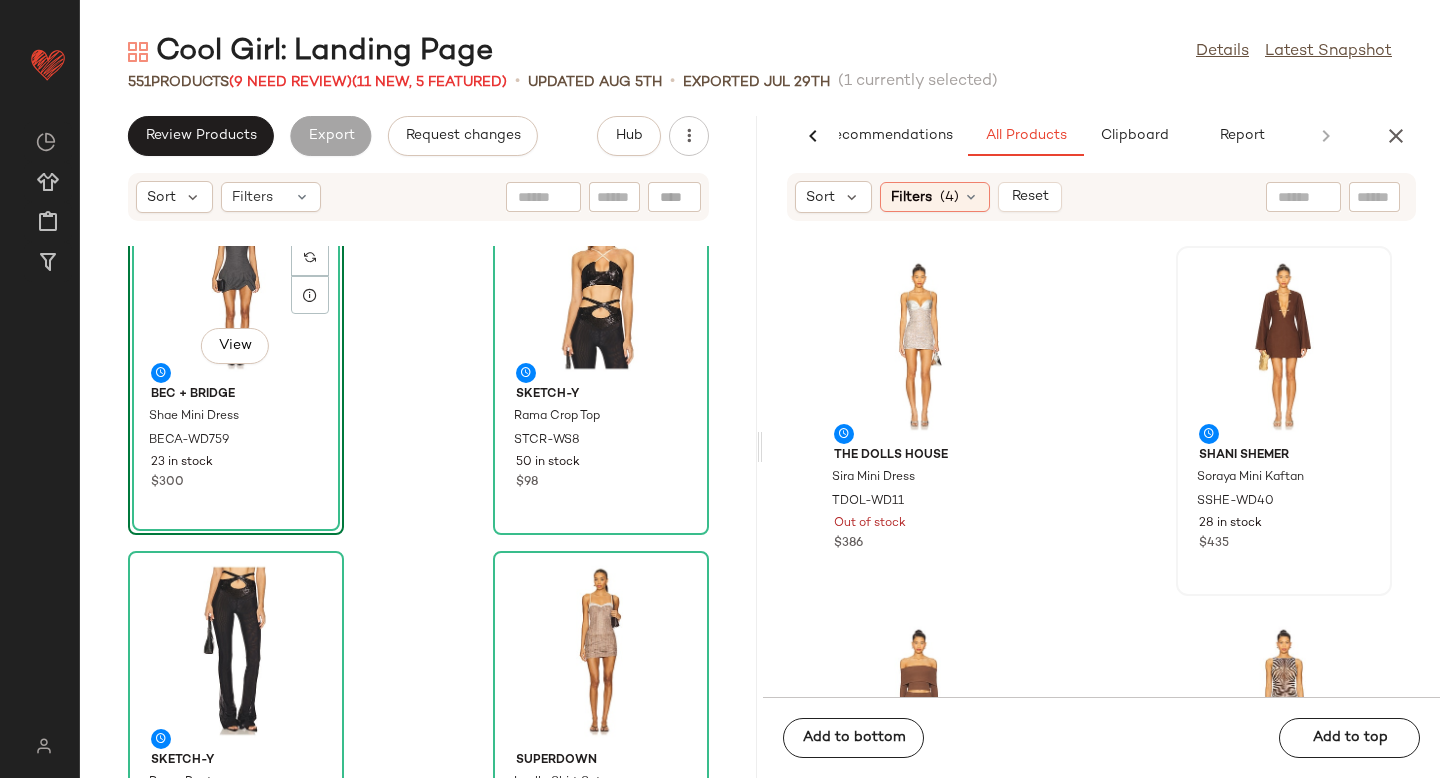scroll, scrollTop: 812, scrollLeft: 0, axis: vertical 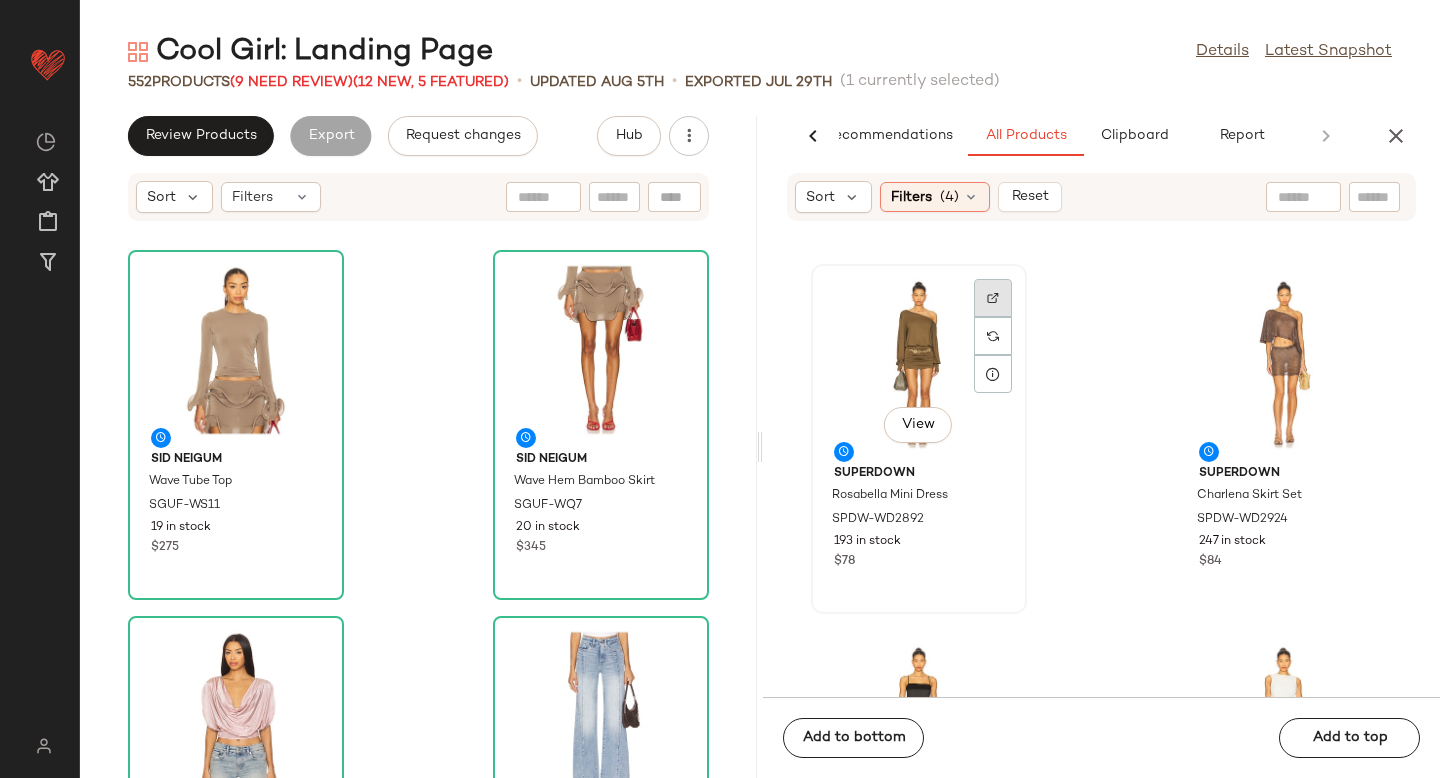 click 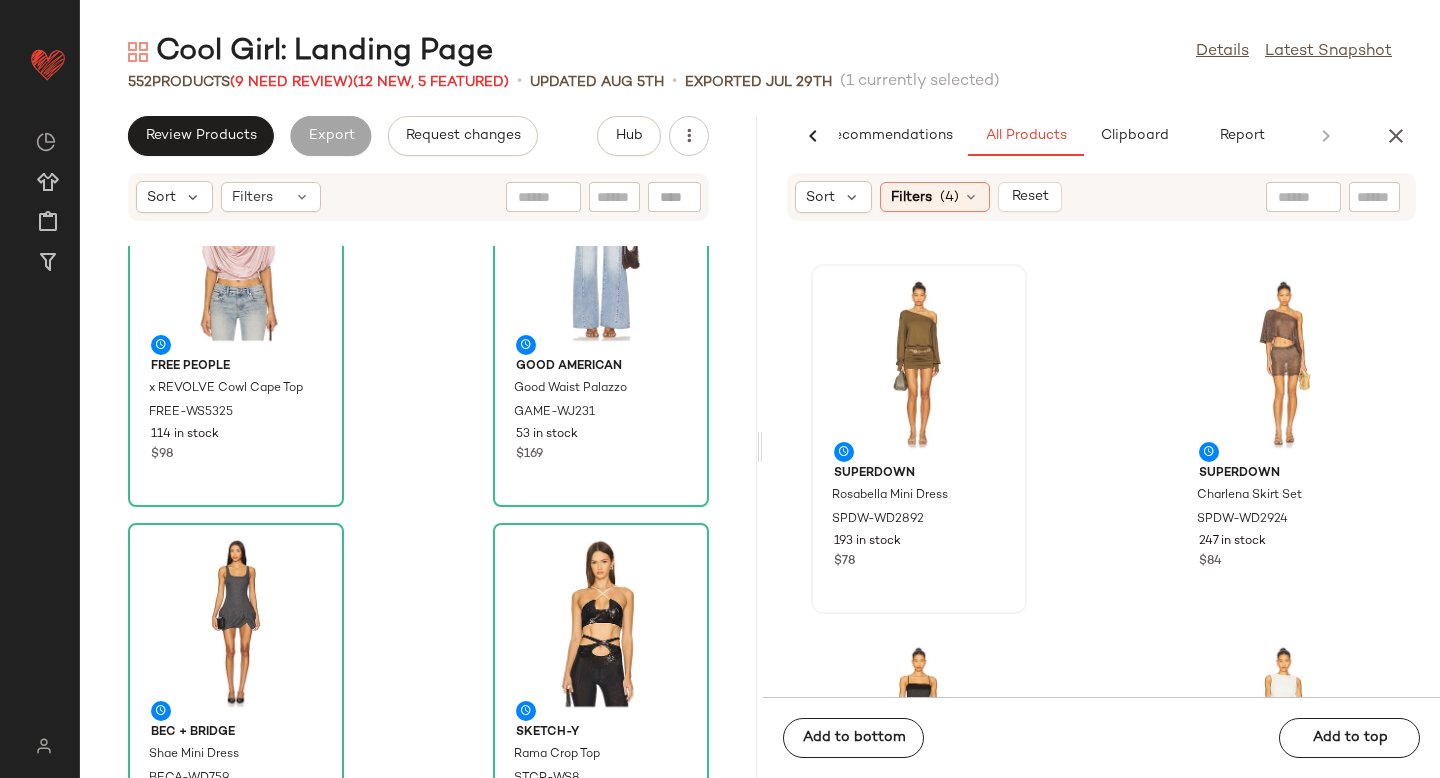 scroll, scrollTop: 558, scrollLeft: 0, axis: vertical 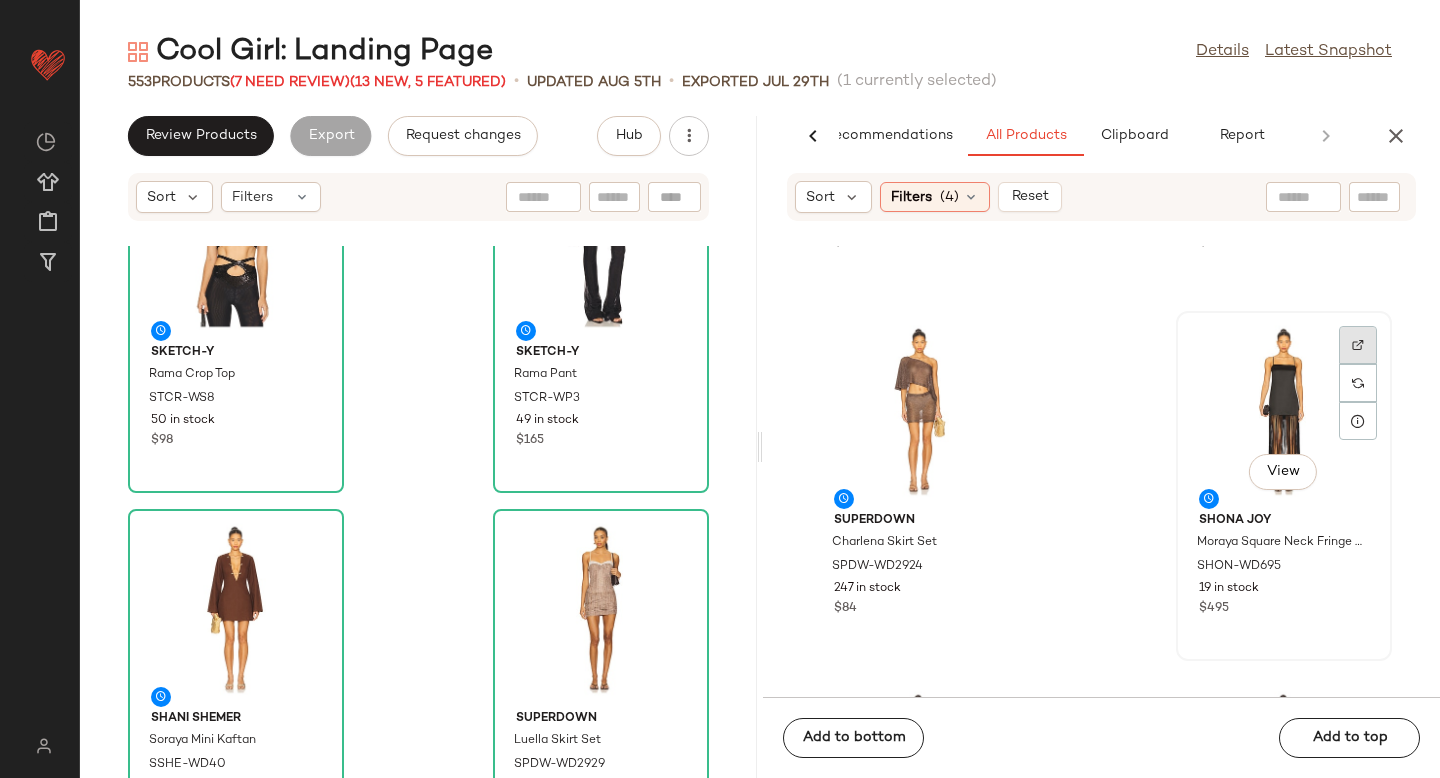 click 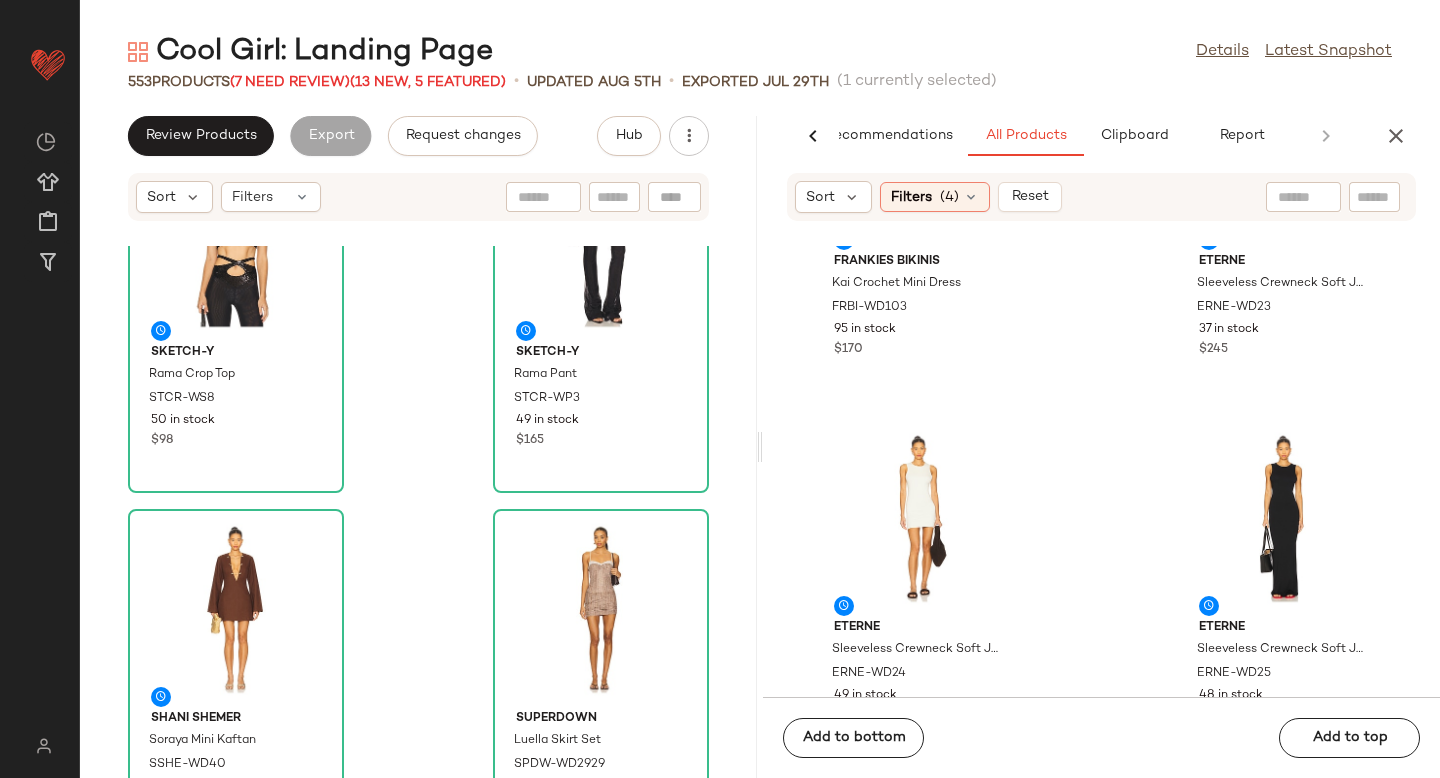 scroll, scrollTop: 11555, scrollLeft: 0, axis: vertical 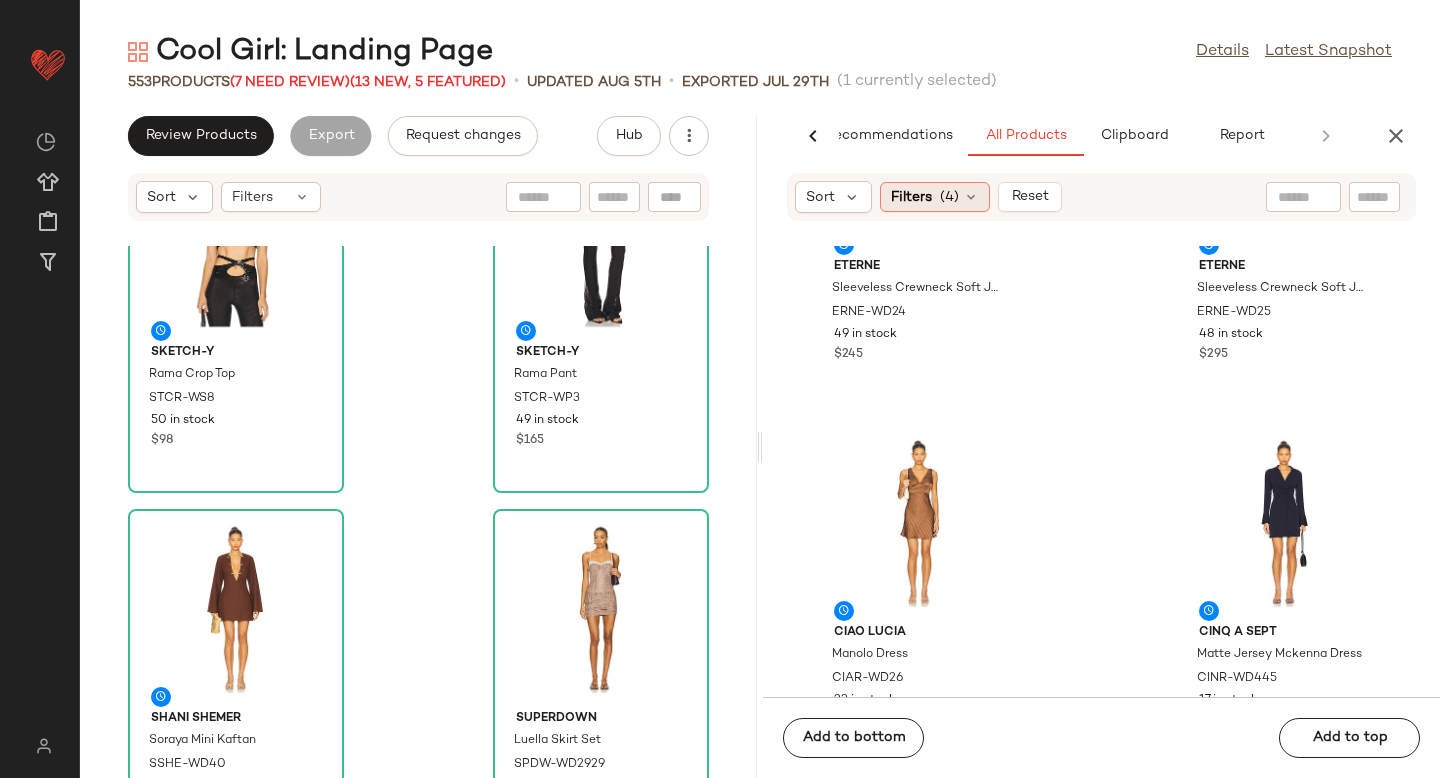 click on "Filters  (4)" 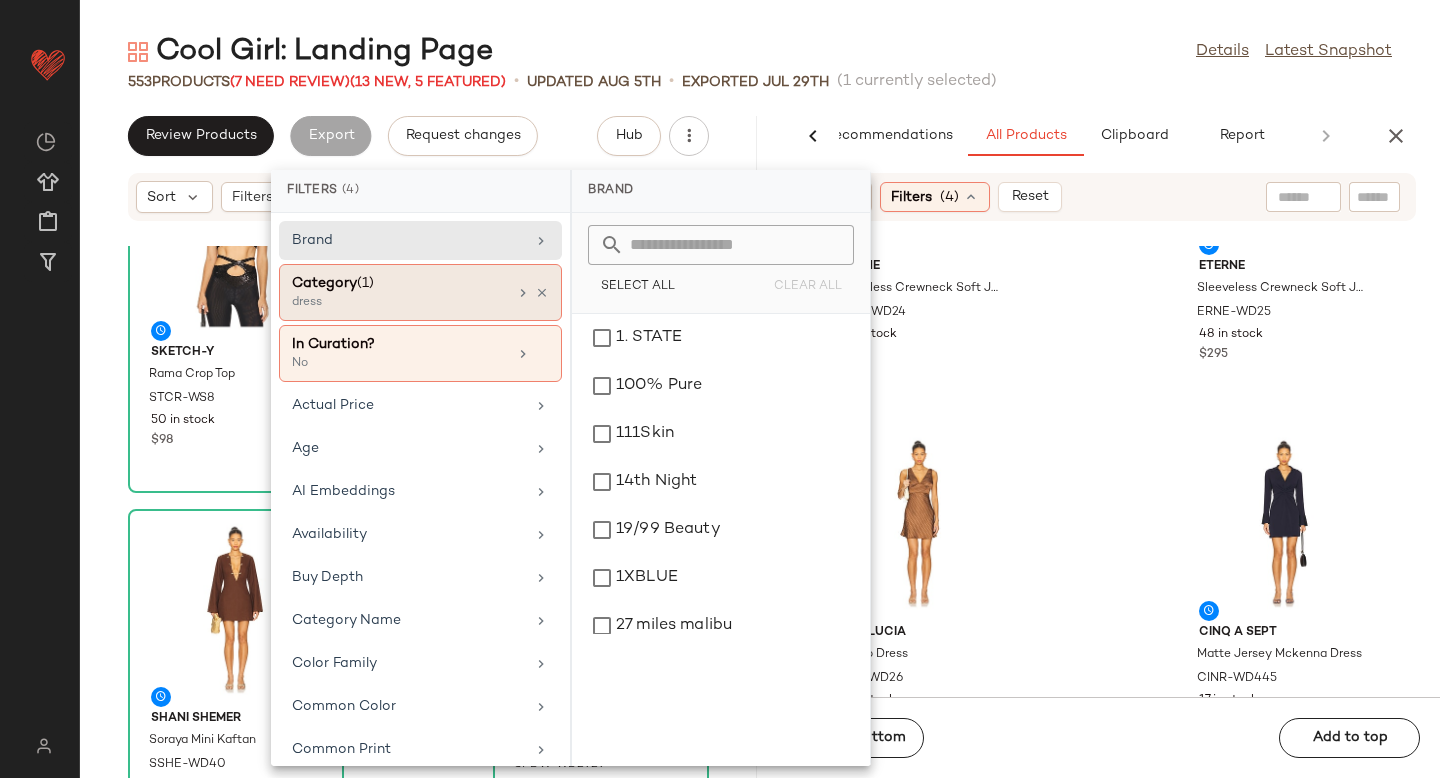 click on "dress" at bounding box center (392, 303) 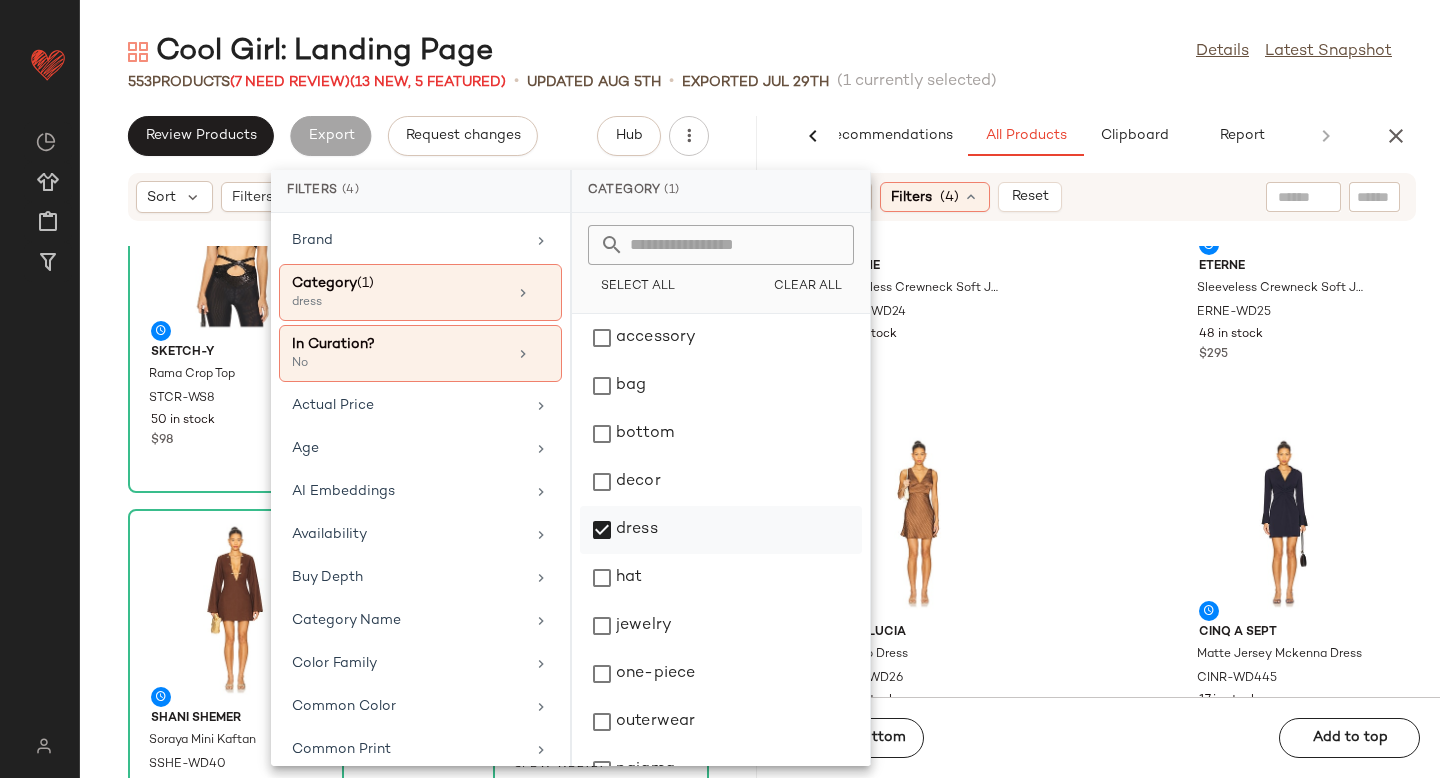 click on "dress" 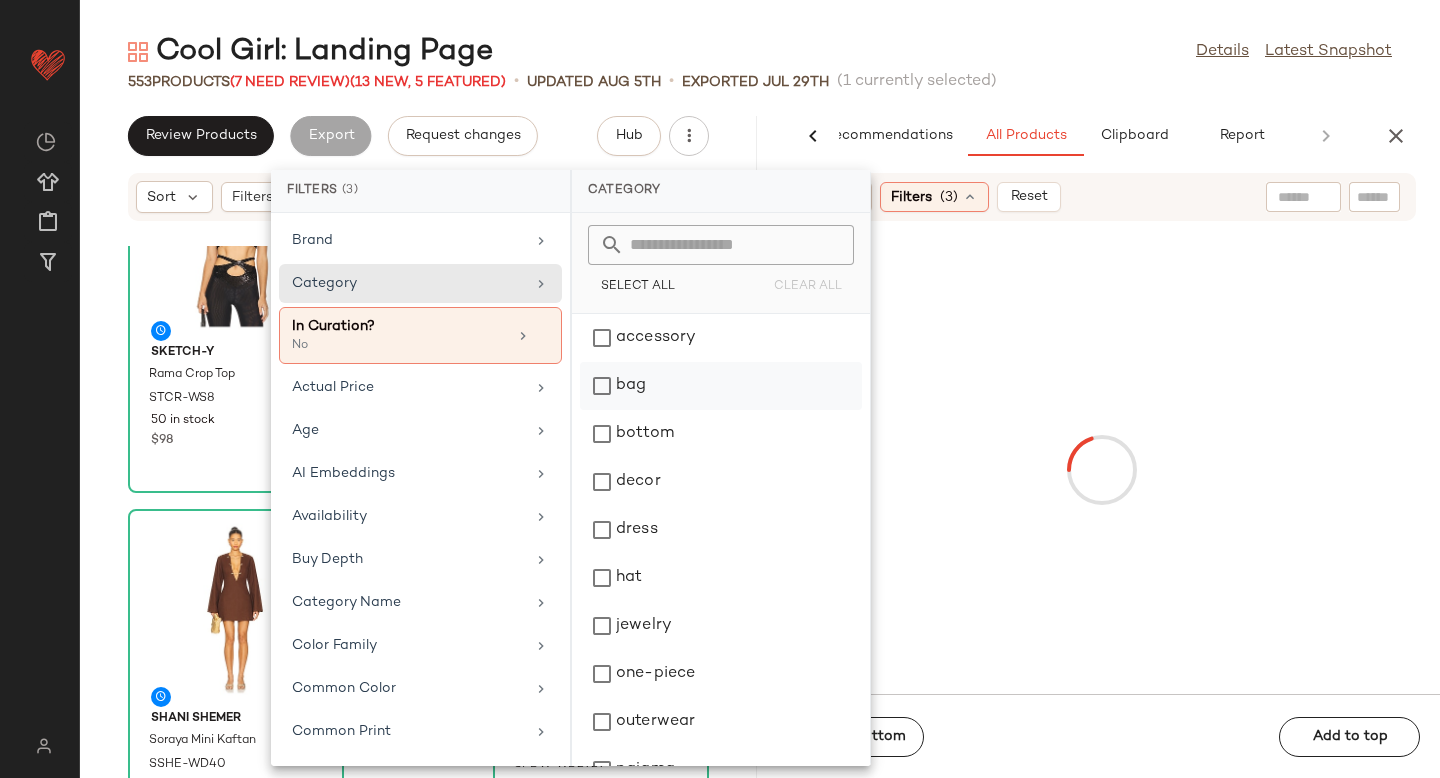 click on "bag" 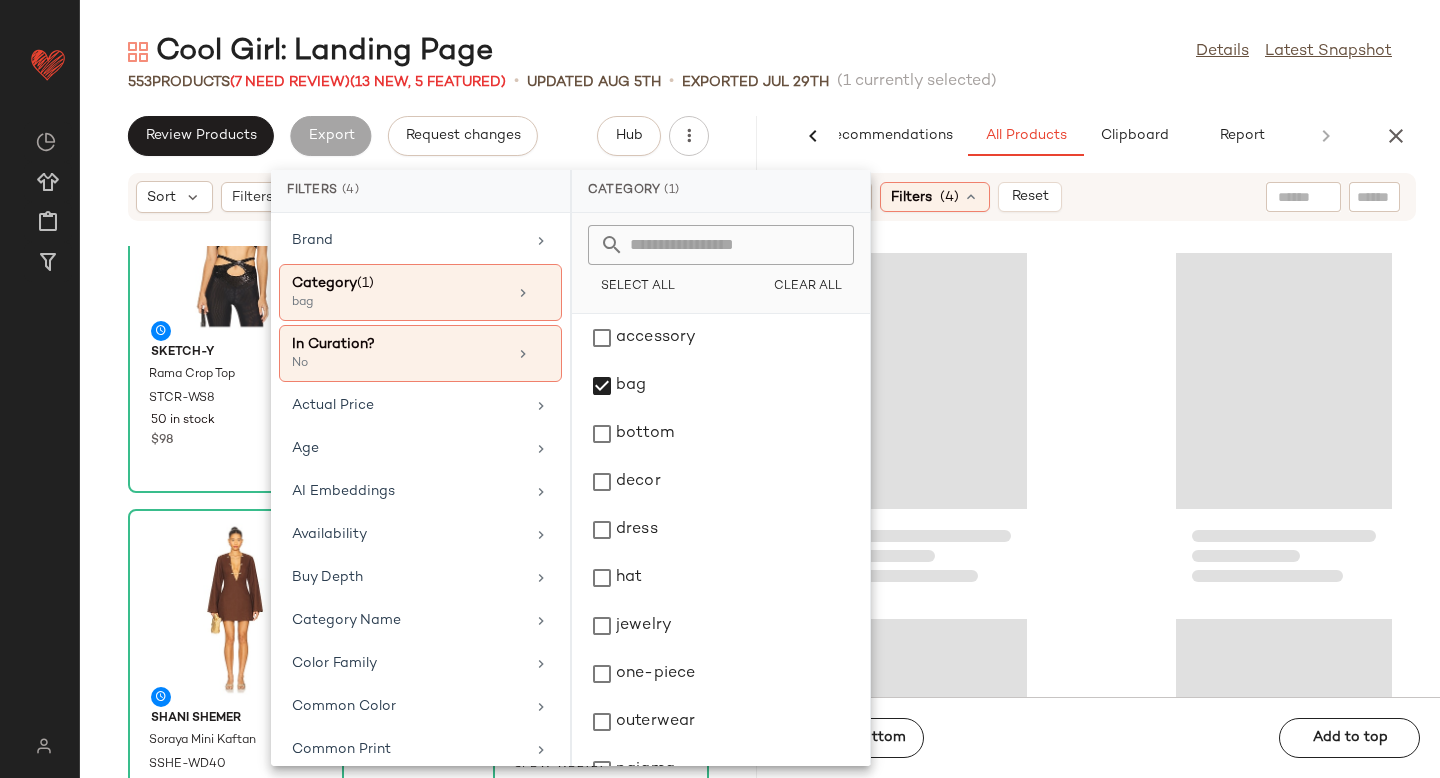 click 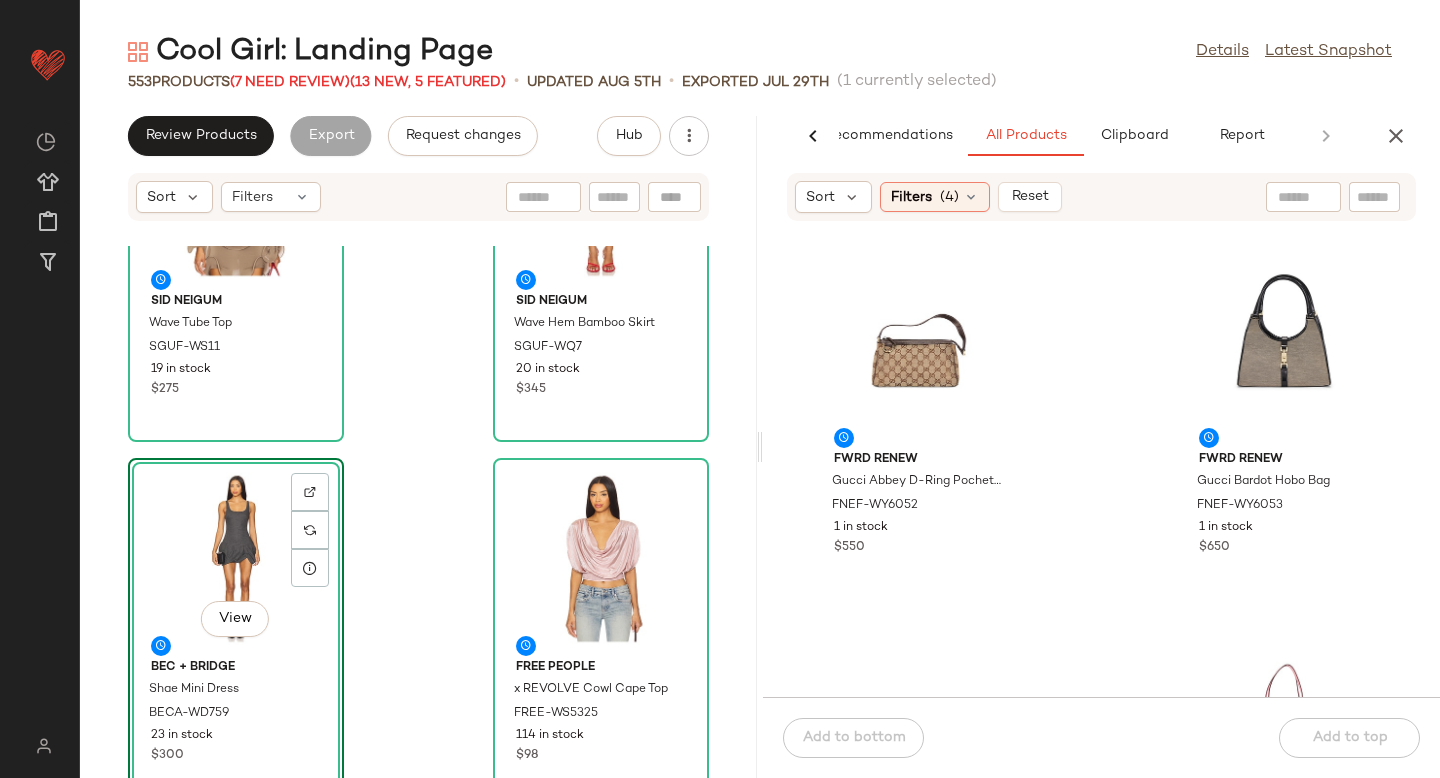 scroll, scrollTop: 0, scrollLeft: 0, axis: both 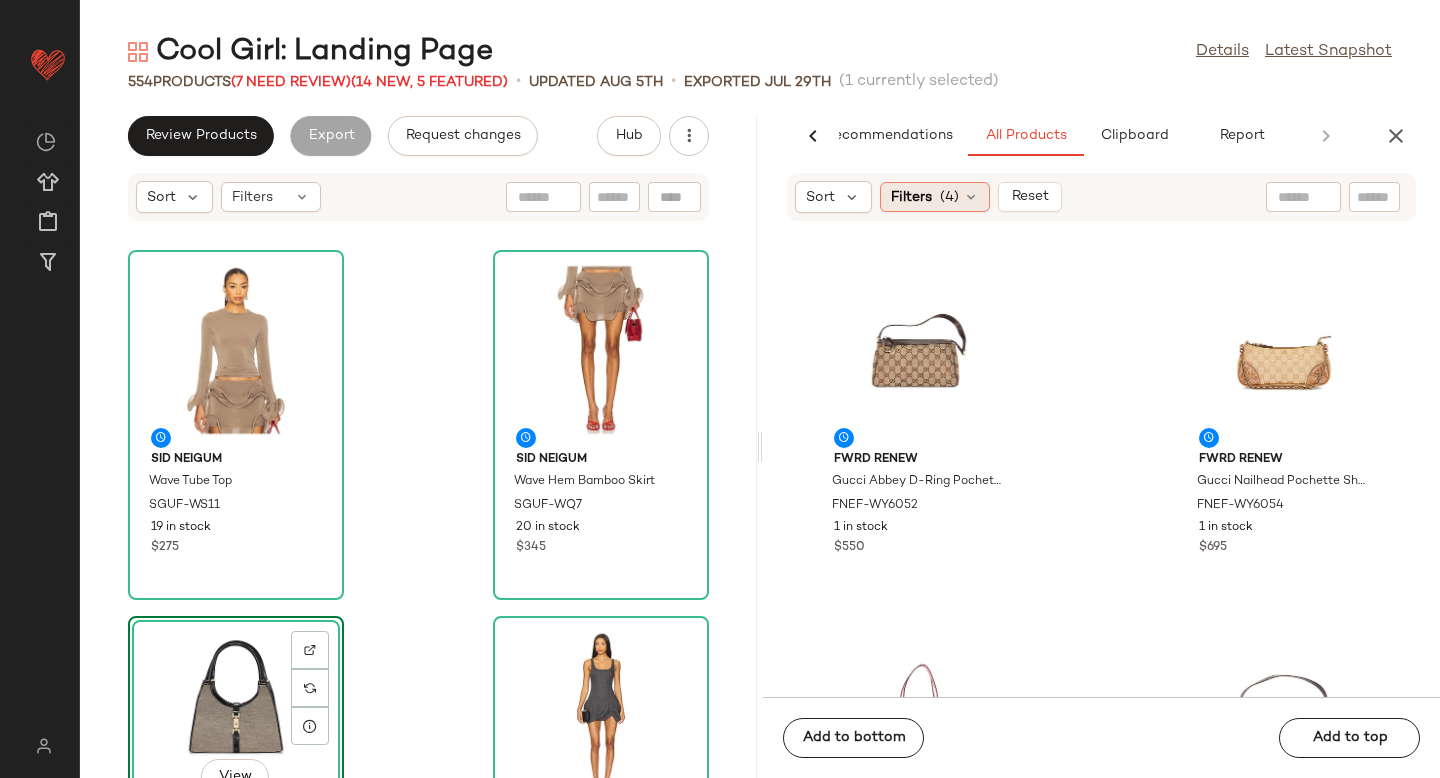 click on "Filters" at bounding box center (911, 197) 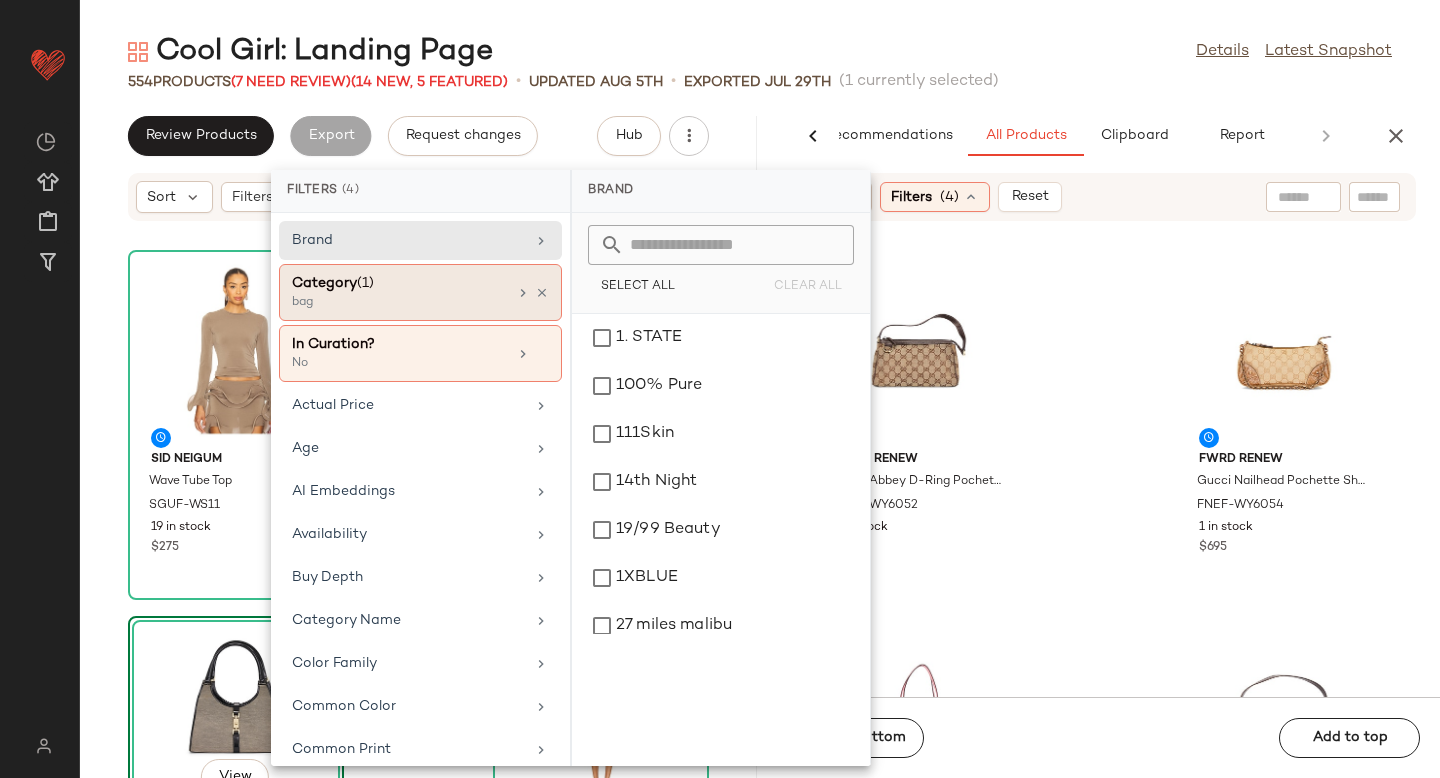 click on "bag" at bounding box center [392, 303] 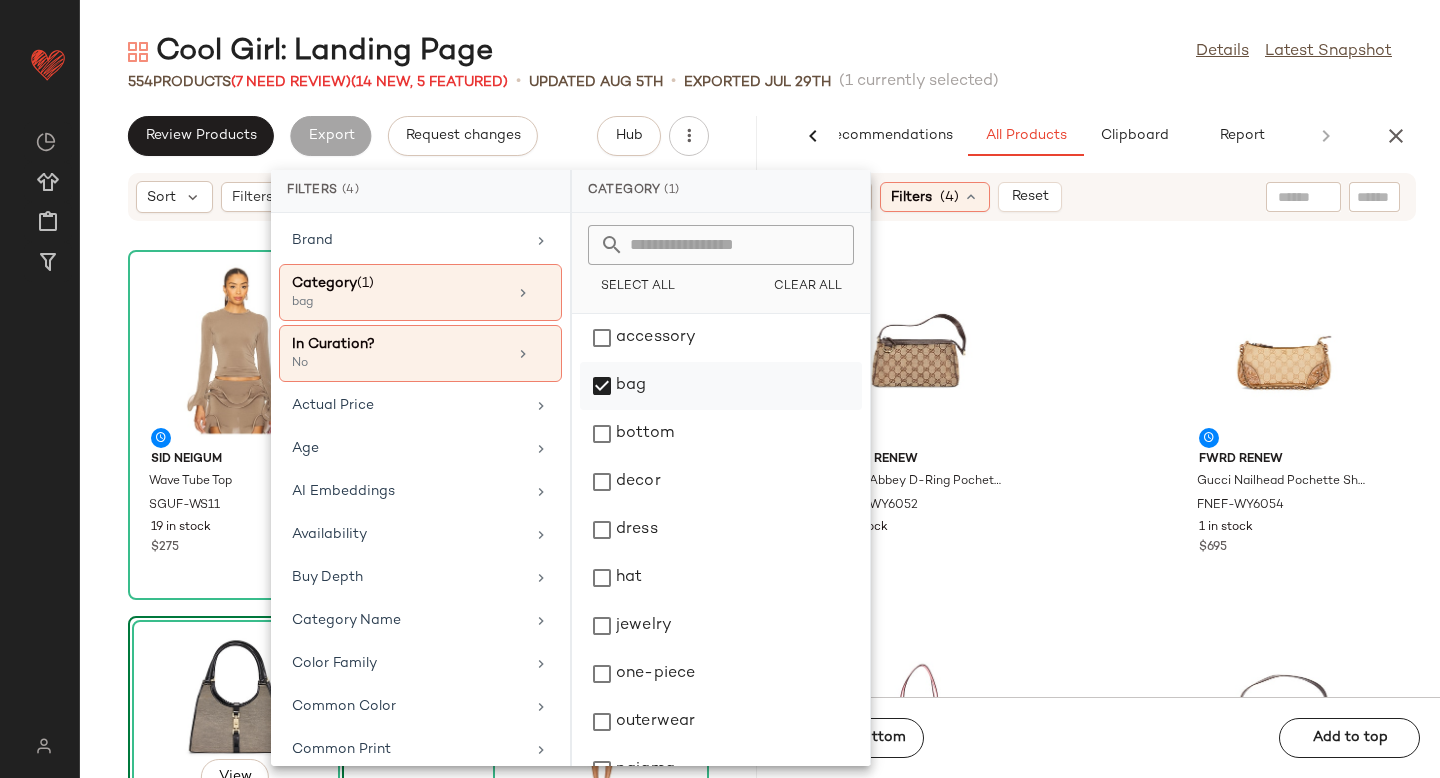 click on "bag" 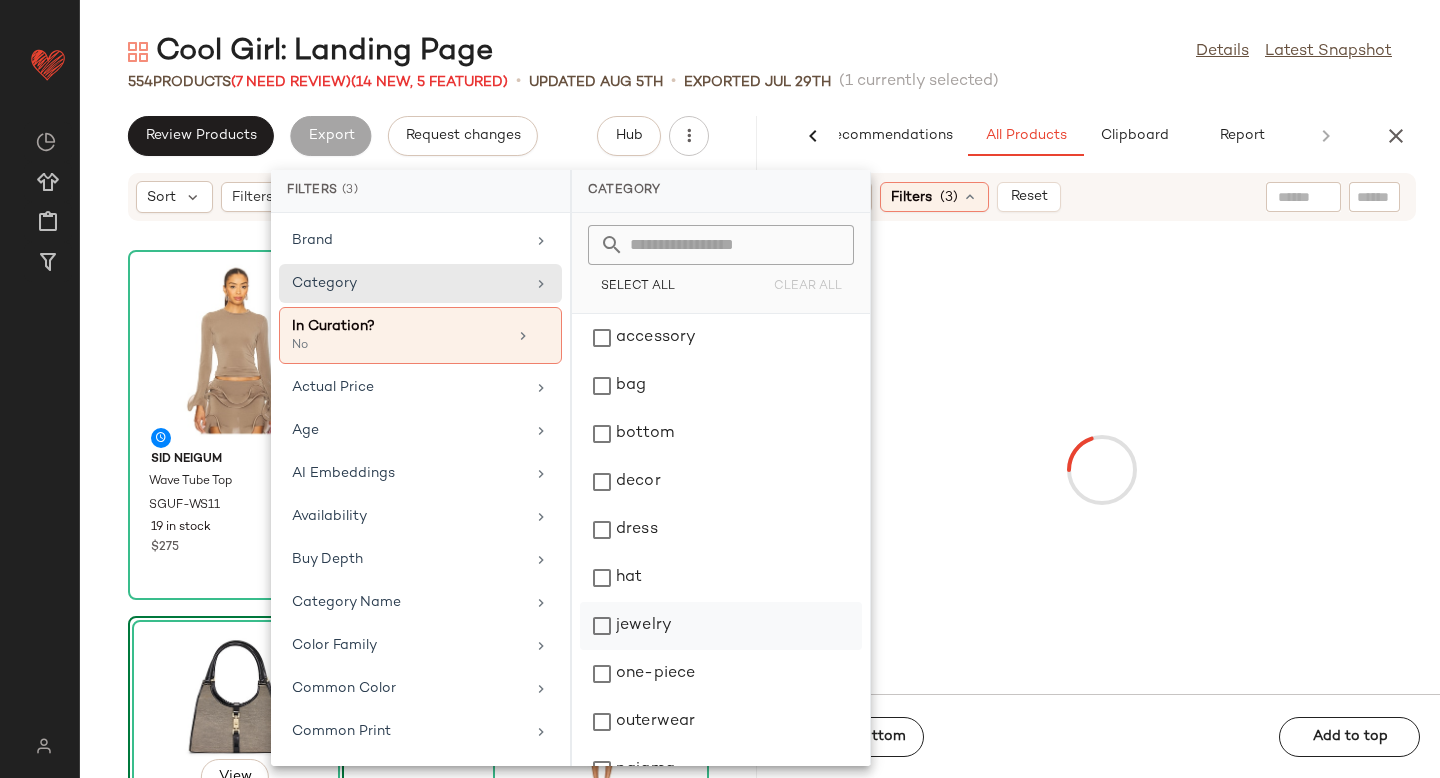 click on "jewelry" 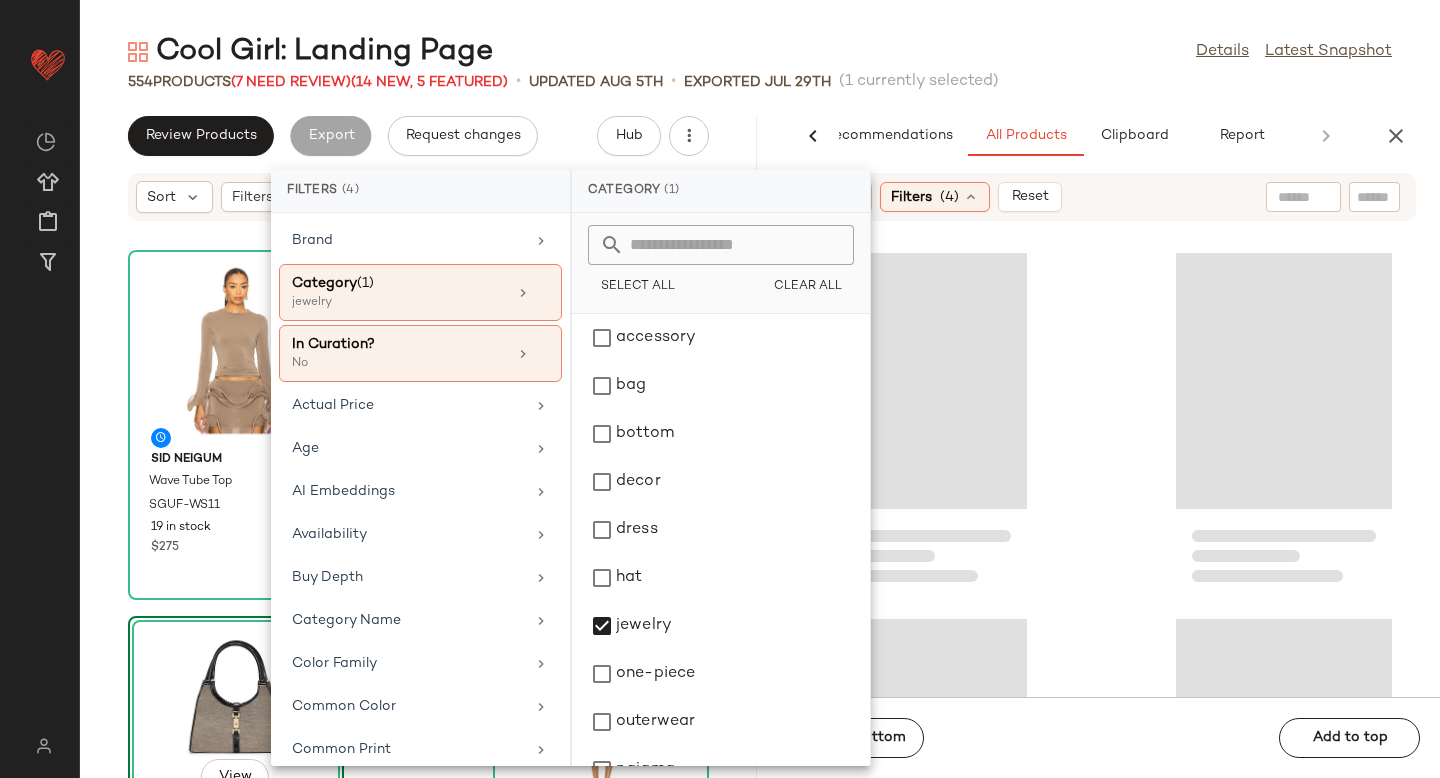 click 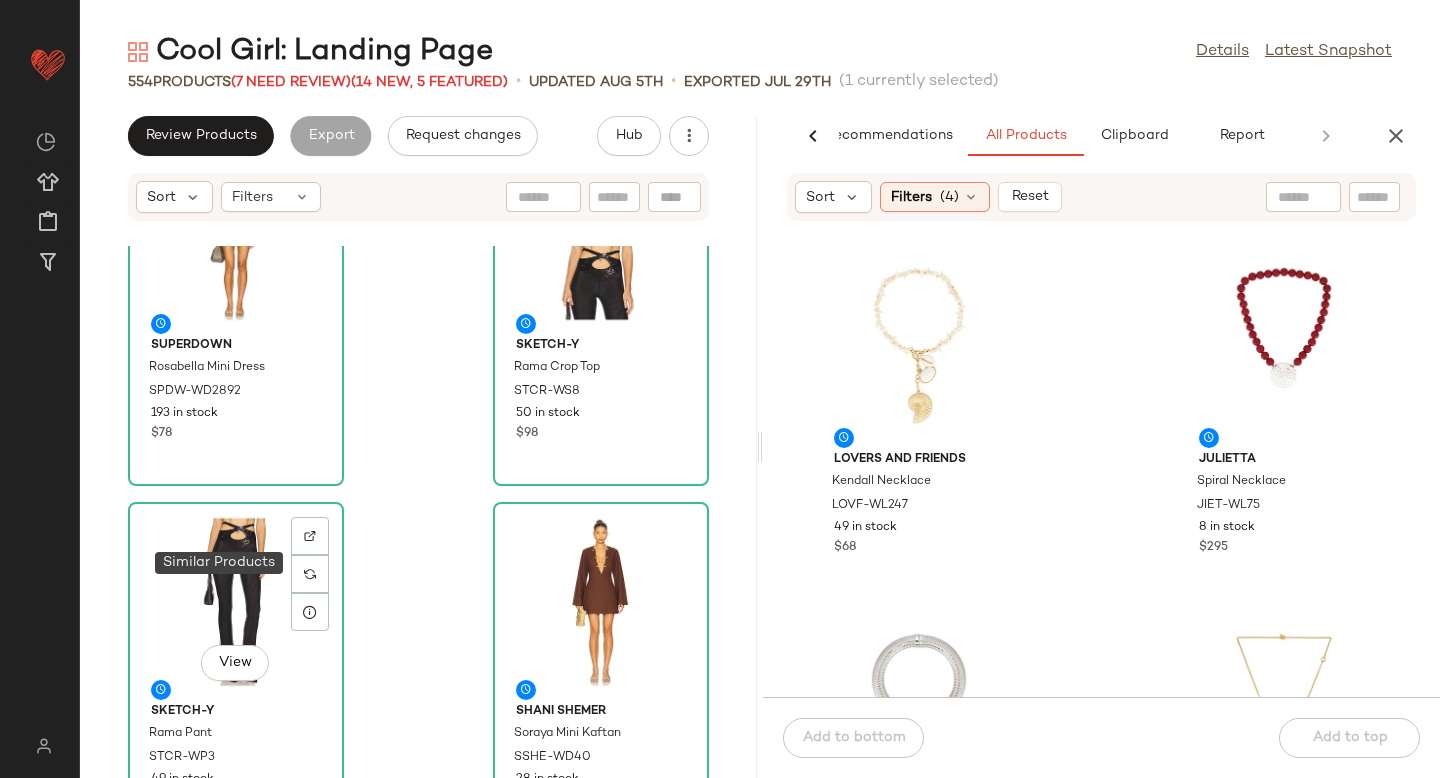 scroll, scrollTop: 1251, scrollLeft: 0, axis: vertical 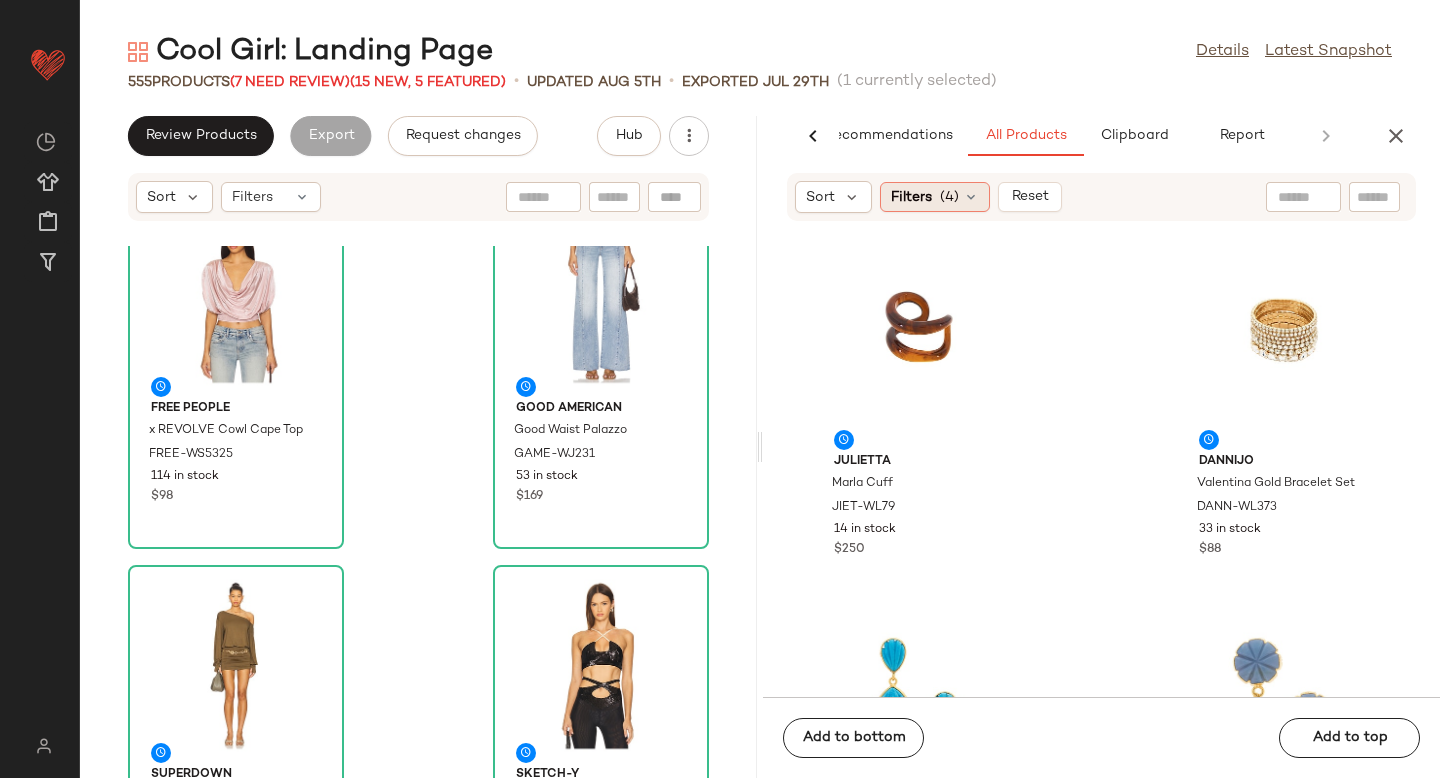 click on "Filters  (4)" 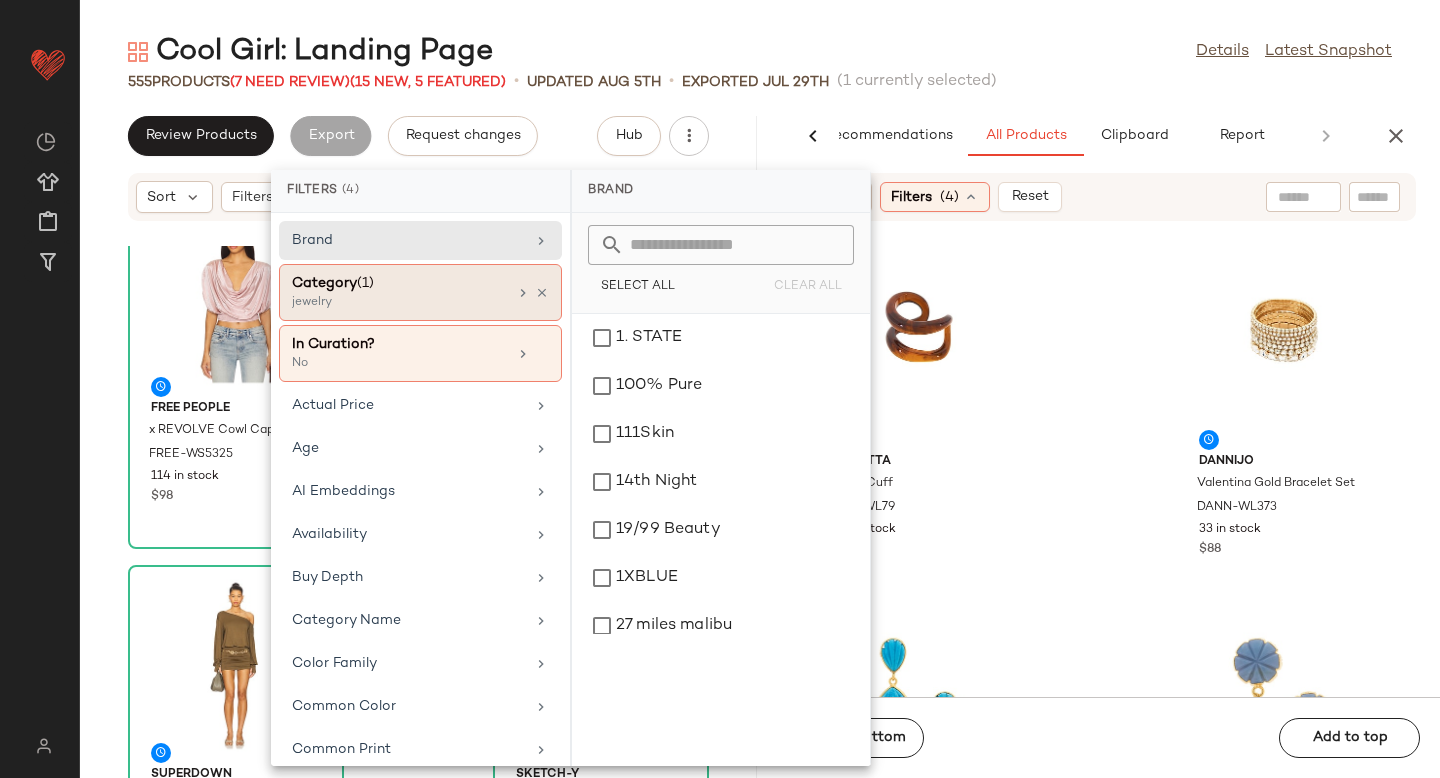 click on "jewelry" at bounding box center [392, 303] 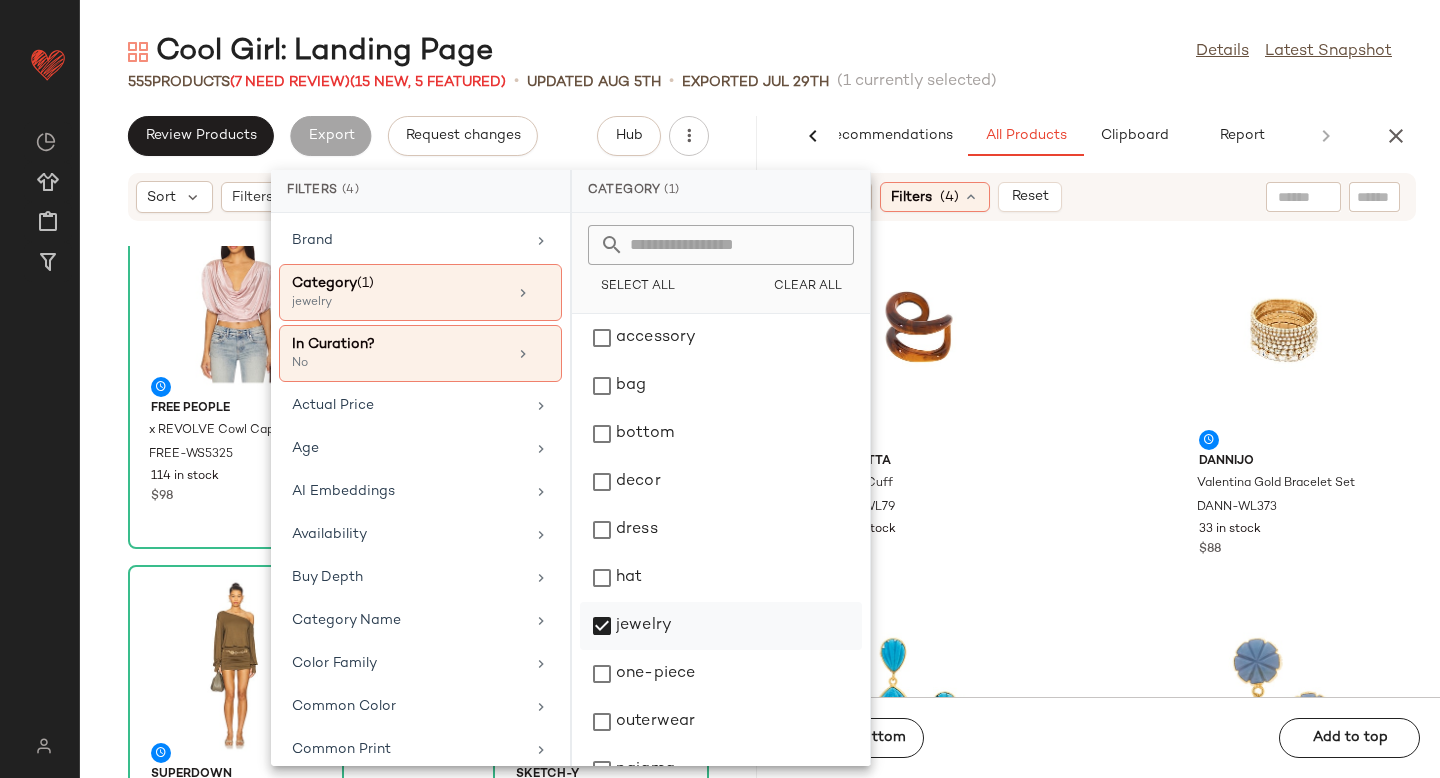 click on "jewelry" 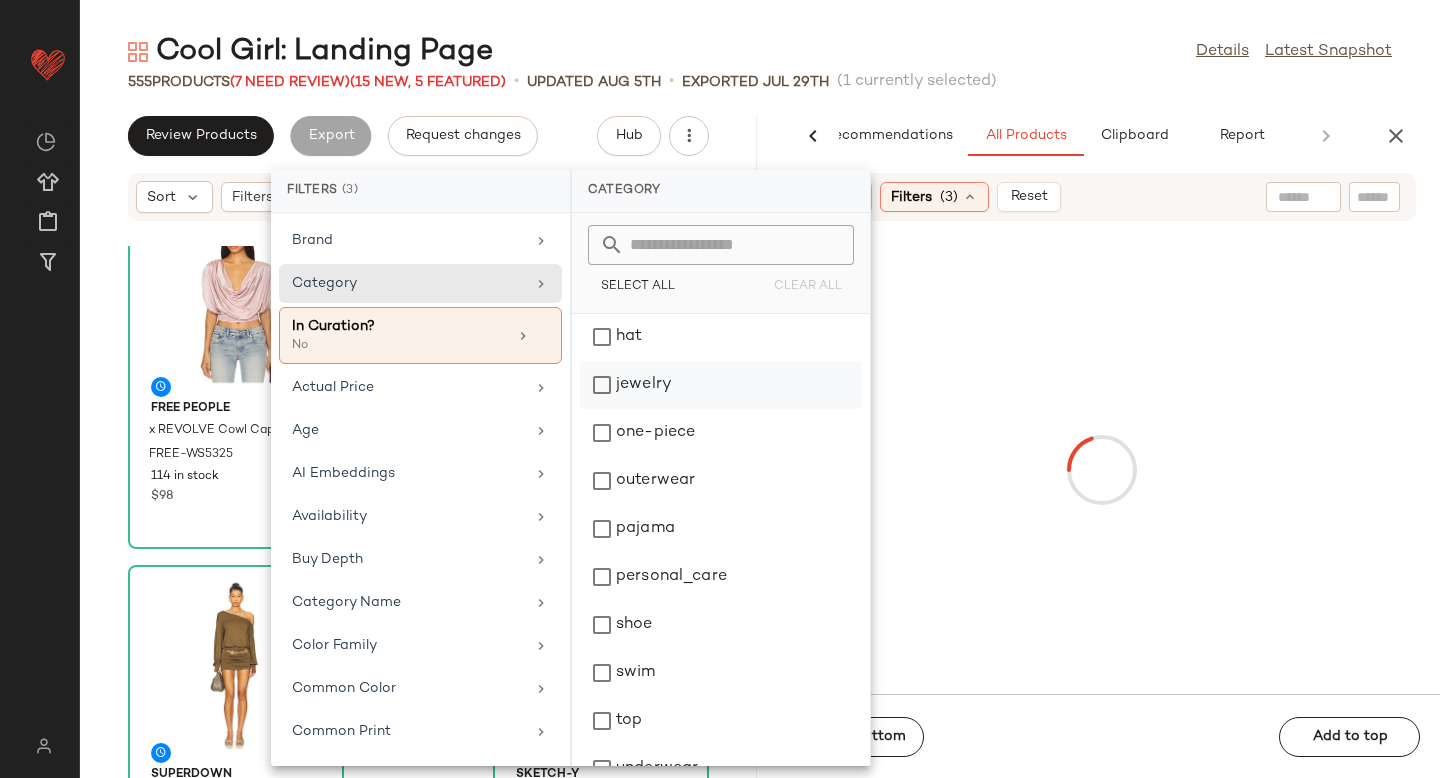 scroll, scrollTop: 276, scrollLeft: 0, axis: vertical 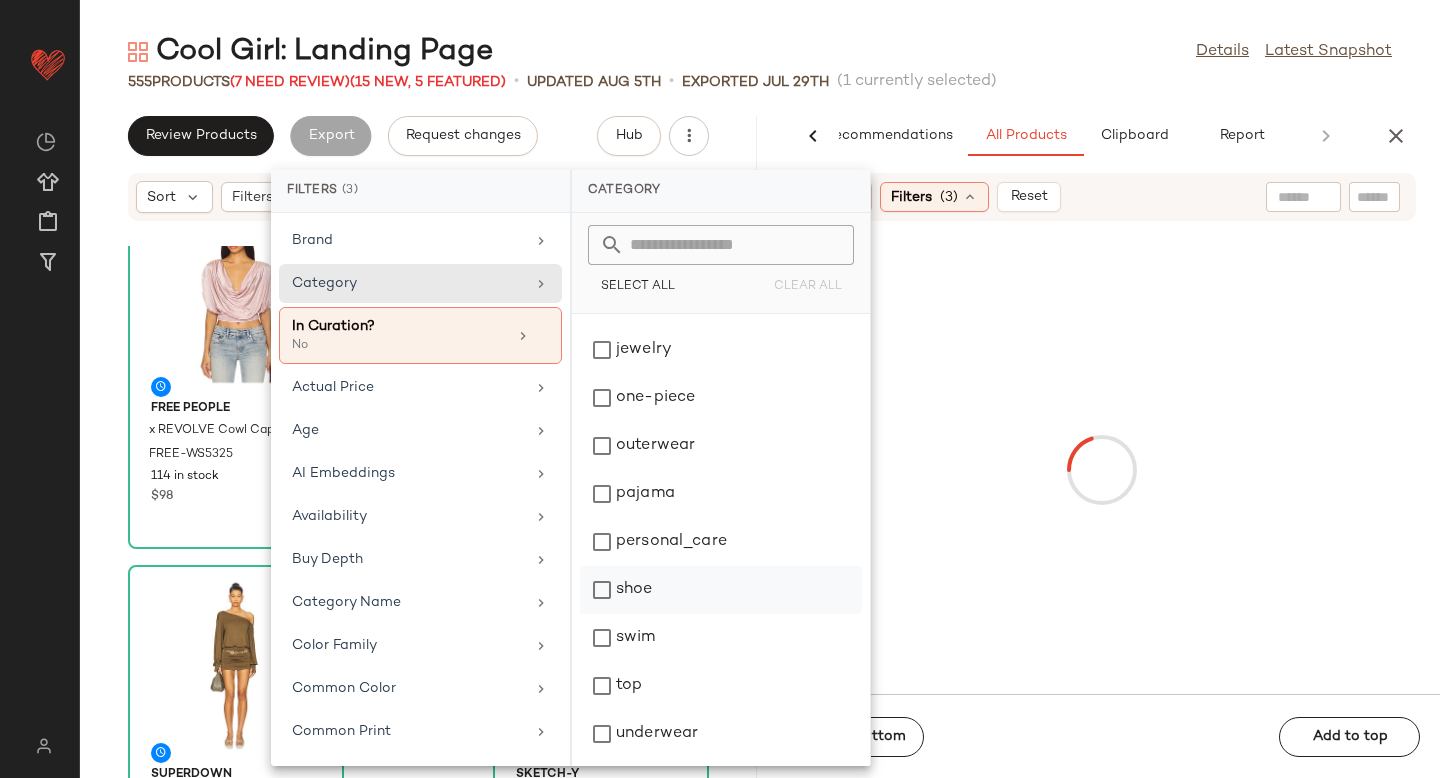 click on "shoe" 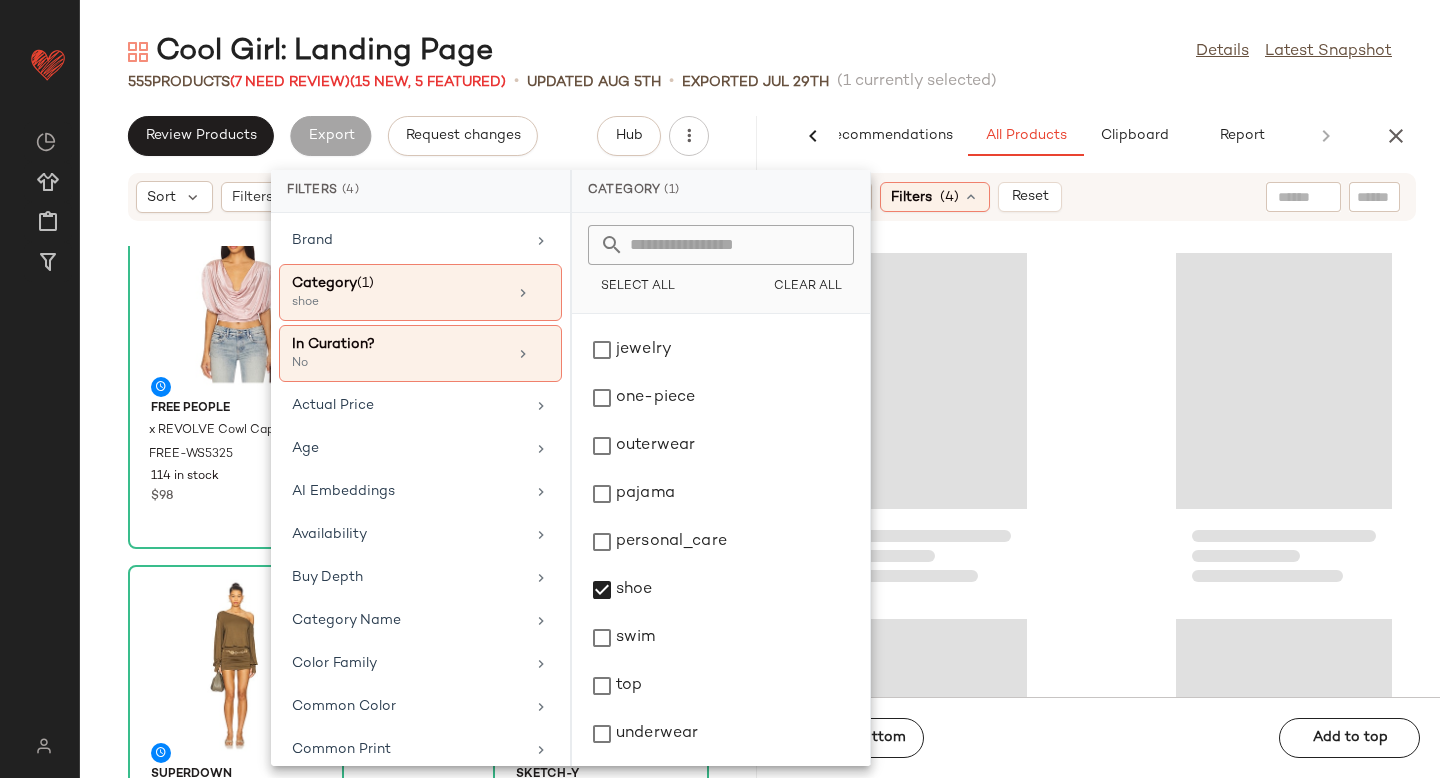 click 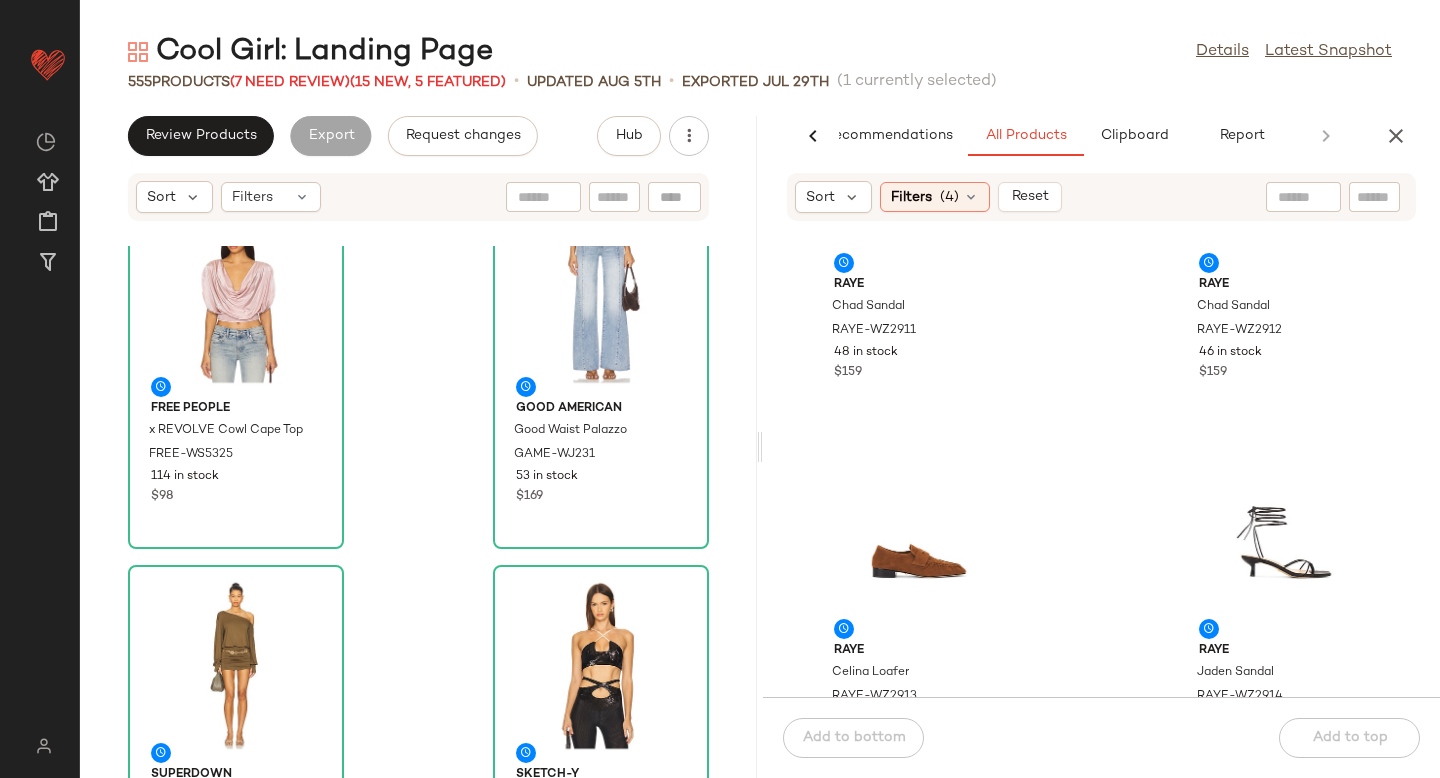 scroll, scrollTop: 1753, scrollLeft: 0, axis: vertical 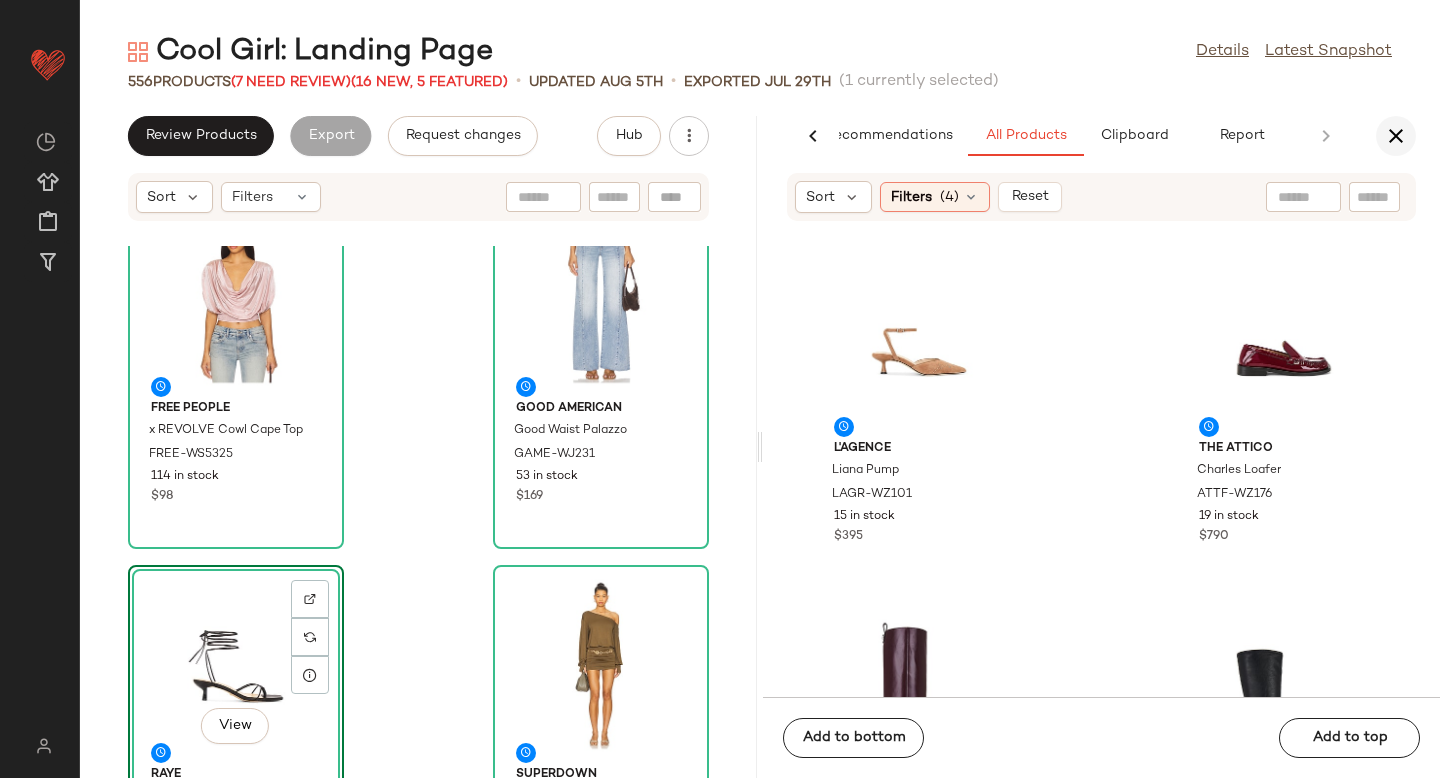click 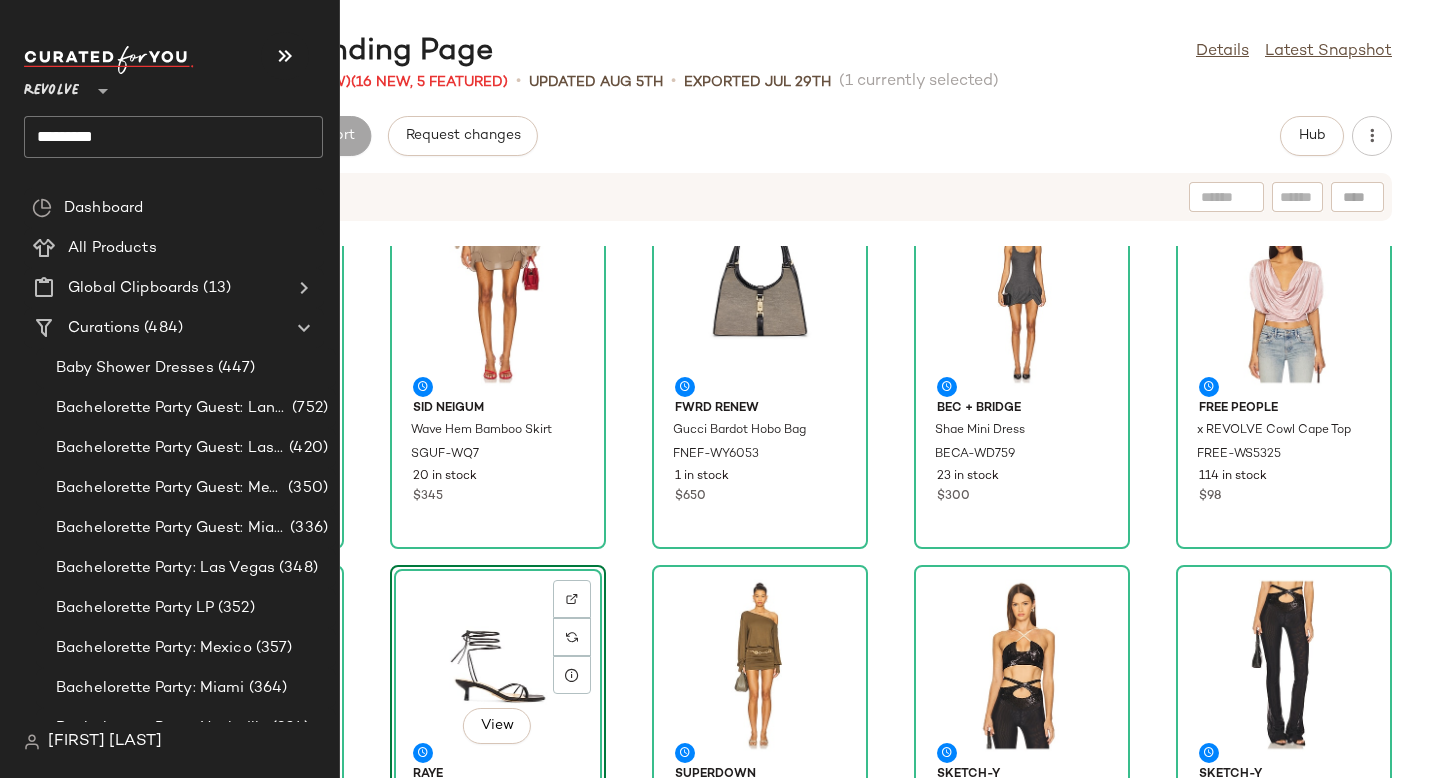 scroll, scrollTop: 0, scrollLeft: 0, axis: both 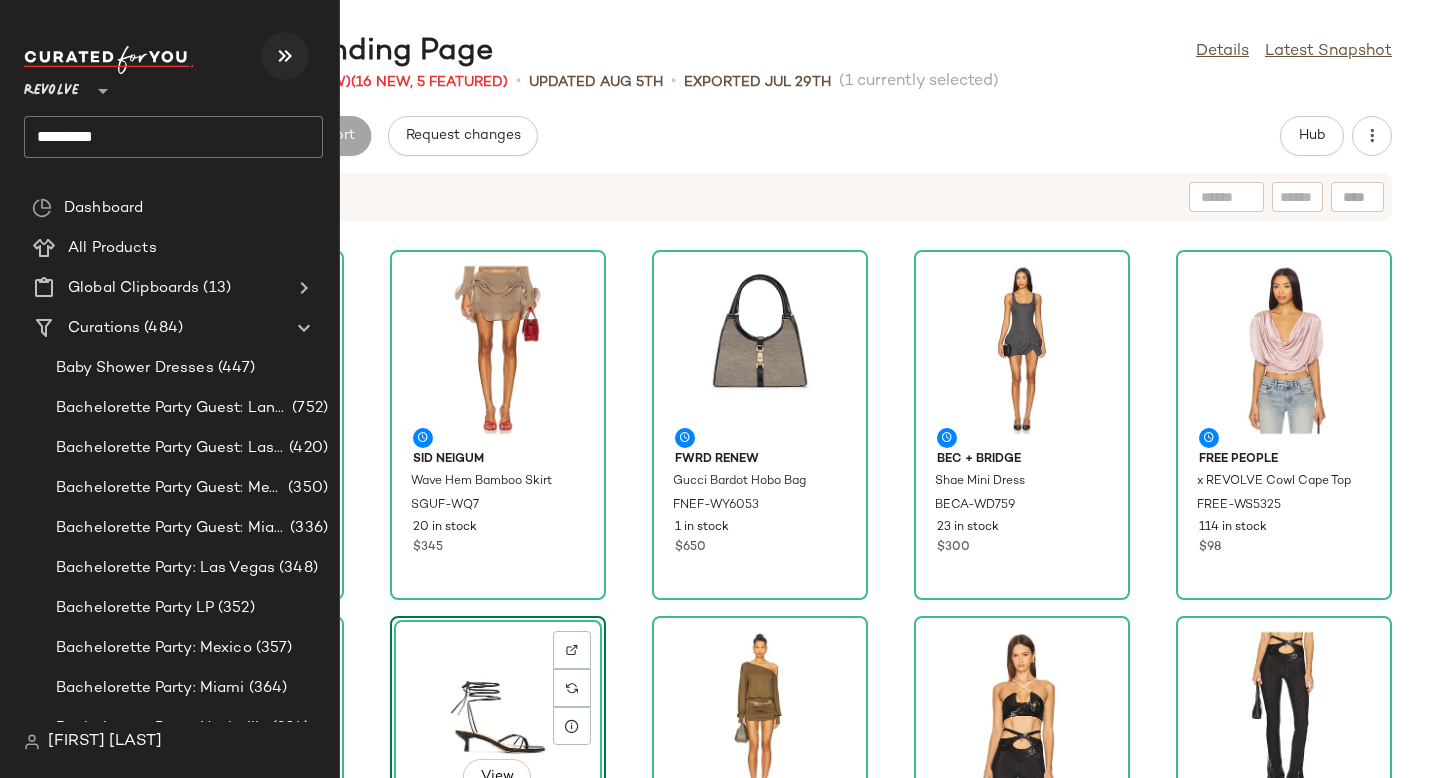 click at bounding box center (285, 56) 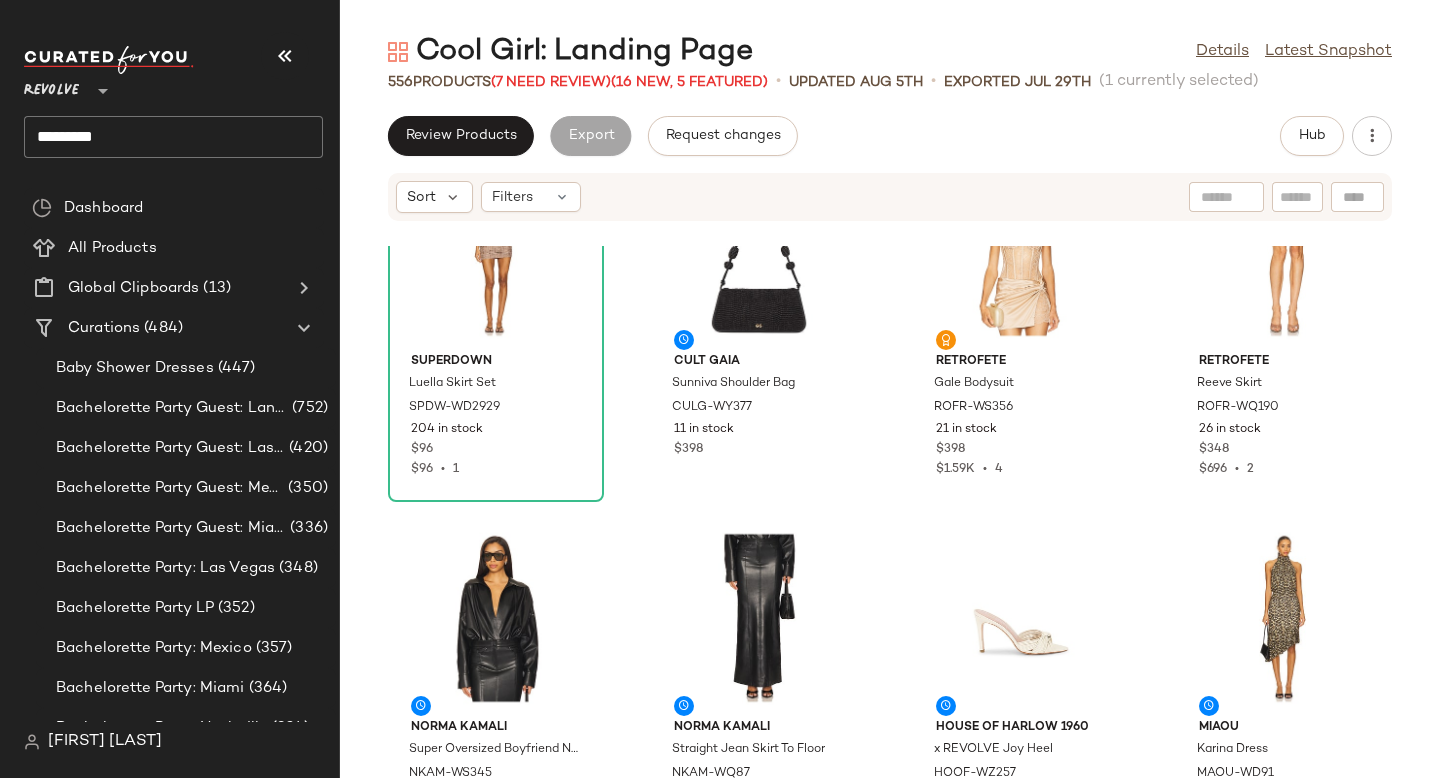 scroll, scrollTop: 1023, scrollLeft: 0, axis: vertical 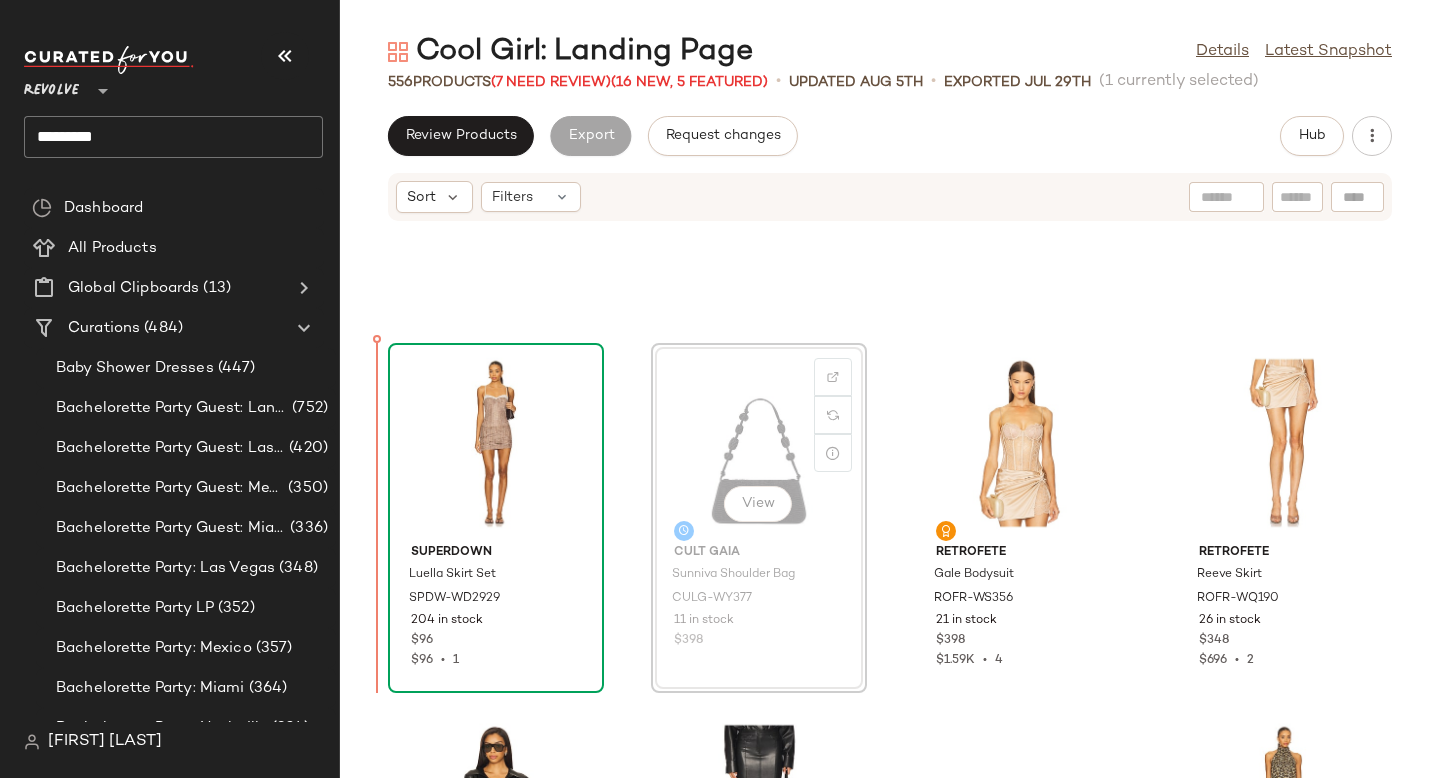 drag, startPoint x: 740, startPoint y: 375, endPoint x: 410, endPoint y: 455, distance: 339.55853 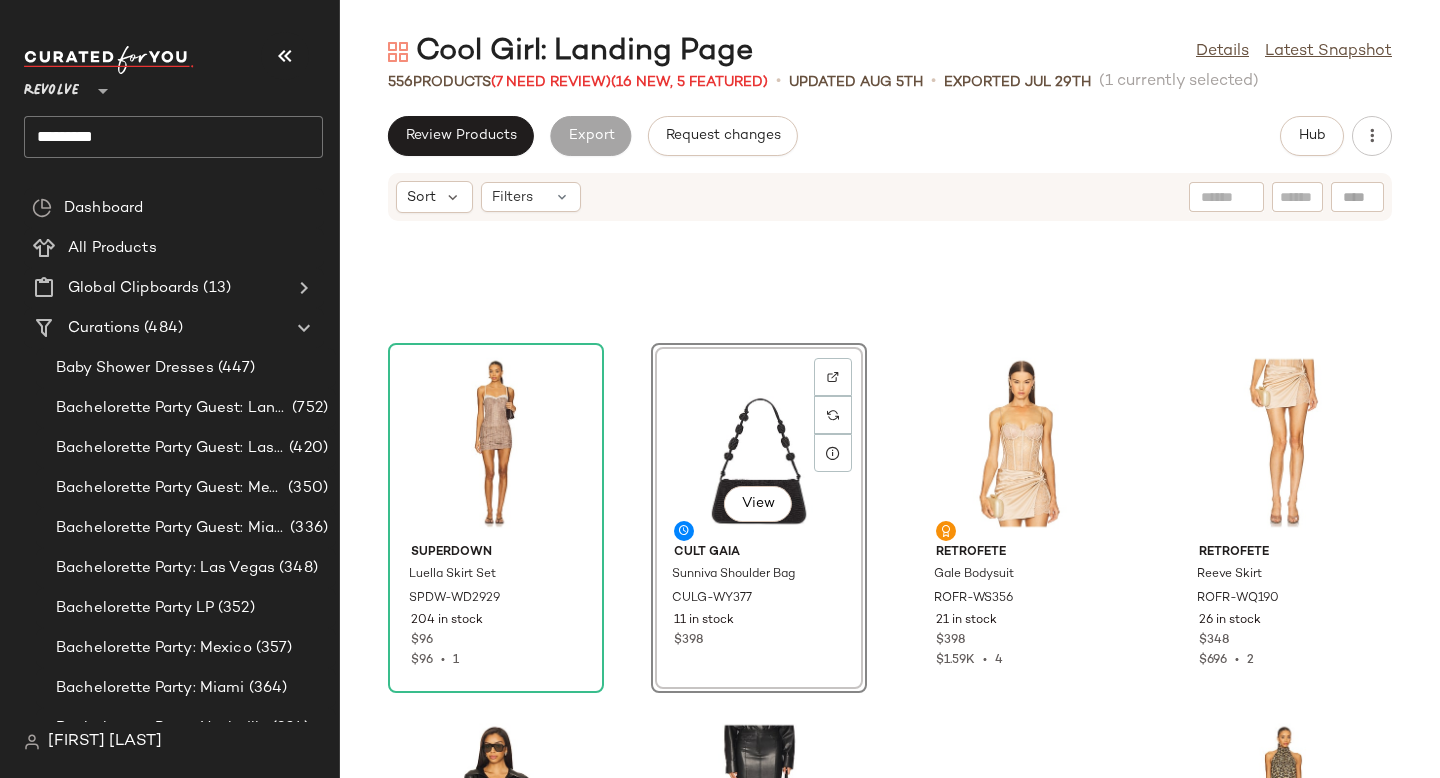 click at bounding box center (890, -222) 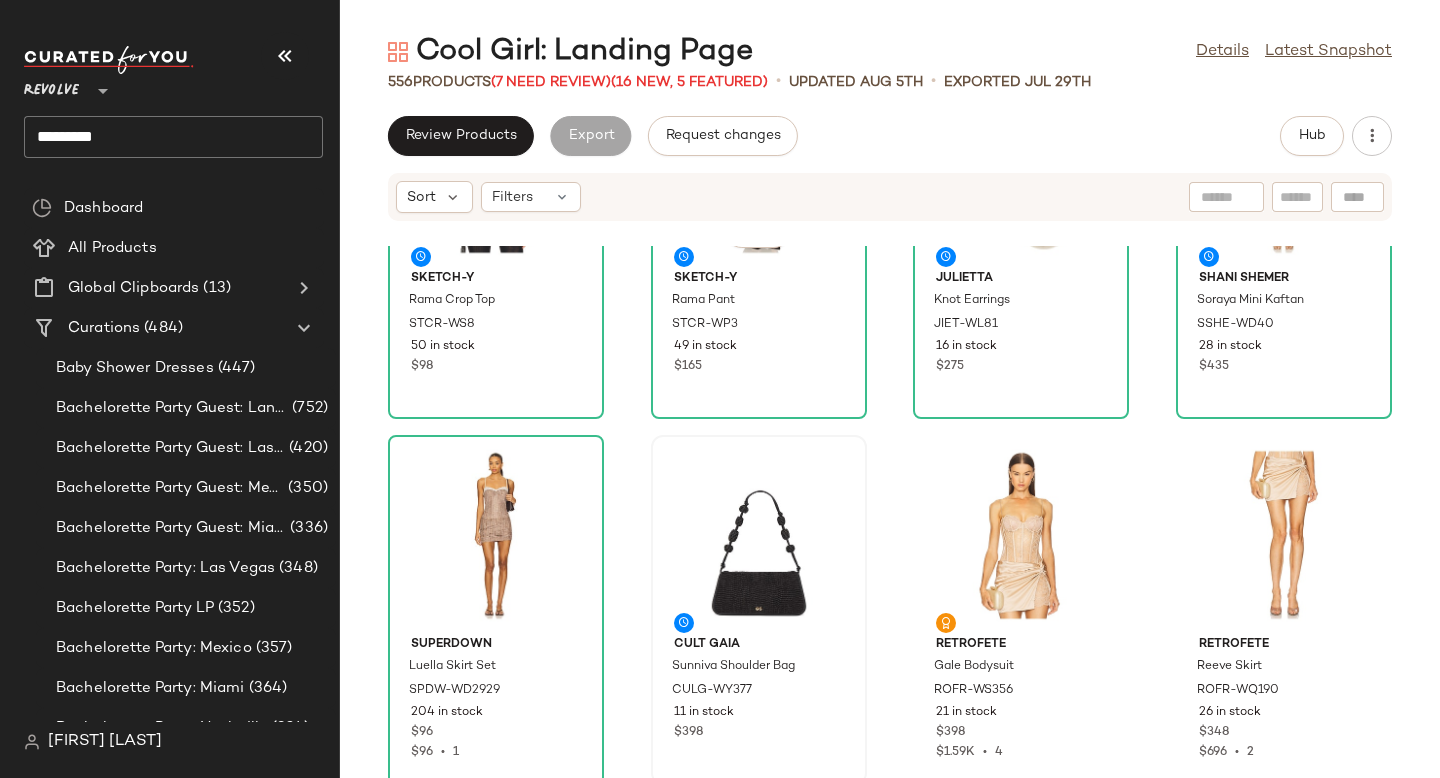 scroll, scrollTop: 1124, scrollLeft: 0, axis: vertical 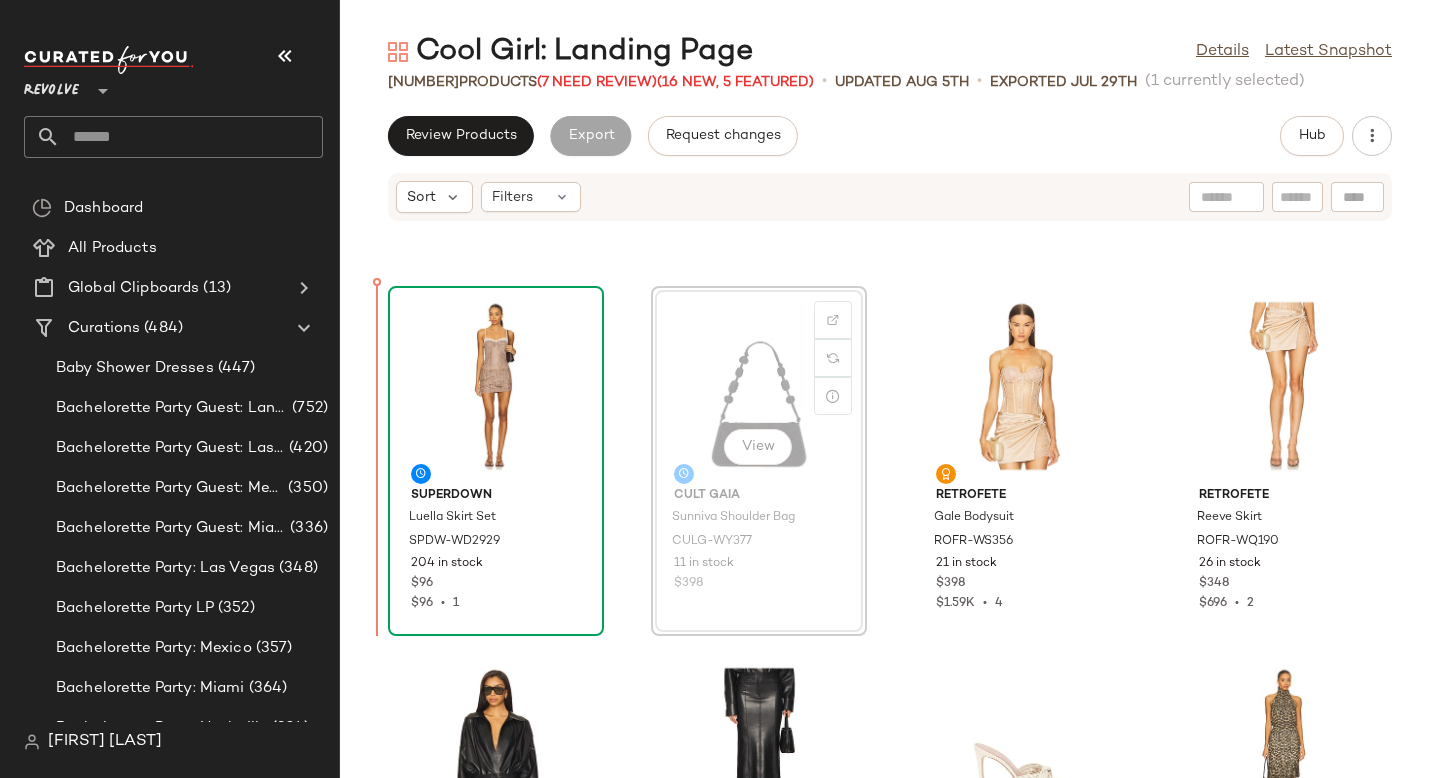 drag, startPoint x: 782, startPoint y: 320, endPoint x: 415, endPoint y: 384, distance: 372.53857 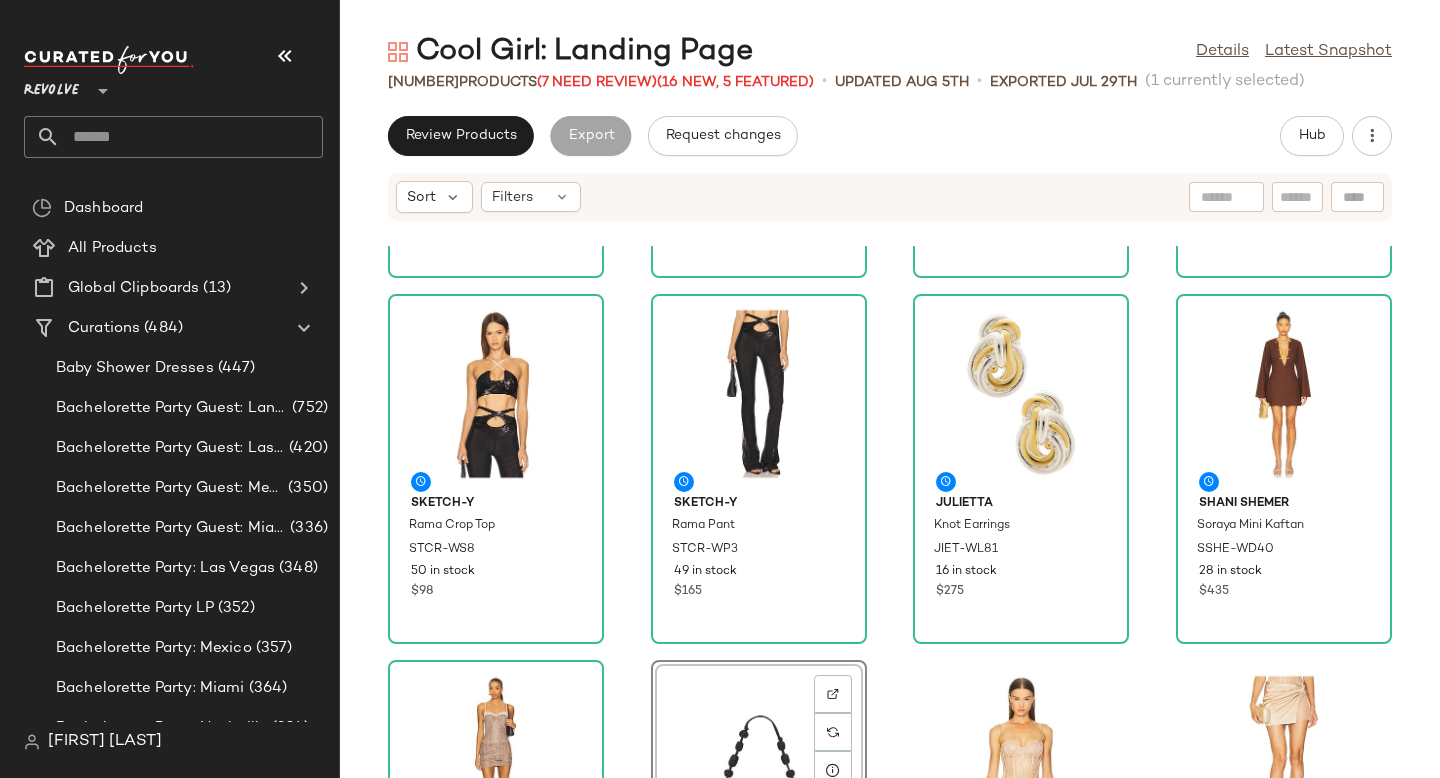 scroll, scrollTop: 663, scrollLeft: 0, axis: vertical 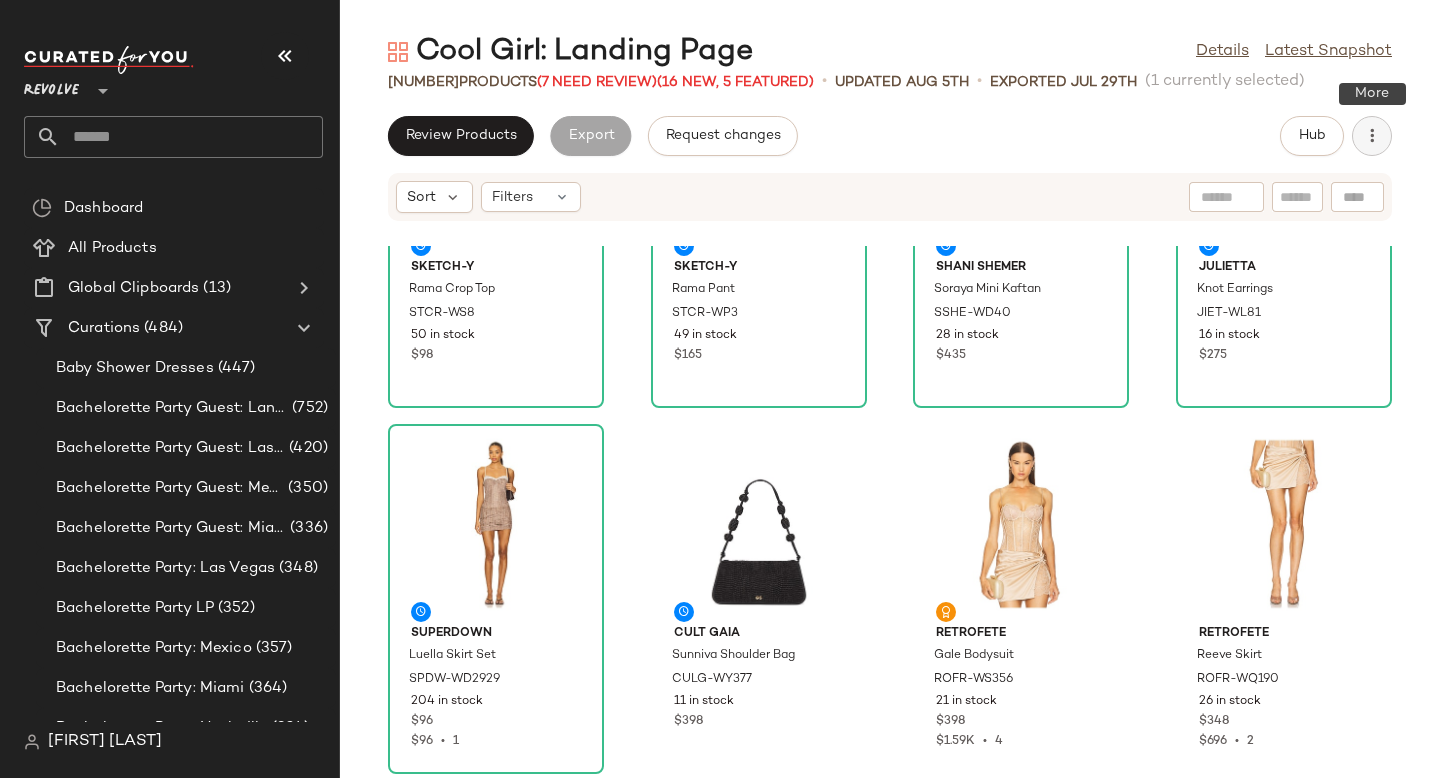 click 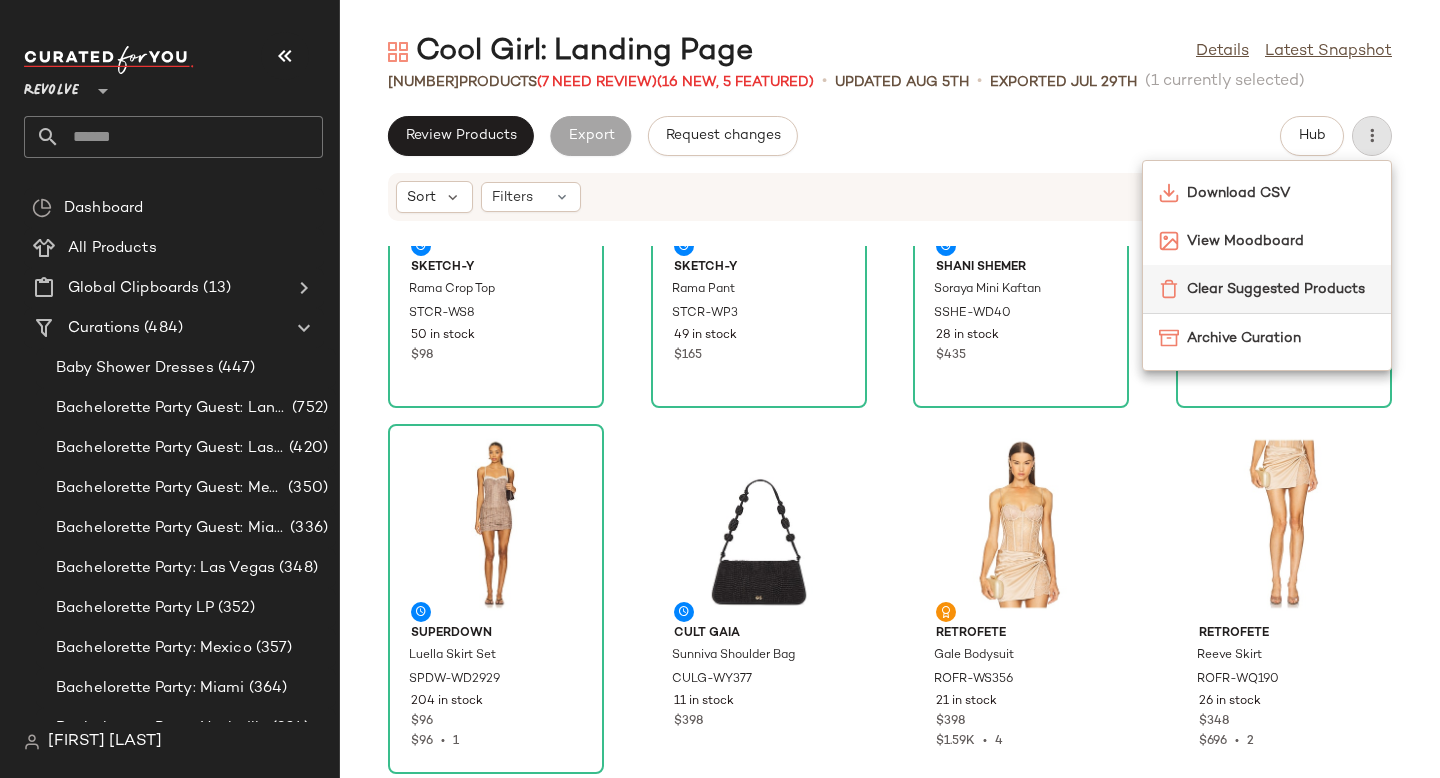 click on "Clear Suggested Products" 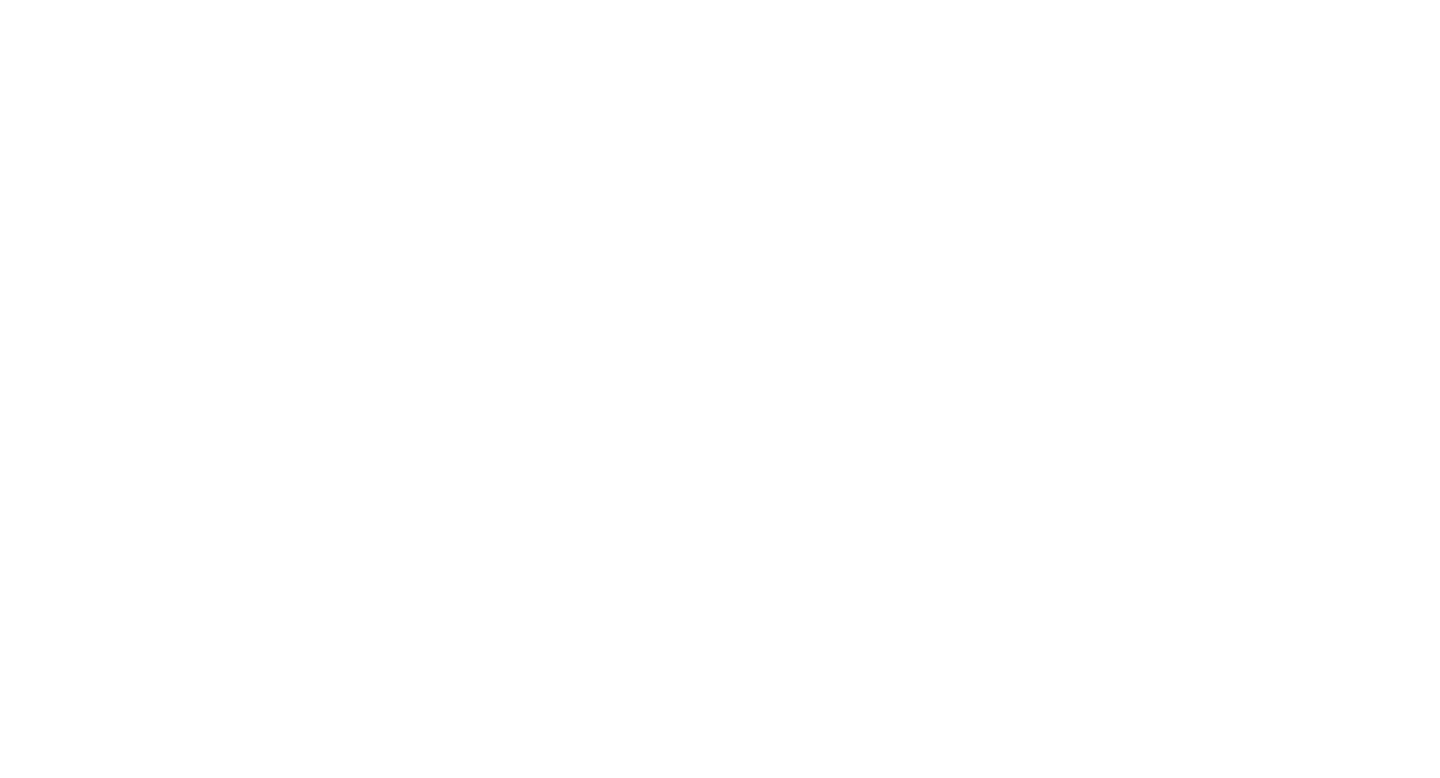 scroll, scrollTop: 0, scrollLeft: 0, axis: both 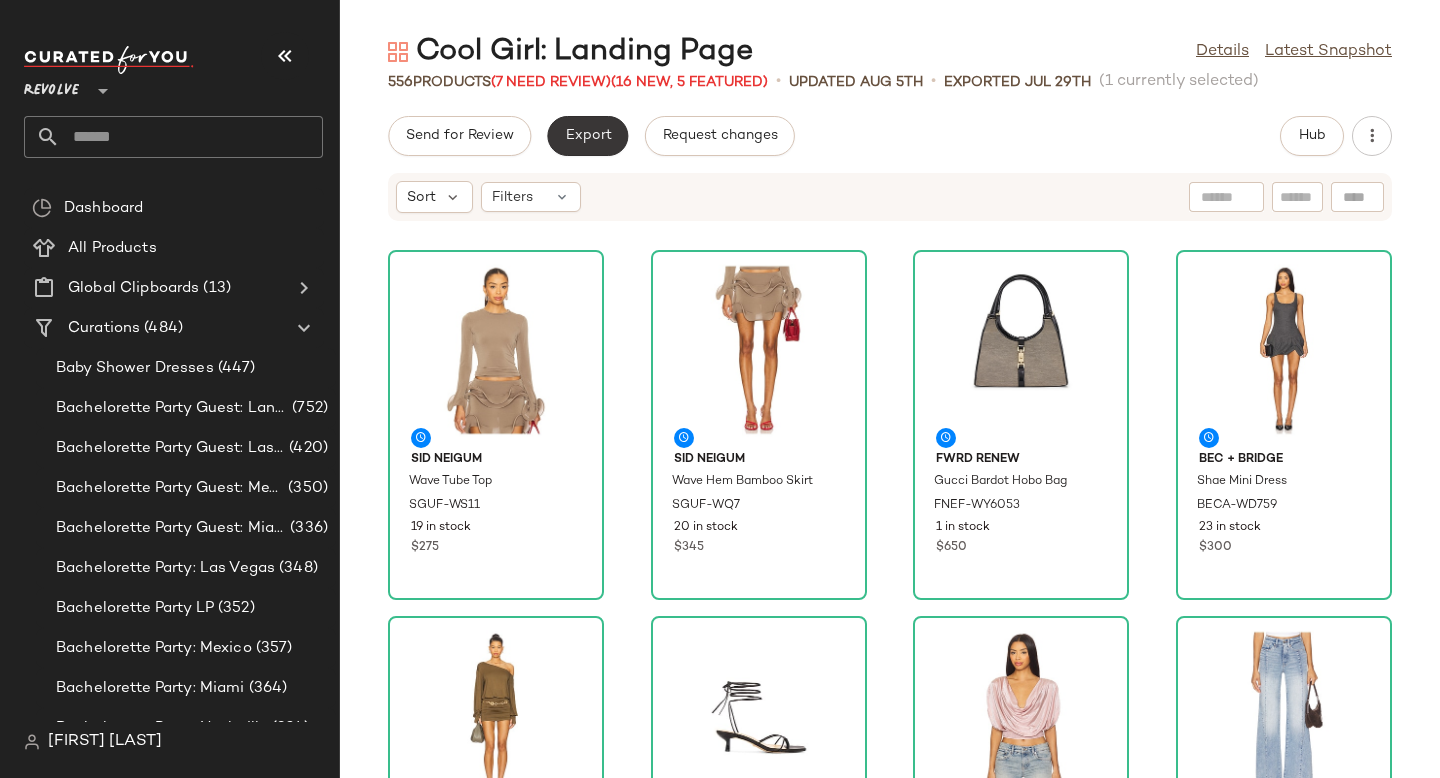 click on "Export" 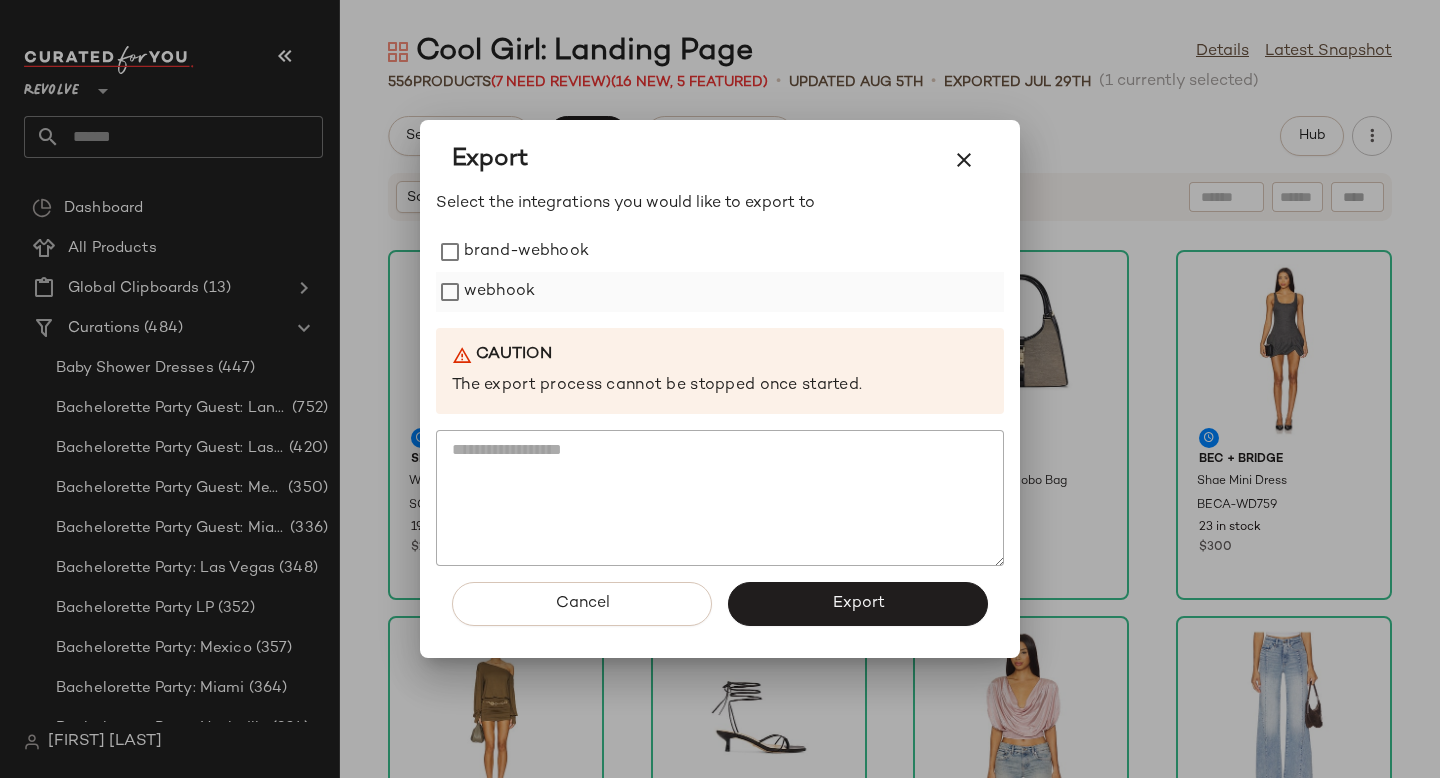 click on "webhook" at bounding box center [499, 292] 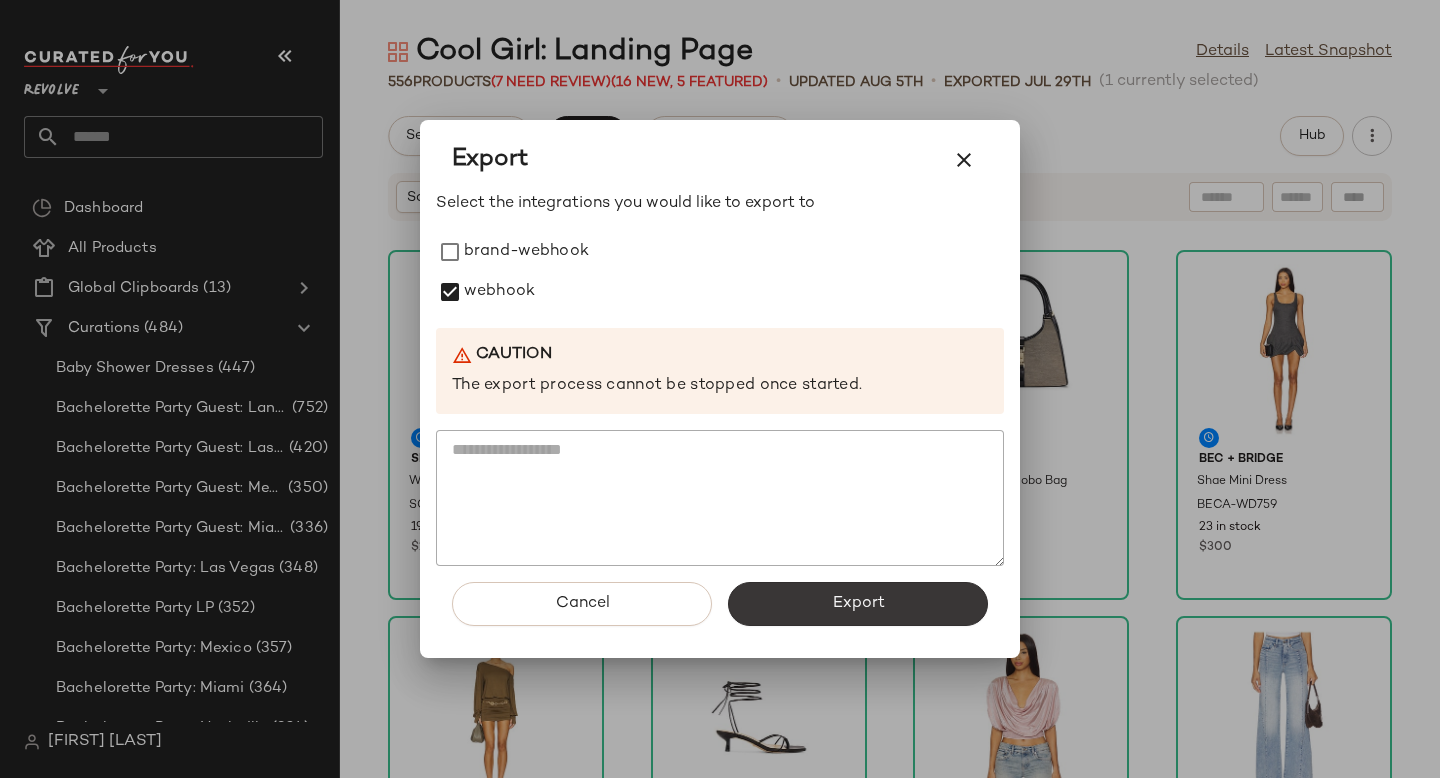 click on "Export" at bounding box center [858, 604] 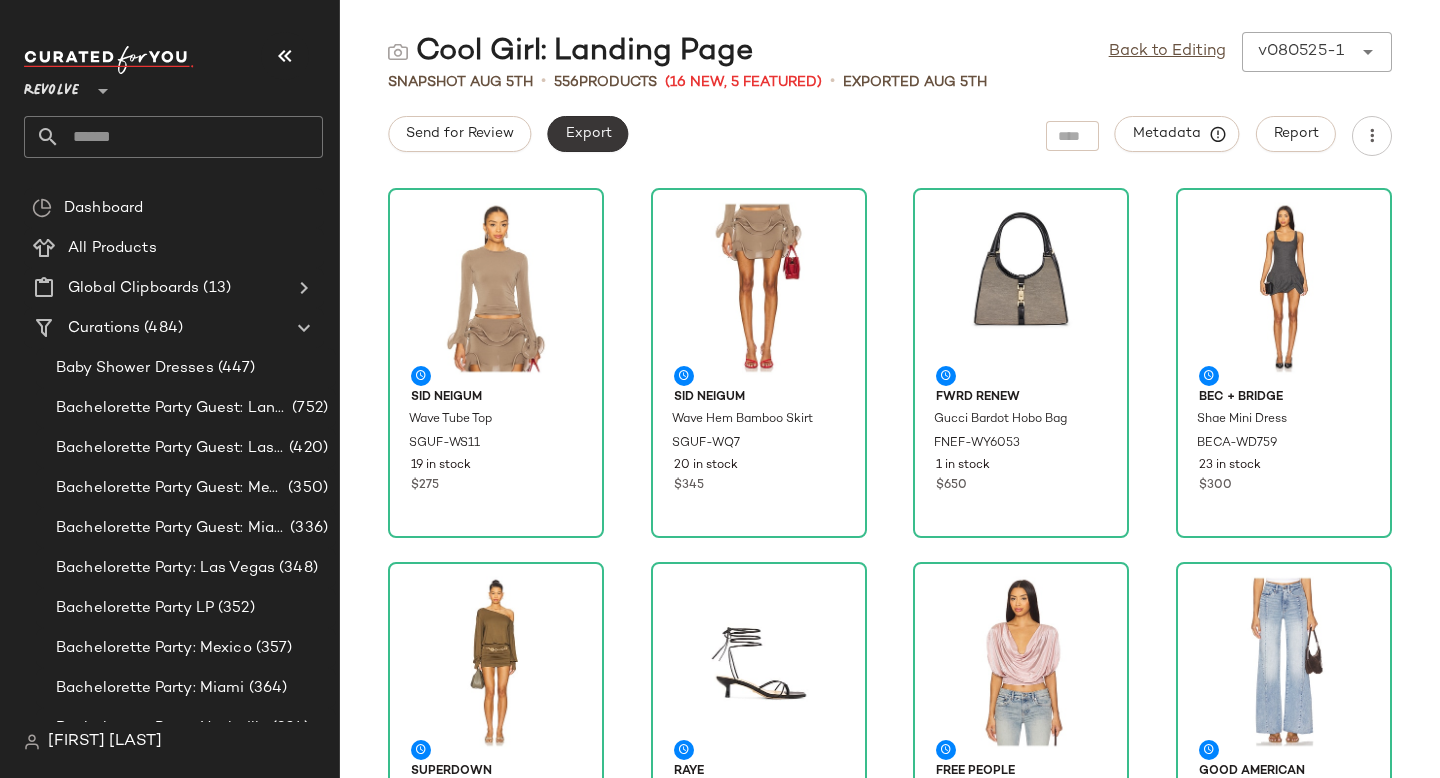 click on "Export" 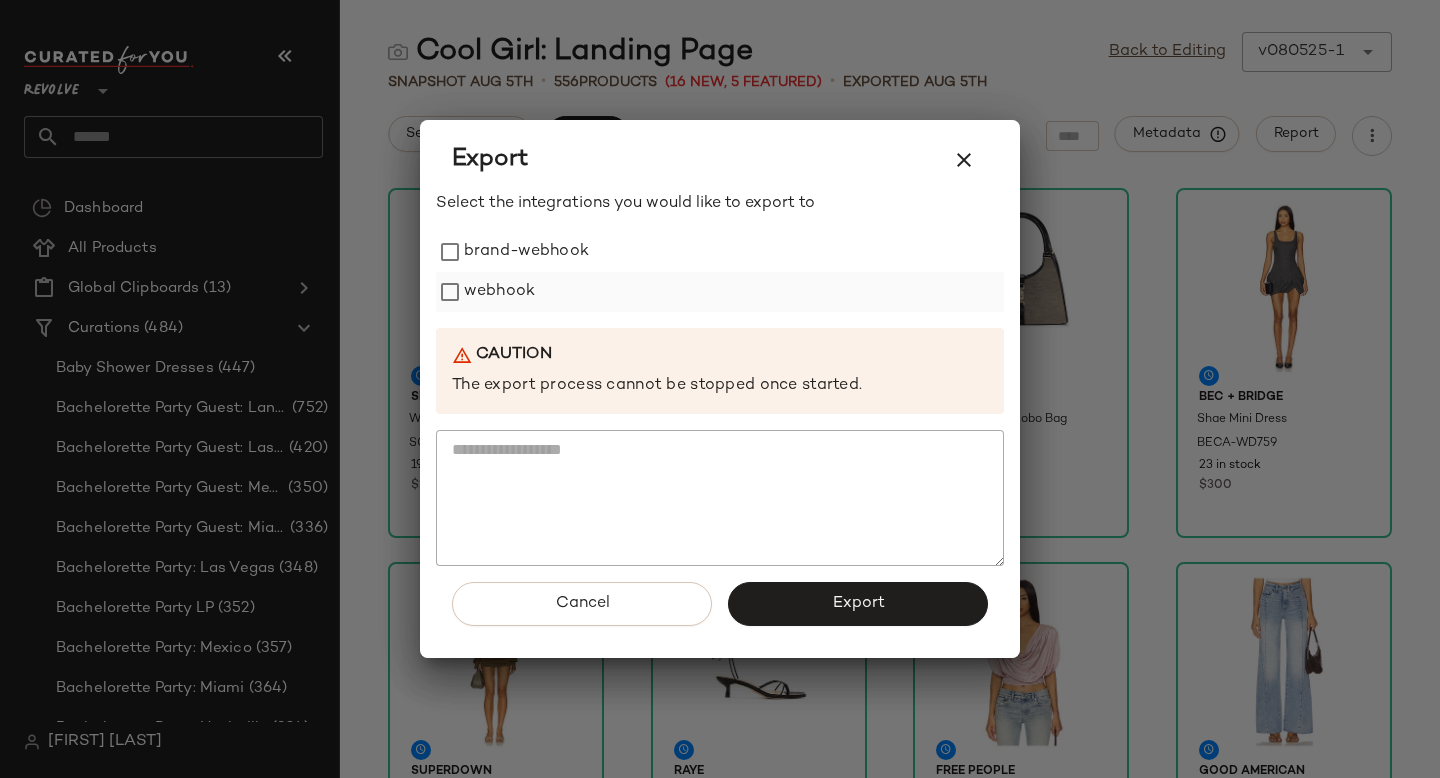 click on "webhook" at bounding box center [499, 292] 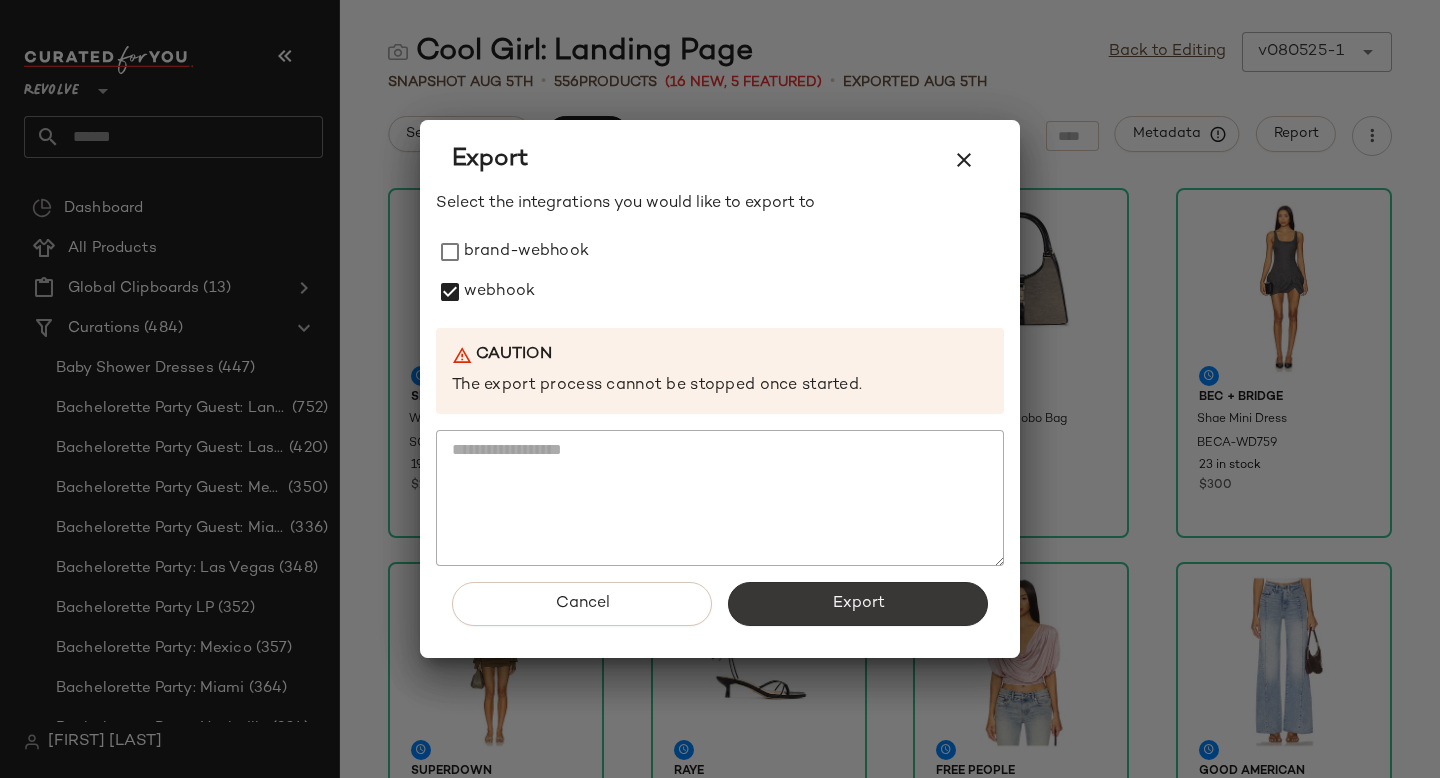 click on "Export" at bounding box center (858, 604) 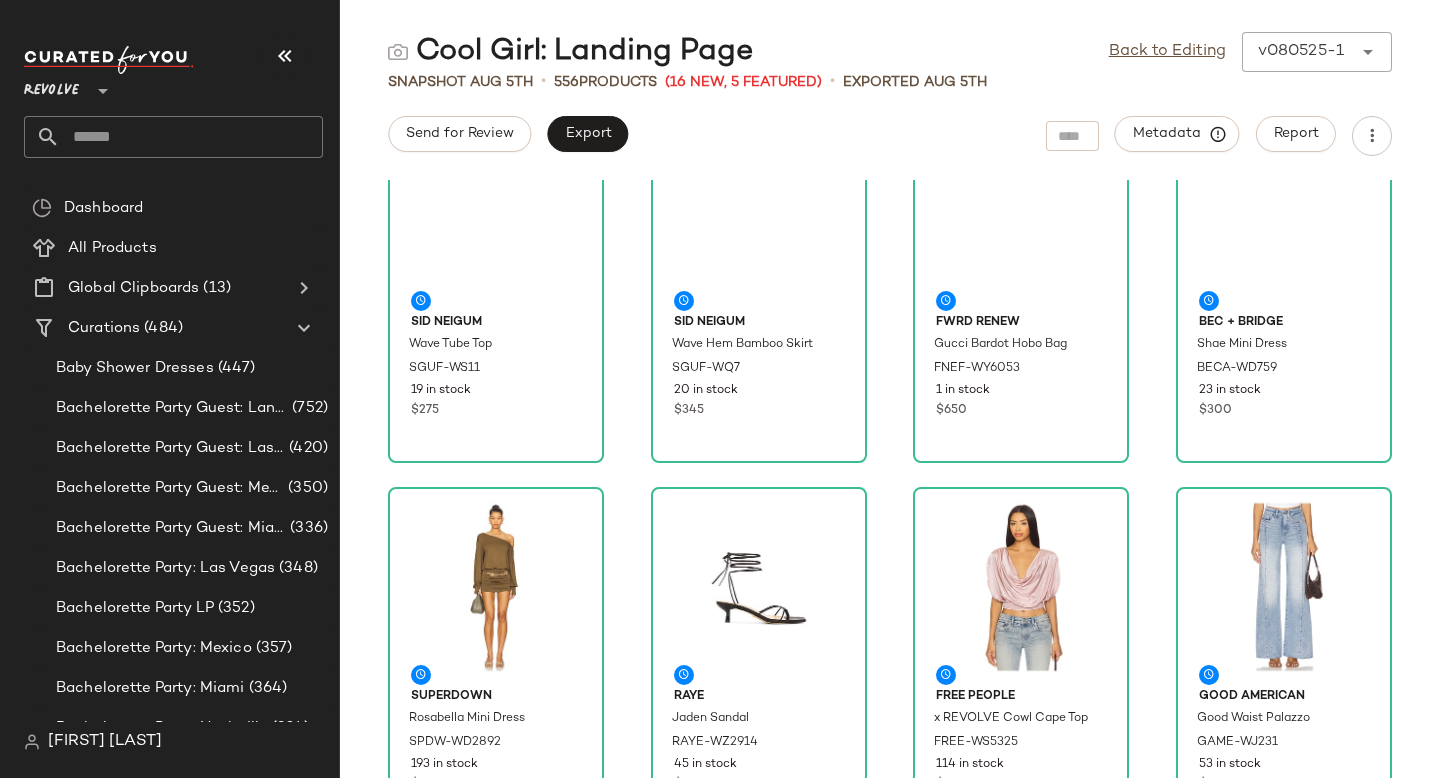 scroll, scrollTop: 0, scrollLeft: 0, axis: both 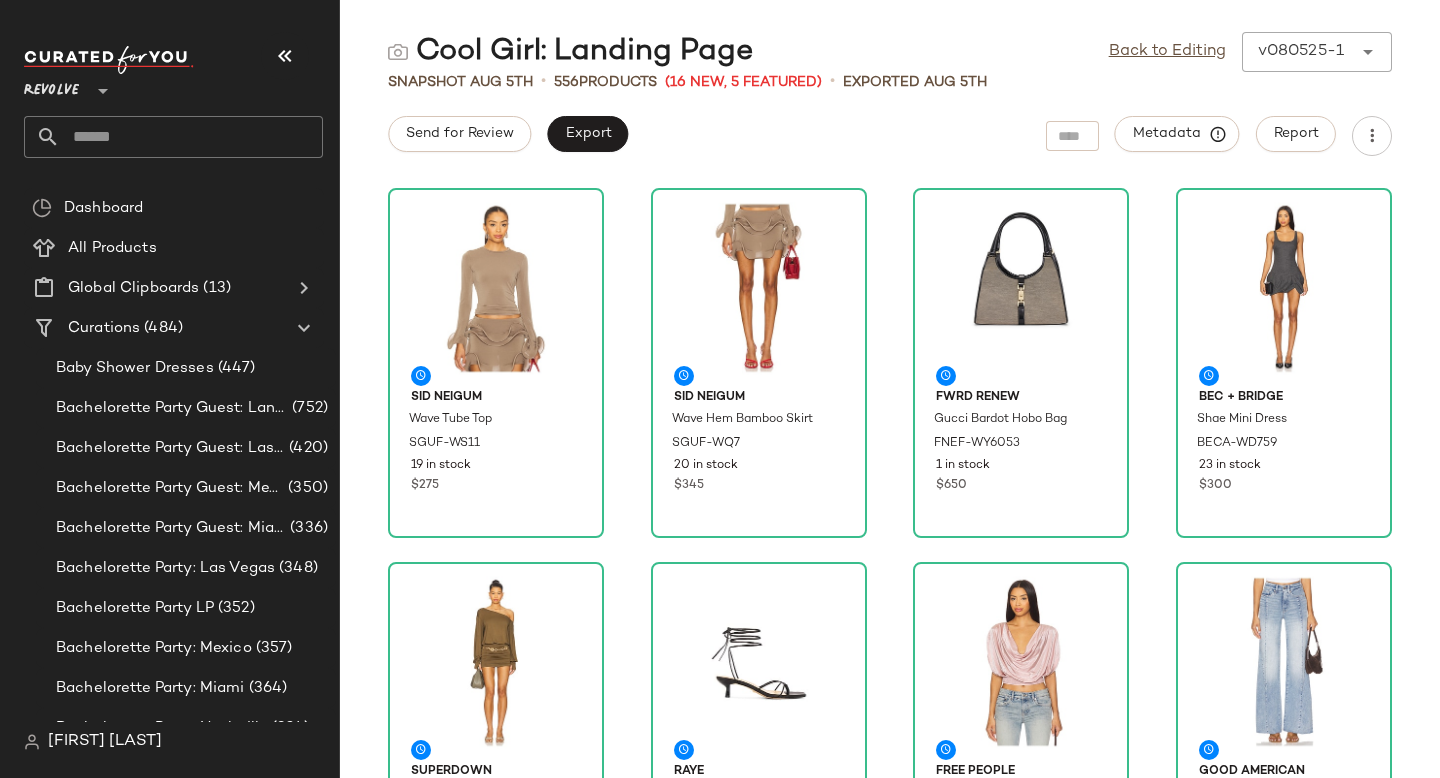 click 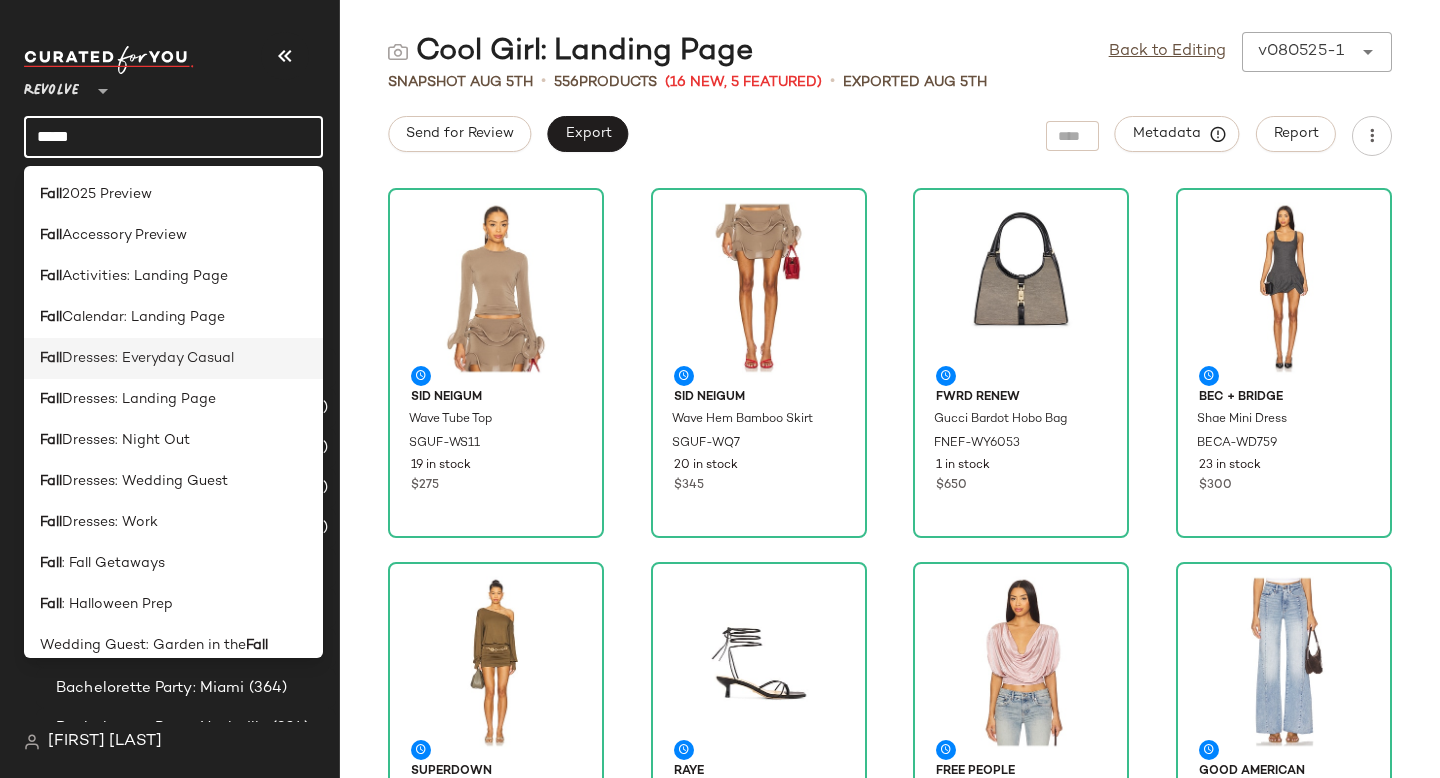 type on "****" 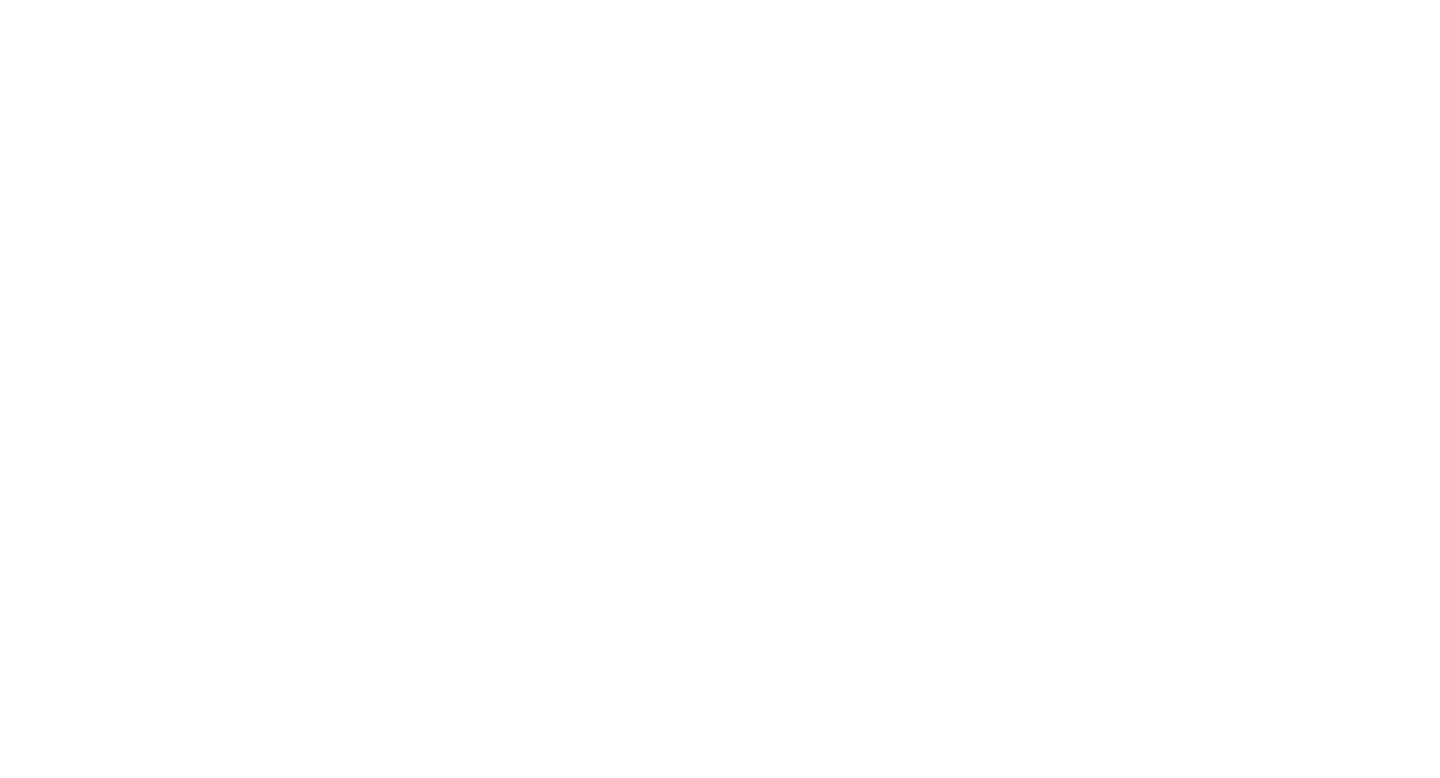 scroll, scrollTop: 0, scrollLeft: 0, axis: both 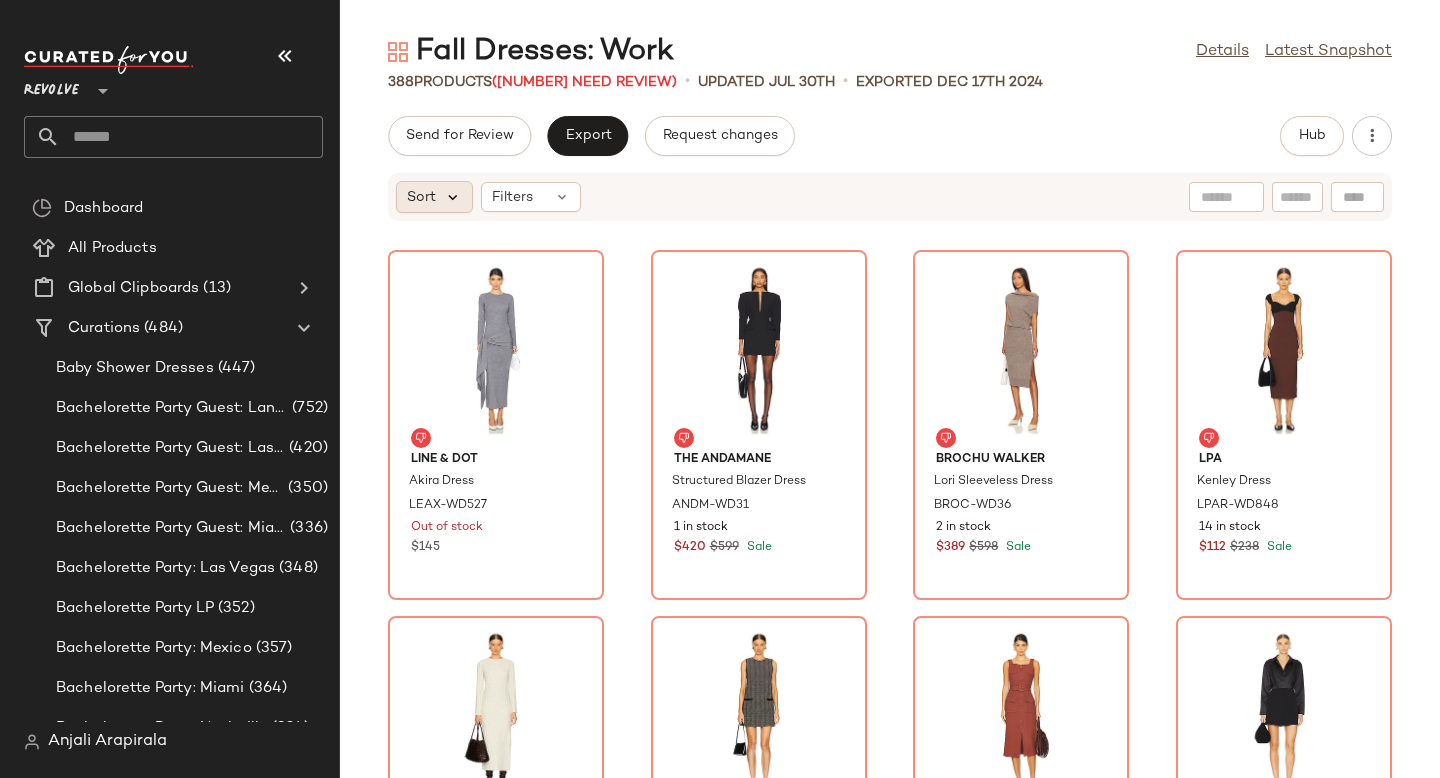 click at bounding box center [453, 197] 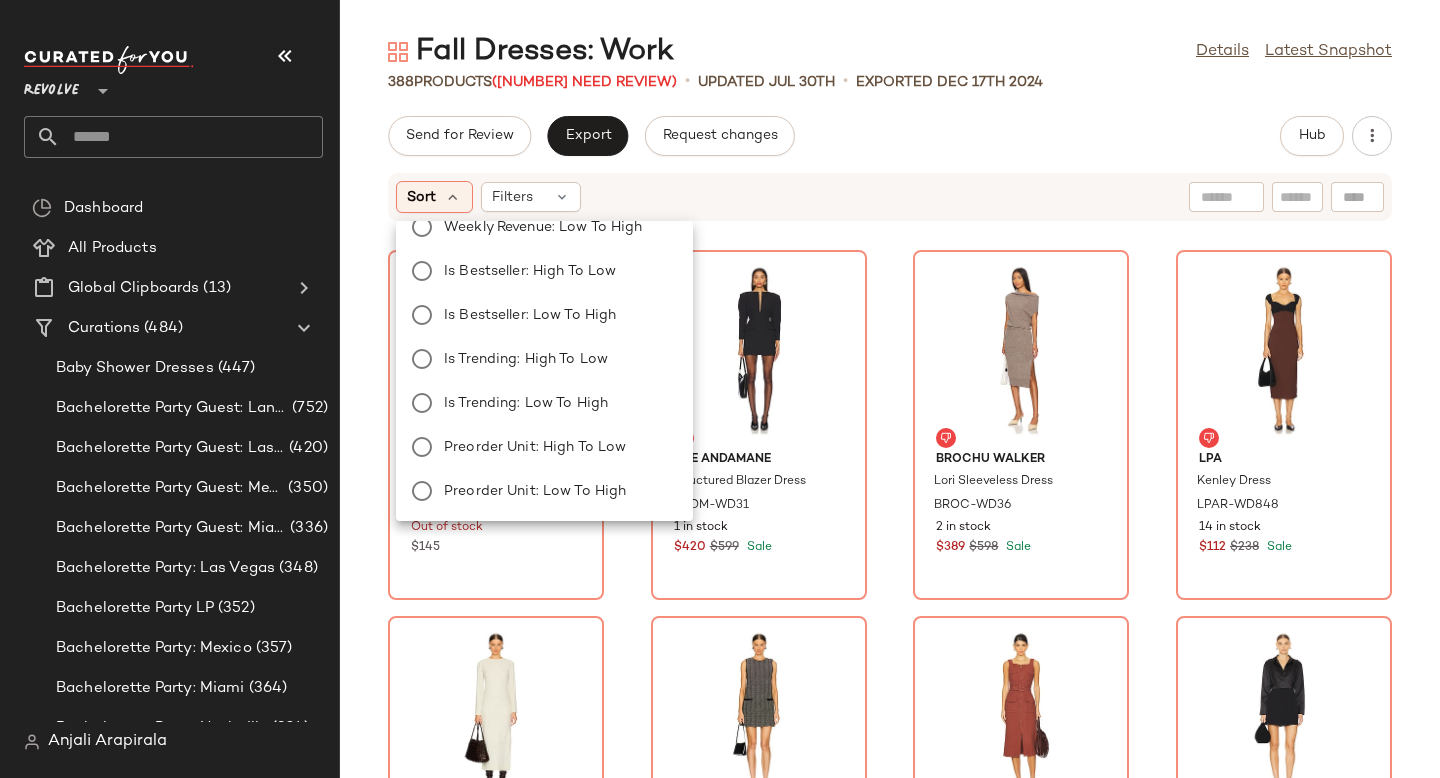 scroll, scrollTop: 0, scrollLeft: 0, axis: both 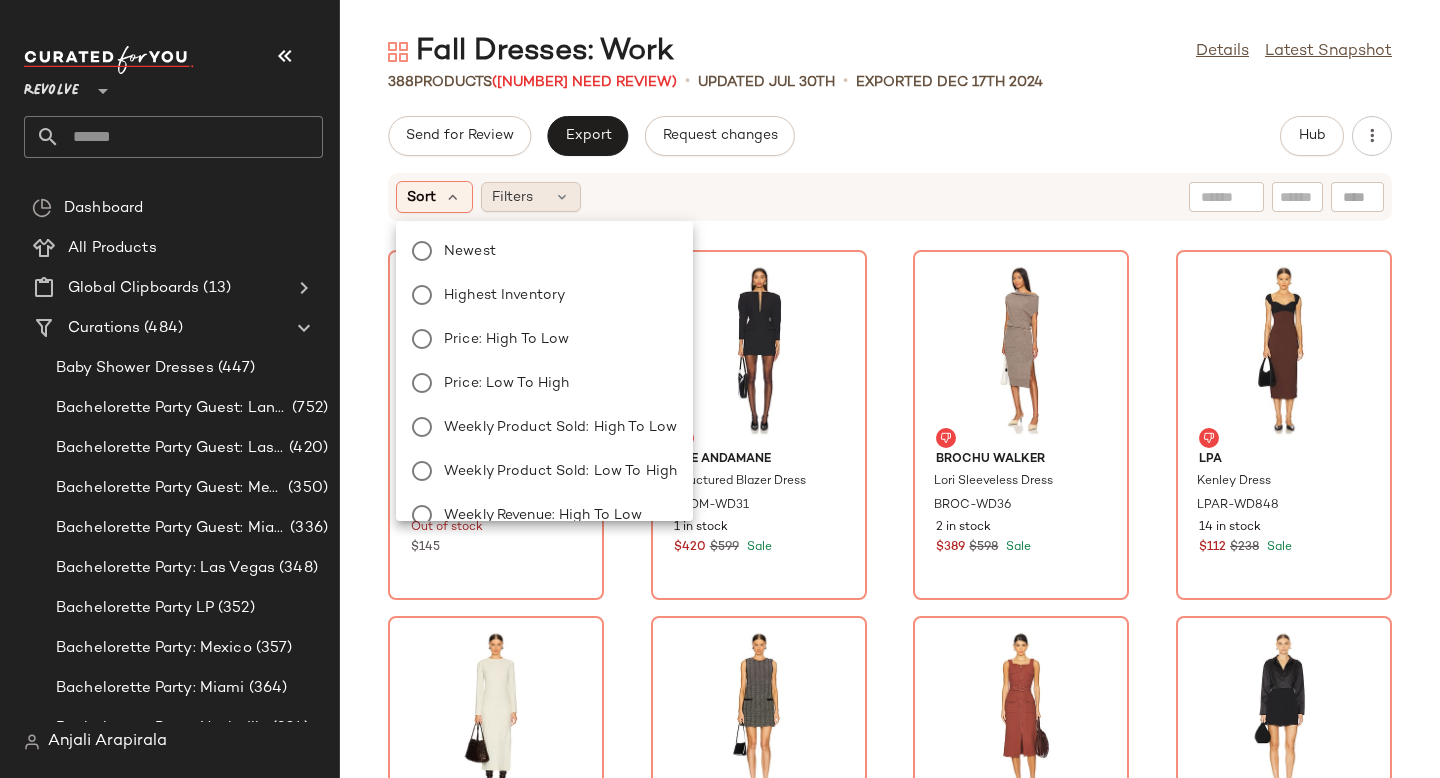 click on "Filters" 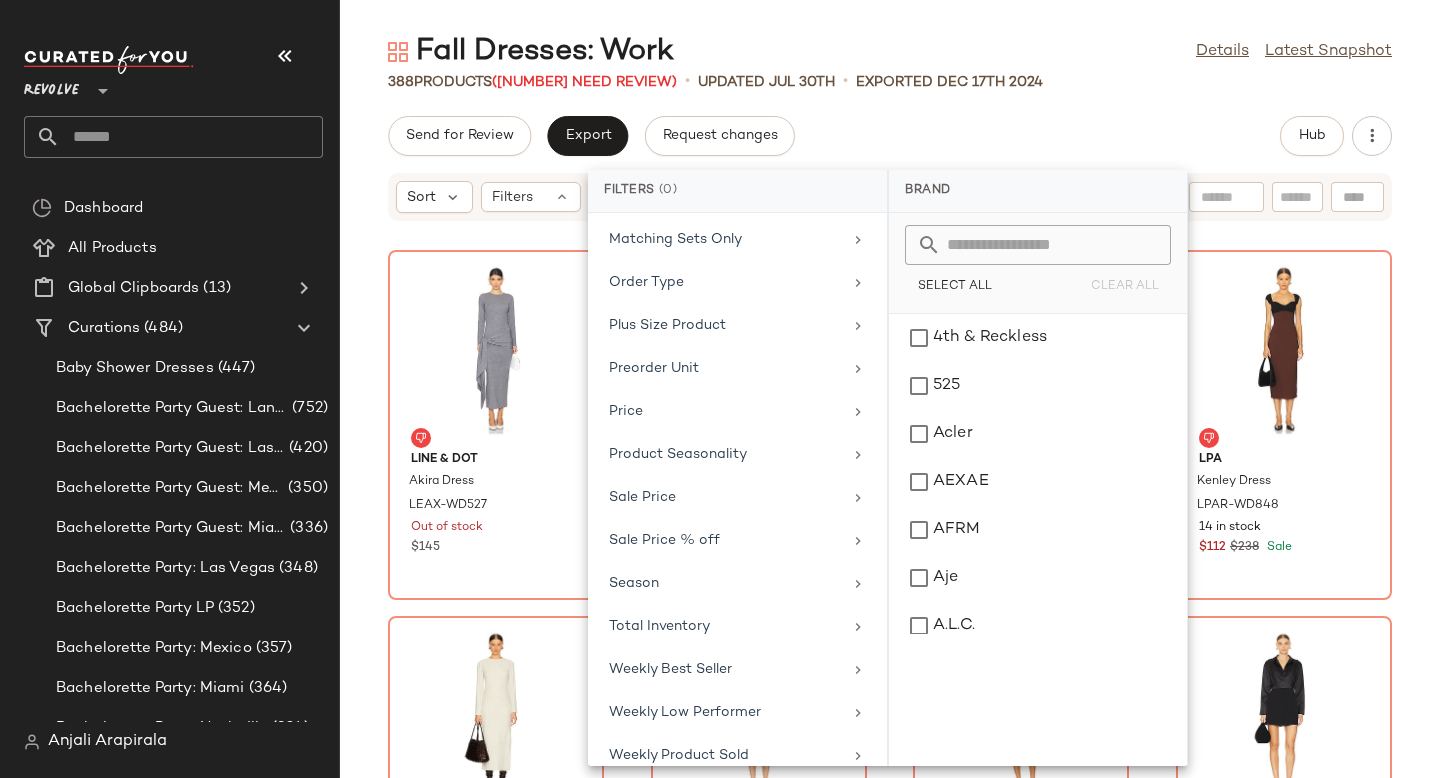 scroll, scrollTop: 925, scrollLeft: 0, axis: vertical 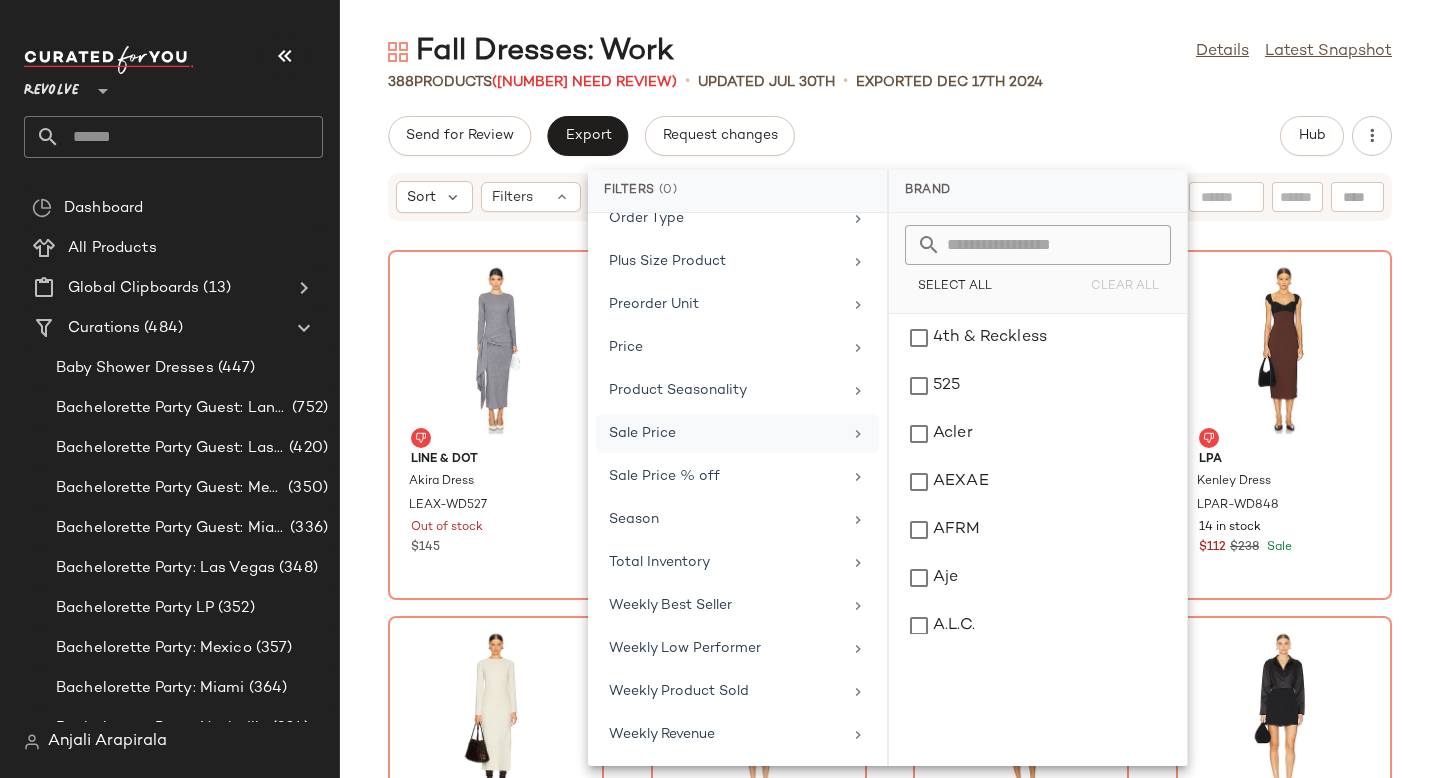 click on "Sale Price" at bounding box center [725, 433] 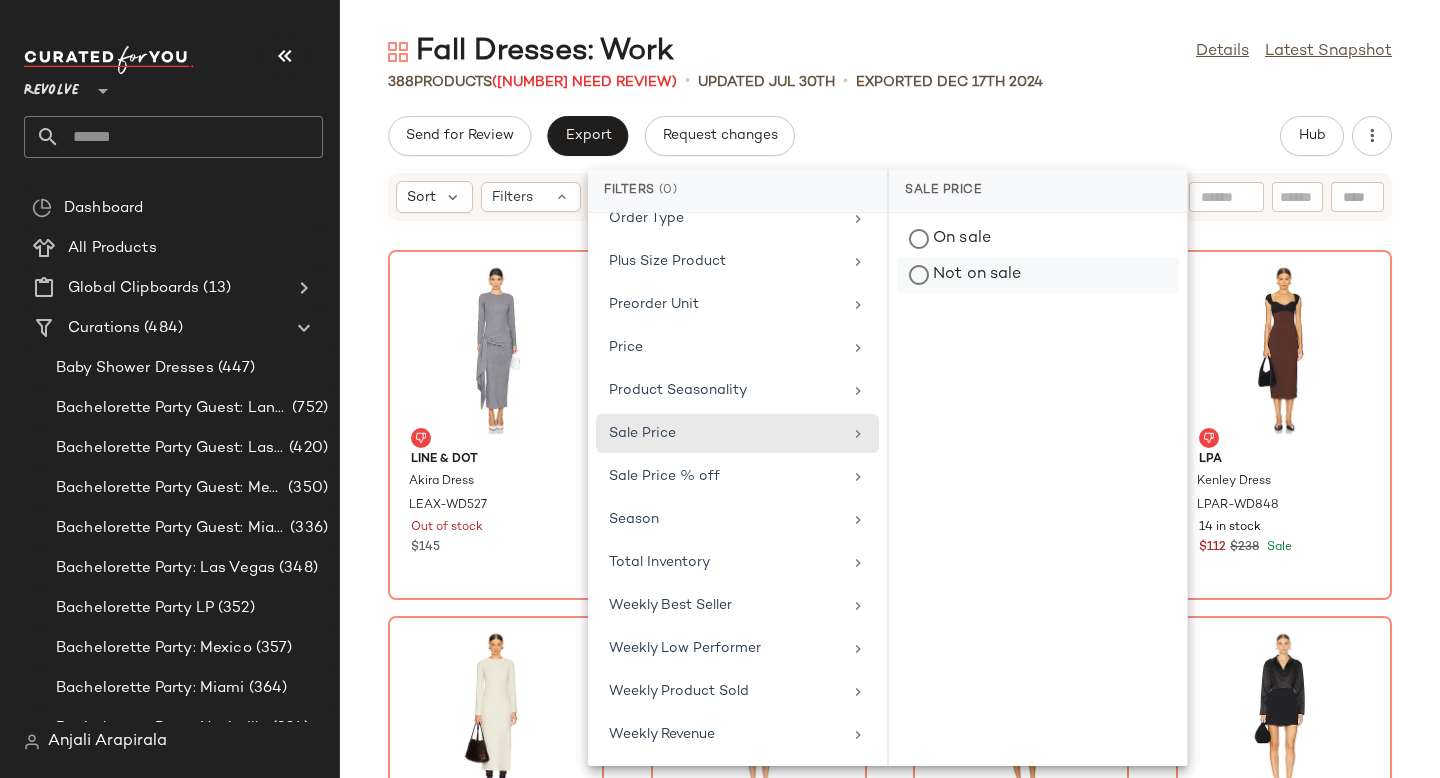 click on "Not on sale" 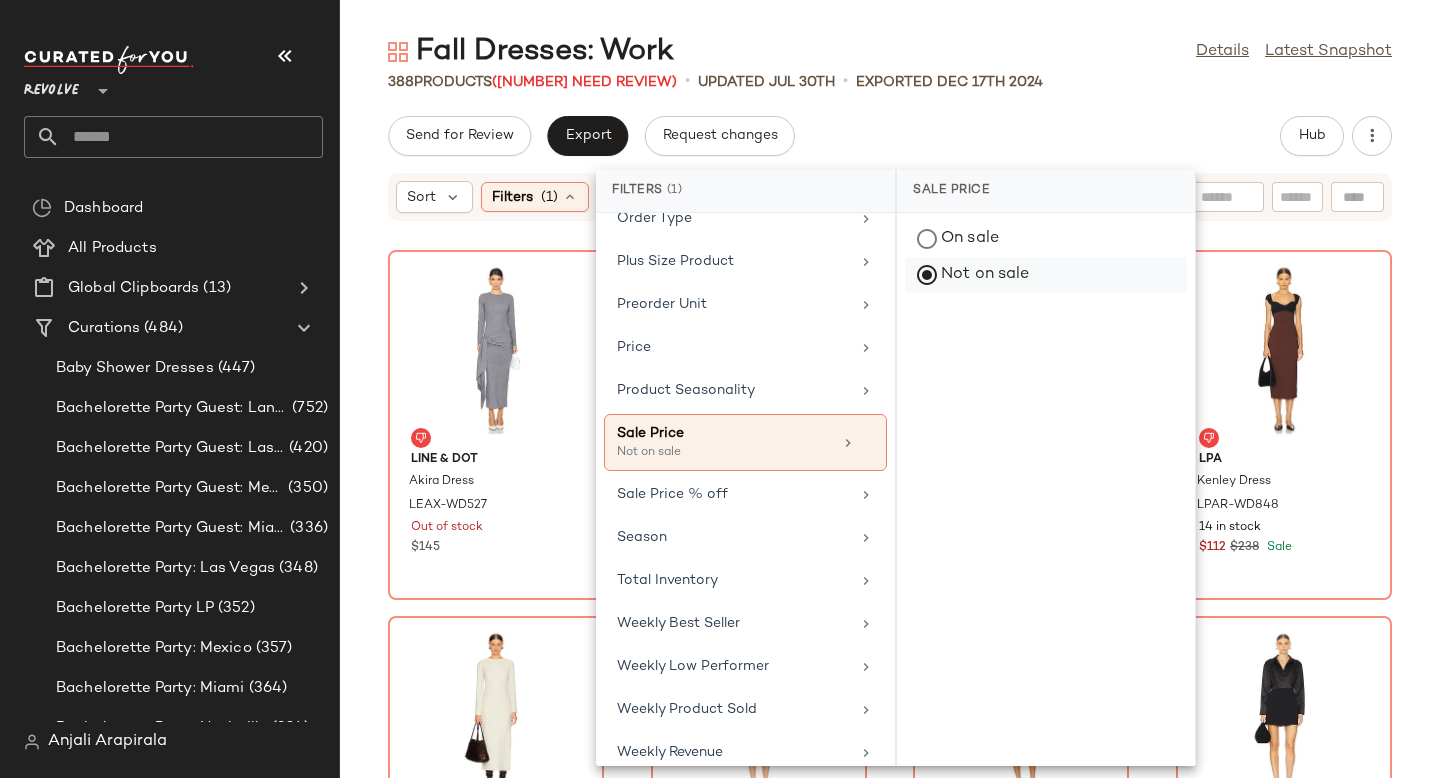 click on "Not on sale" 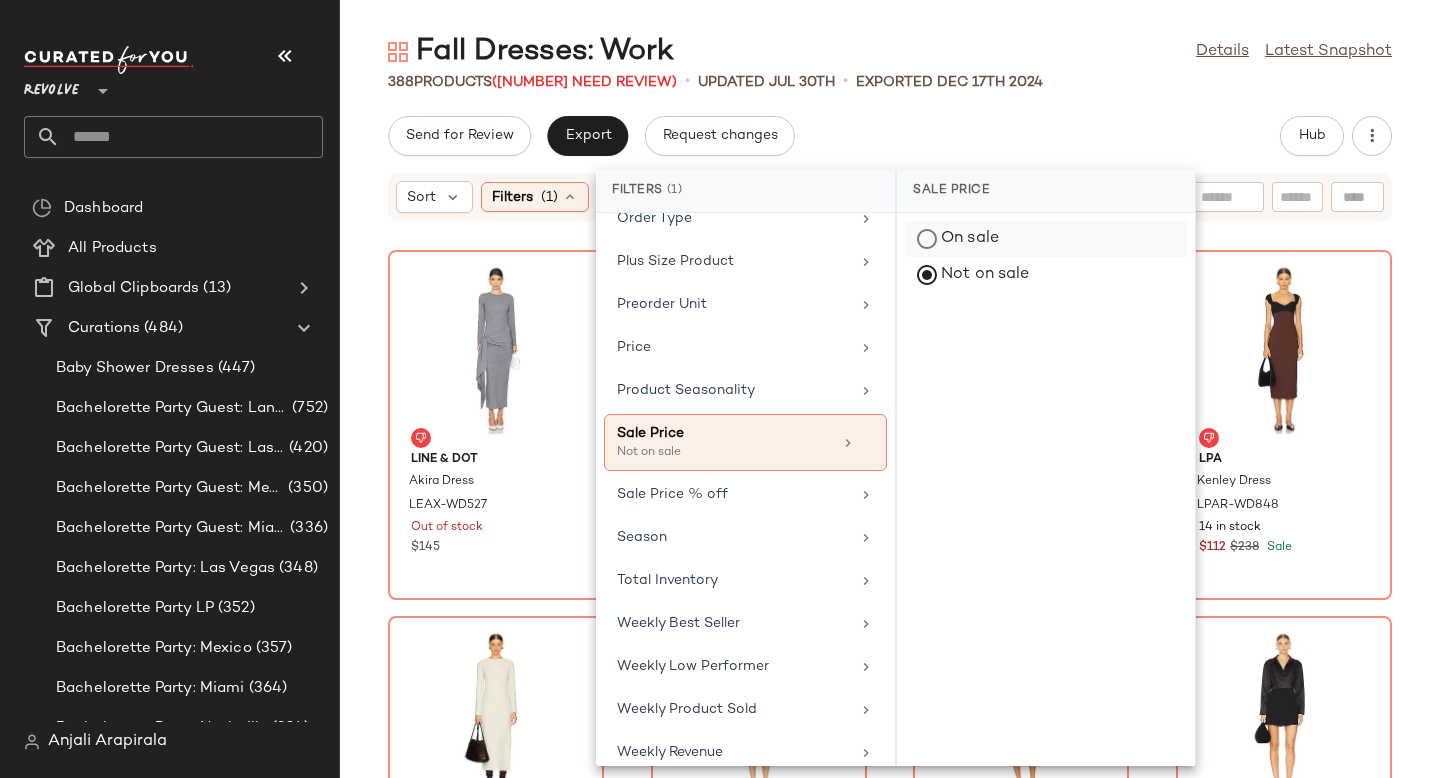 click on "On sale" 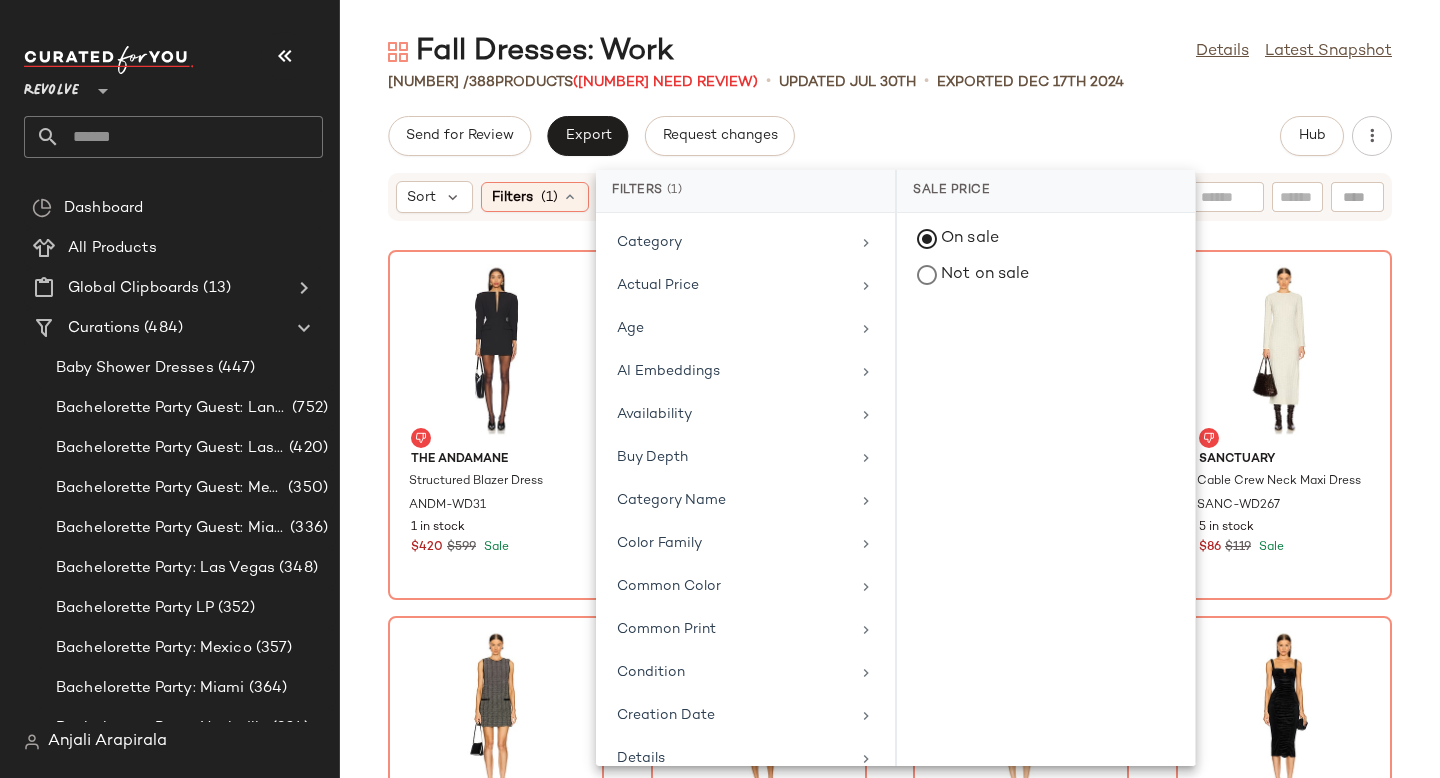 scroll, scrollTop: 0, scrollLeft: 0, axis: both 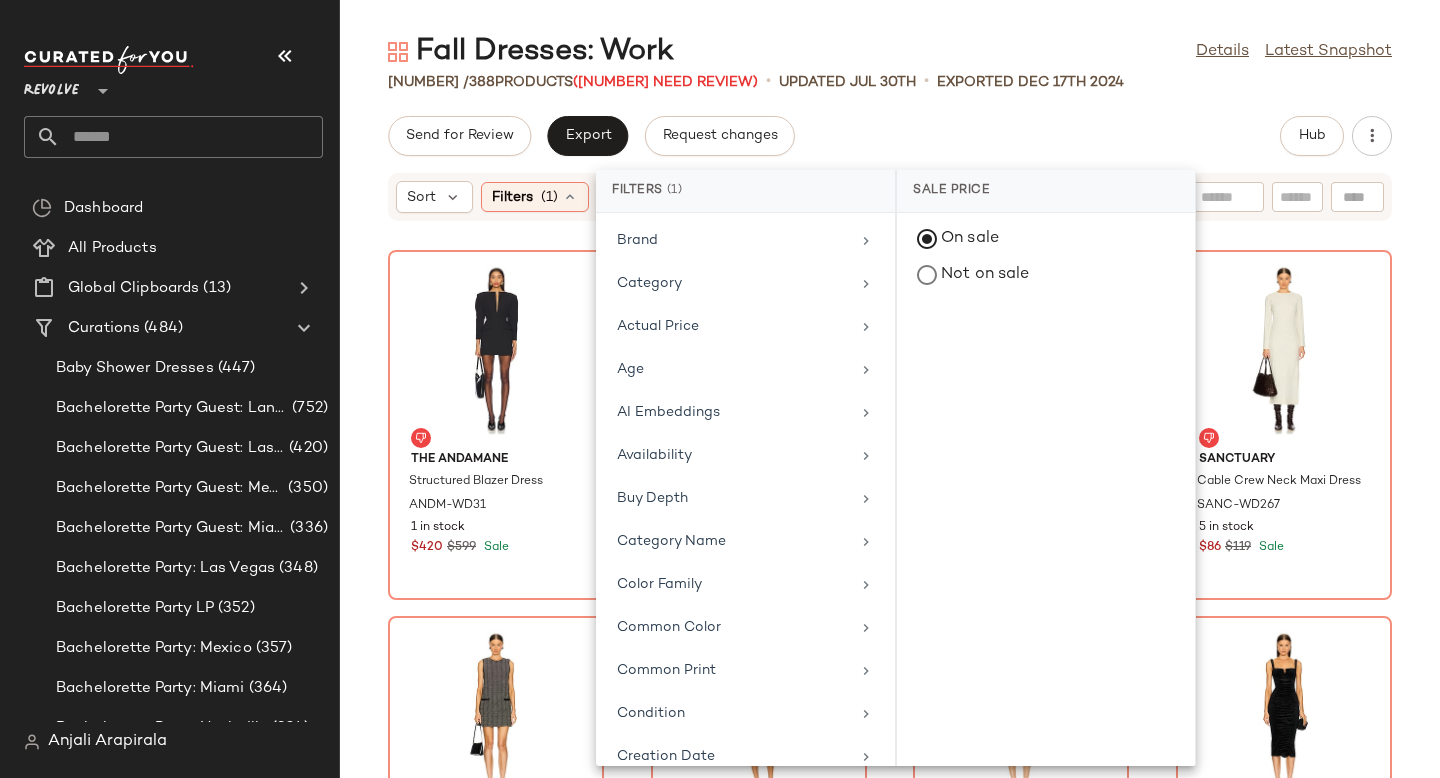 click on "Send for Review   Export   Request changes   Hub" 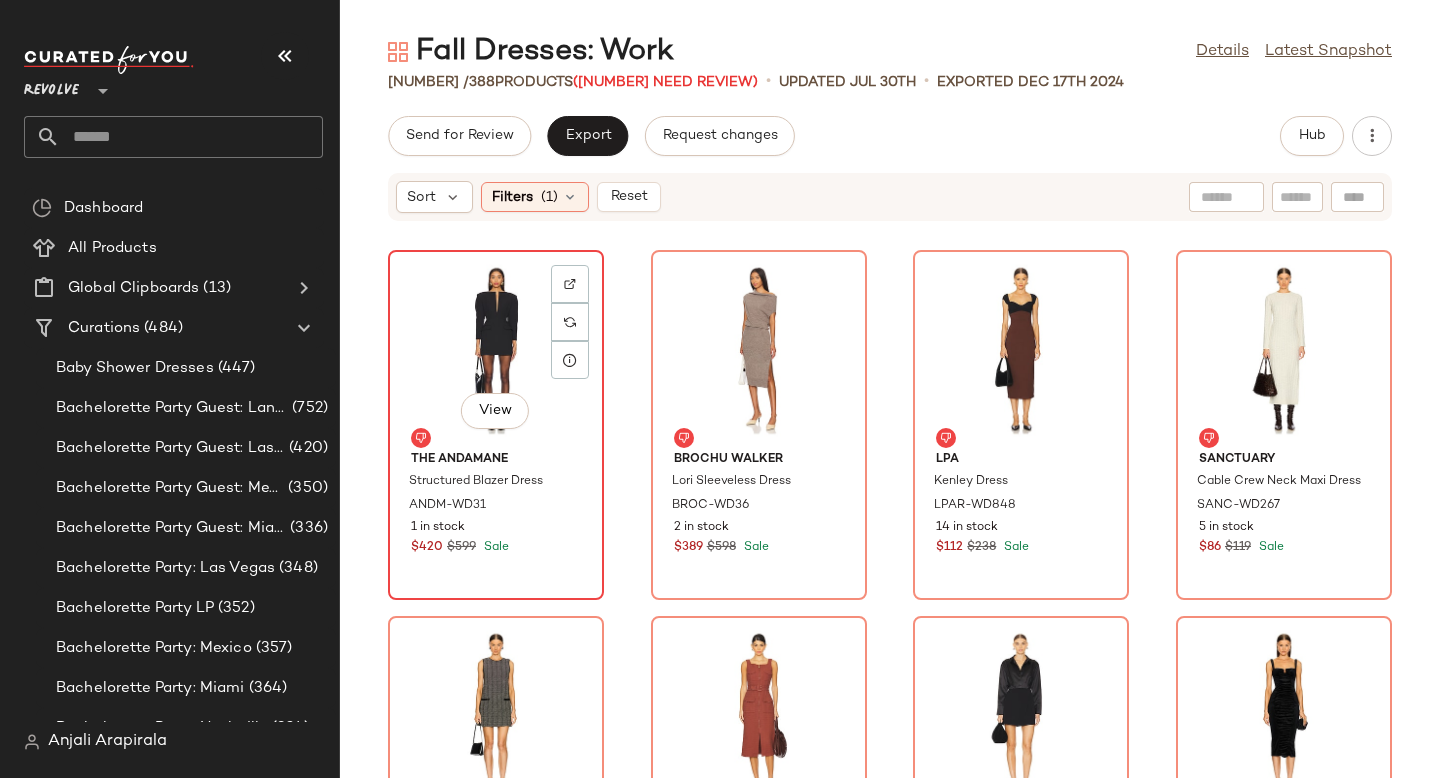 click on "View" 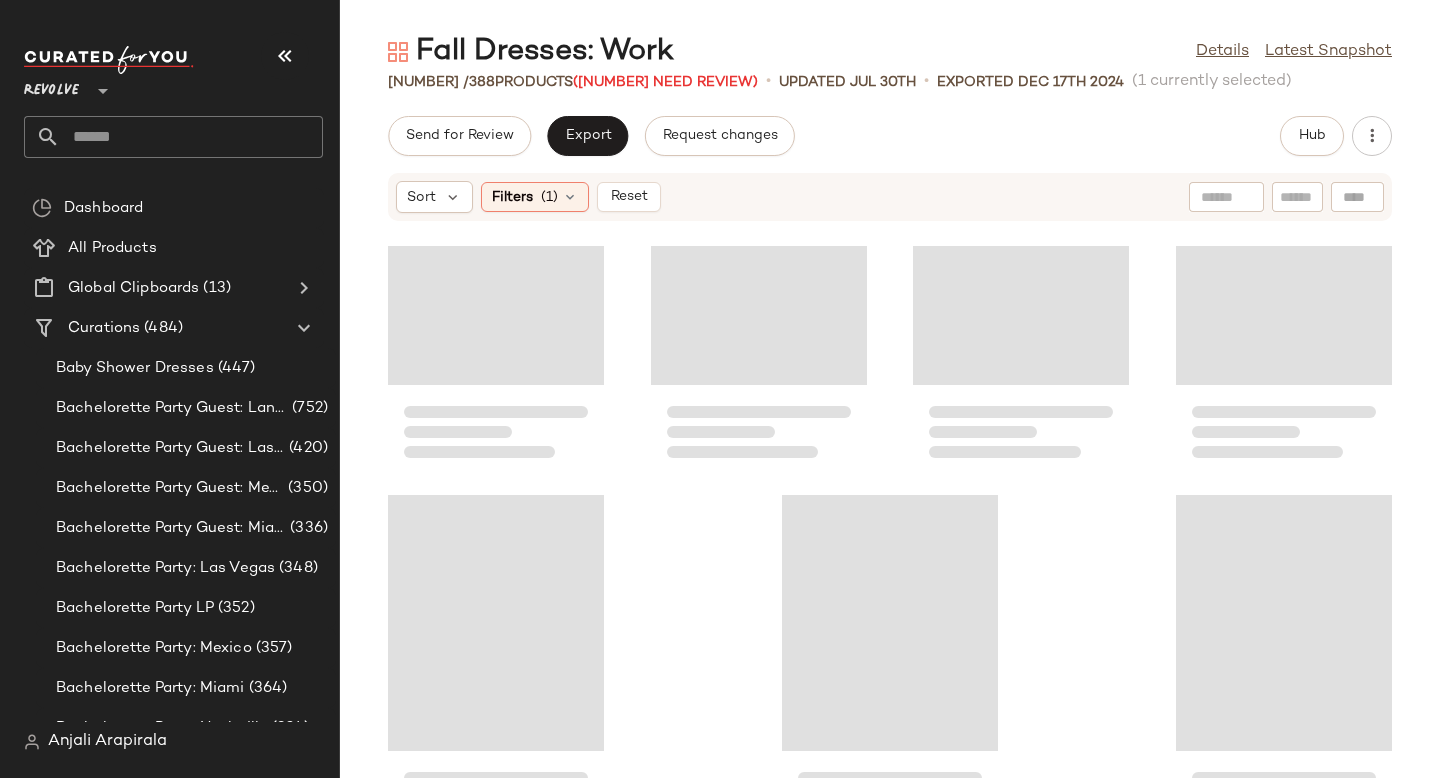 scroll, scrollTop: 23628, scrollLeft: 0, axis: vertical 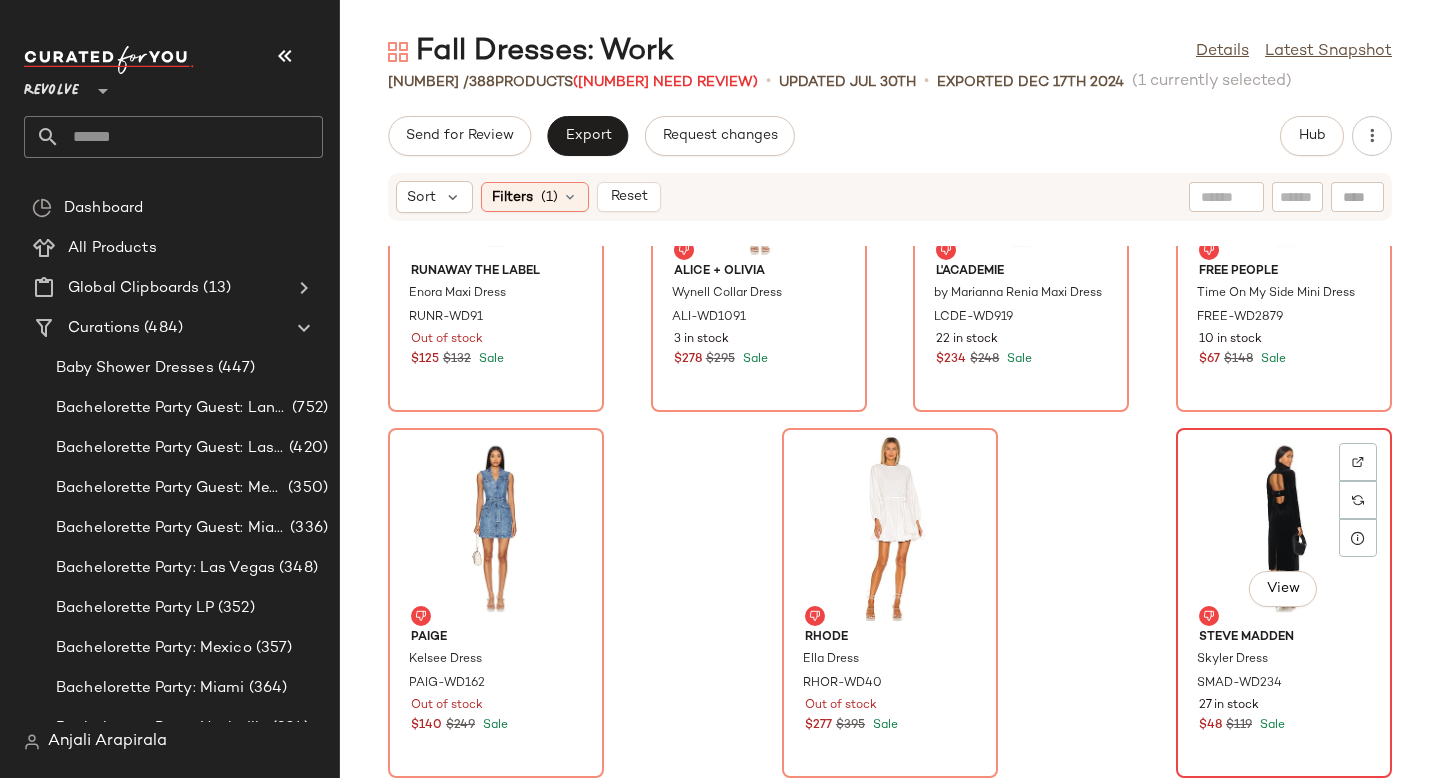 click on "View" 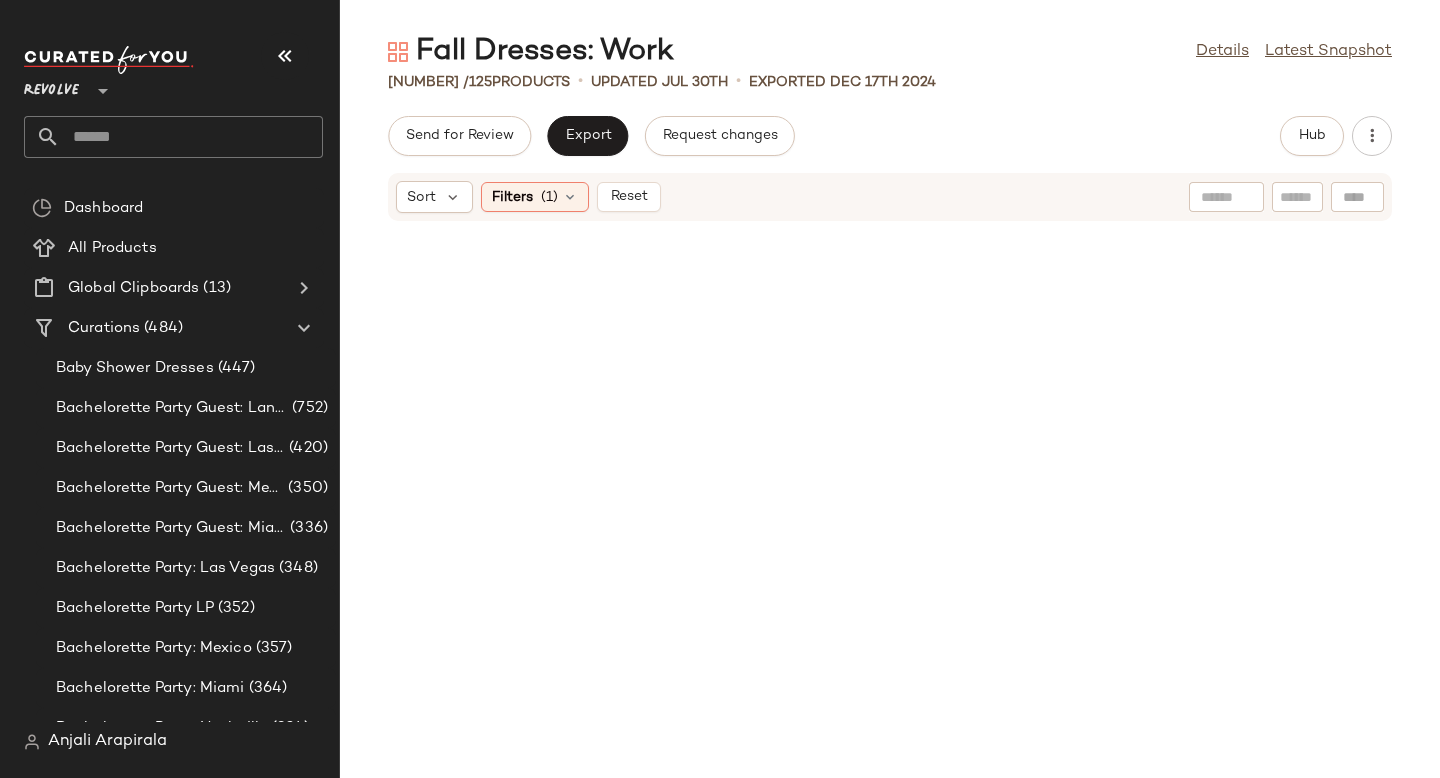 scroll, scrollTop: 0, scrollLeft: 0, axis: both 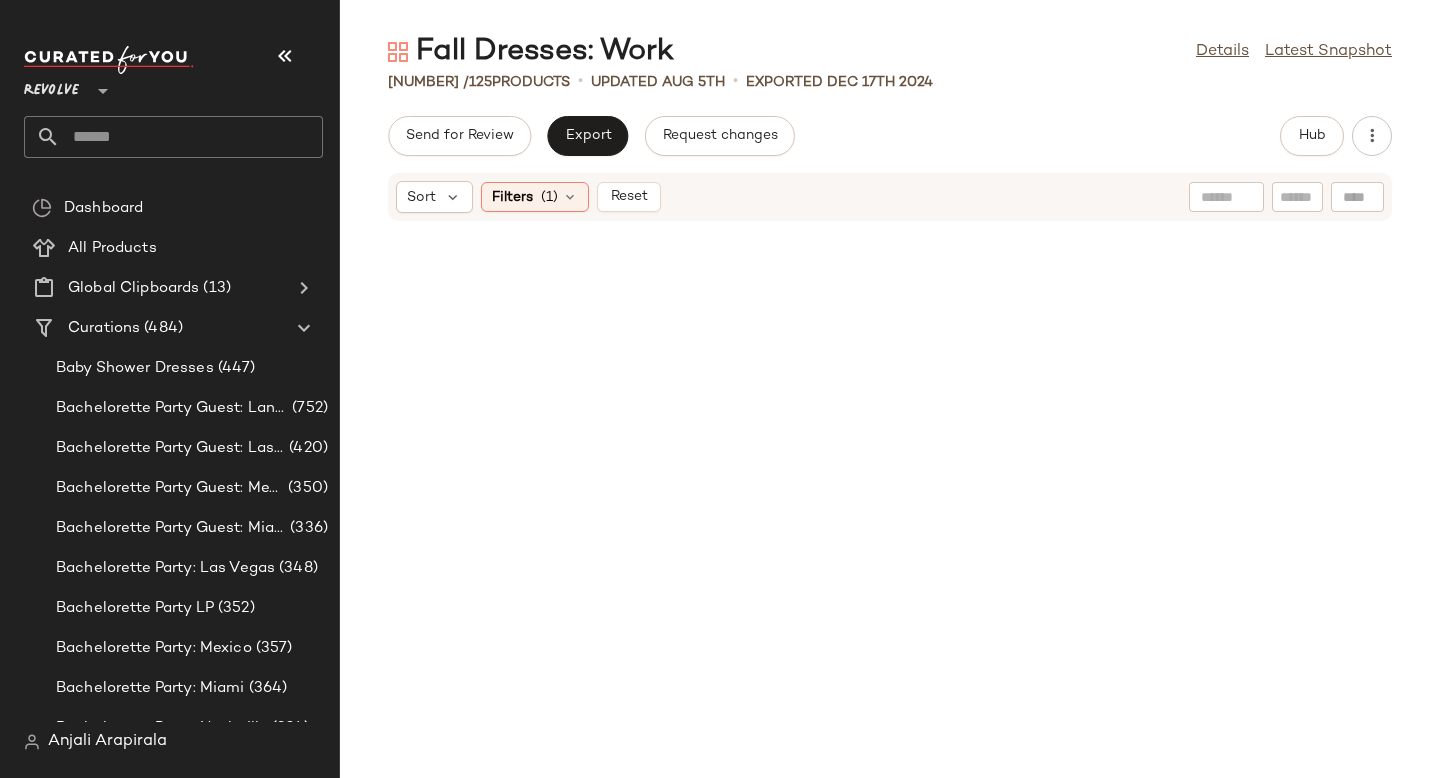click 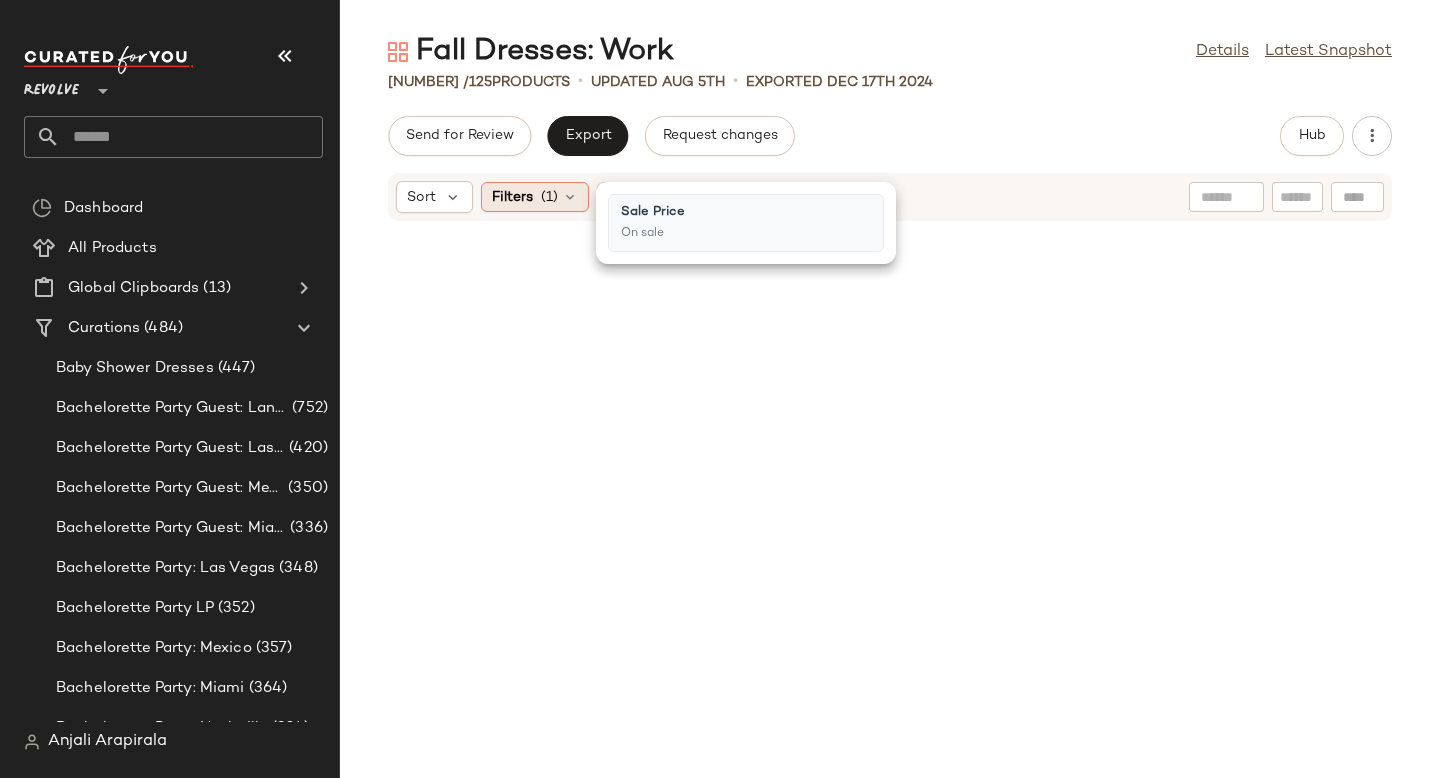 click at bounding box center (570, 197) 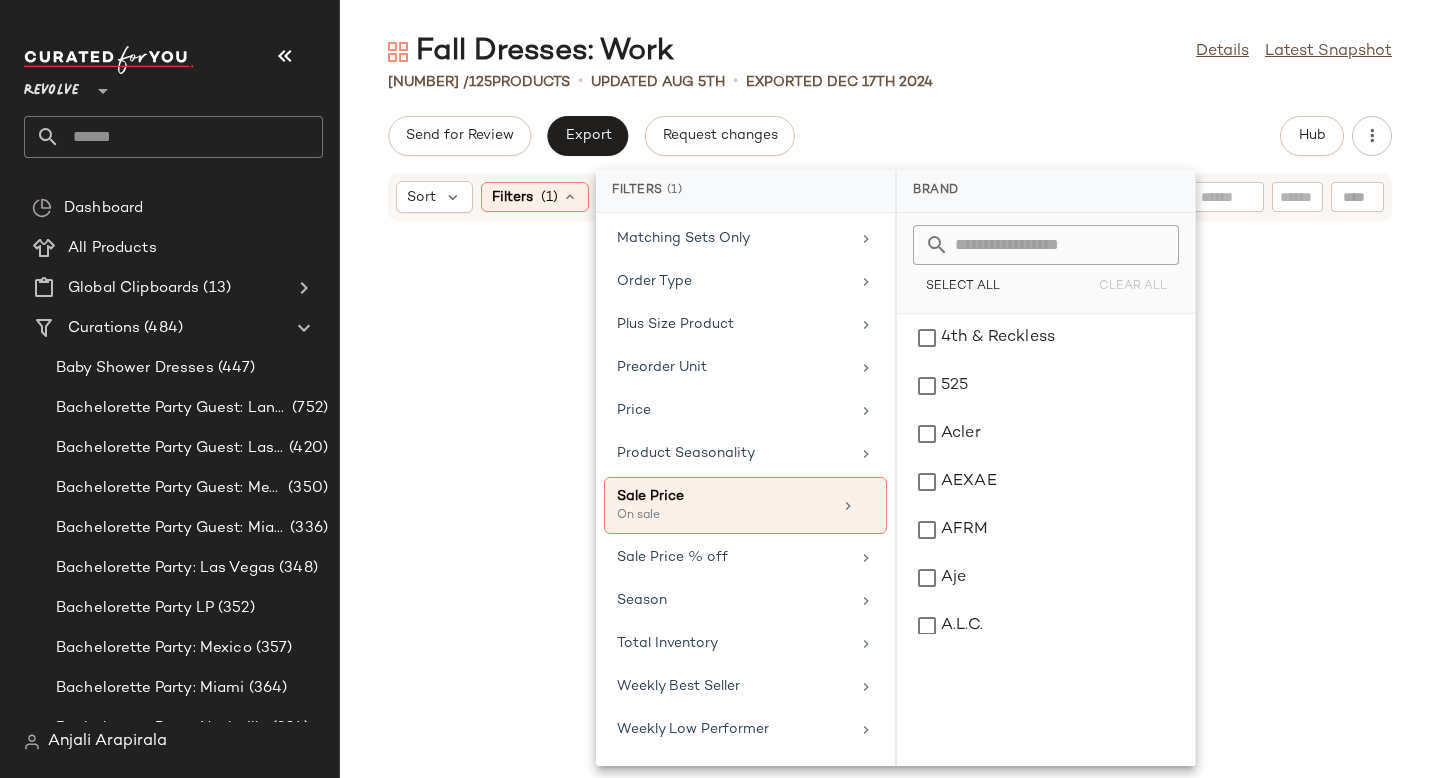 scroll, scrollTop: 943, scrollLeft: 0, axis: vertical 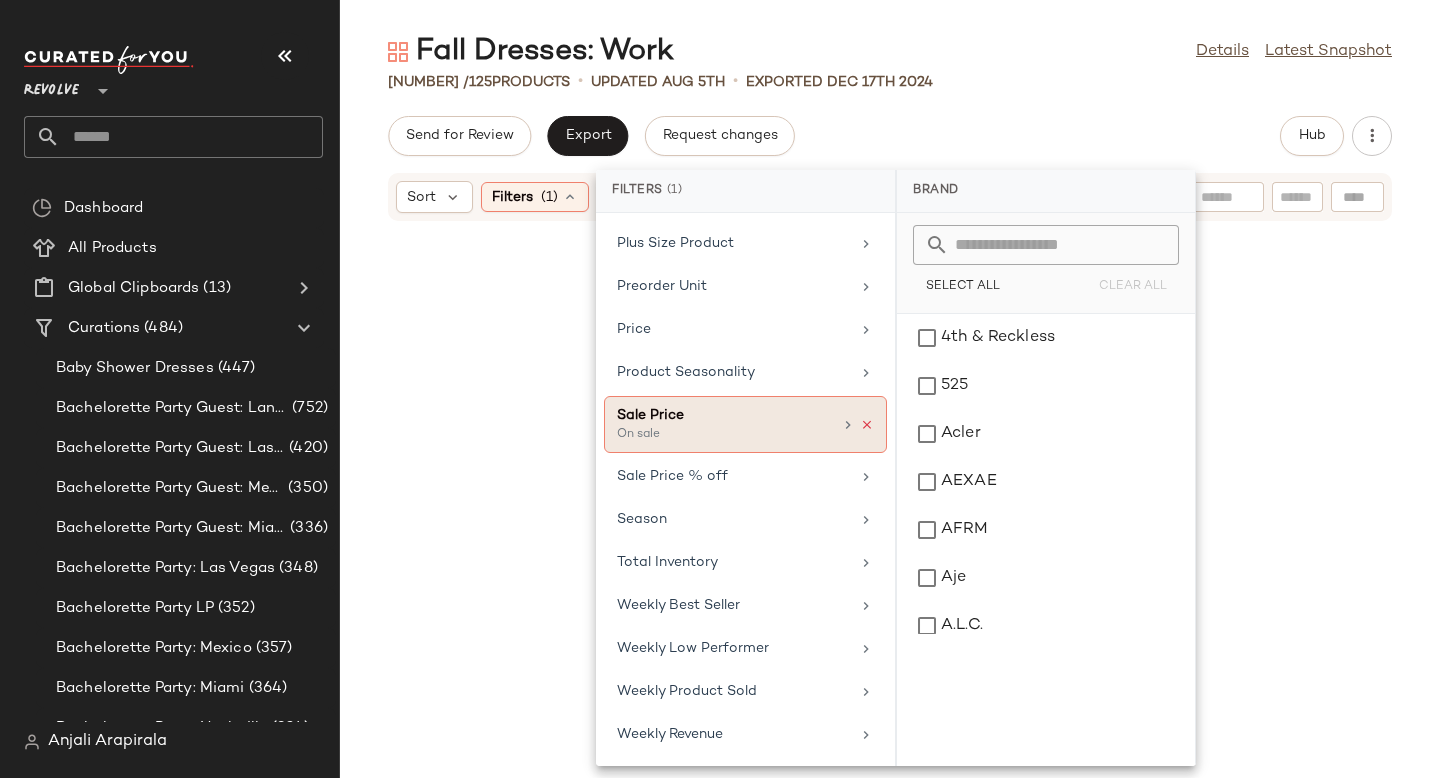 click at bounding box center [867, 425] 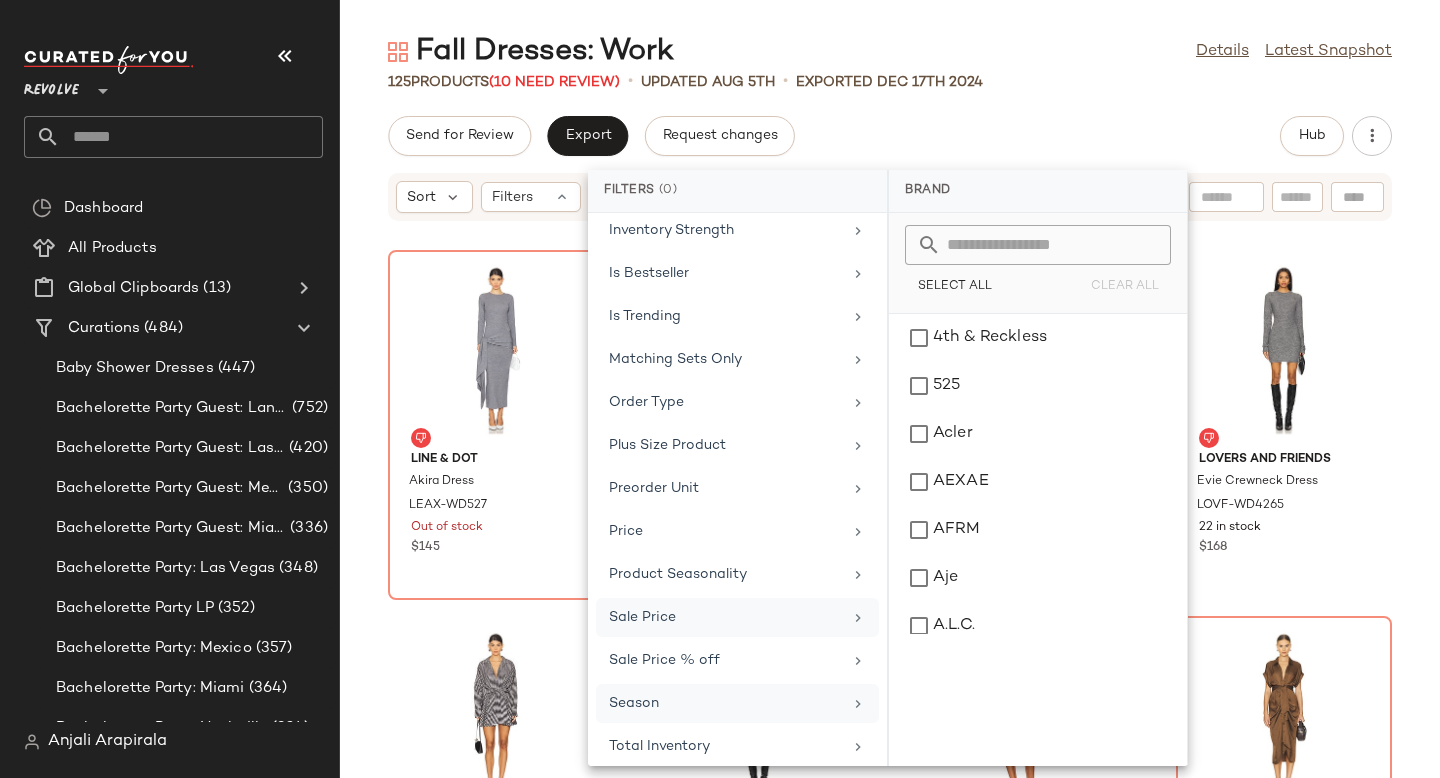 scroll, scrollTop: 0, scrollLeft: 0, axis: both 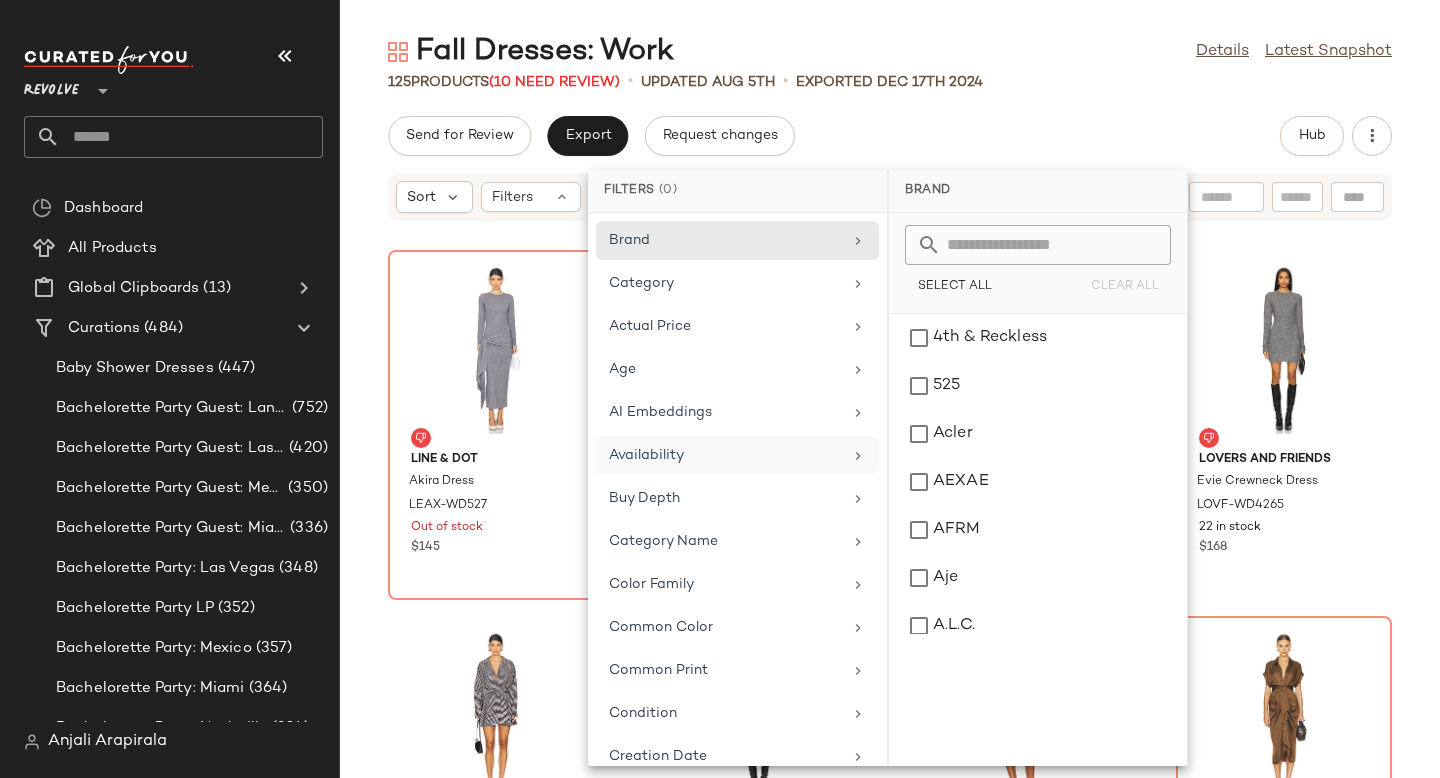click on "Availability" at bounding box center [725, 455] 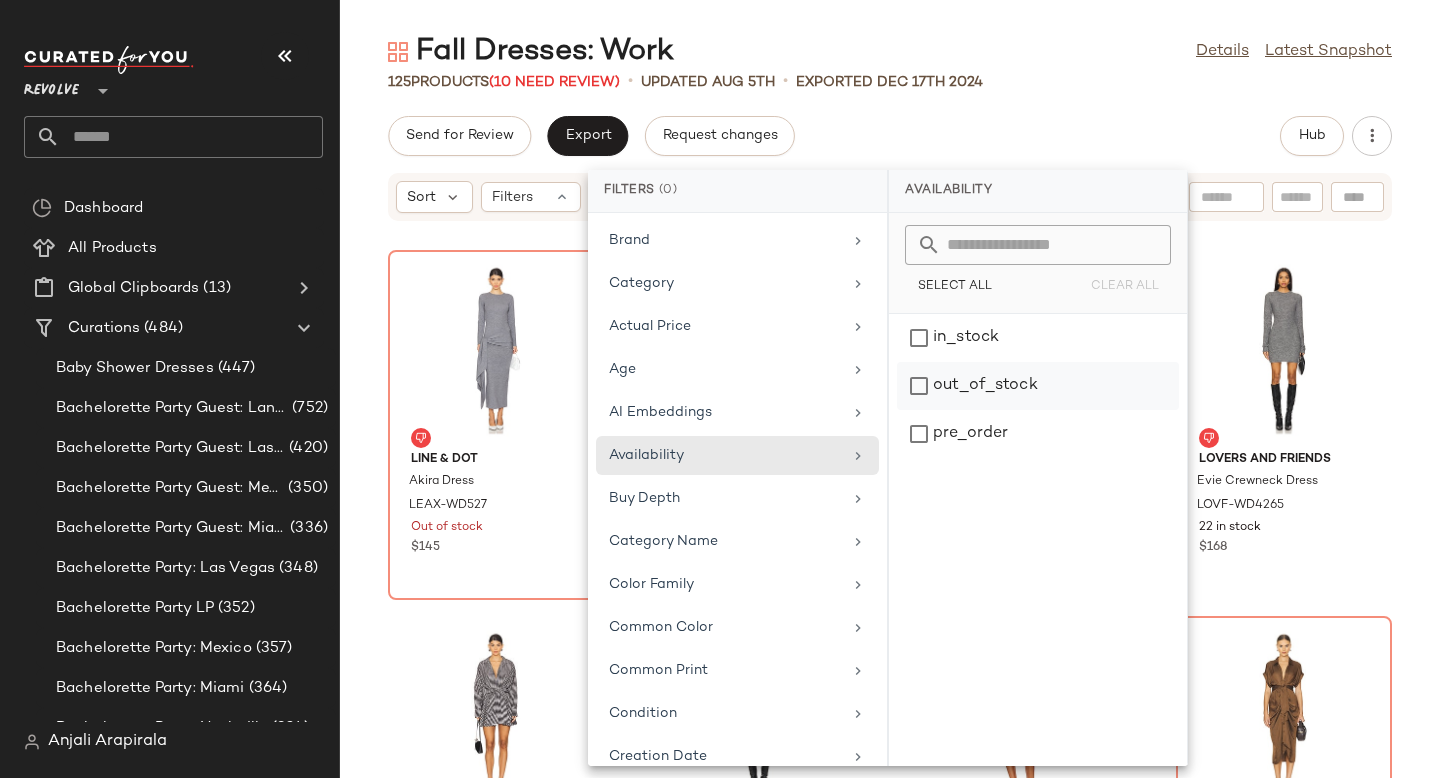 click on "out_of_stock" 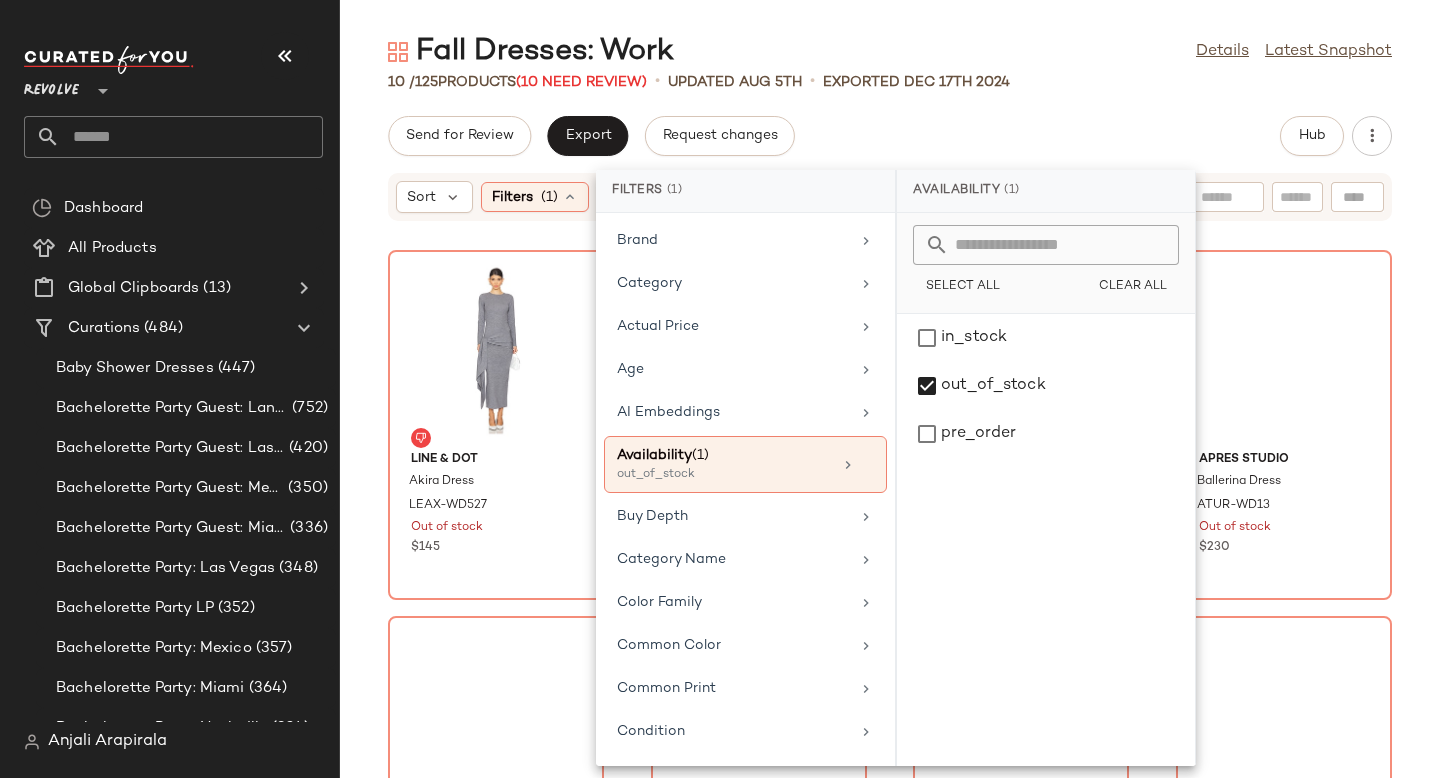 click on "Sort Filters (1) Reset Line & Dot Akira Dress LEAX-WD527 Out of stock $145 Steve Madden Tori Dress SMAD-WD222 Out of stock $99 Runaway The Label Willem Maxi Dress RUNR-WD126 Out of stock $151 Apres Studio Ballerina Dress ATUR-WD13 Out of stock $230 SOVERE Focus Pleat Smock Mini Dress SOVR-WD1 Out of stock $189 FAITHFULL THE BRAND Margot Maxi Dress FAIB-WD697 Out of stock $250 Eterne Long Sleeve Crewneck Maxi Dress ETEF-WD29 Out of stock $265 Apres Studio Button Front Dress ATUR-WD19 Out of stock $250 LIKELY Collarless Riello Dress LIKR-WD816 Out of stock $278 Ulla Johnson Imara Dress ULLA-WD515 Out of stock $470" 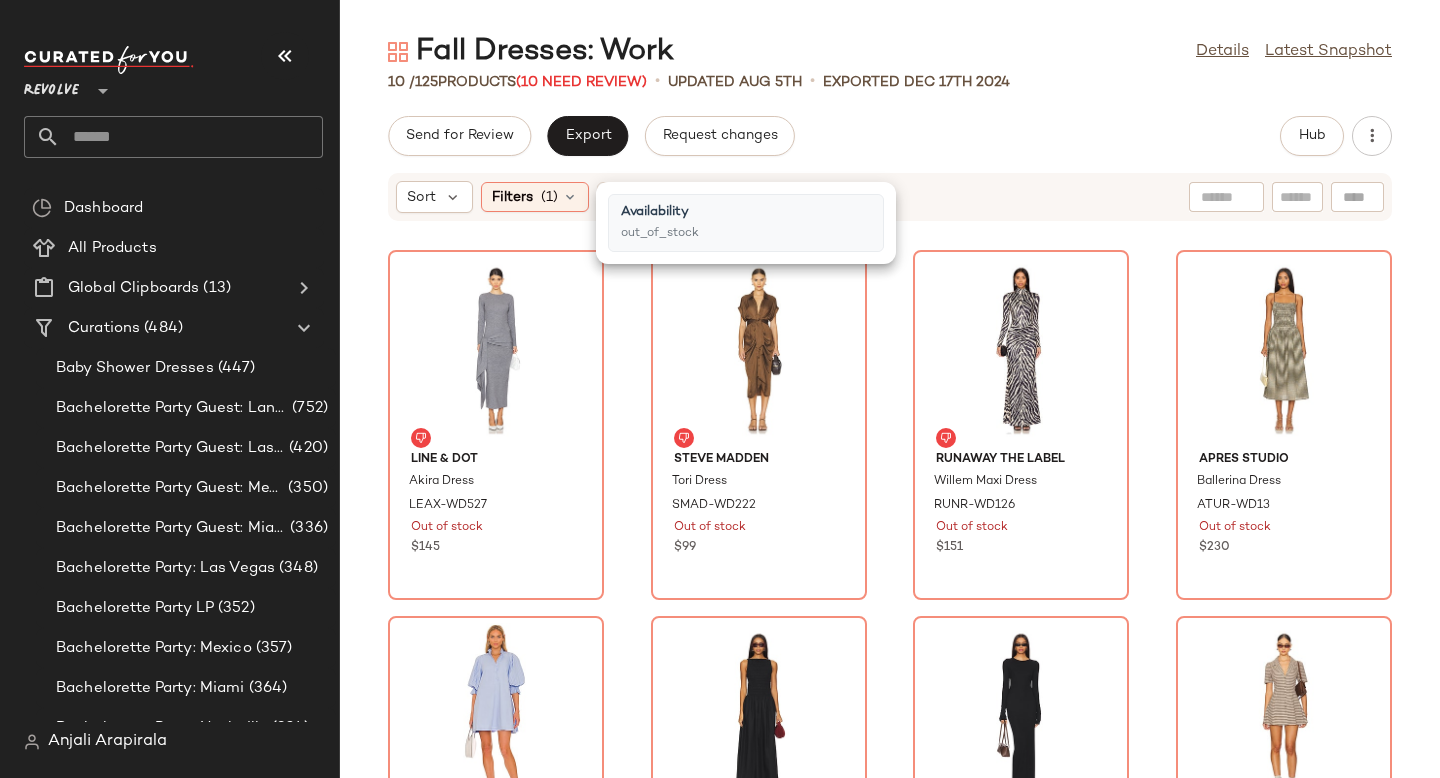 click on "Line & Dot Akira Dress LEAX-WD527 Out of stock $145 Steve Madden Tori Dress SMAD-WD222 Out of stock $99 Runaway The Label Willem Maxi Dress RUNR-WD126 Out of stock $151 Apres Studio Ballerina Dress ATUR-WD13 Out of stock $230 SOVERE Focus Pleat Smock Mini Dress SOVR-WD1 Out of stock $189 FAITHFULL THE BRAND Margot Maxi Dress FAIB-WD697 Out of stock $250 Eterne Long Sleeve Crewneck Maxi Dress ETEF-WD29 Out of stock $265 Apres Studio Button Front Dress ATUR-WD19 Out of stock $250 LIKELY Collarless Riello Dress LIKR-WD816 Out of stock $278 Ulla Johnson Imara Dress ULLA-WD515 Out of stock $470" 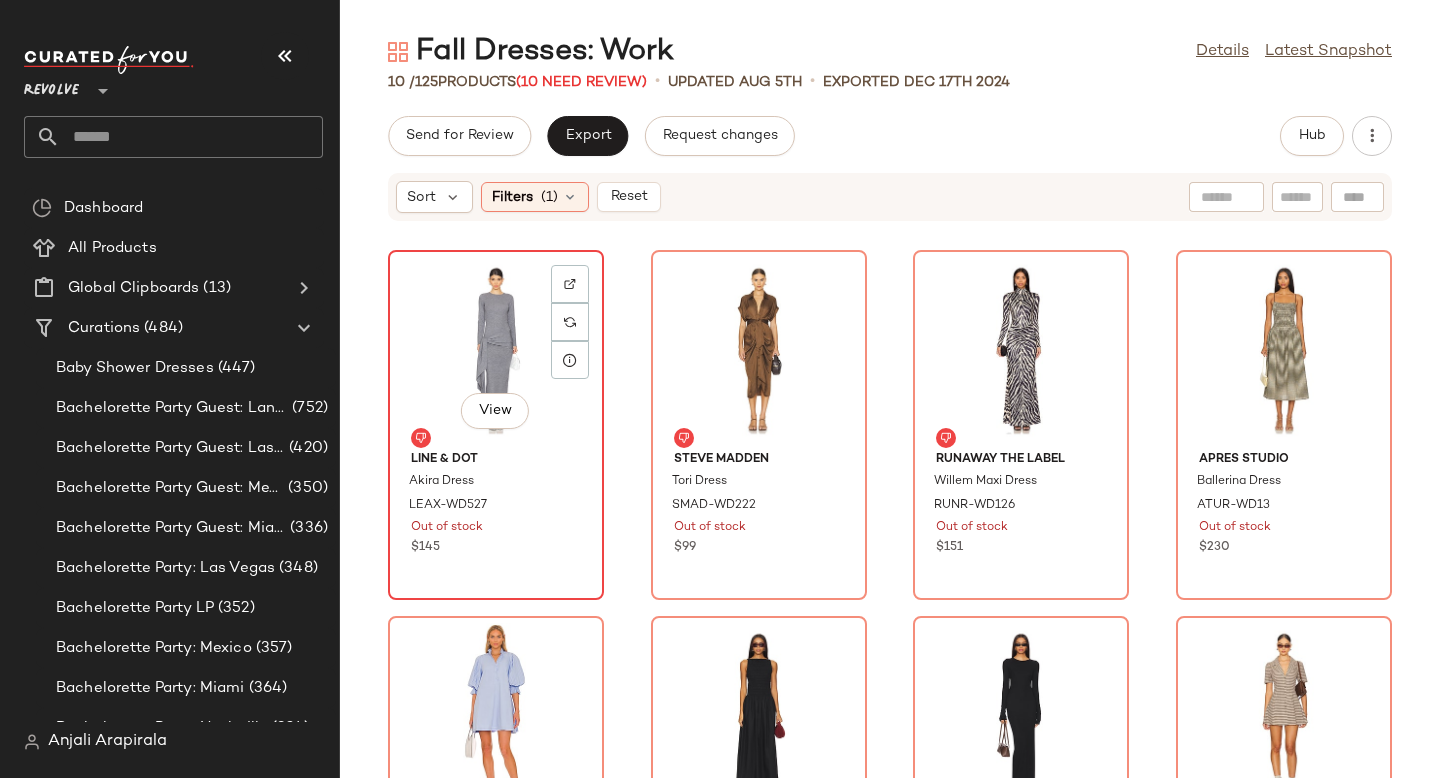 click on "View" 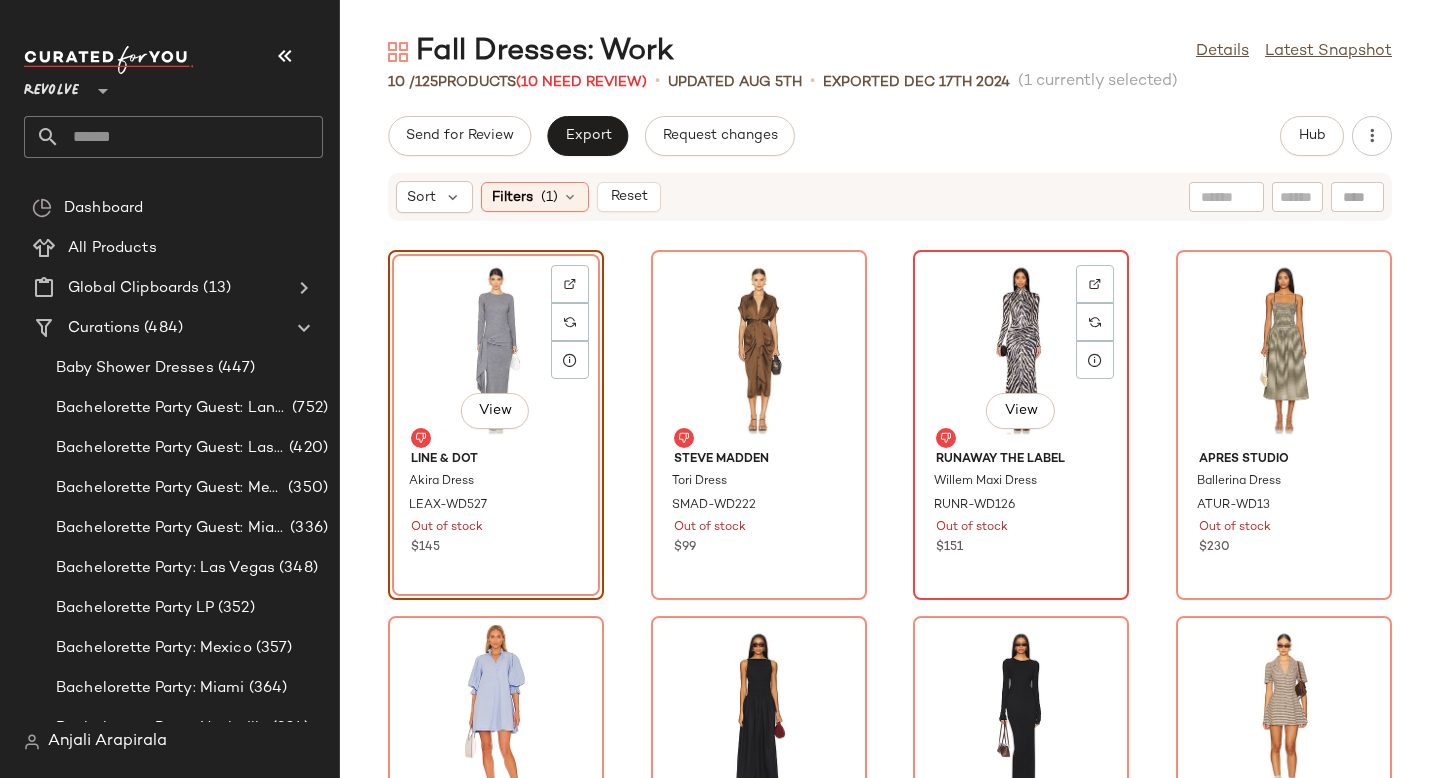 scroll, scrollTop: 570, scrollLeft: 0, axis: vertical 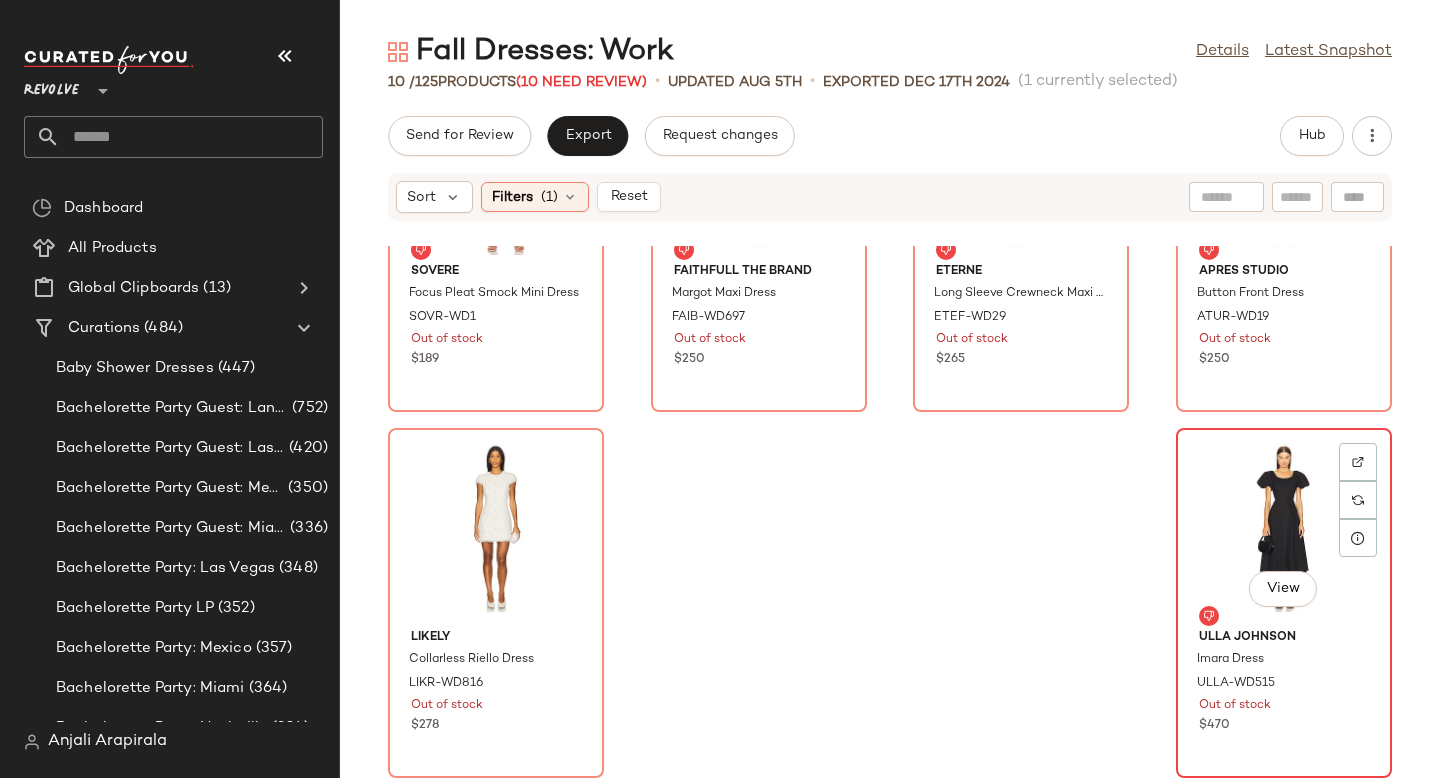 click on "View" 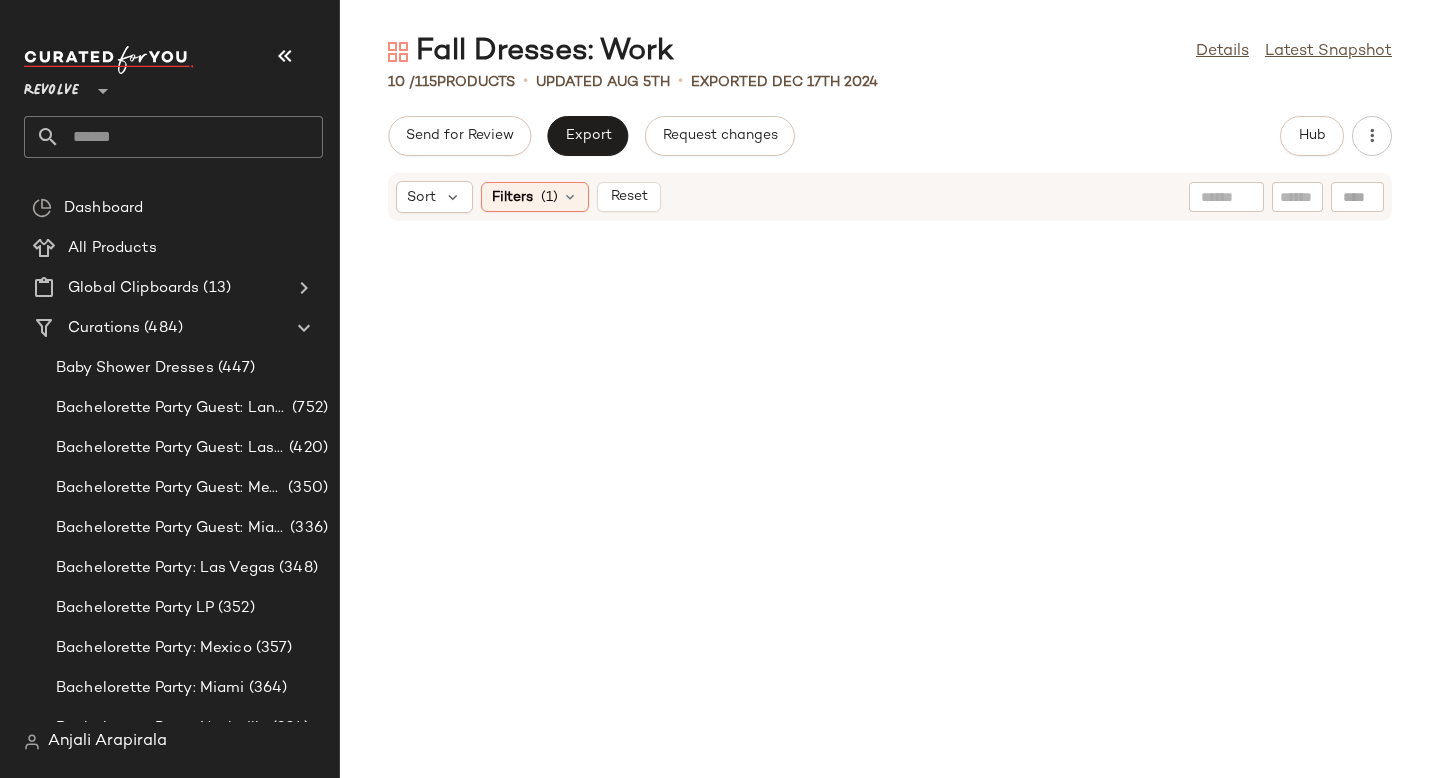 scroll, scrollTop: 0, scrollLeft: 0, axis: both 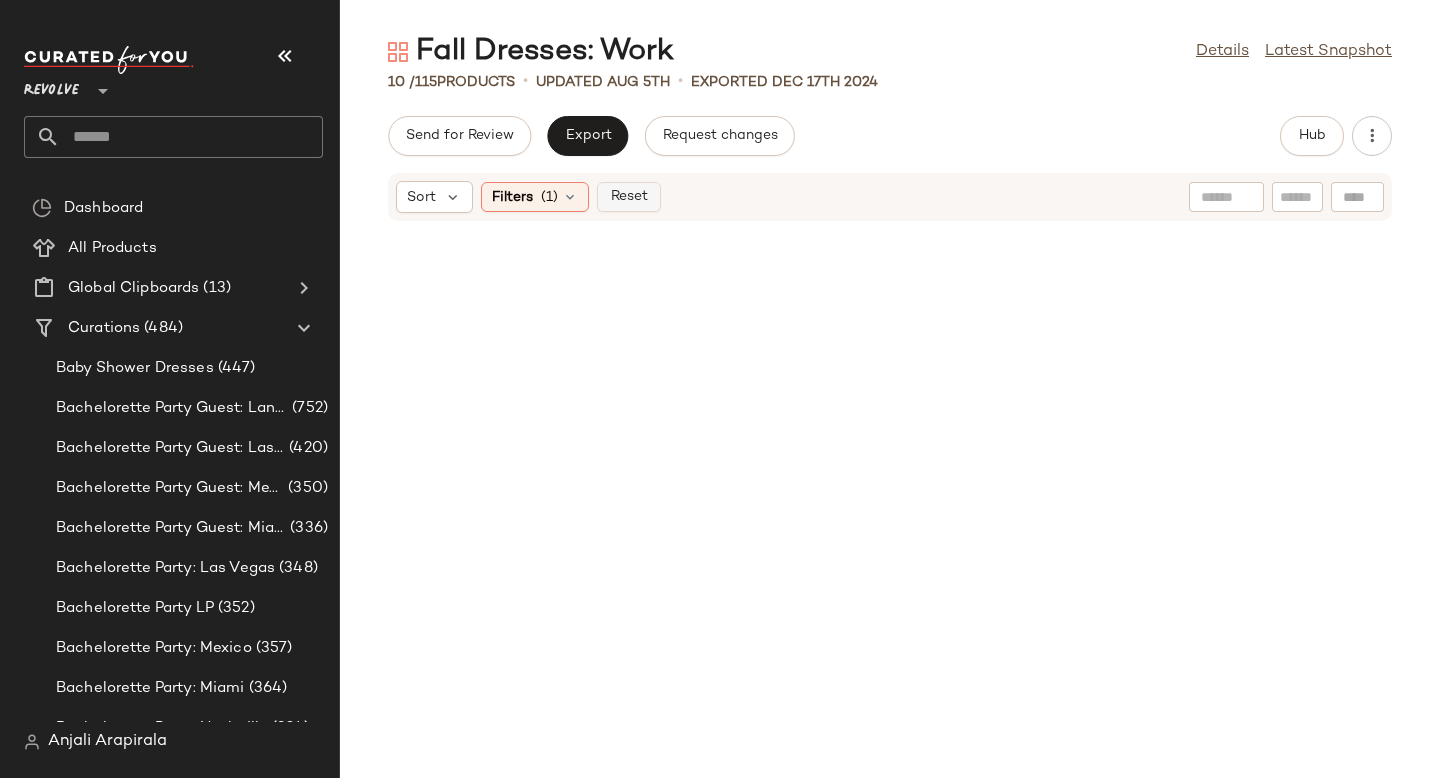 click on "Reset" 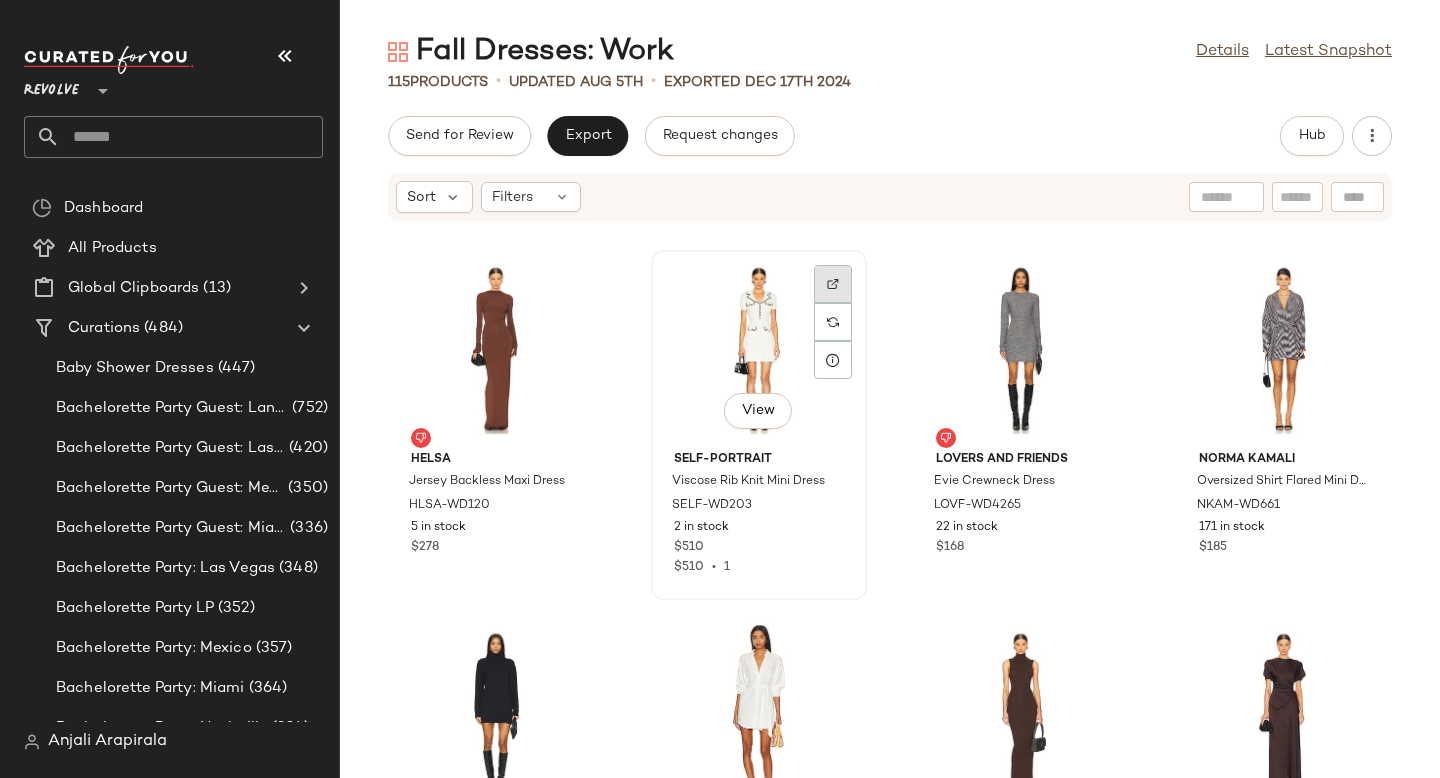 click 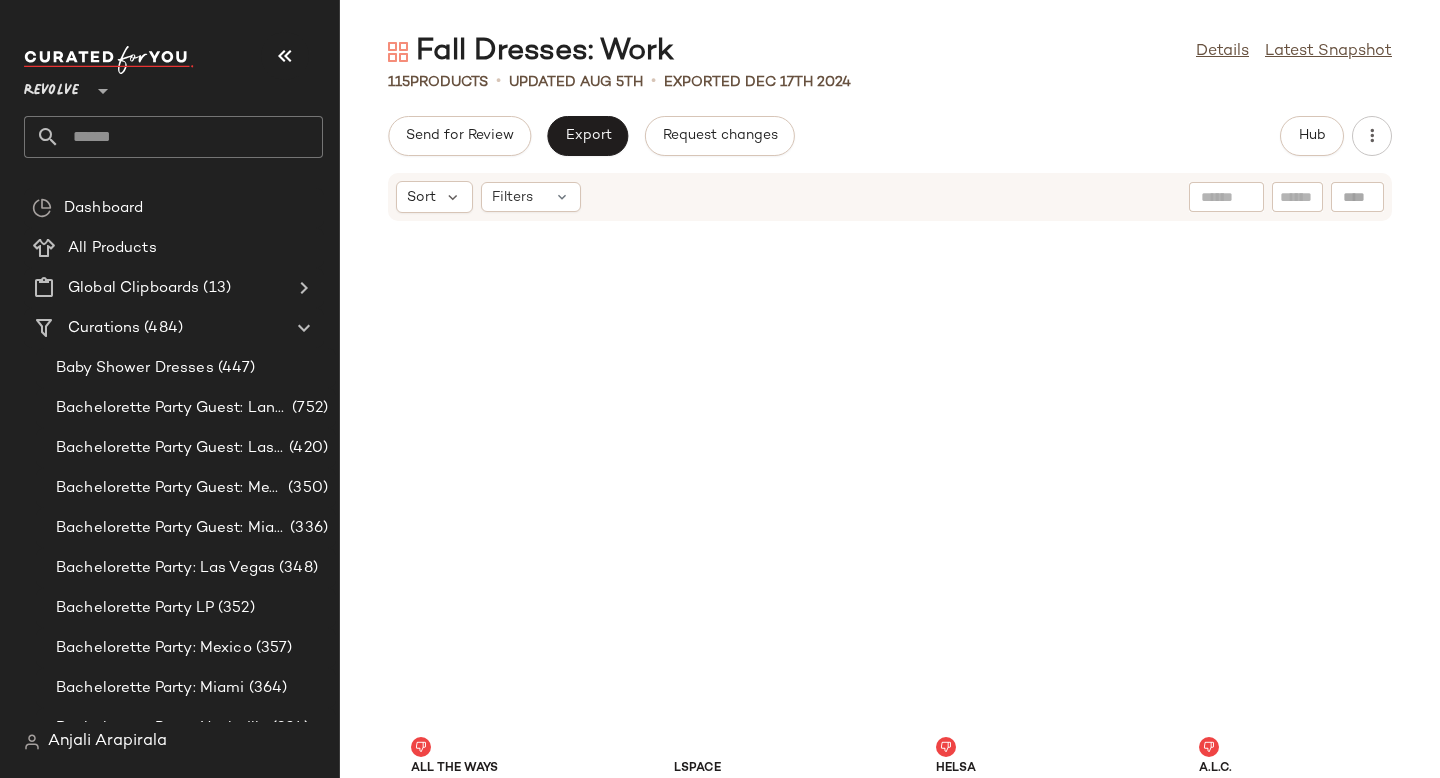 scroll, scrollTop: 0, scrollLeft: 0, axis: both 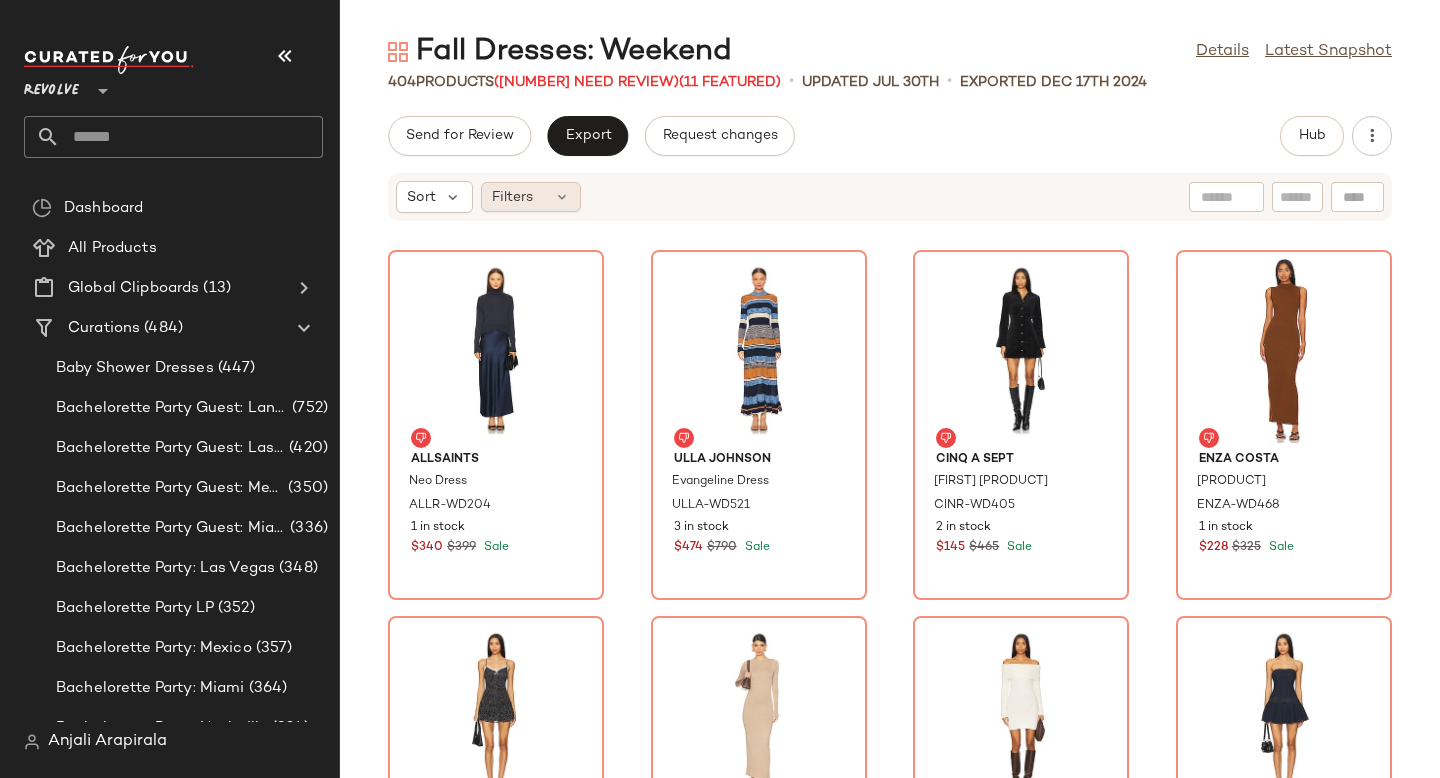 click at bounding box center (562, 197) 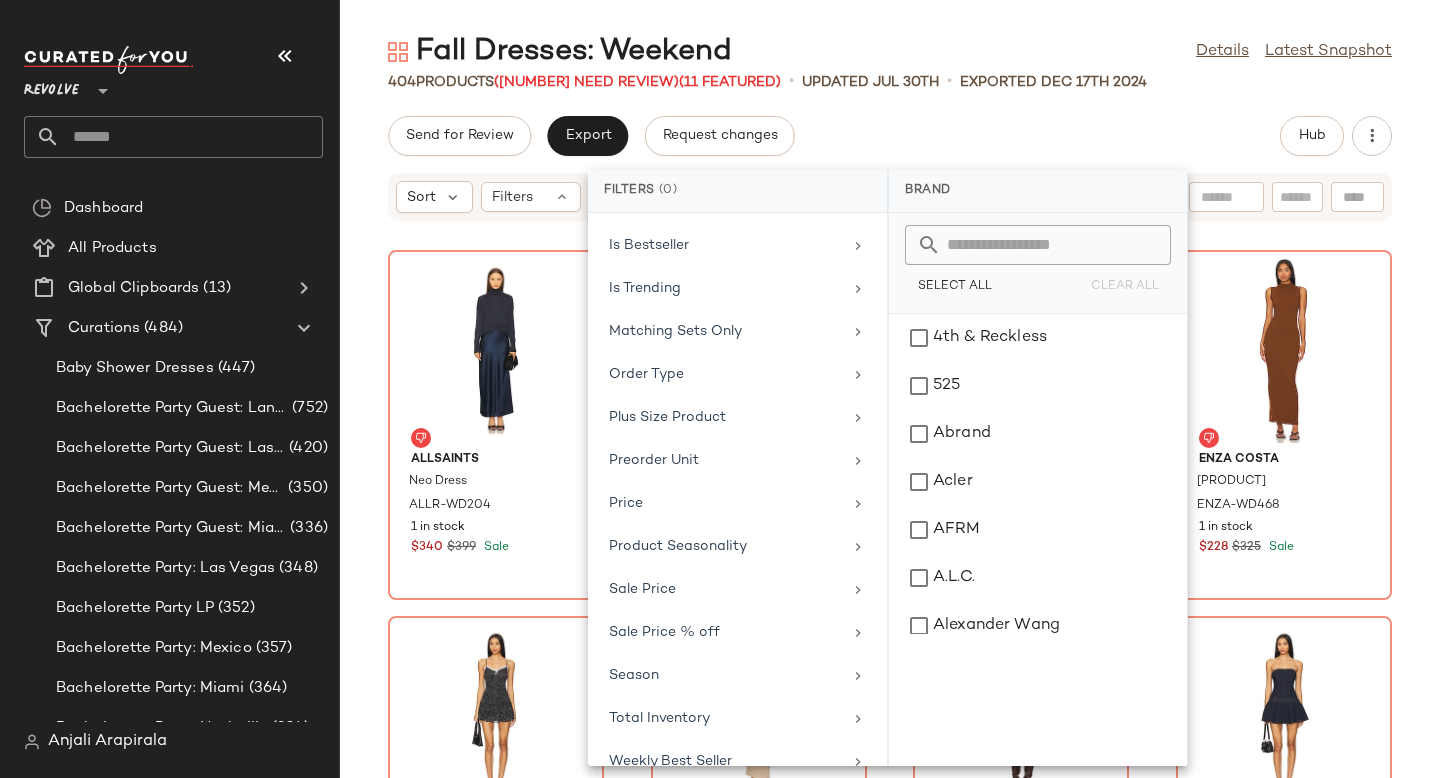 scroll, scrollTop: 925, scrollLeft: 0, axis: vertical 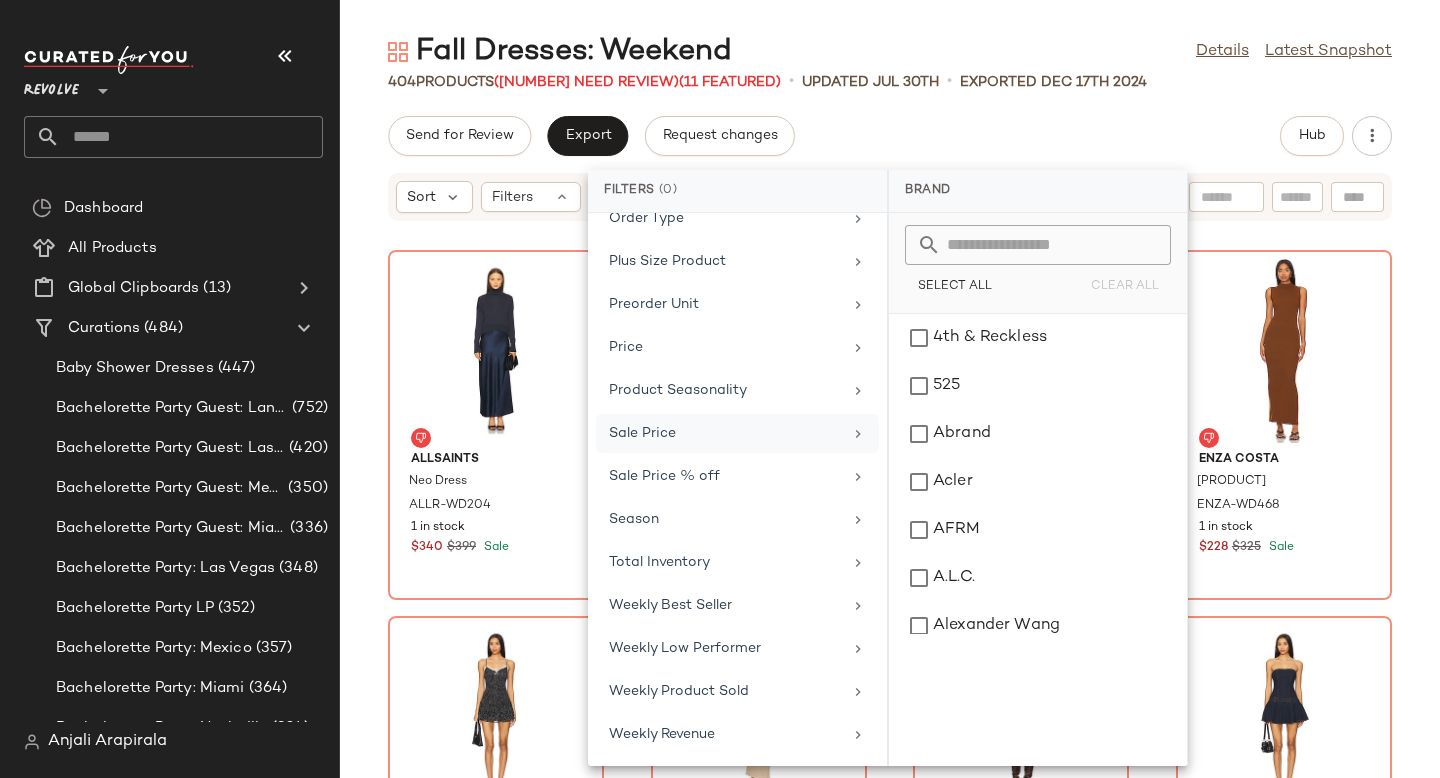 click on "Sale Price" at bounding box center (725, 433) 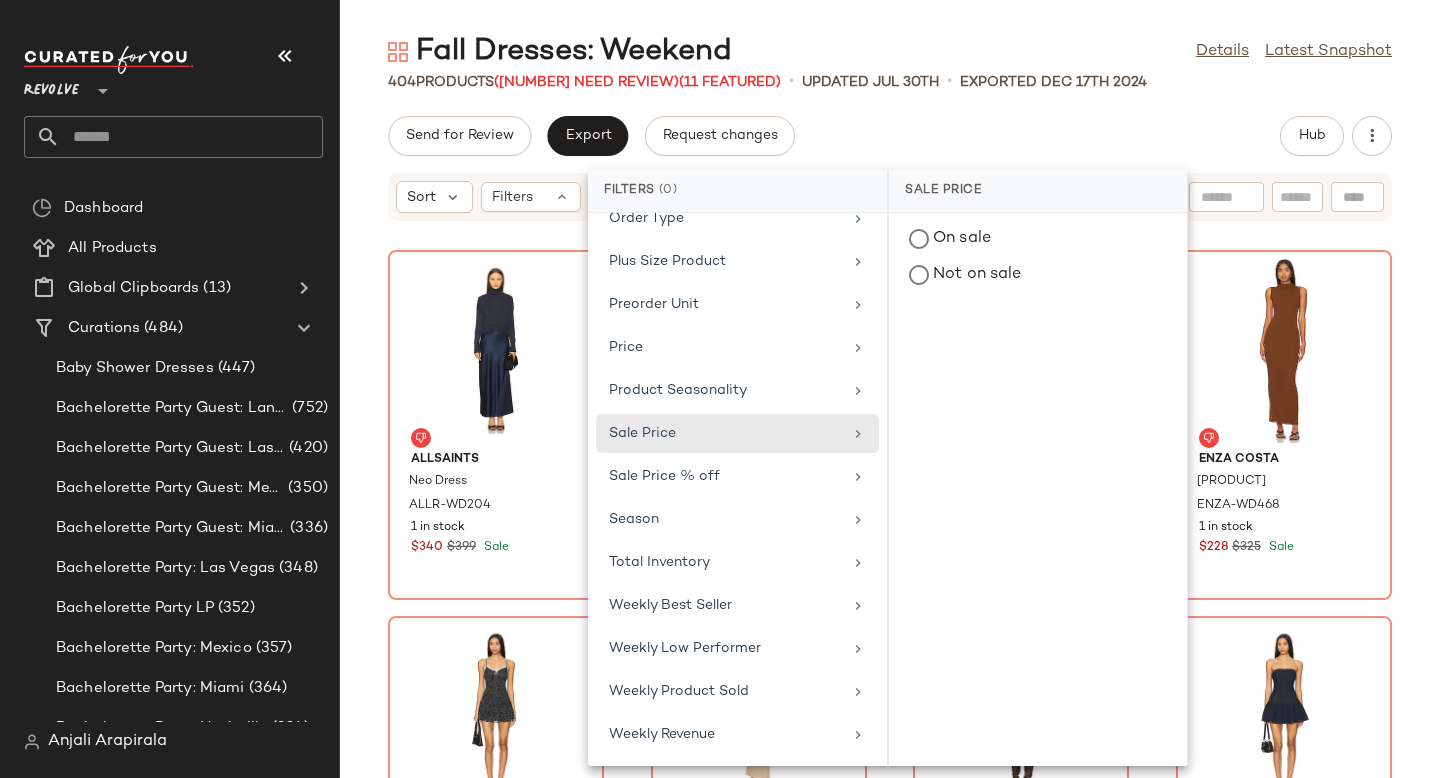 click on "On sale Not on sale" at bounding box center [1038, 257] 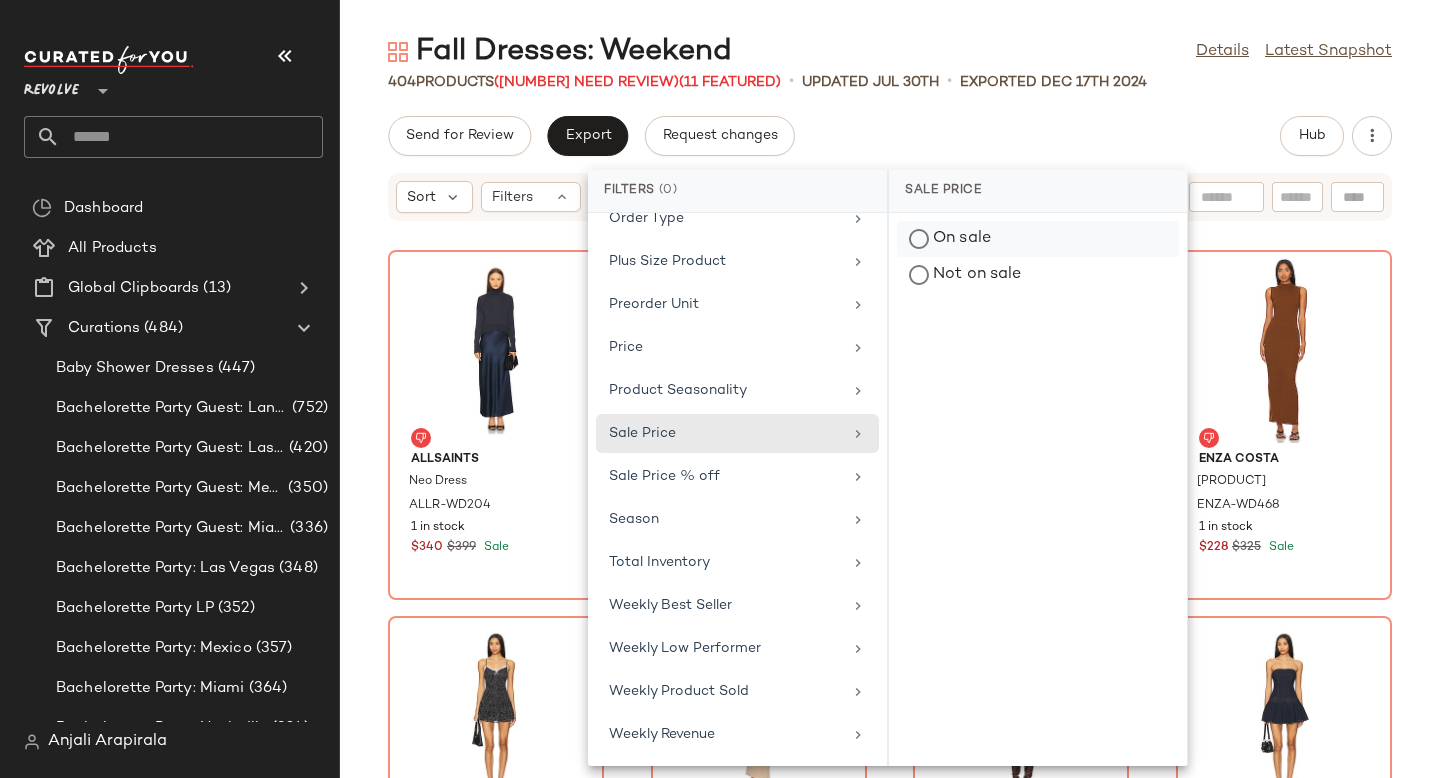 click on "On sale" 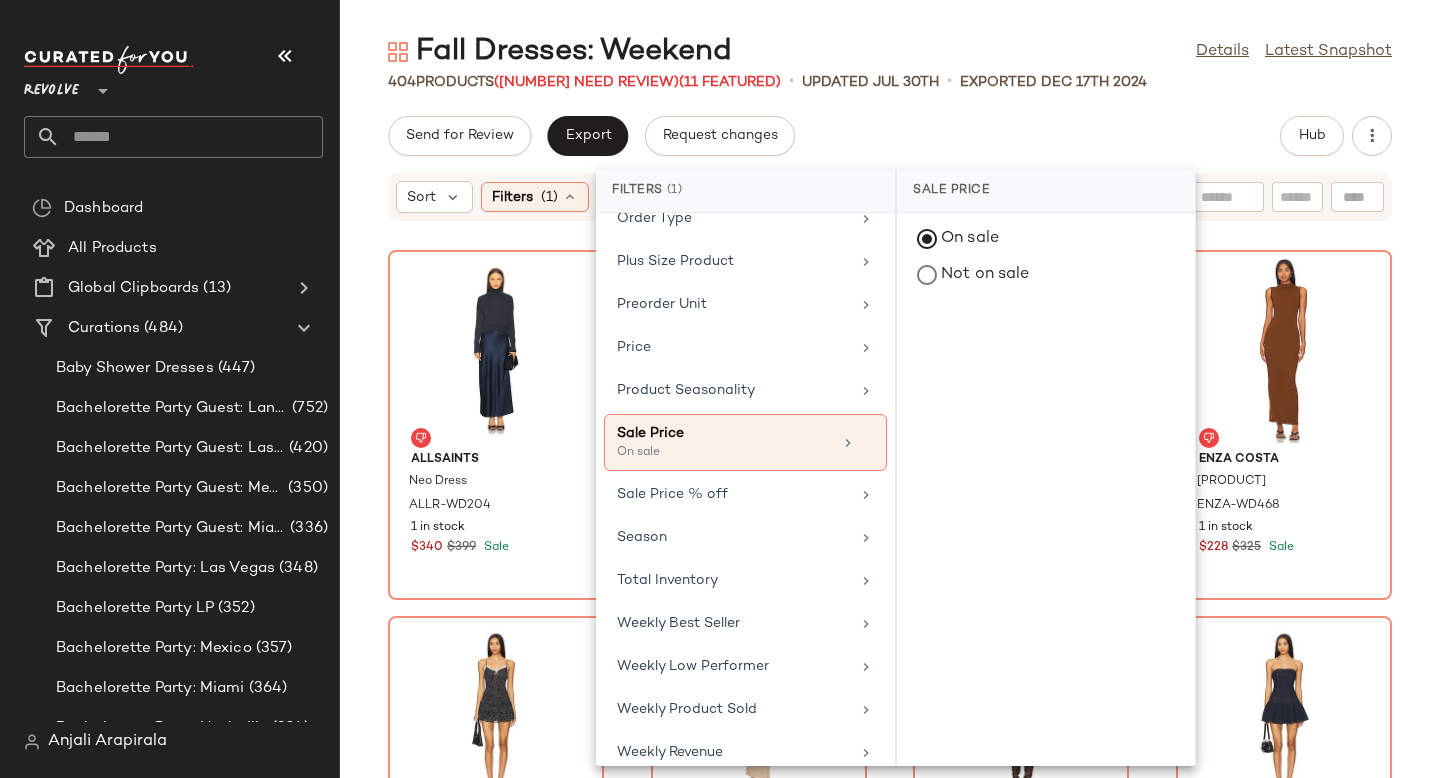 click on "Send for Review   Export   Request changes   Hub" 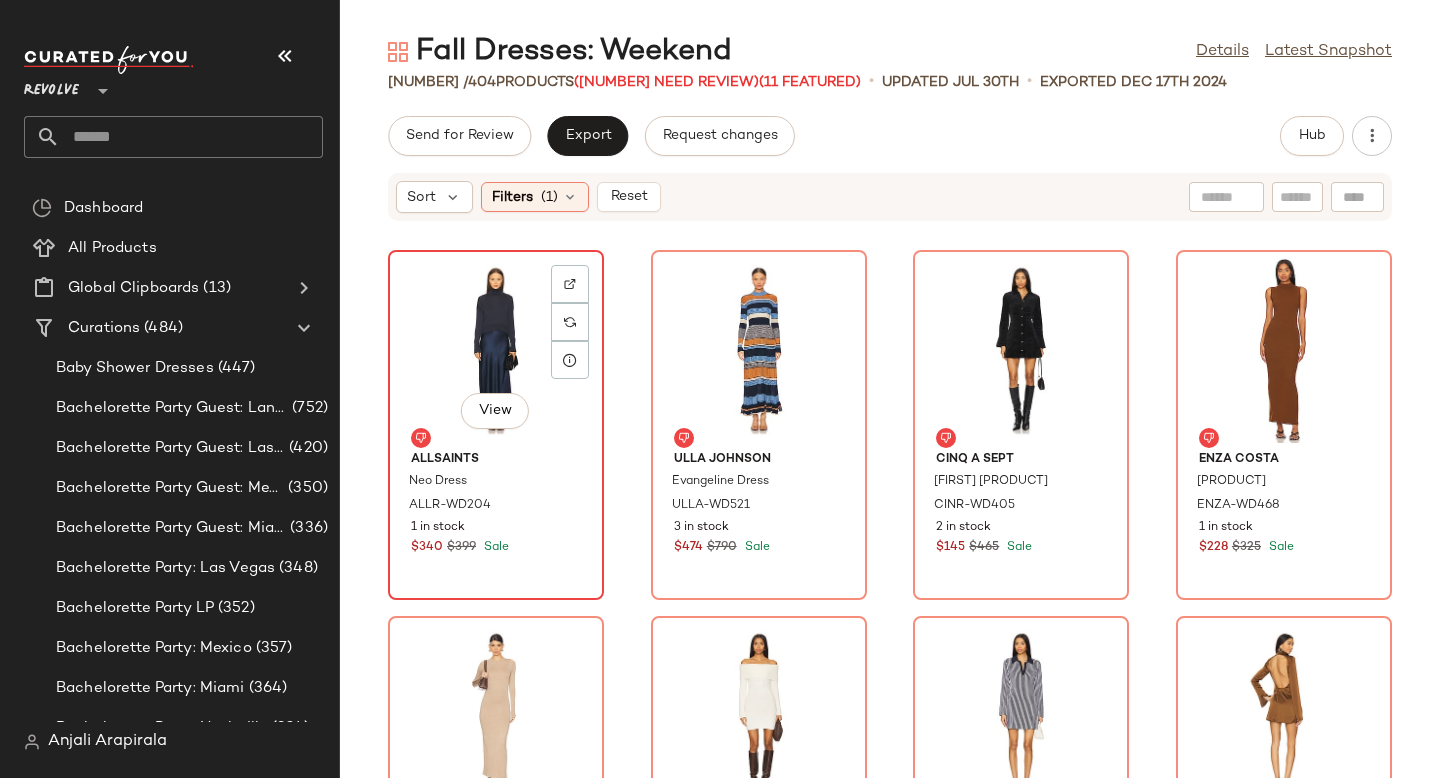 click on "View" 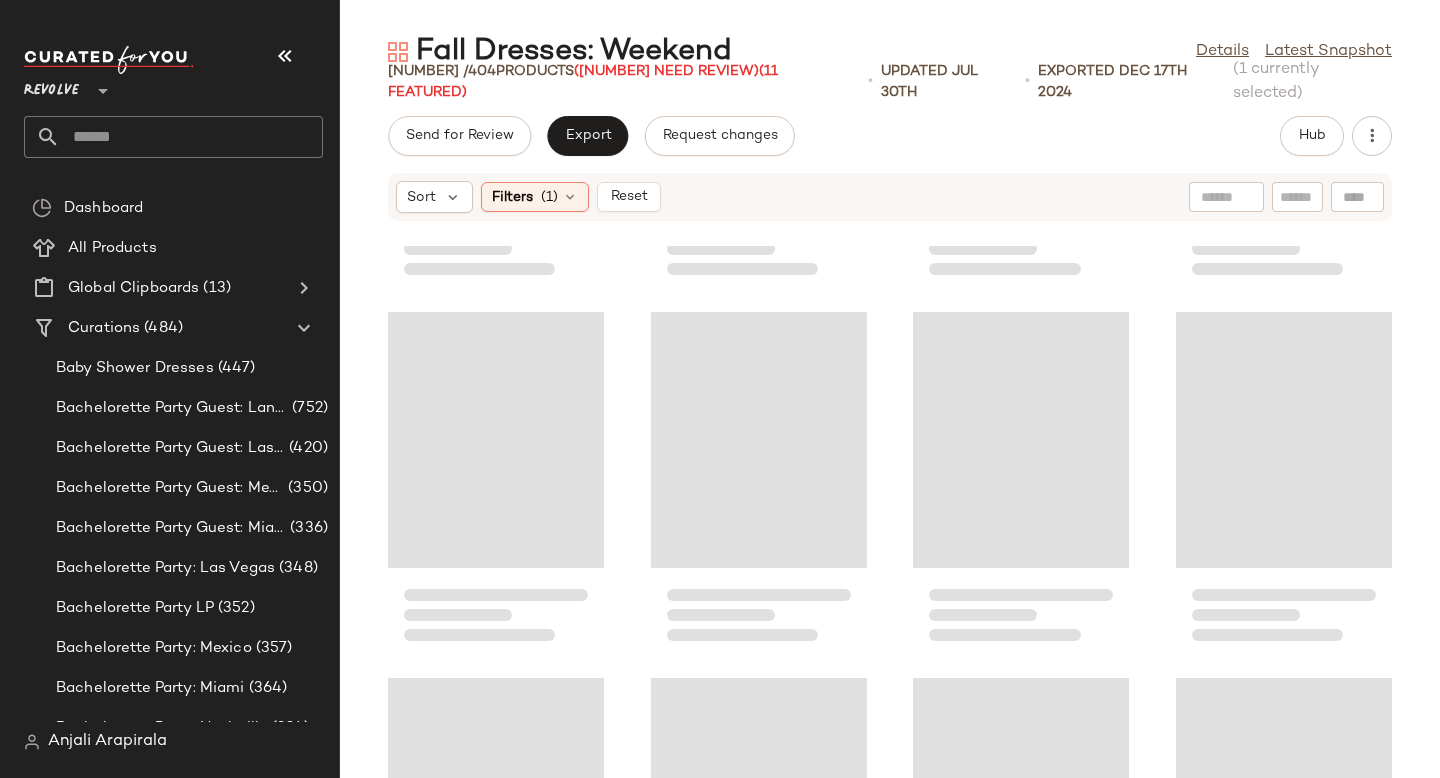scroll, scrollTop: 22896, scrollLeft: 0, axis: vertical 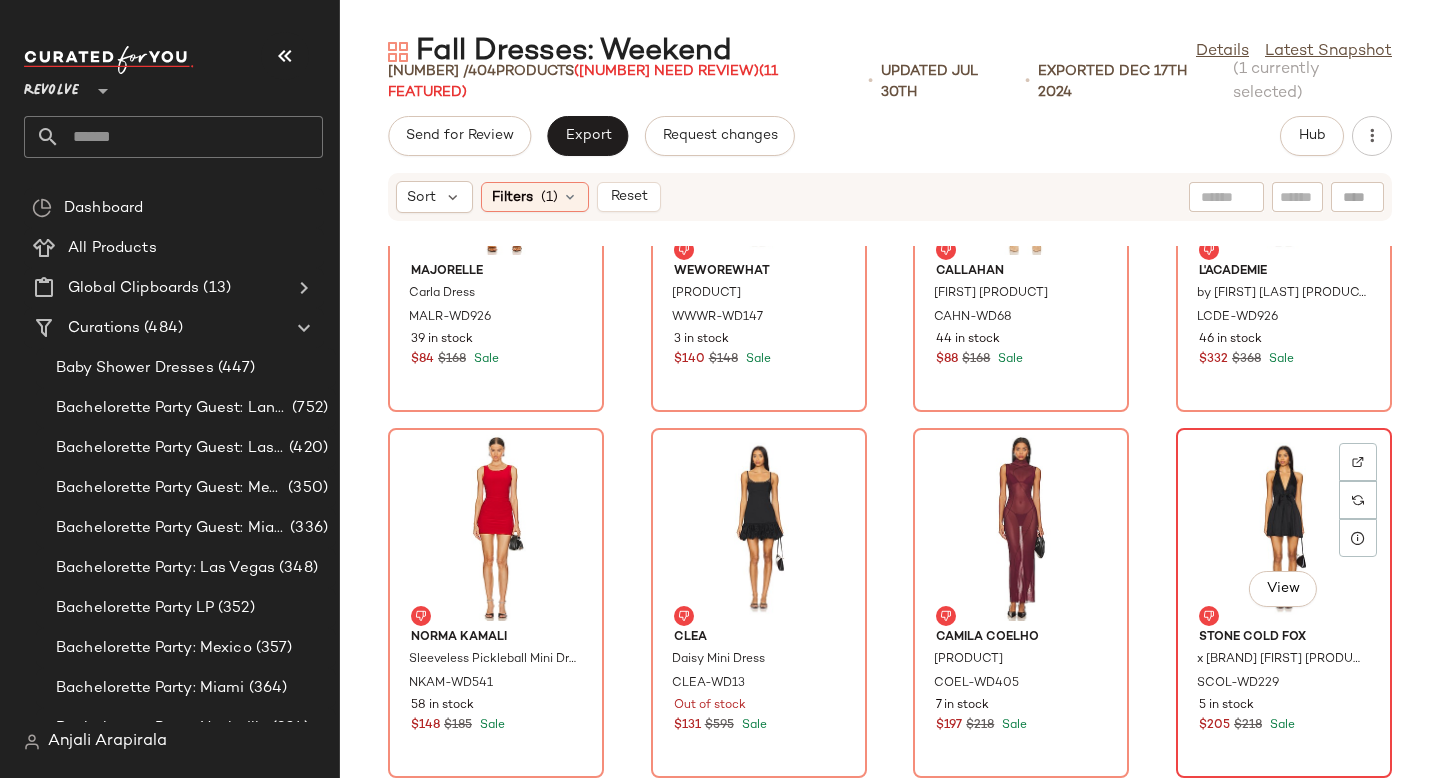 click on "View" 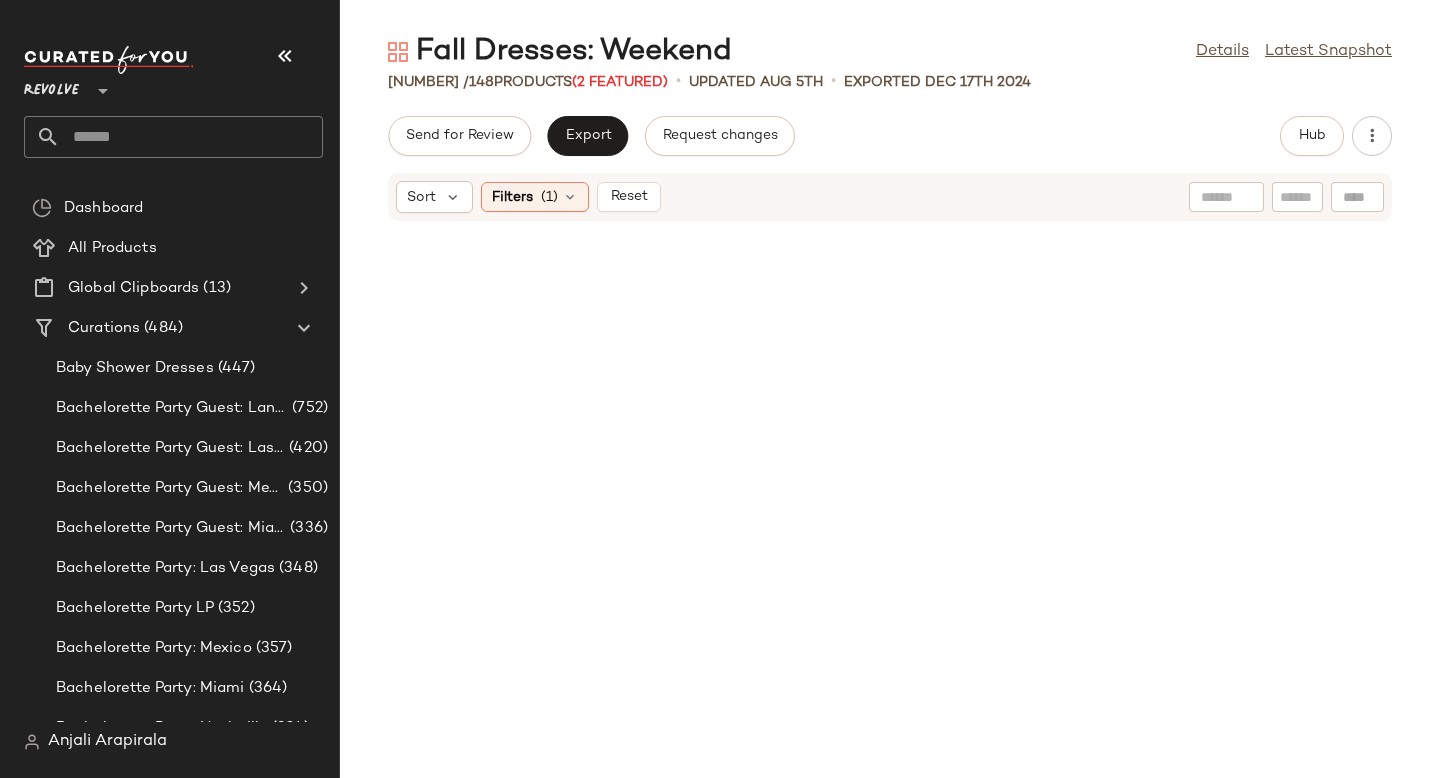 scroll, scrollTop: 0, scrollLeft: 0, axis: both 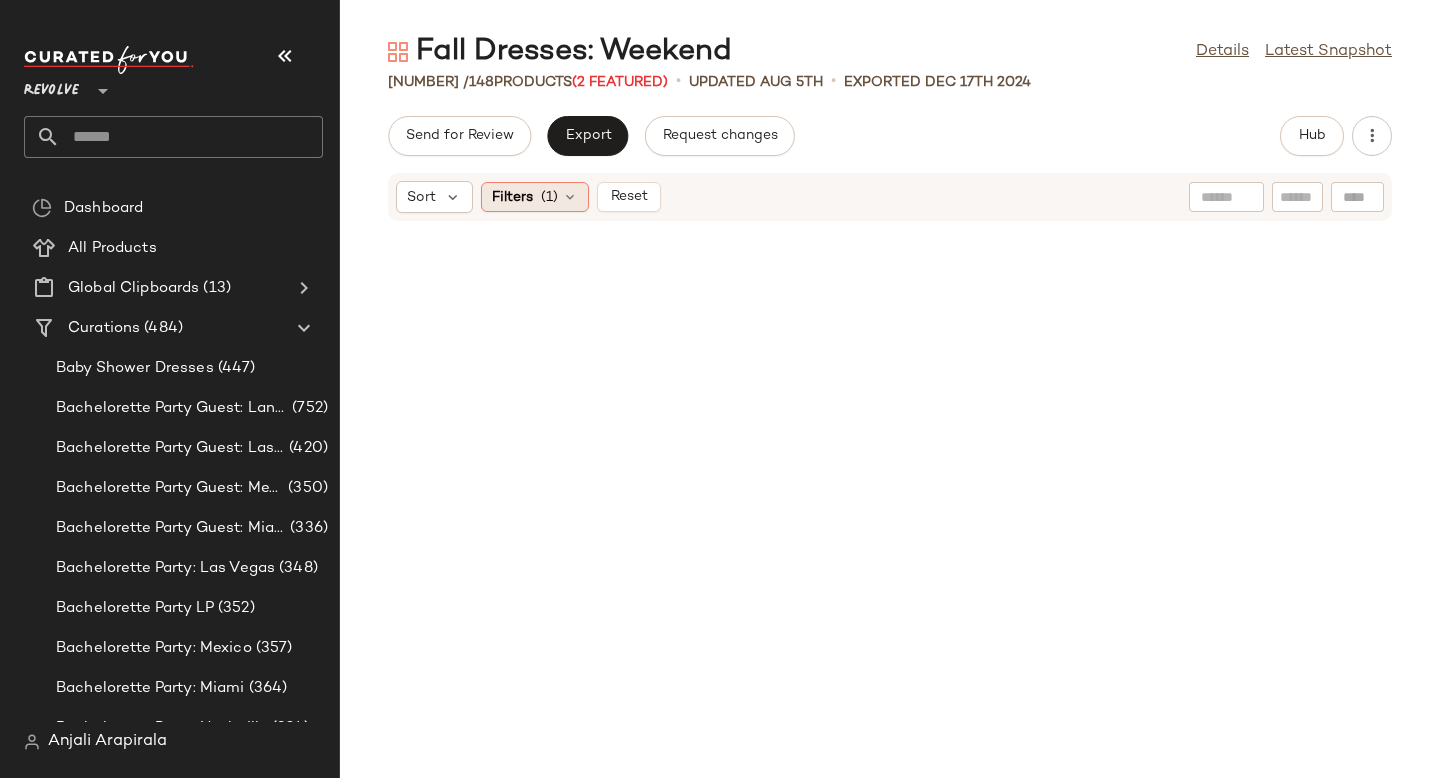 click on "Filters  (1)" 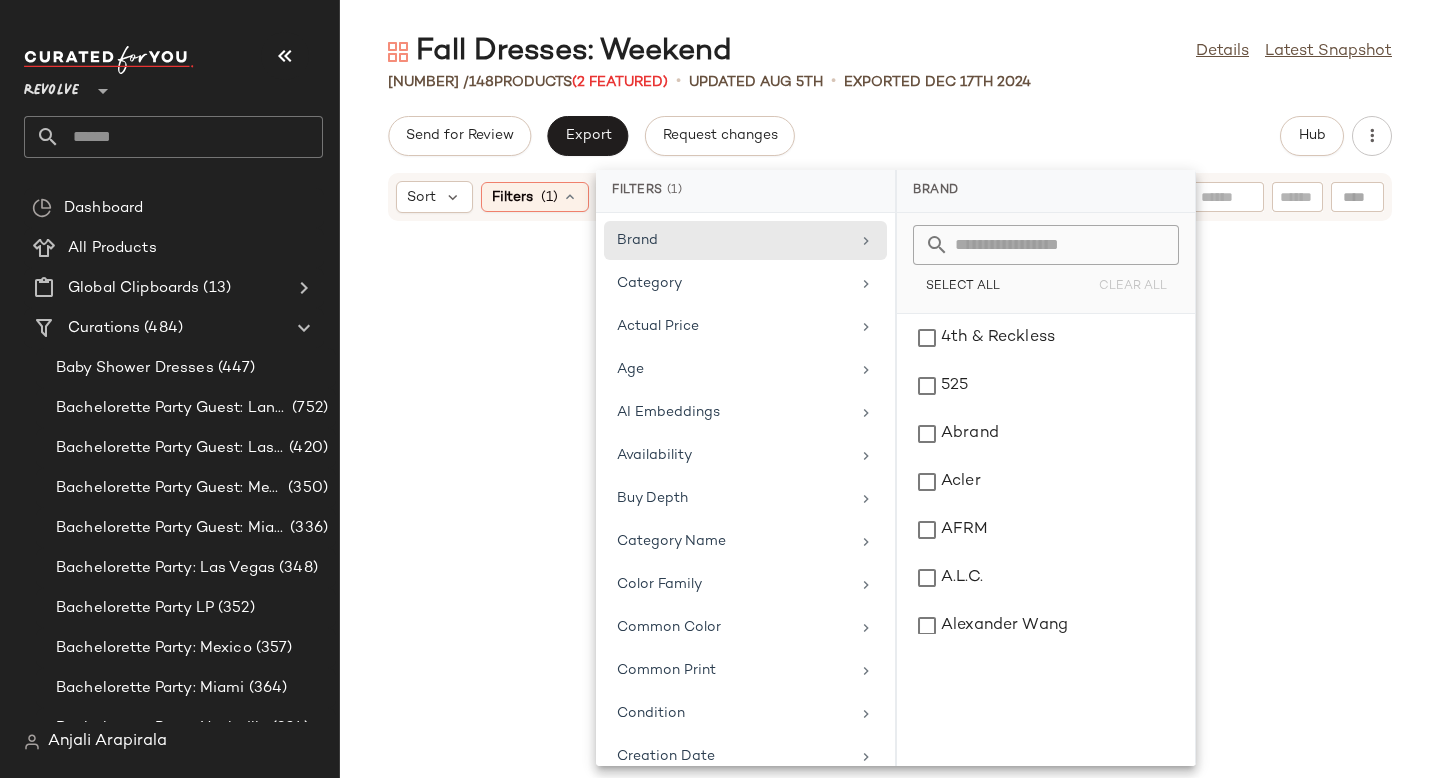 click on "Filters  (1)" 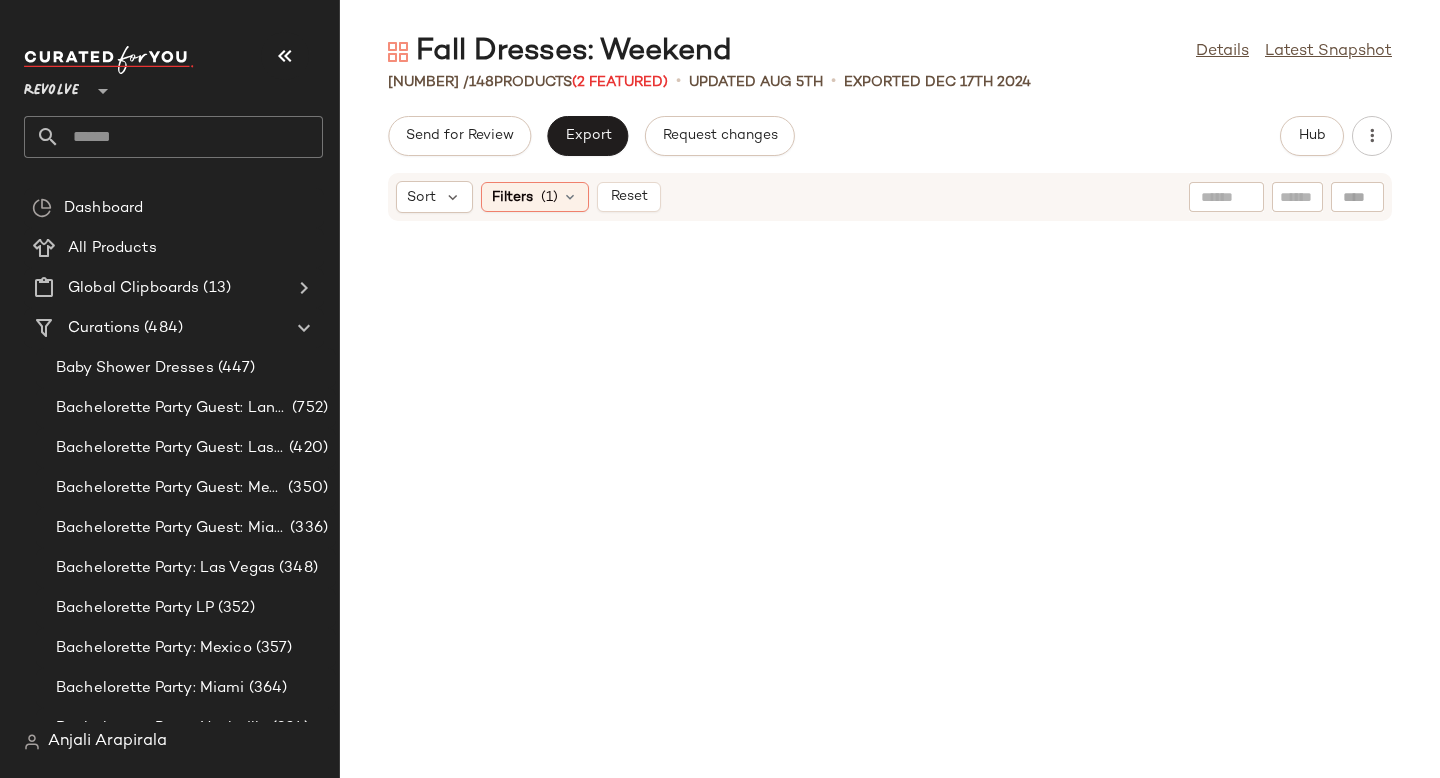 click on "Filters  (1)" 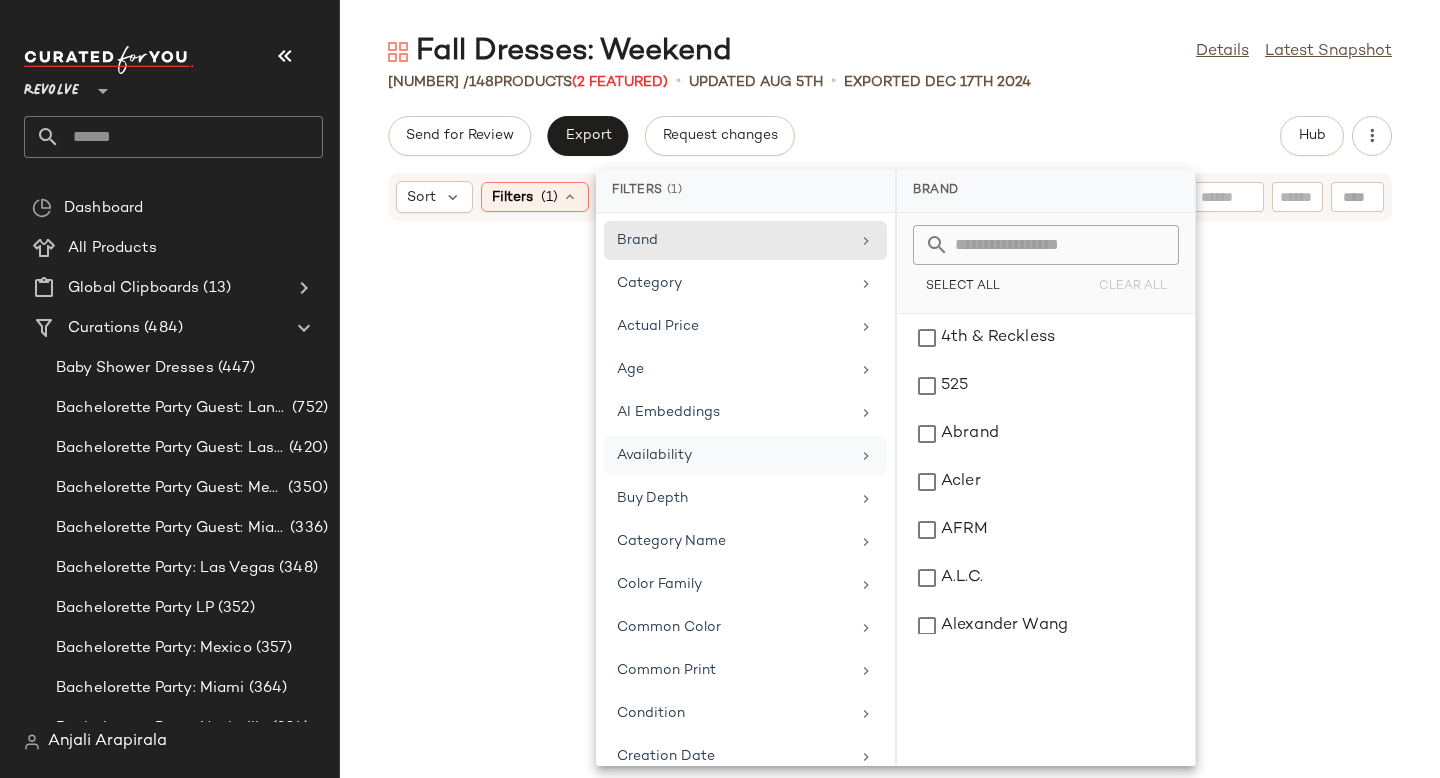 scroll, scrollTop: 943, scrollLeft: 0, axis: vertical 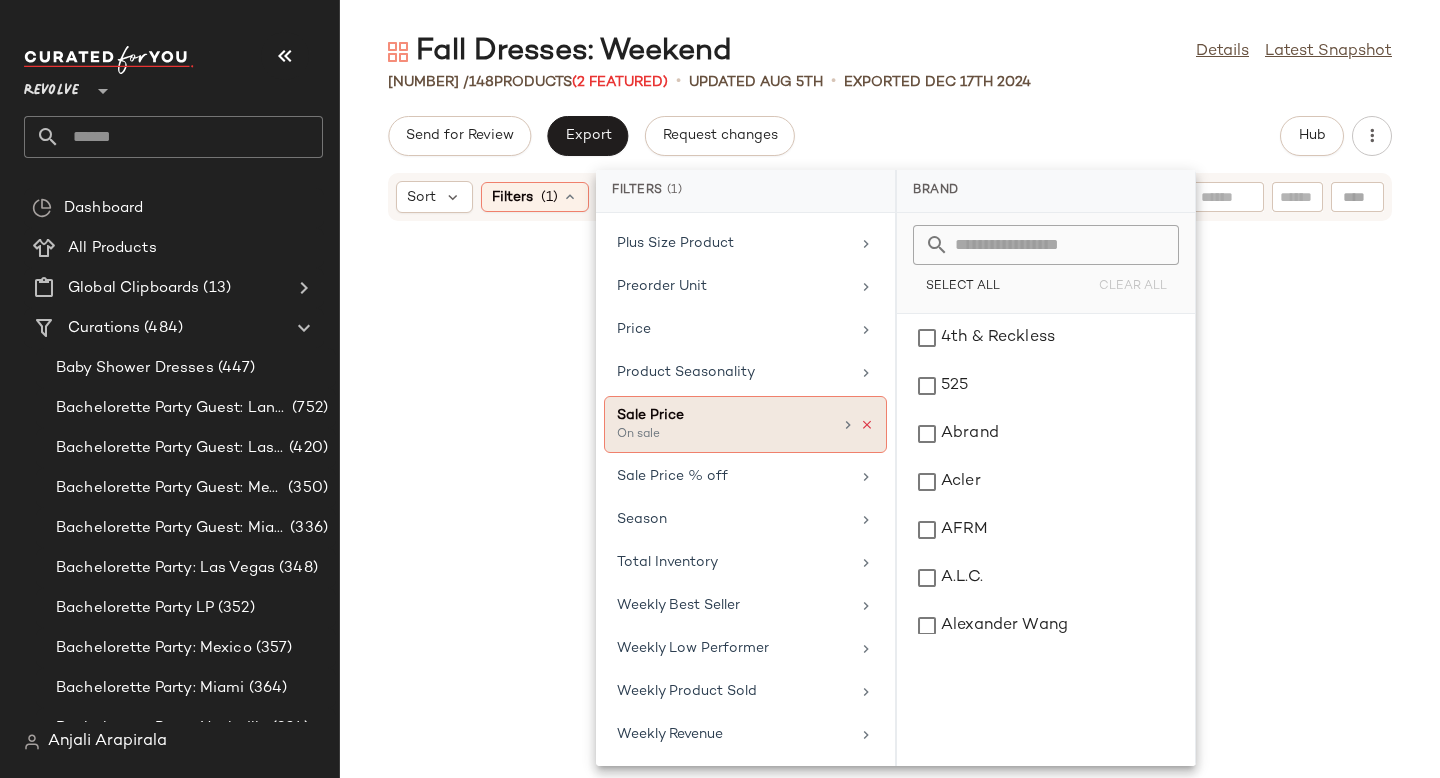 click at bounding box center [867, 425] 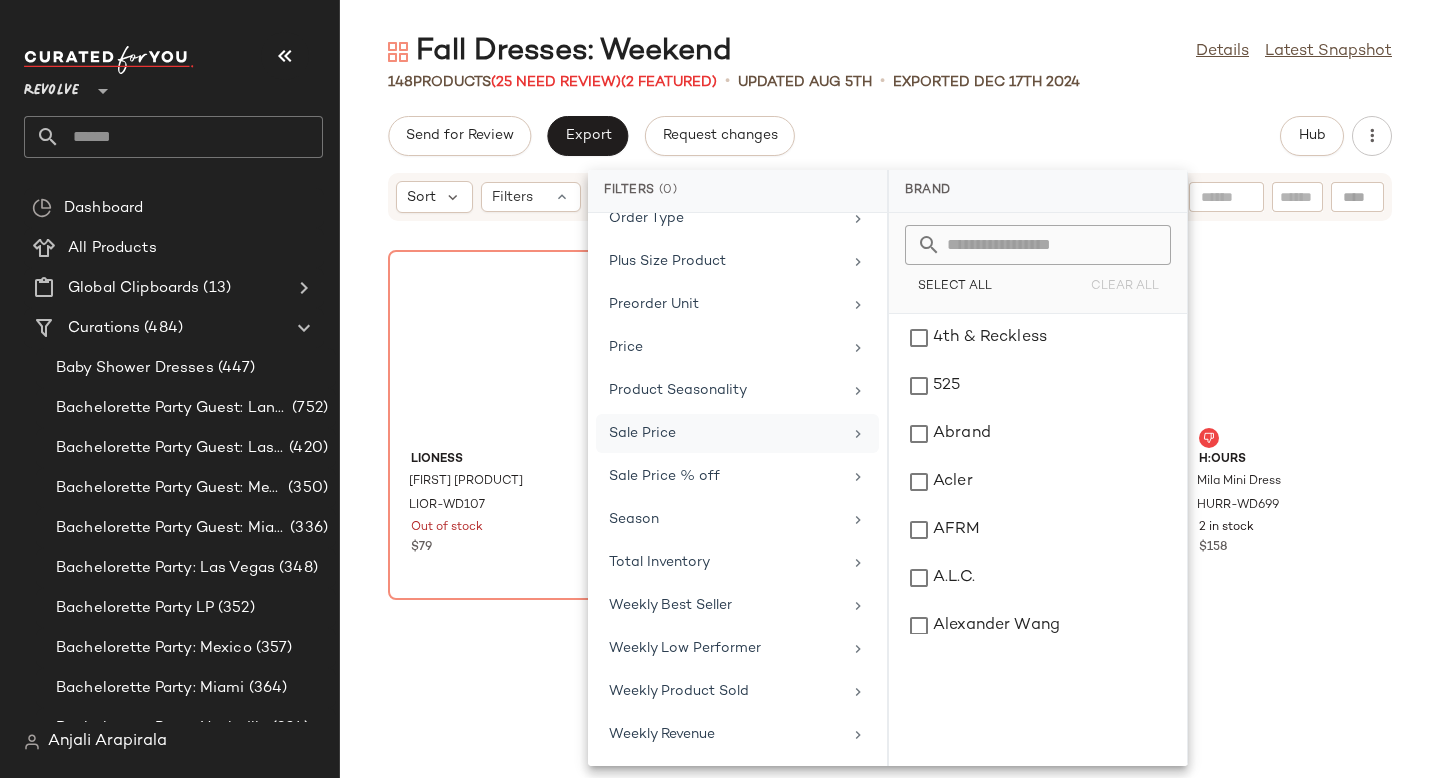 scroll, scrollTop: 0, scrollLeft: 0, axis: both 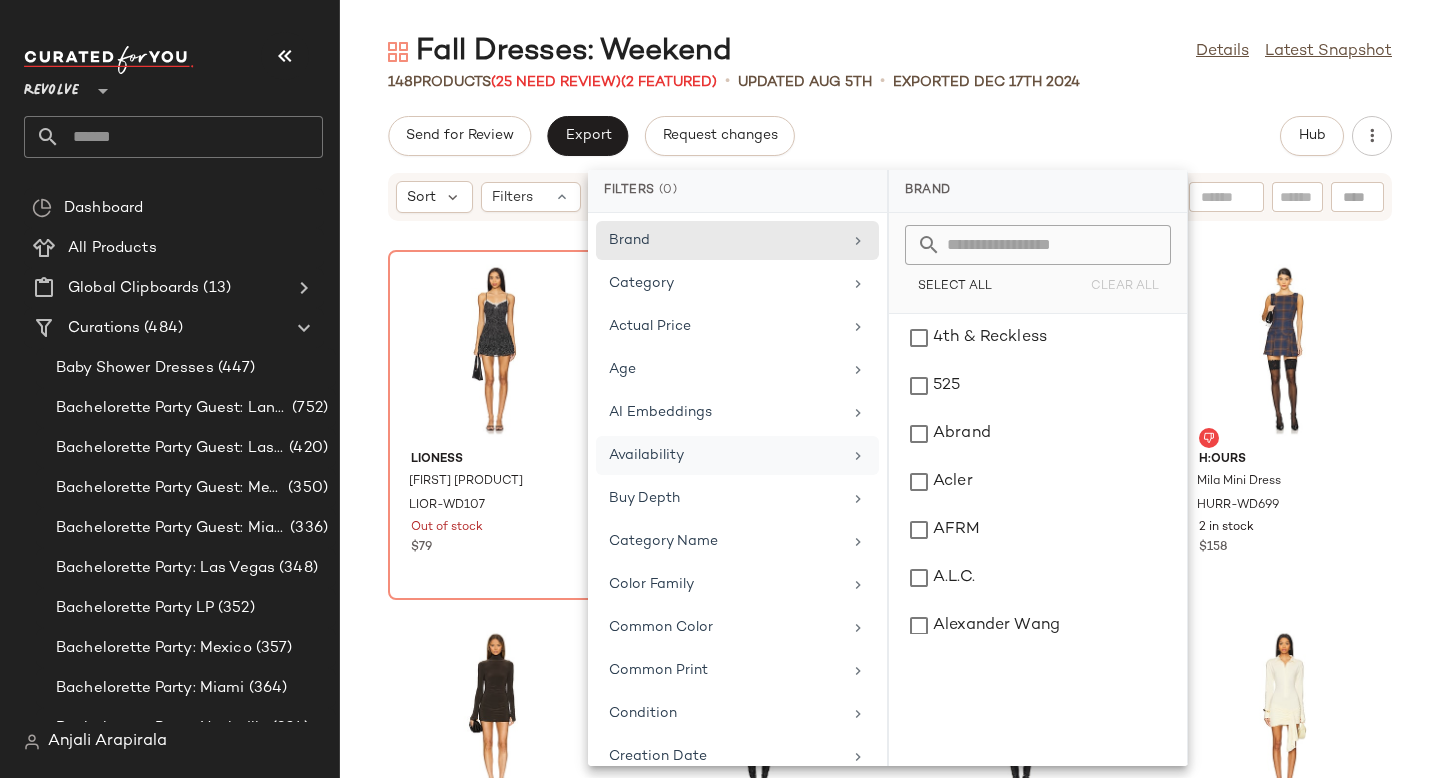 click on "Availability" at bounding box center [725, 455] 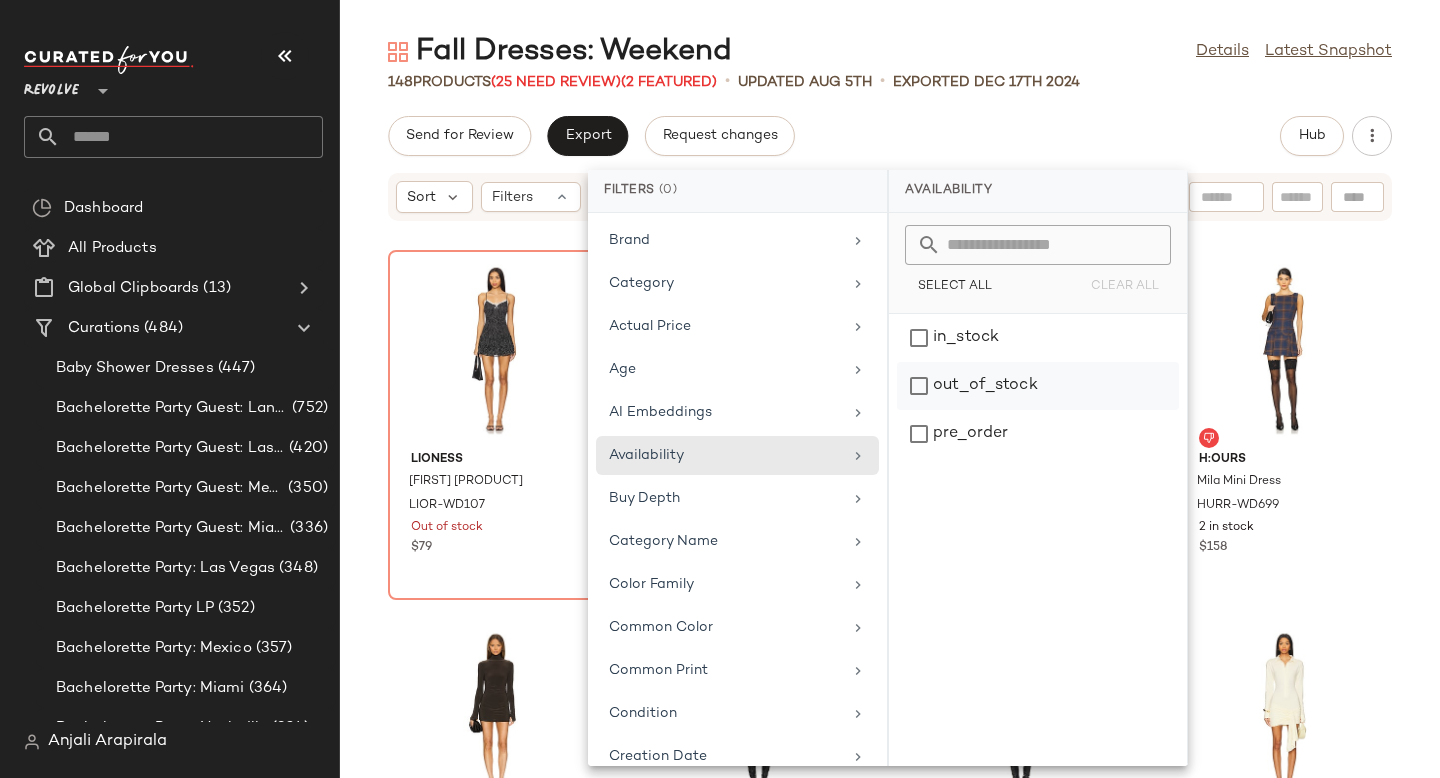 click on "out_of_stock" 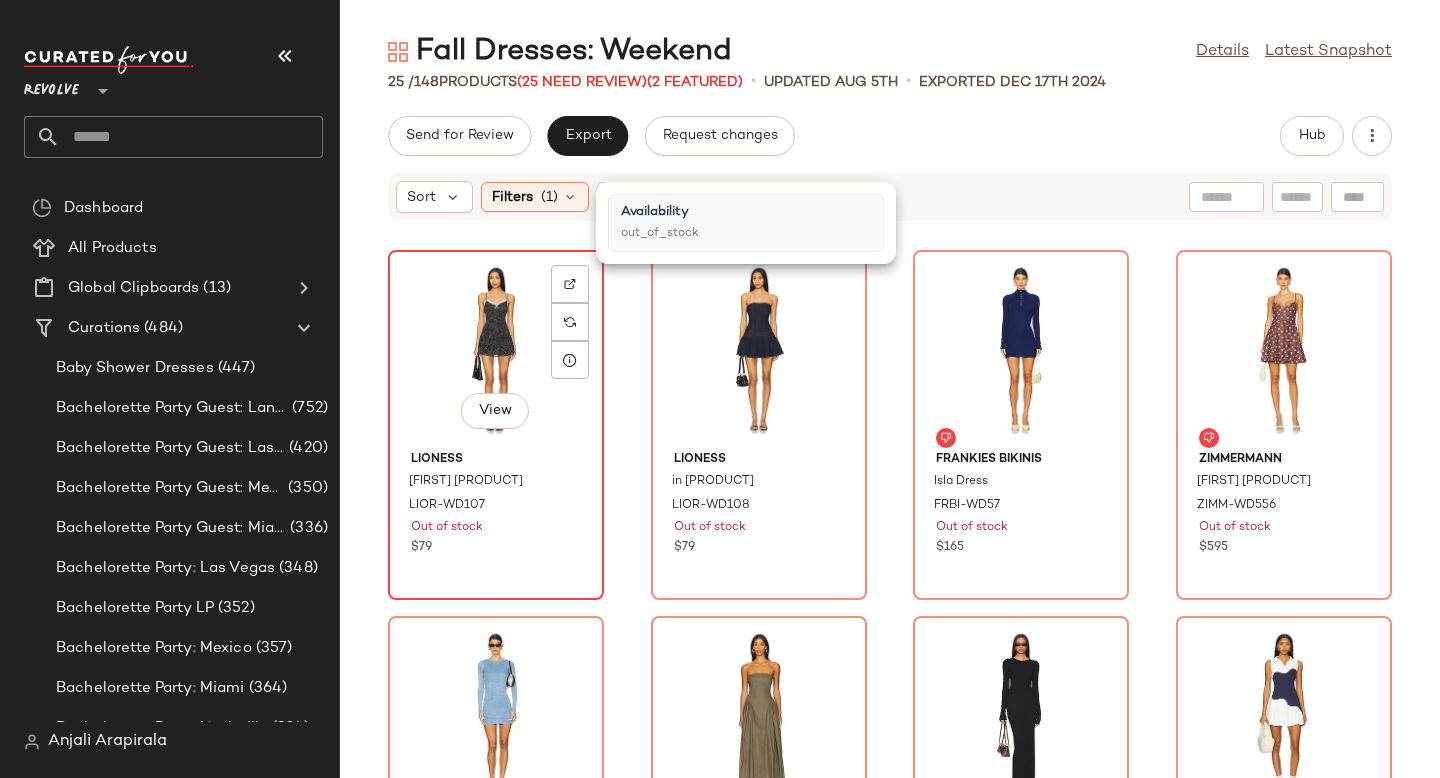 click on "View" 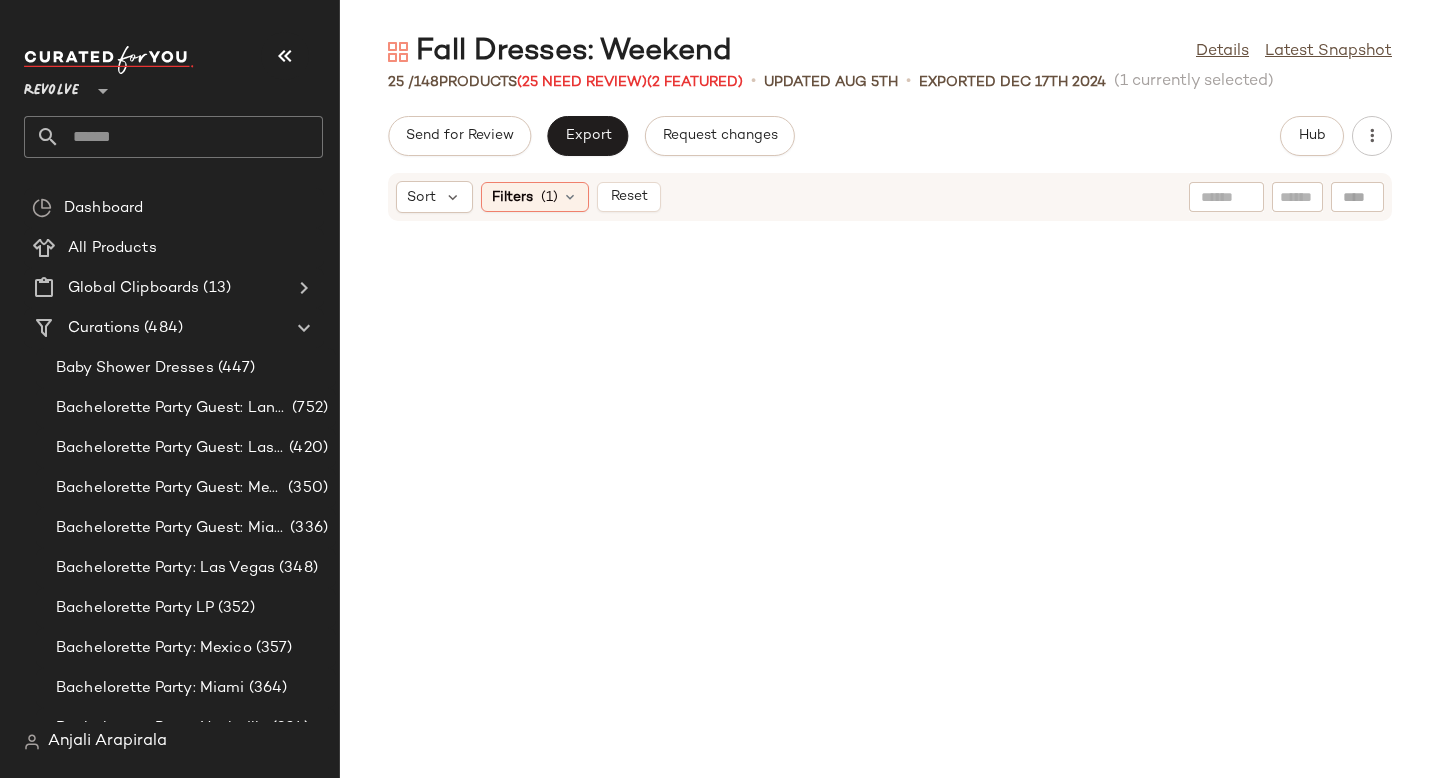 scroll, scrollTop: 2034, scrollLeft: 0, axis: vertical 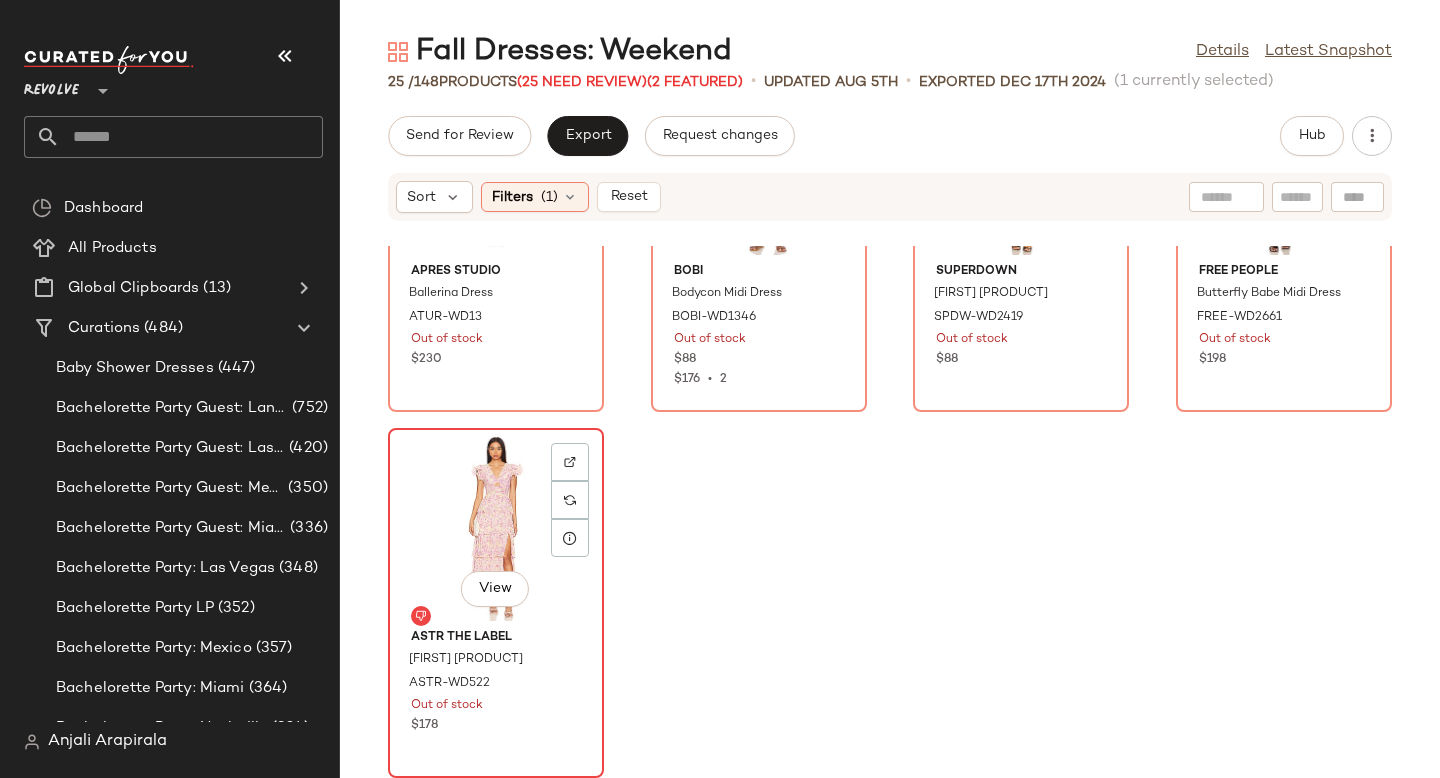 click on "View" 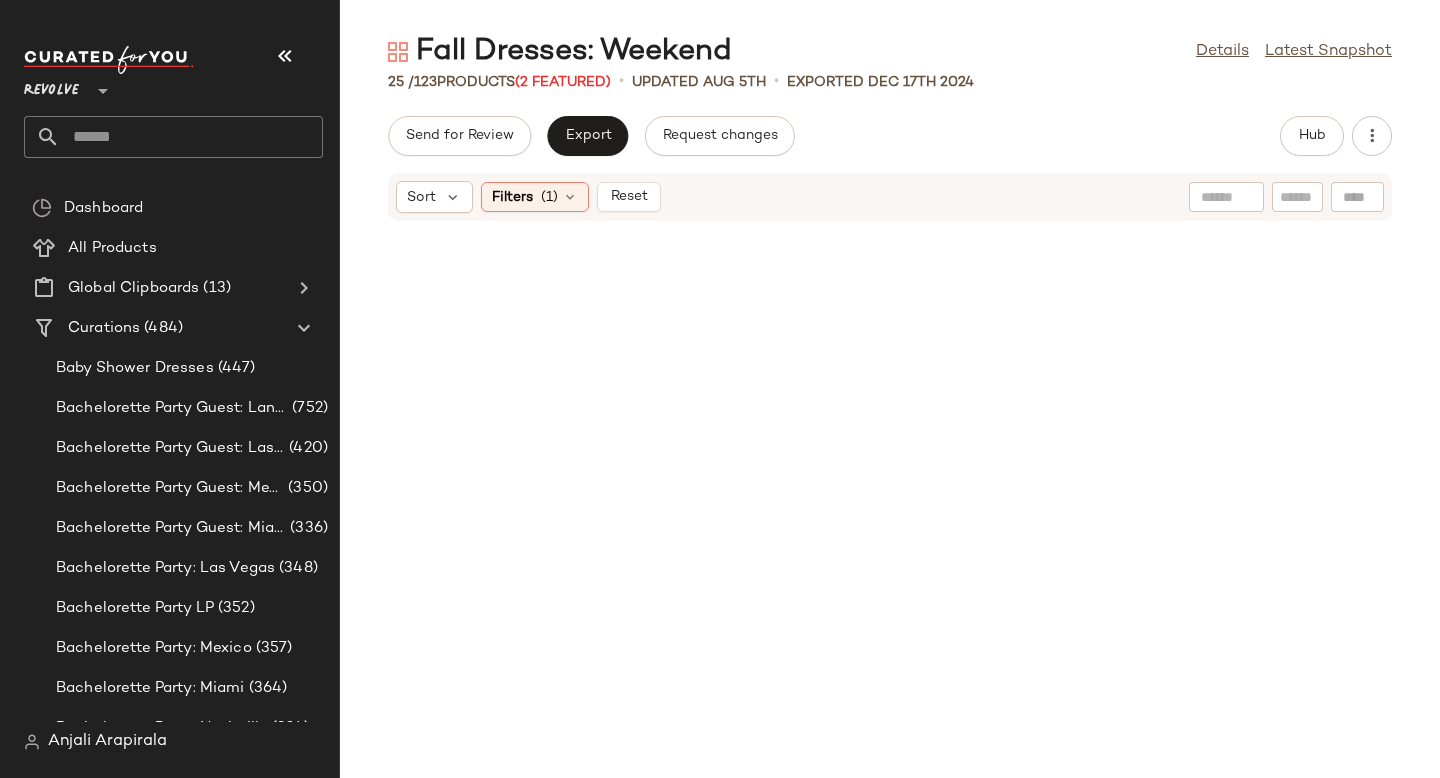 scroll, scrollTop: 0, scrollLeft: 0, axis: both 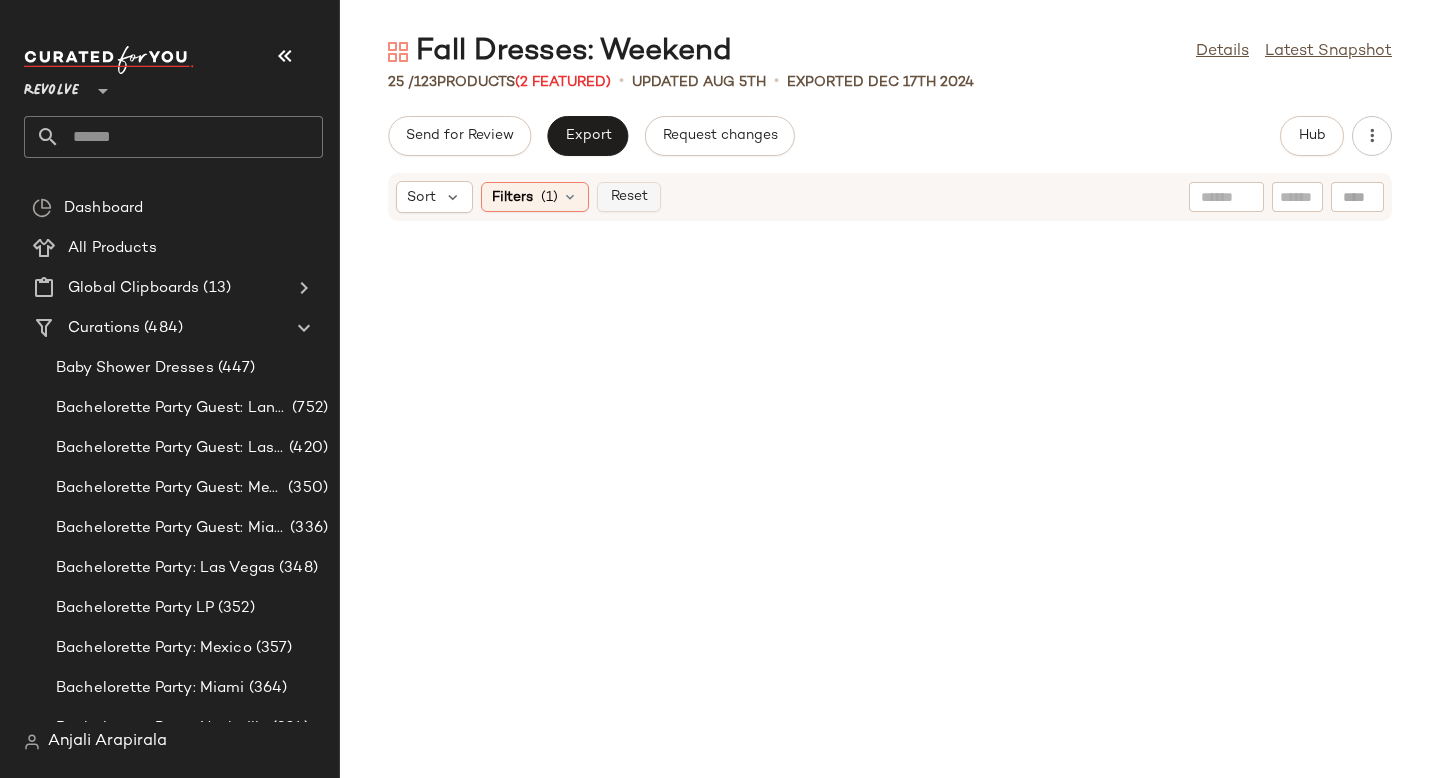 click on "Reset" 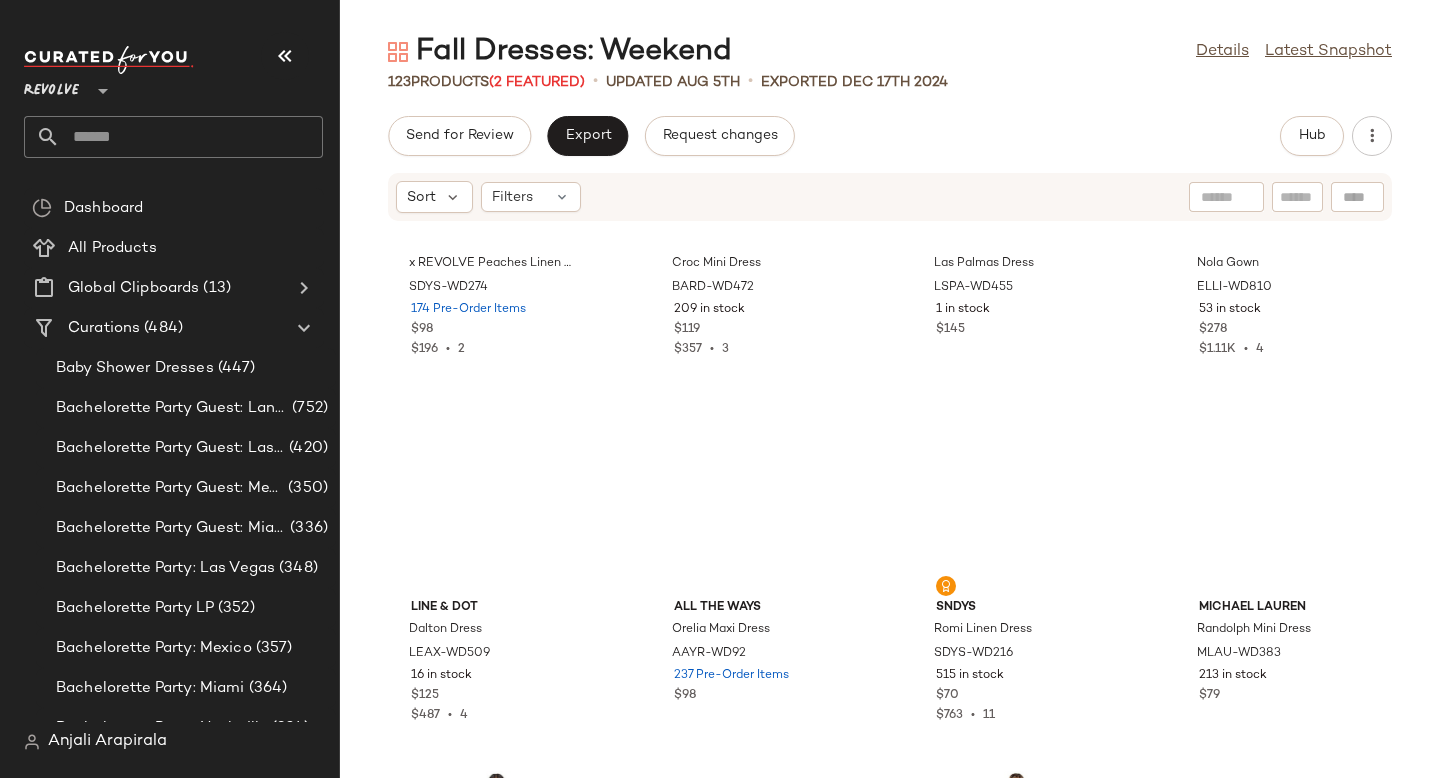 scroll, scrollTop: 1718, scrollLeft: 0, axis: vertical 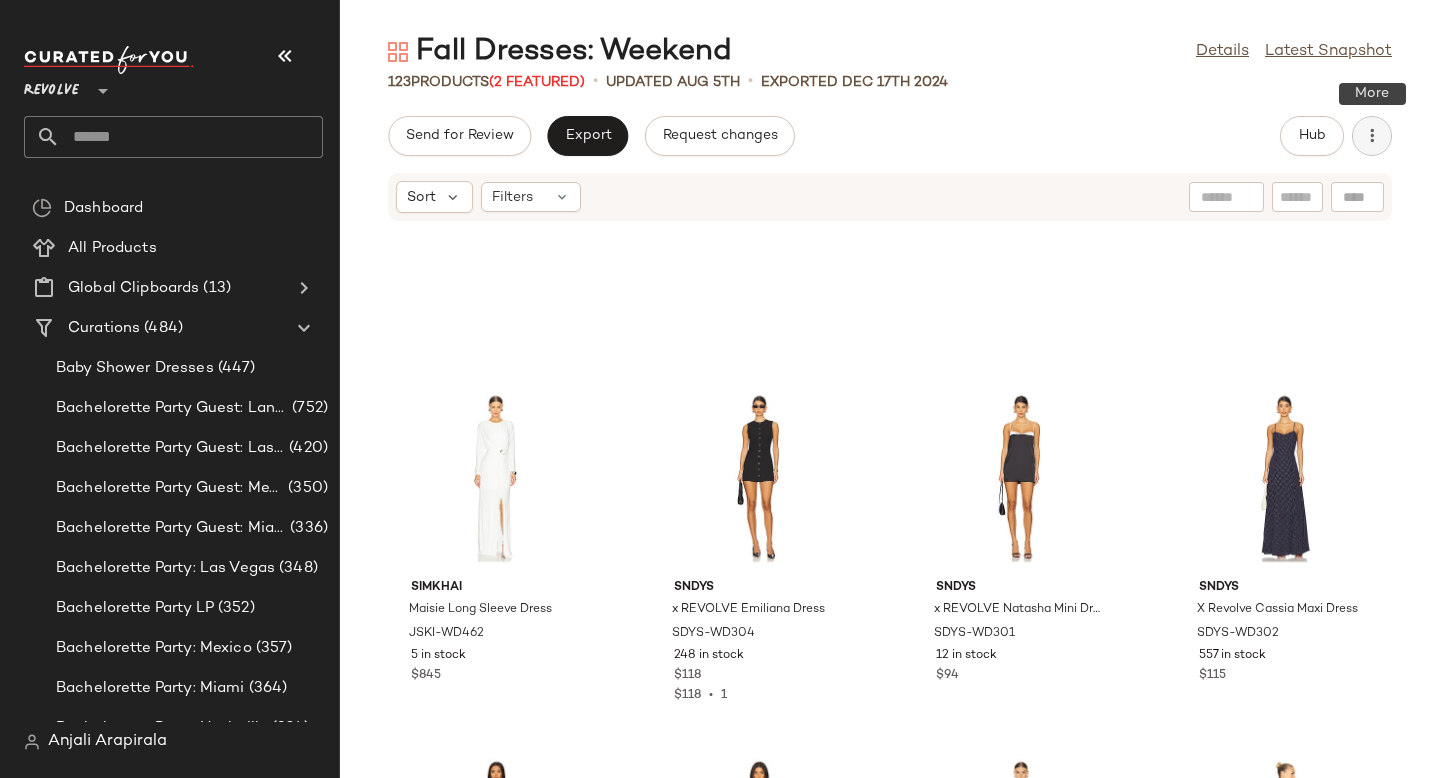 click 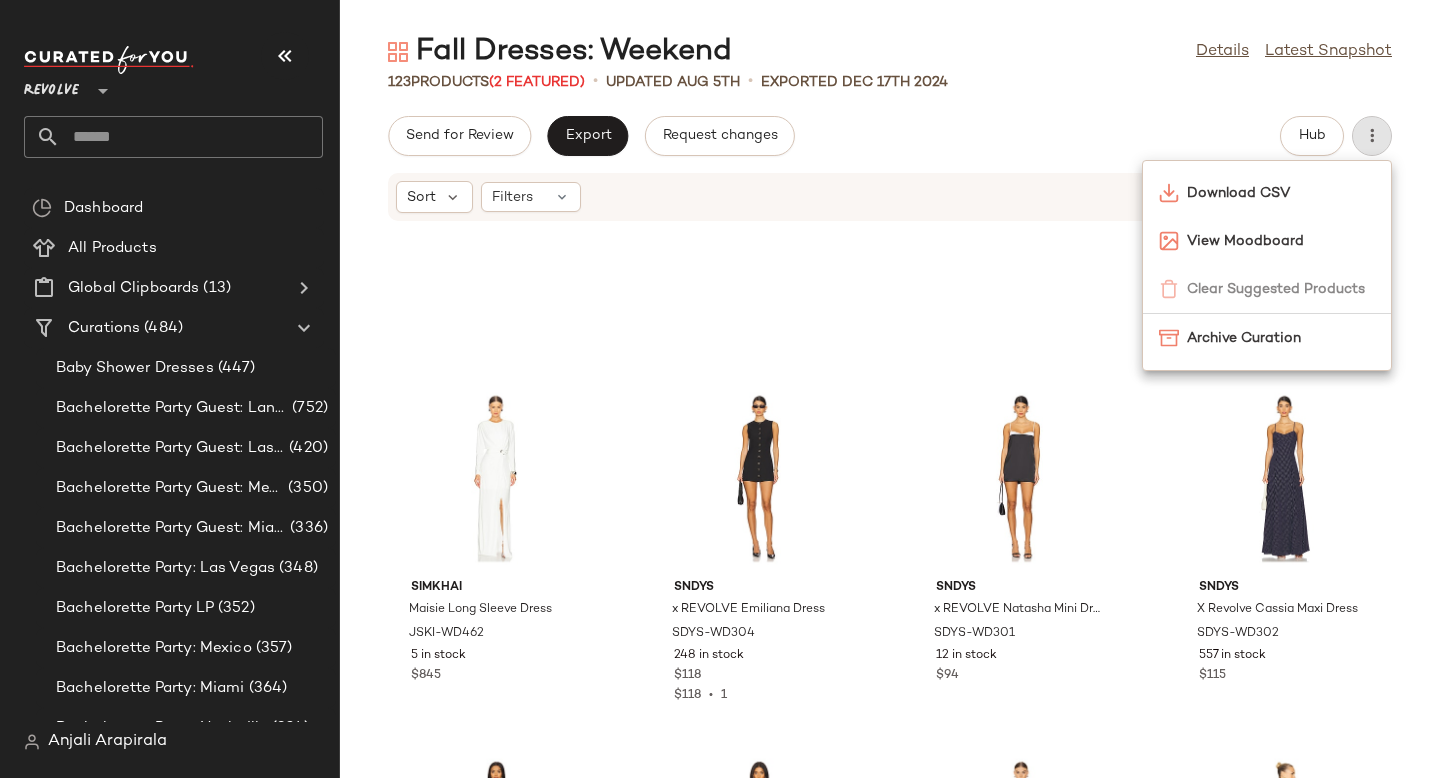 click on "[SEASON] [PRODUCT]: [DAY] Details Latest Snapshot" 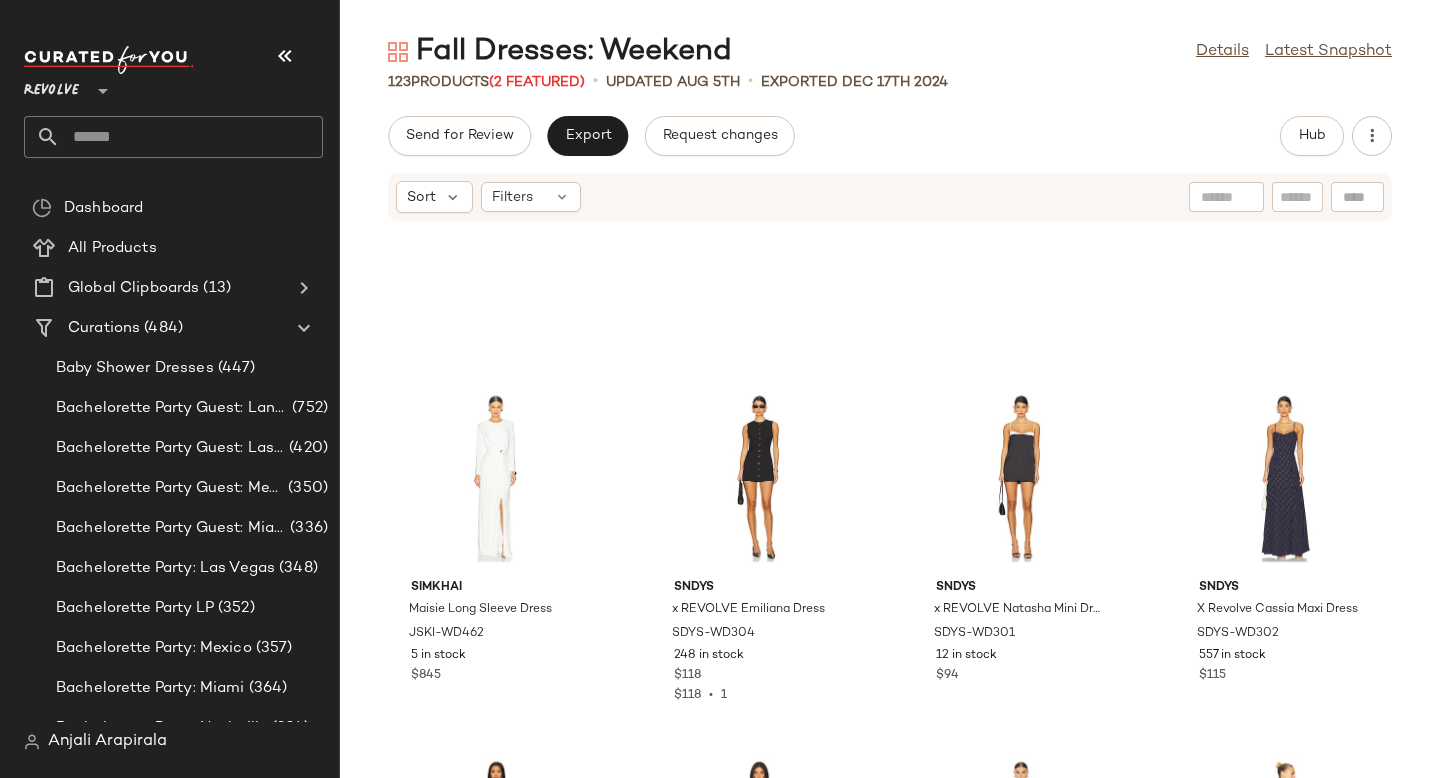 click on "Fall Dresses: Weekend" at bounding box center (560, 52) 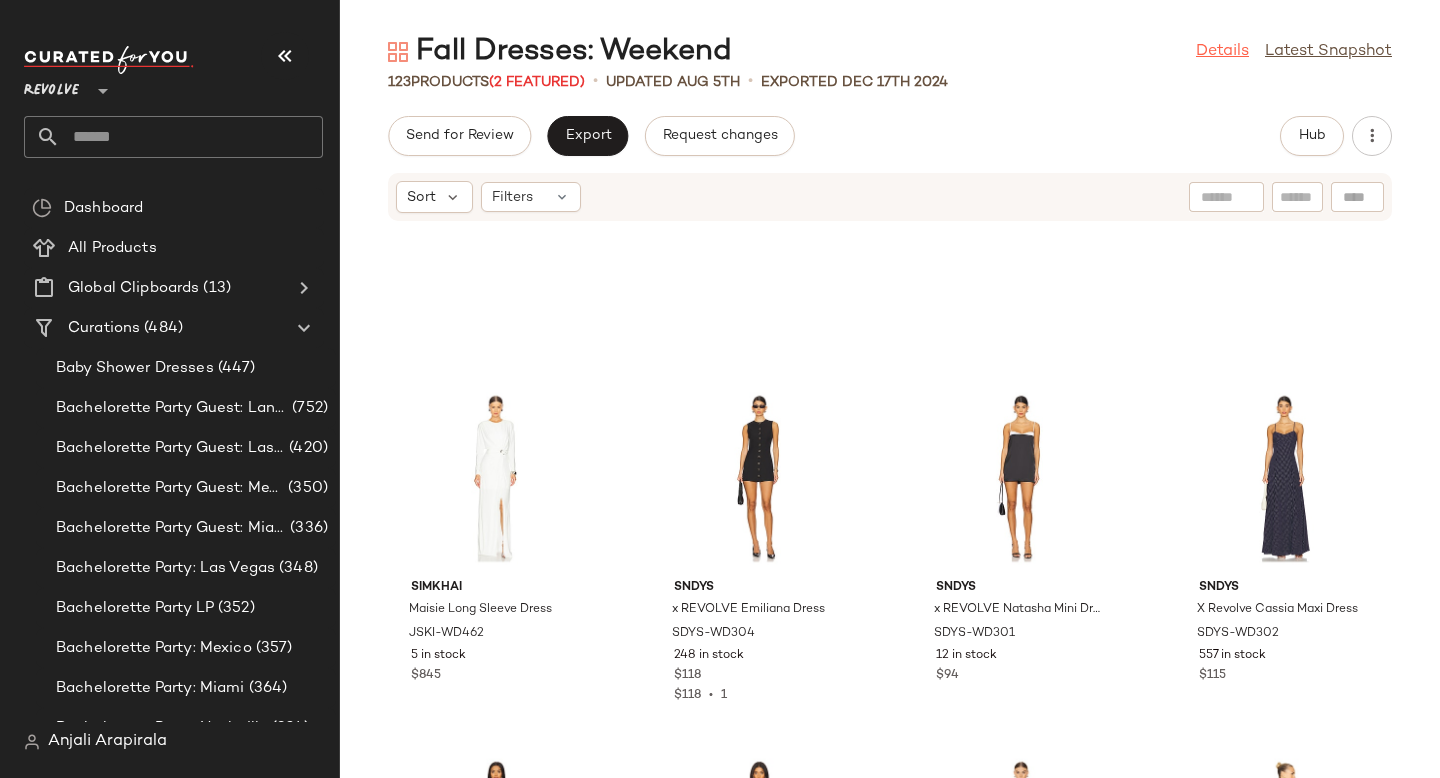 click on "Details" at bounding box center (1222, 52) 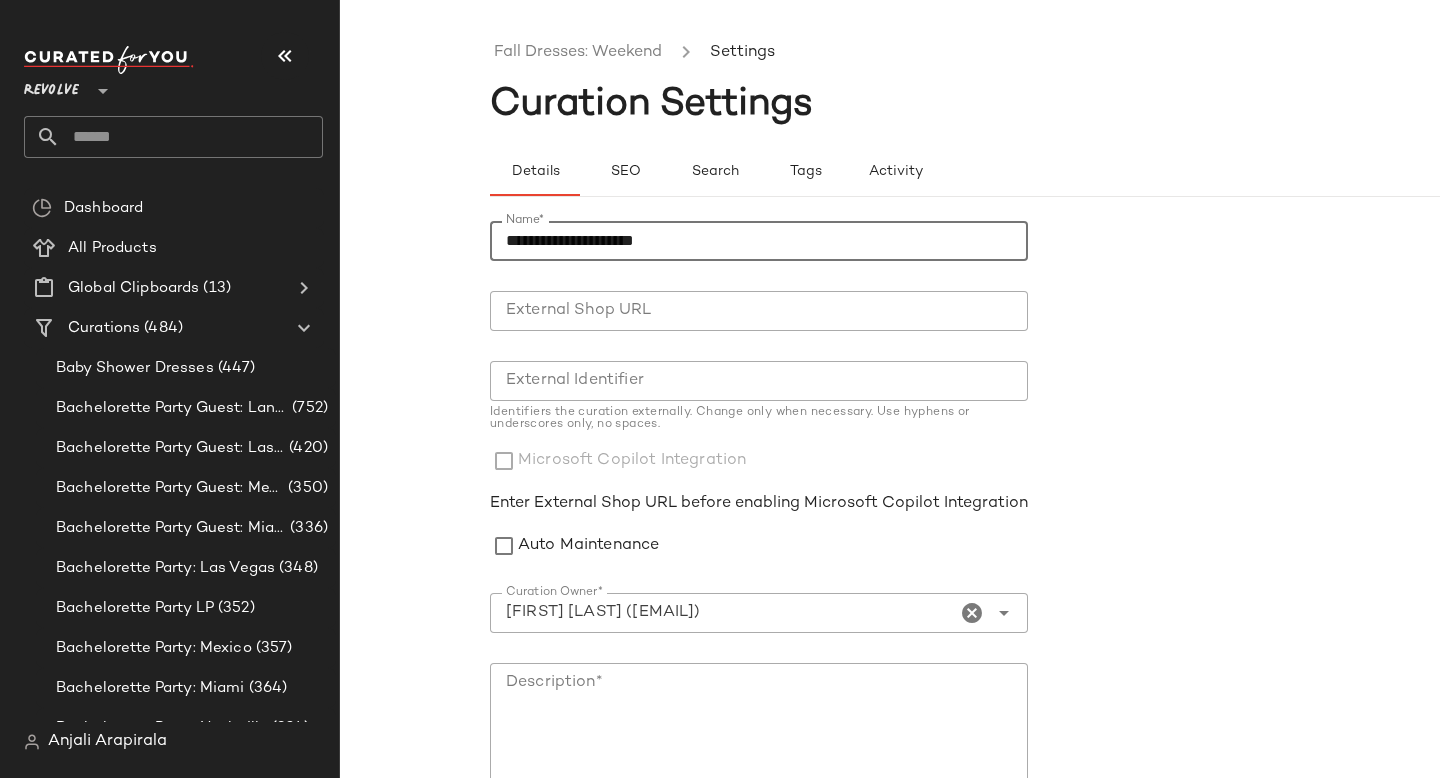 drag, startPoint x: 715, startPoint y: 230, endPoint x: 609, endPoint y: 241, distance: 106.56923 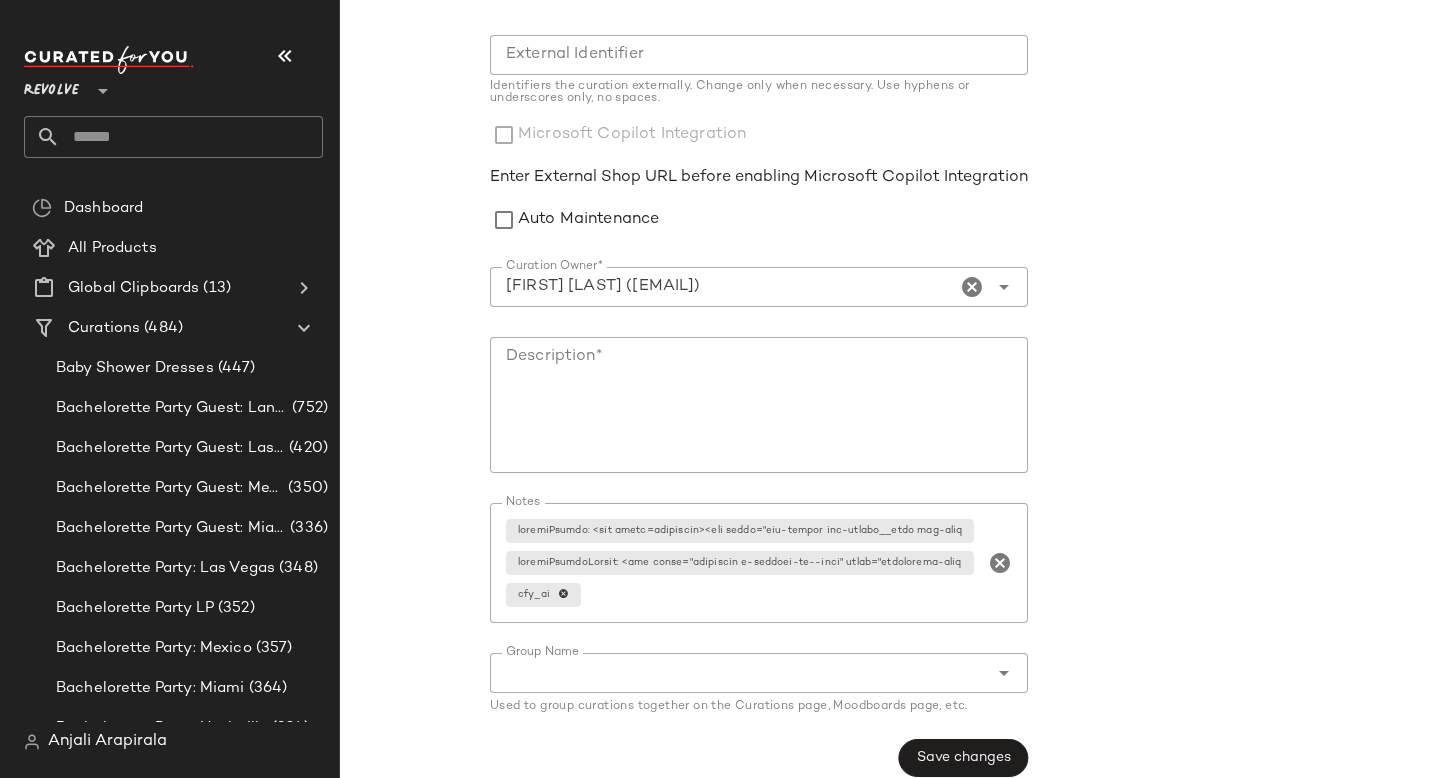 scroll, scrollTop: 372, scrollLeft: 0, axis: vertical 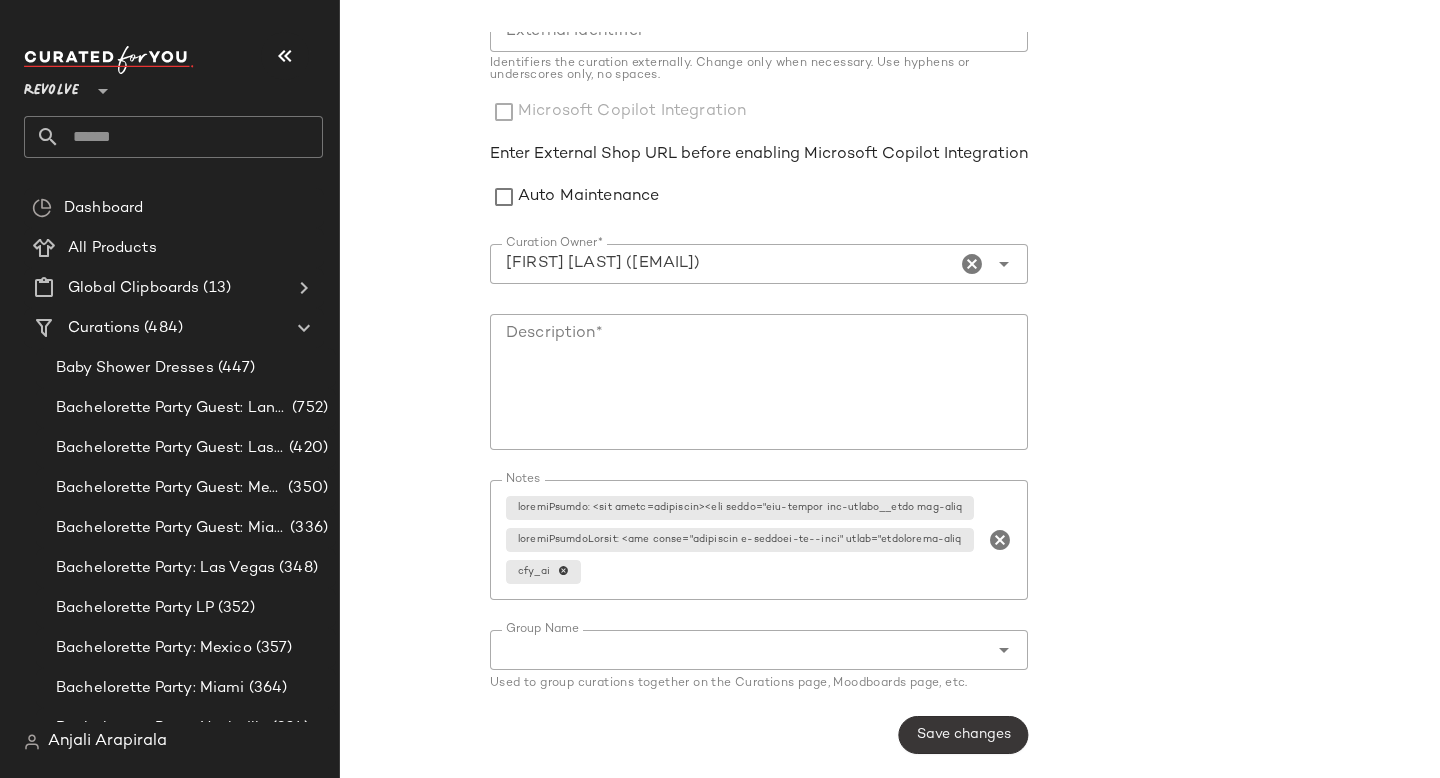 type on "**********" 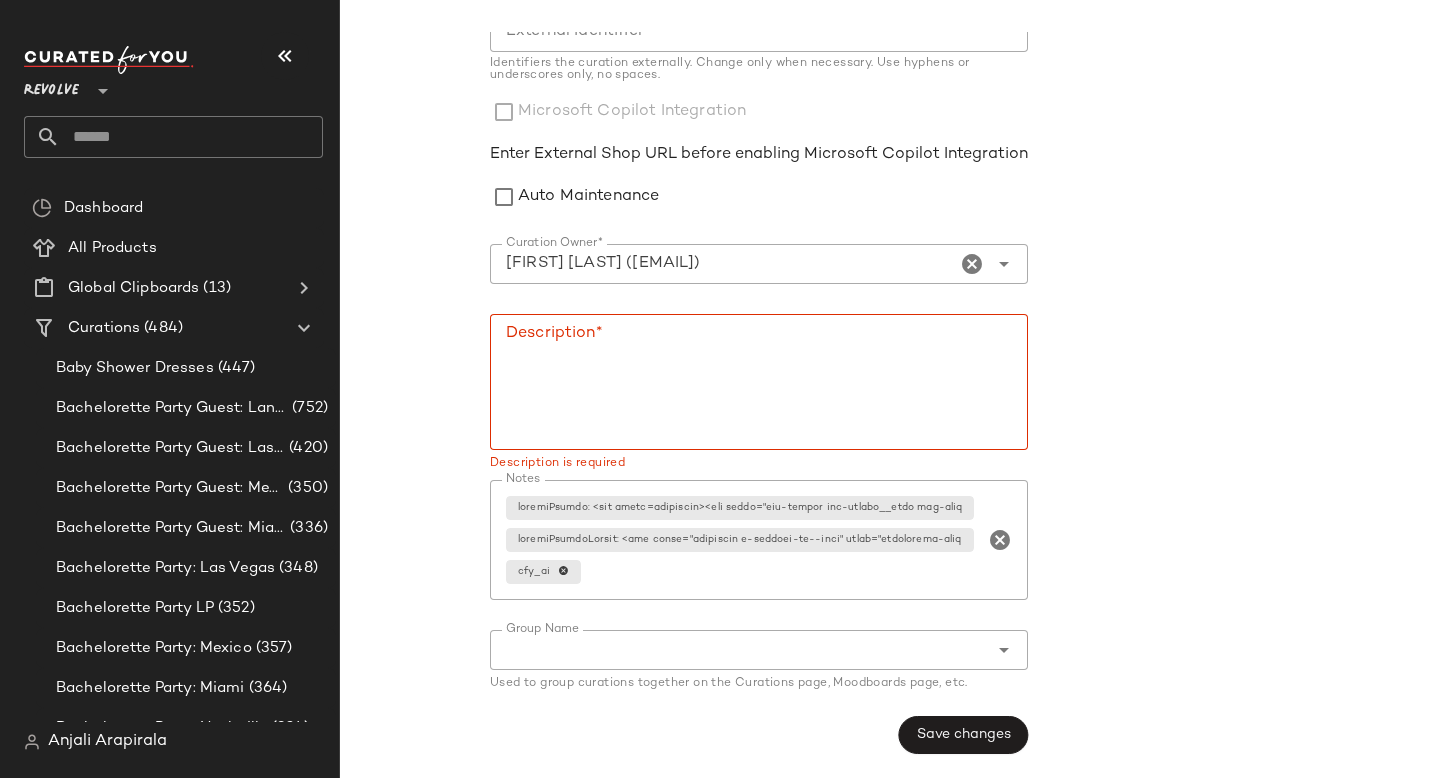 click on "Description*" 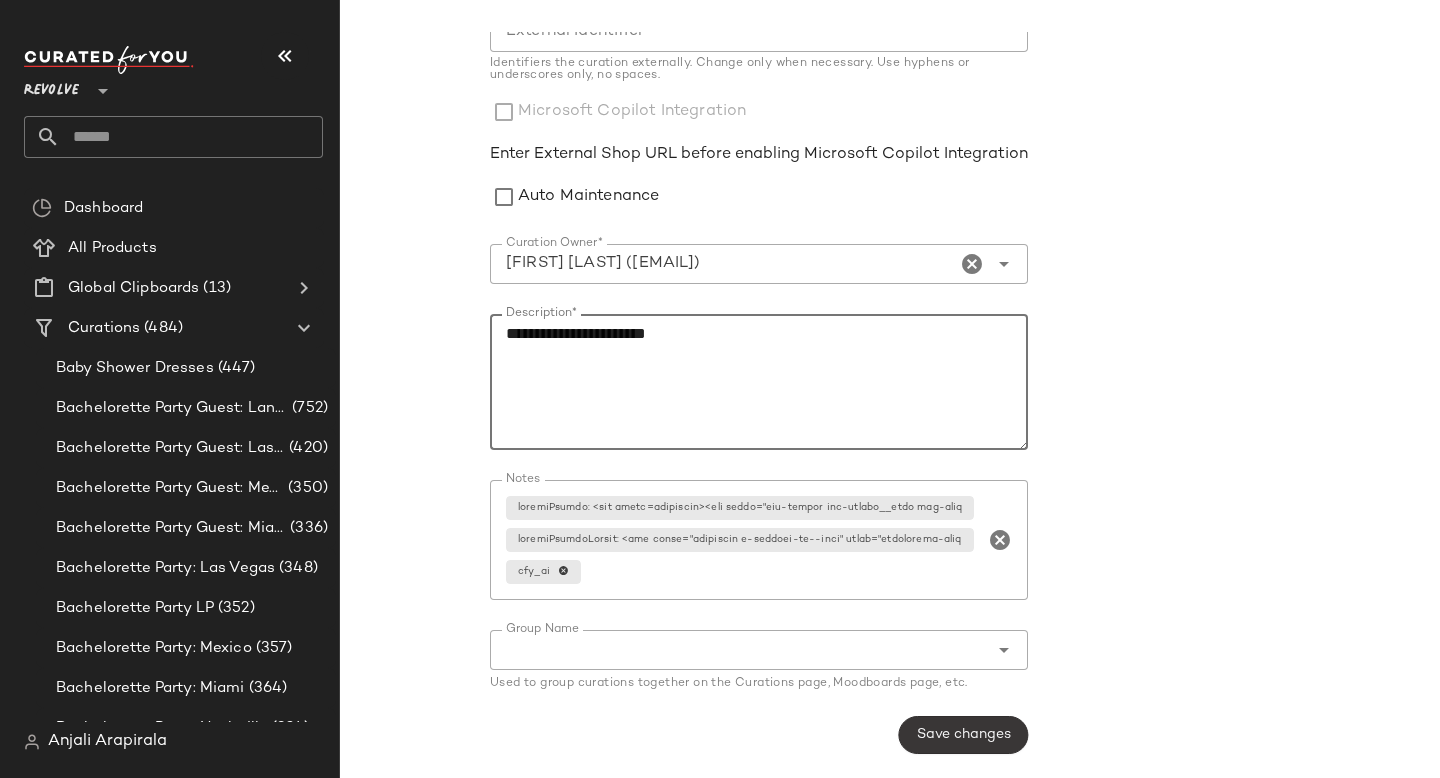type on "**********" 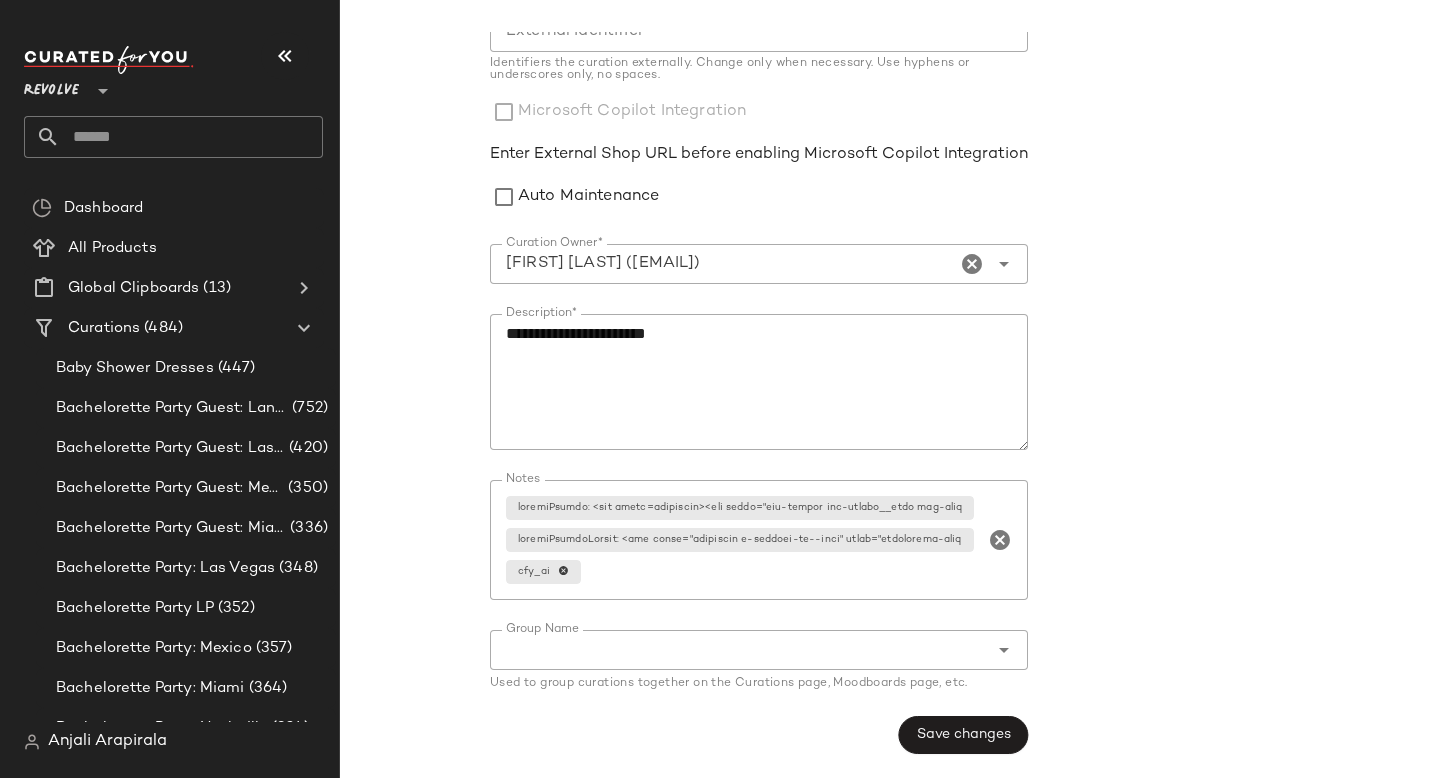scroll, scrollTop: 0, scrollLeft: 0, axis: both 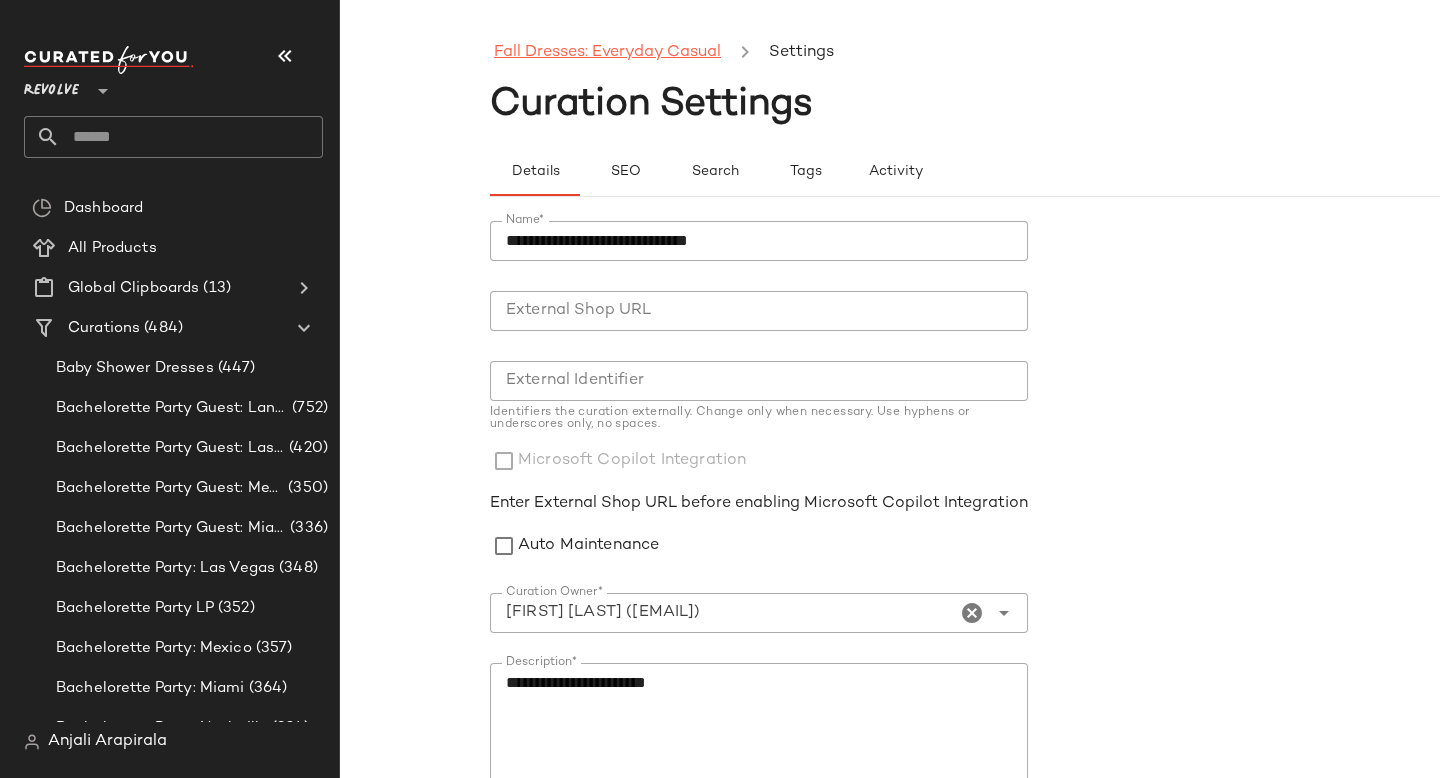 click on "Fall Dresses: Everyday Casual" at bounding box center [607, 53] 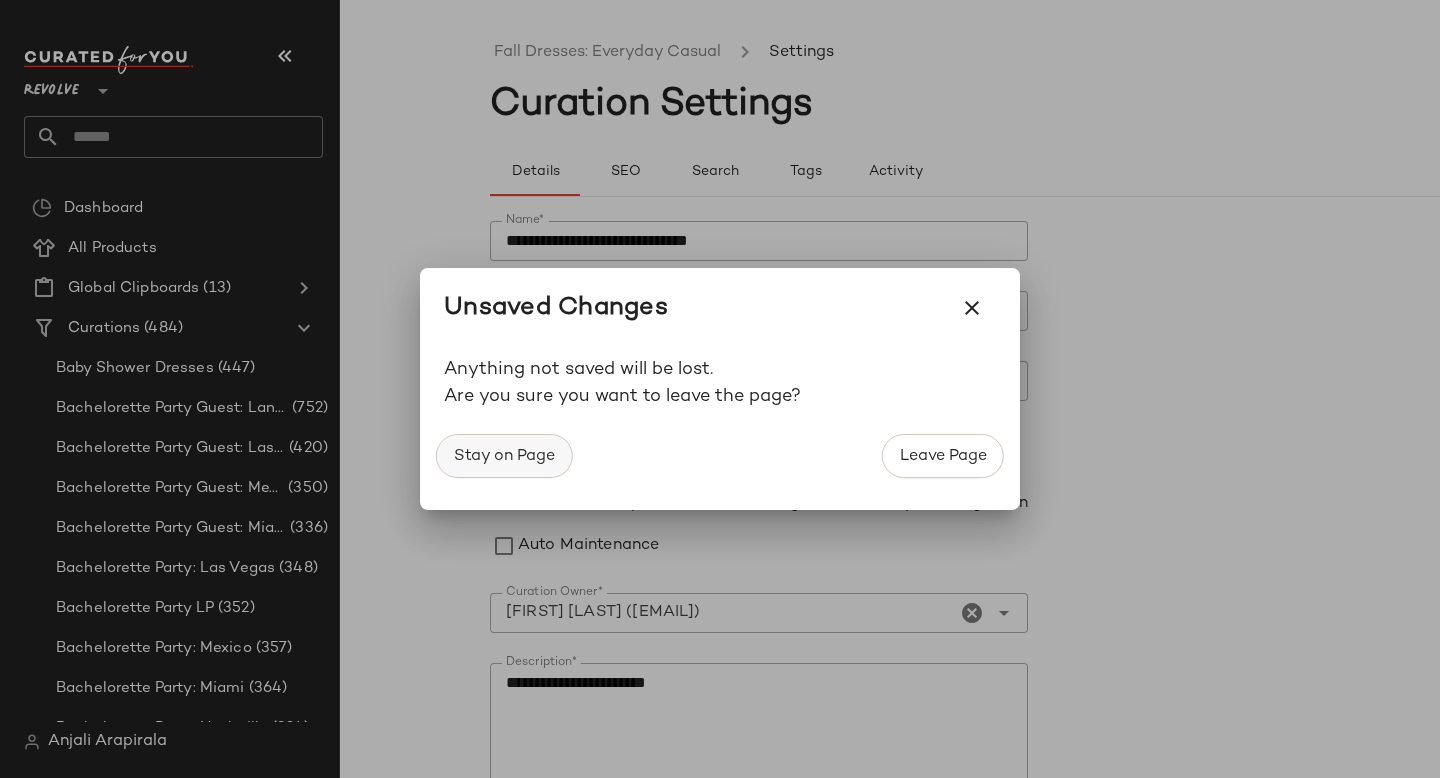 click on "Stay on Page" at bounding box center (504, 456) 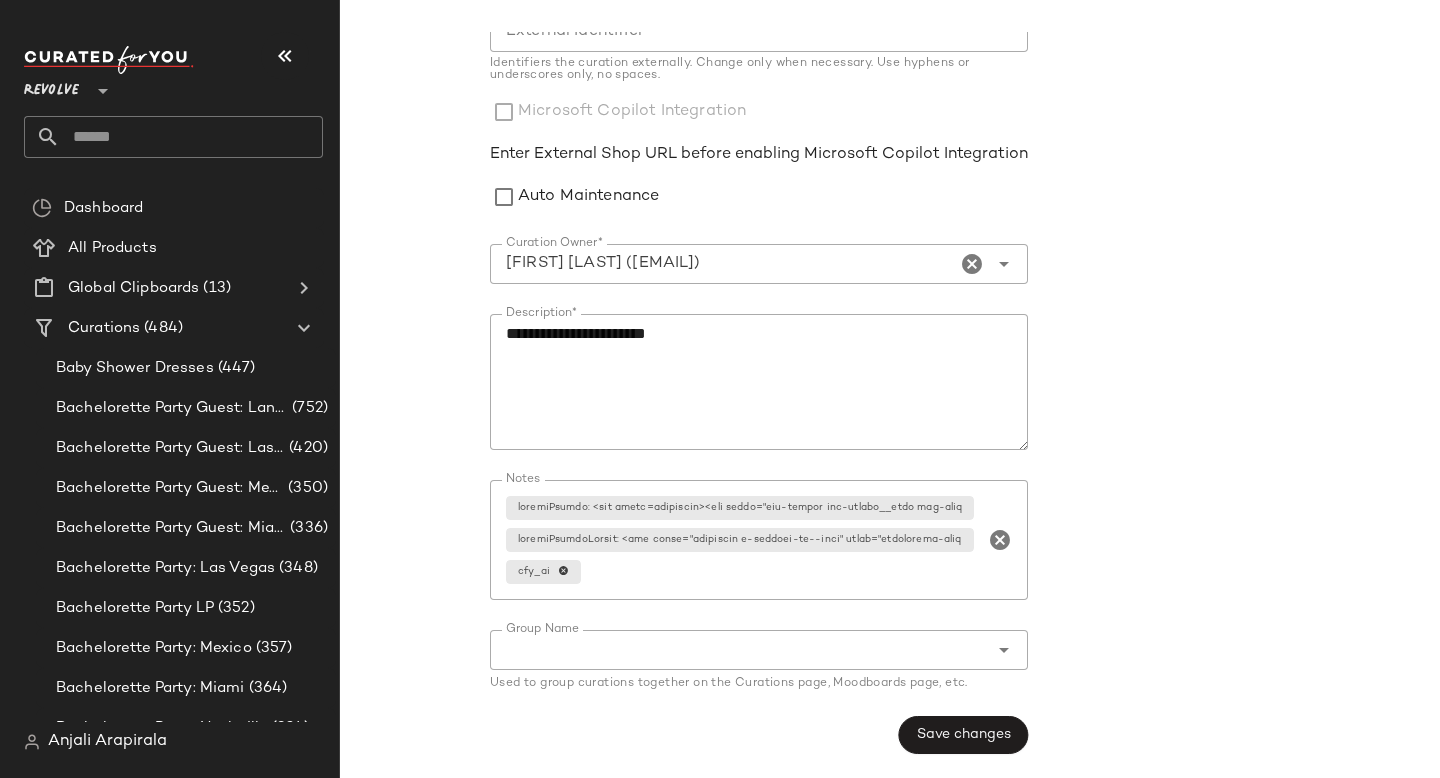 scroll, scrollTop: 0, scrollLeft: 0, axis: both 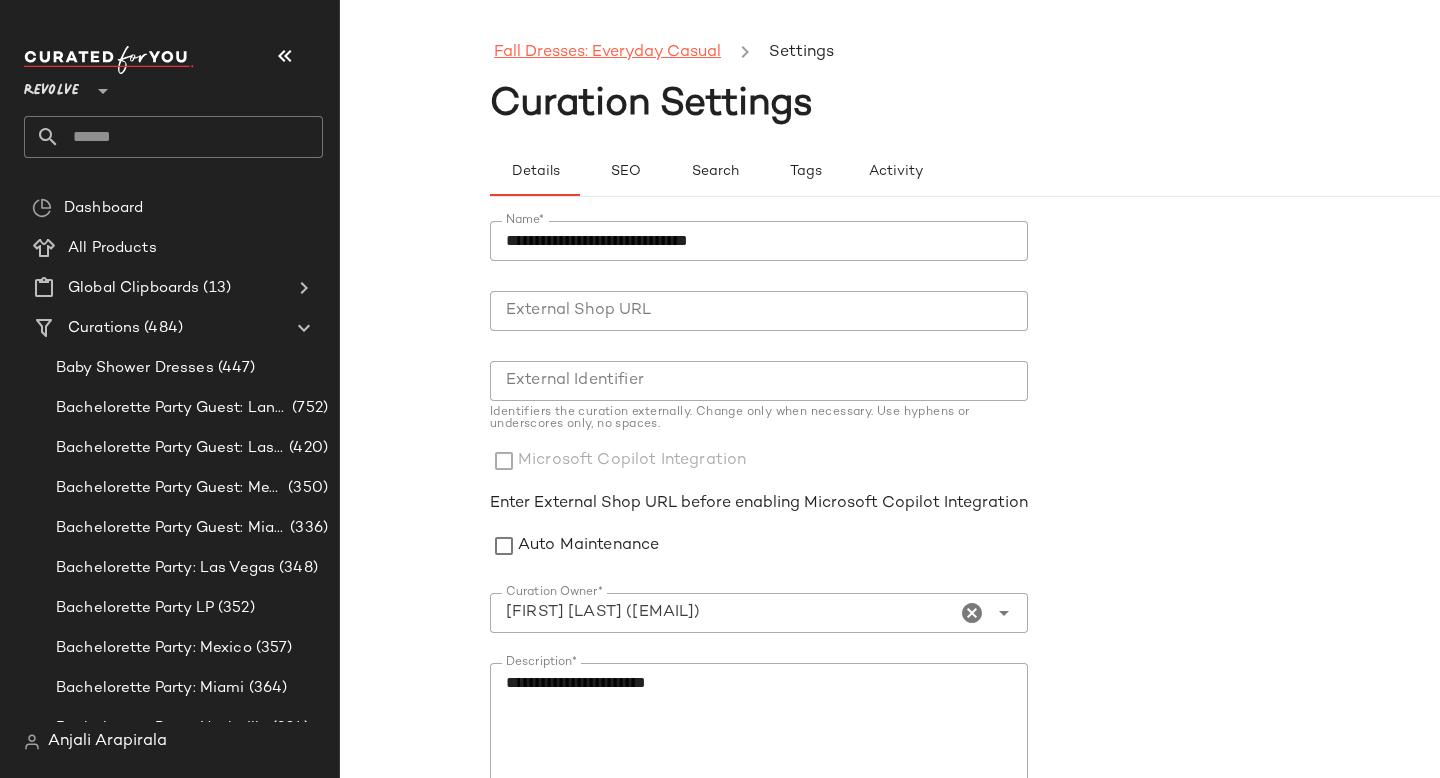 click on "Fall Dresses: Everyday Casual" at bounding box center [607, 53] 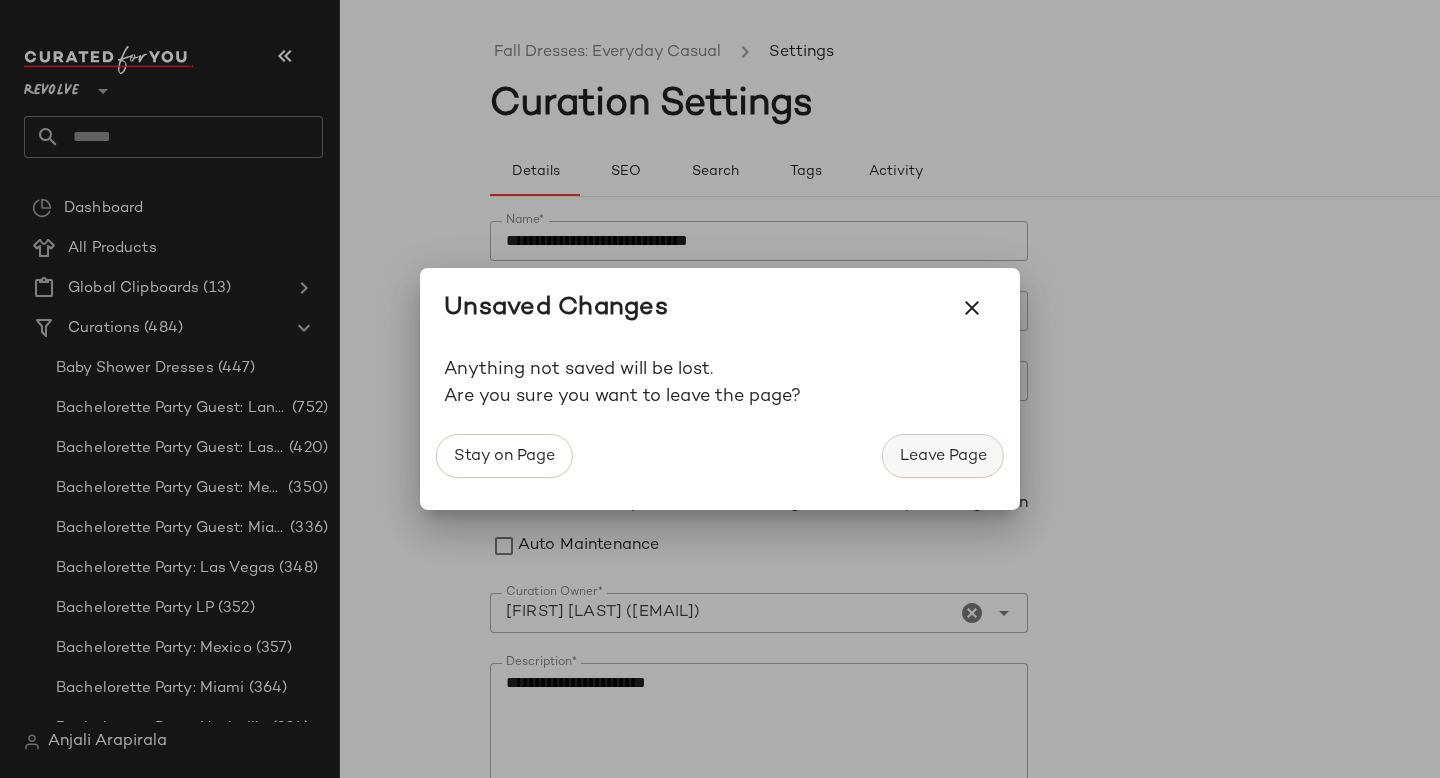 click on "Leave Page" at bounding box center [943, 456] 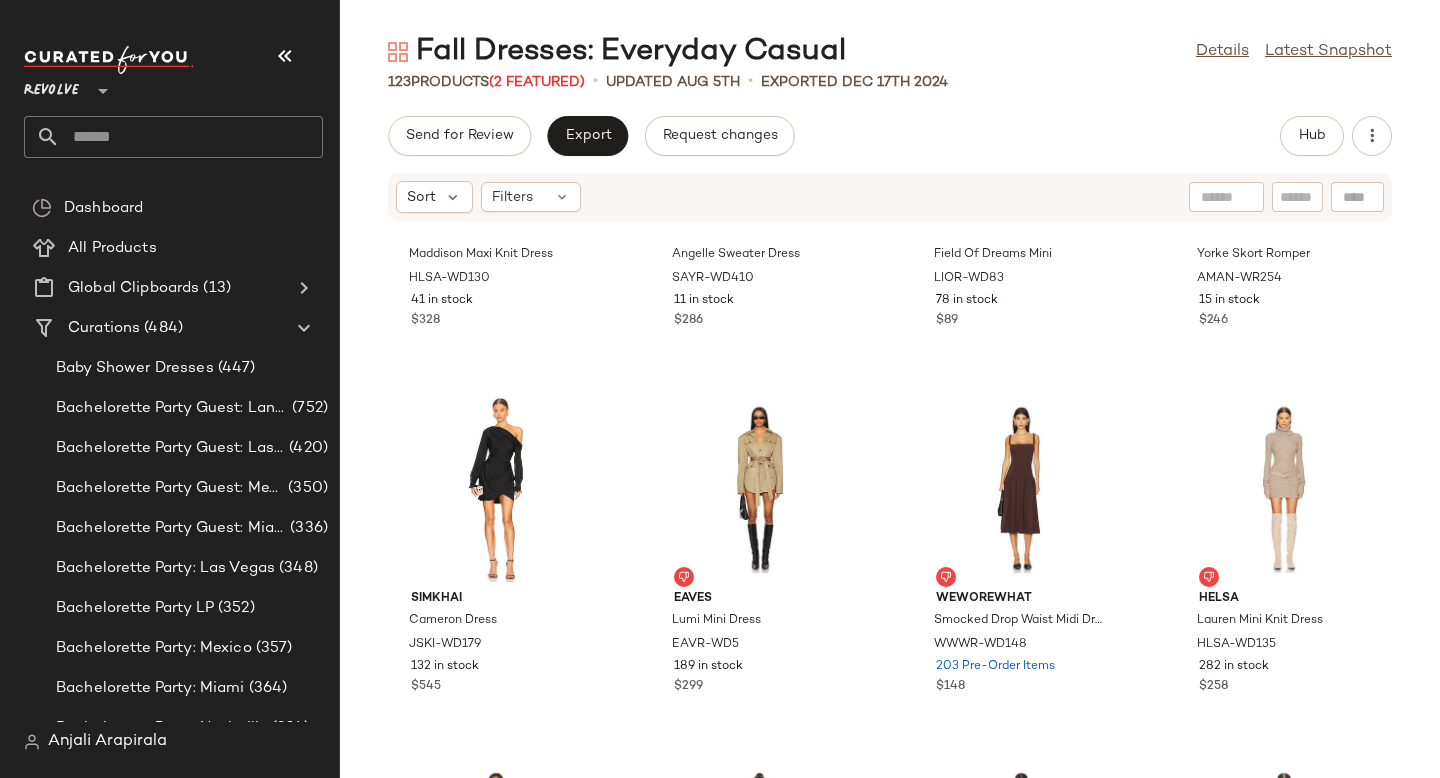 scroll, scrollTop: 674, scrollLeft: 0, axis: vertical 